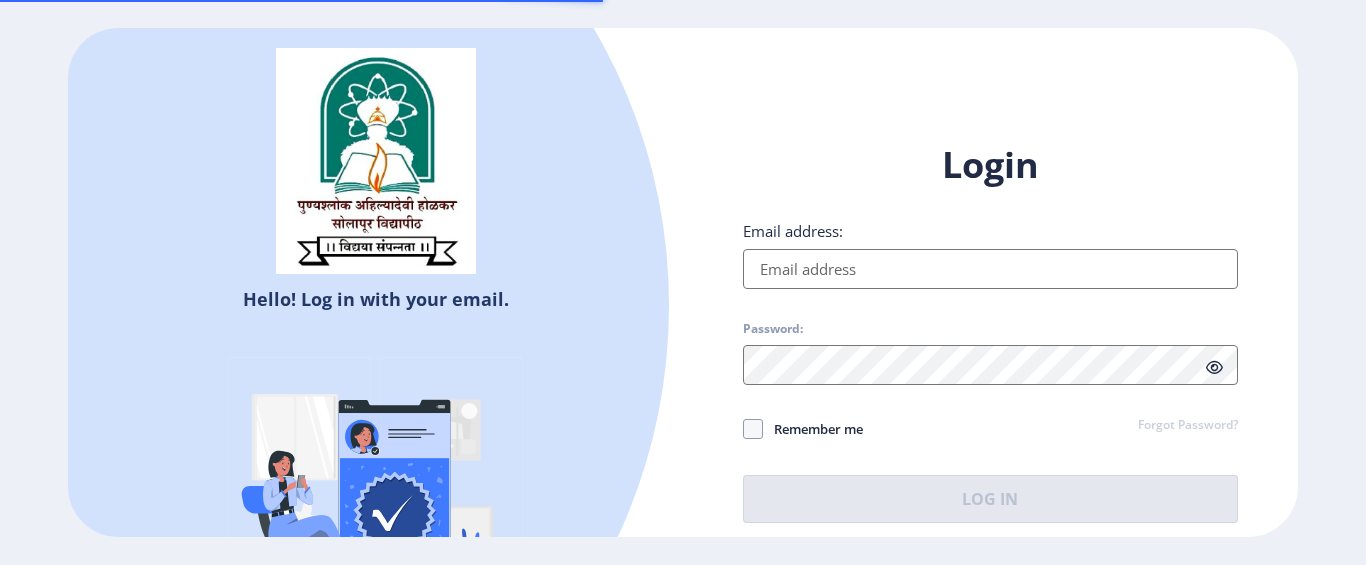 scroll, scrollTop: 0, scrollLeft: 0, axis: both 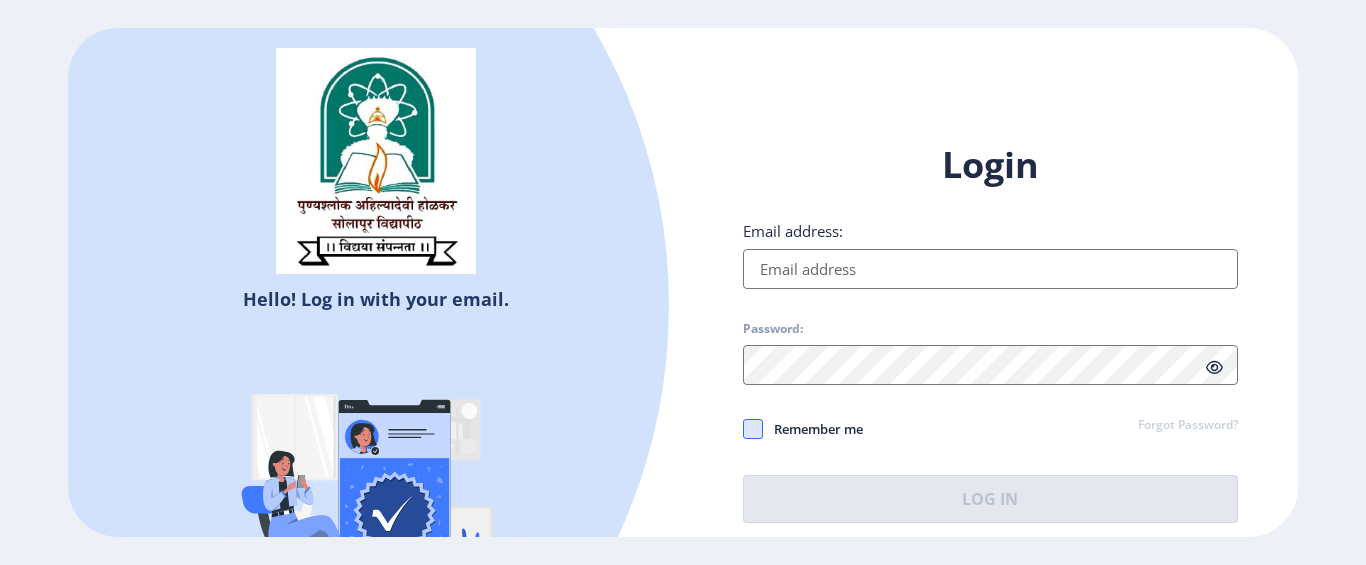 type on "[EMAIL_ADDRESS][DOMAIN_NAME]" 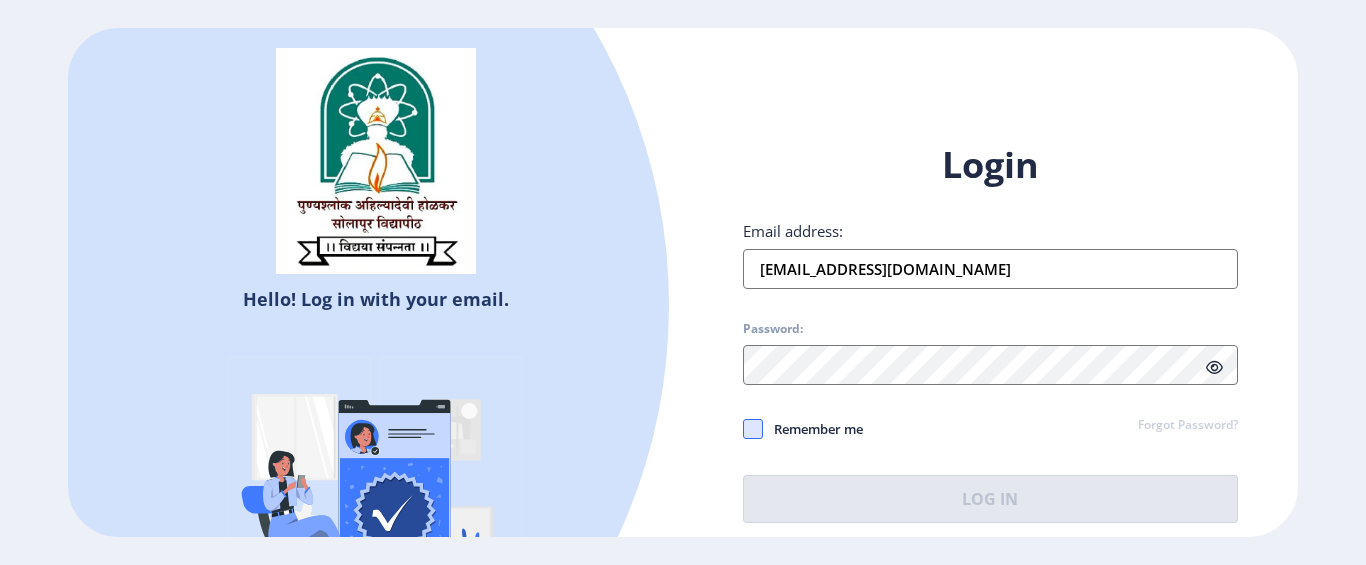 click 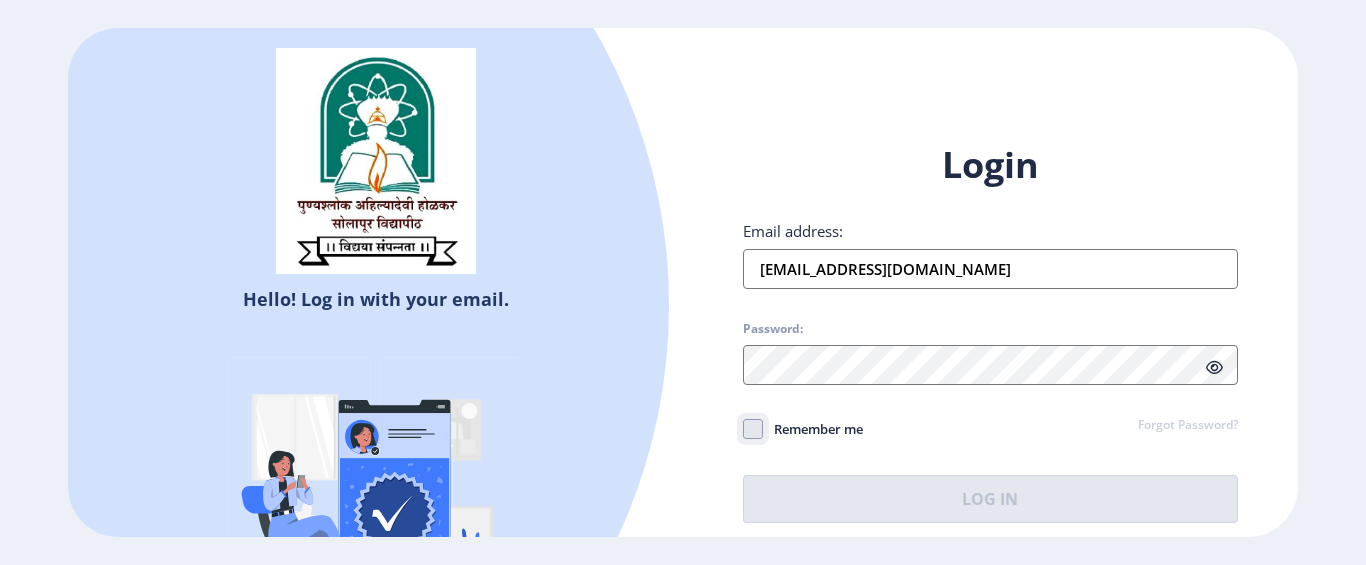 click on "Remember me" 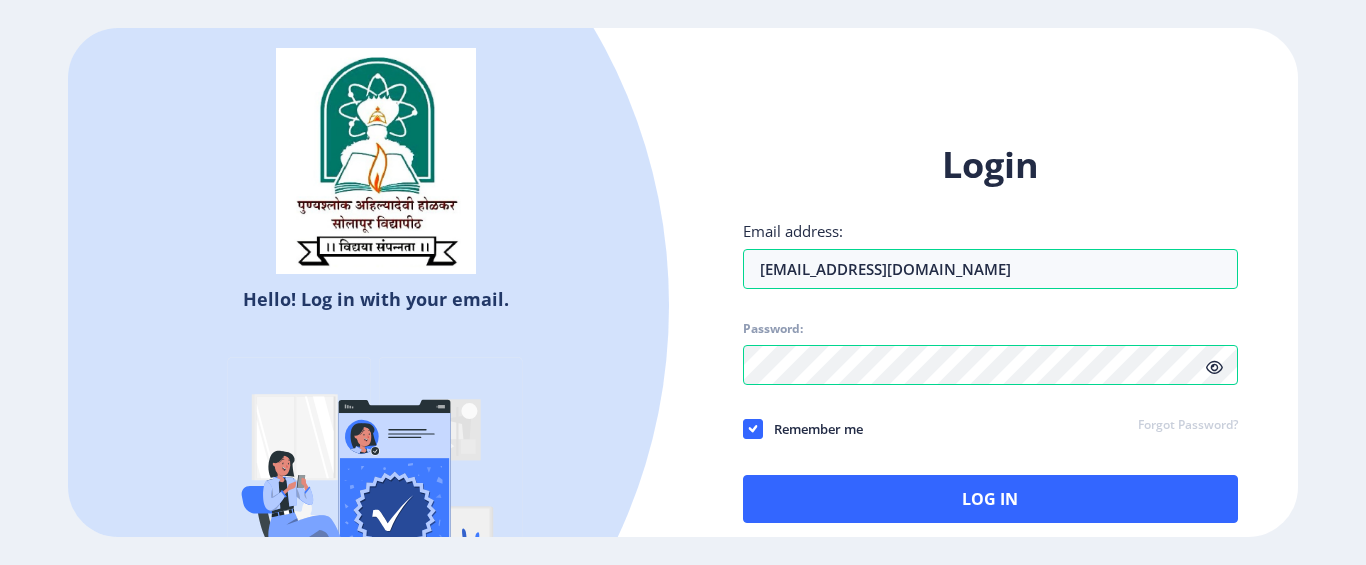 click 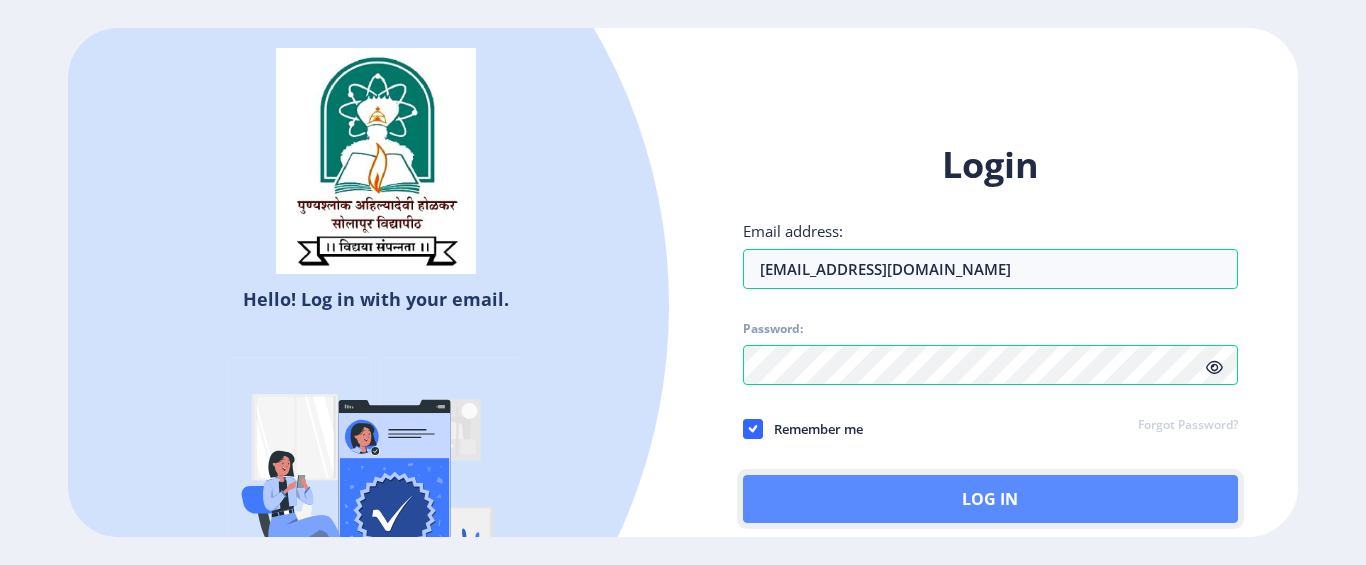 click on "Log In" 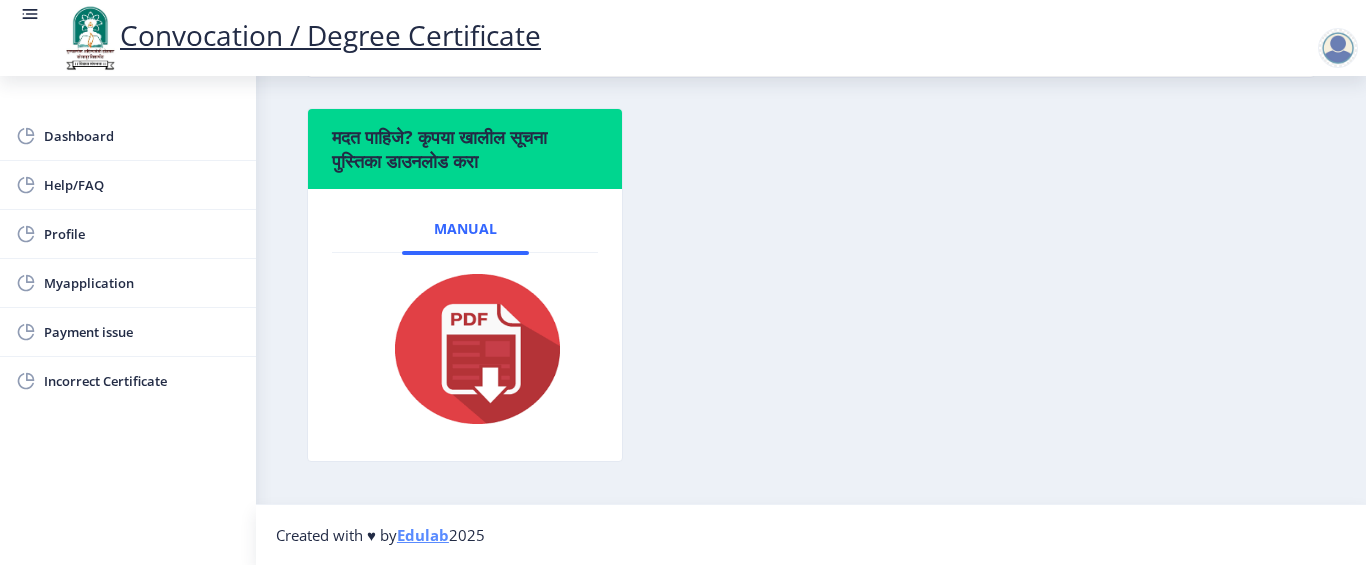 scroll, scrollTop: 305, scrollLeft: 0, axis: vertical 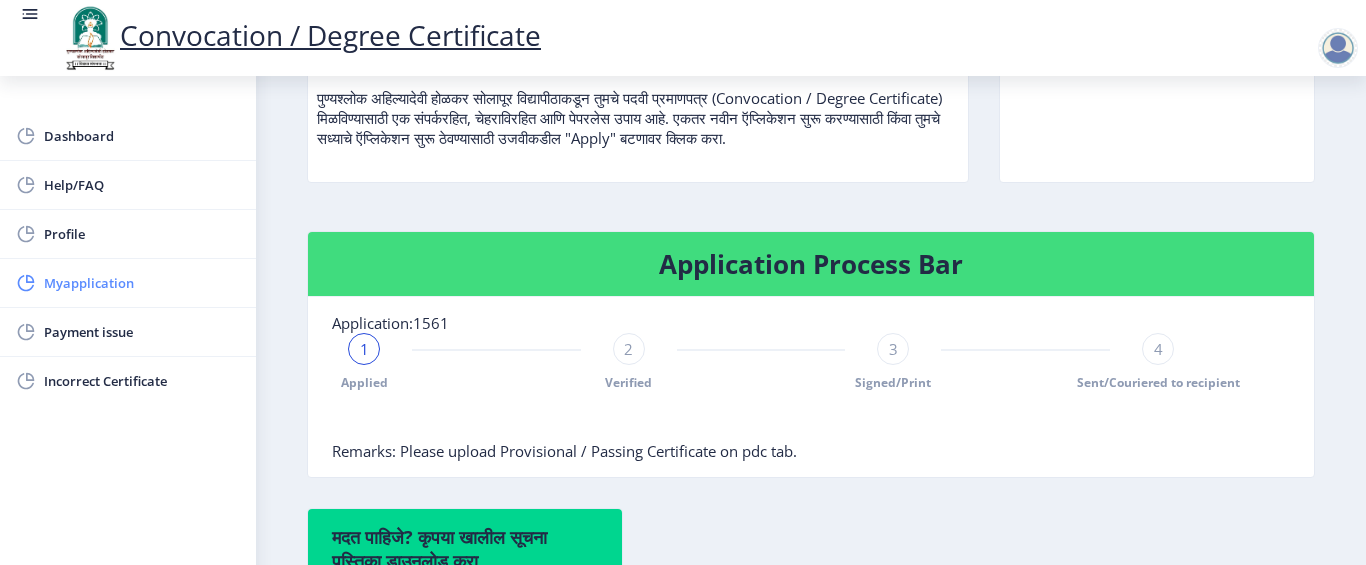 click on "Myapplication" 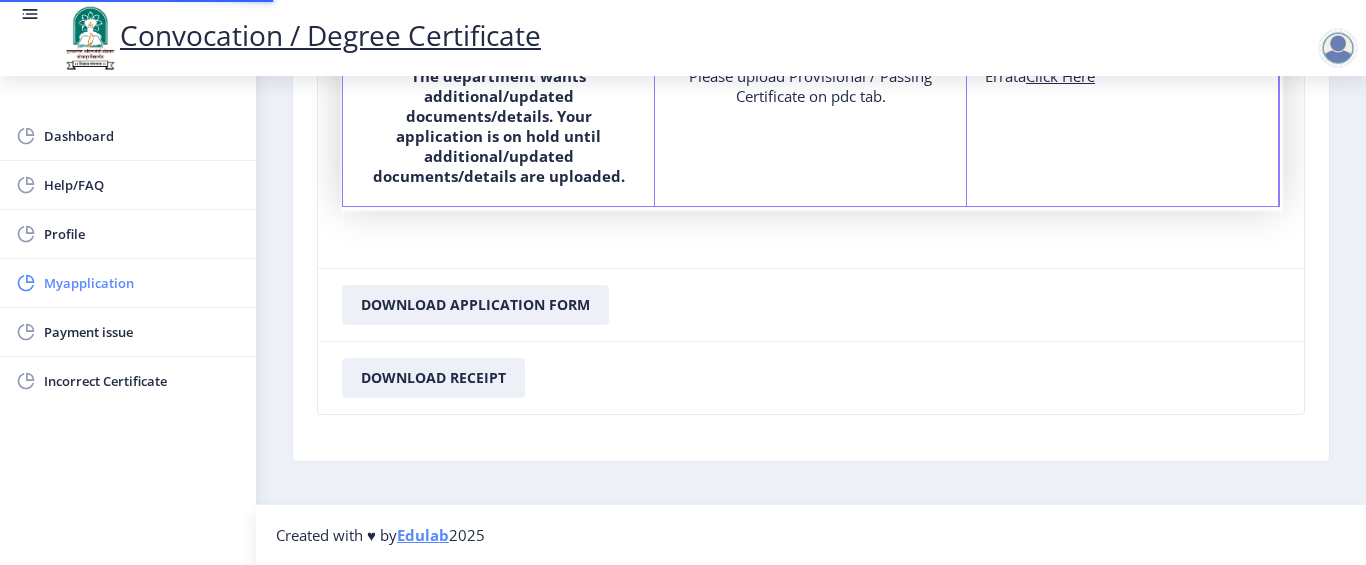 scroll, scrollTop: 0, scrollLeft: 0, axis: both 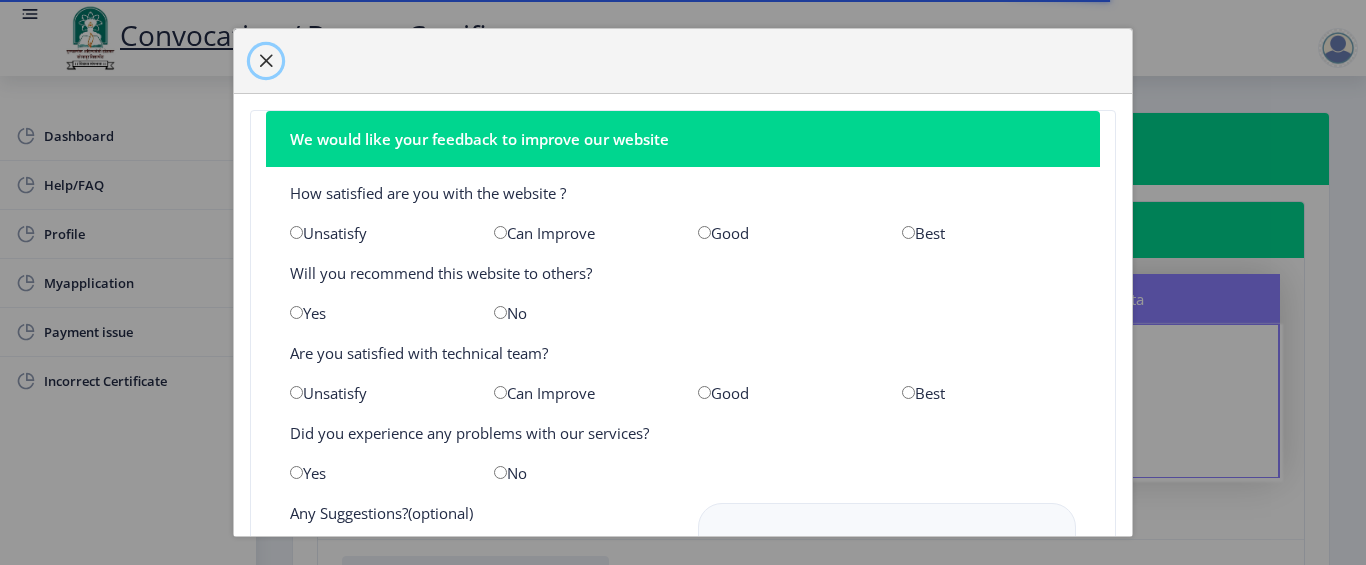 click 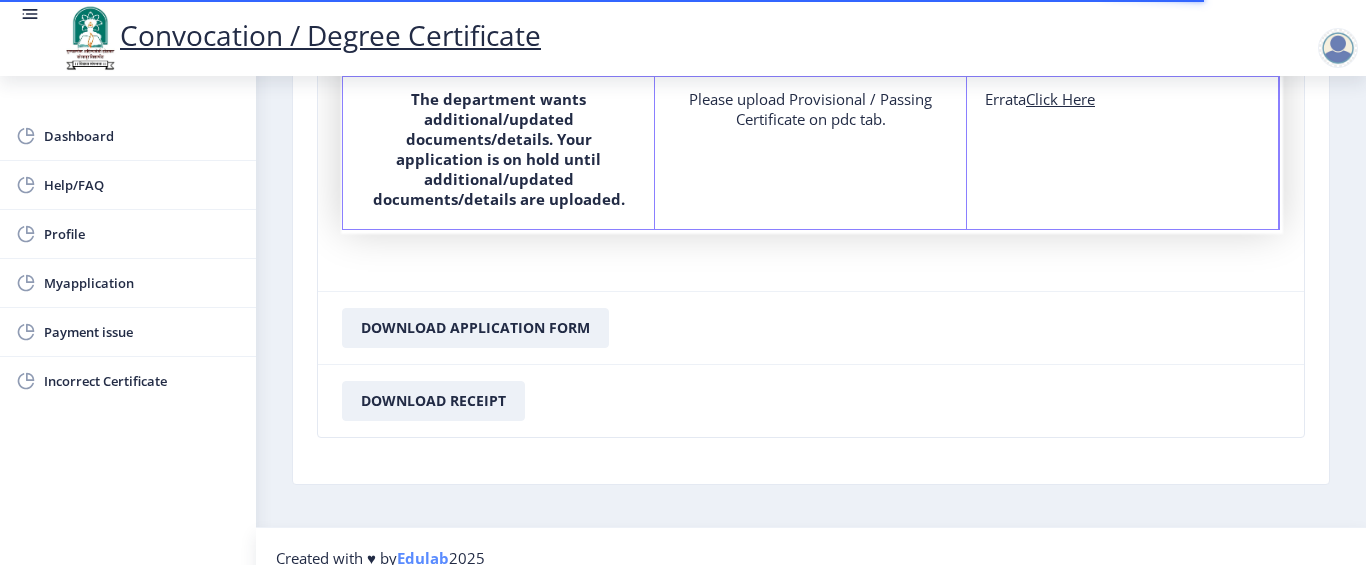 scroll, scrollTop: 251, scrollLeft: 0, axis: vertical 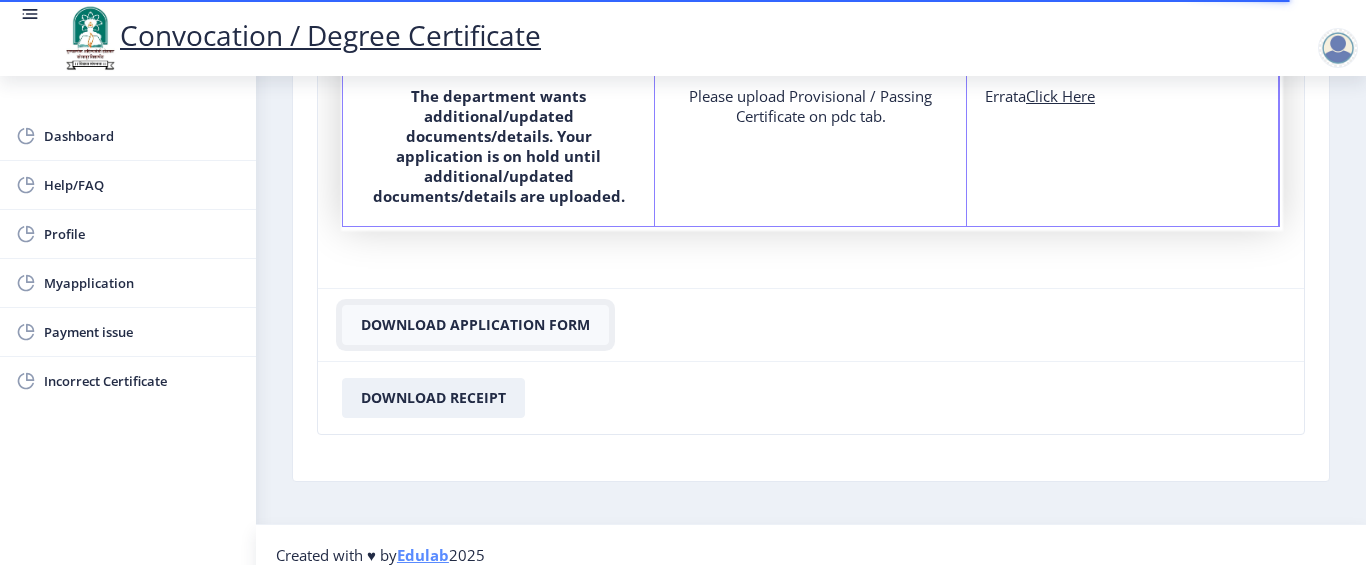 click on "Download Application Form" 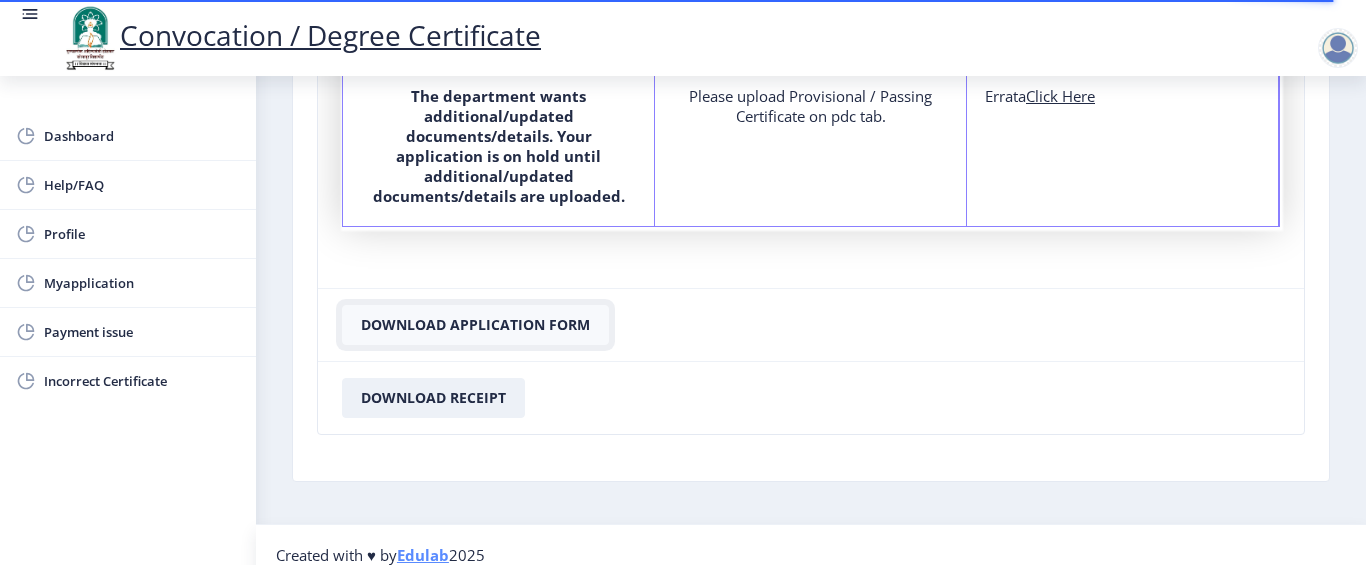 click on "Download Application Form" 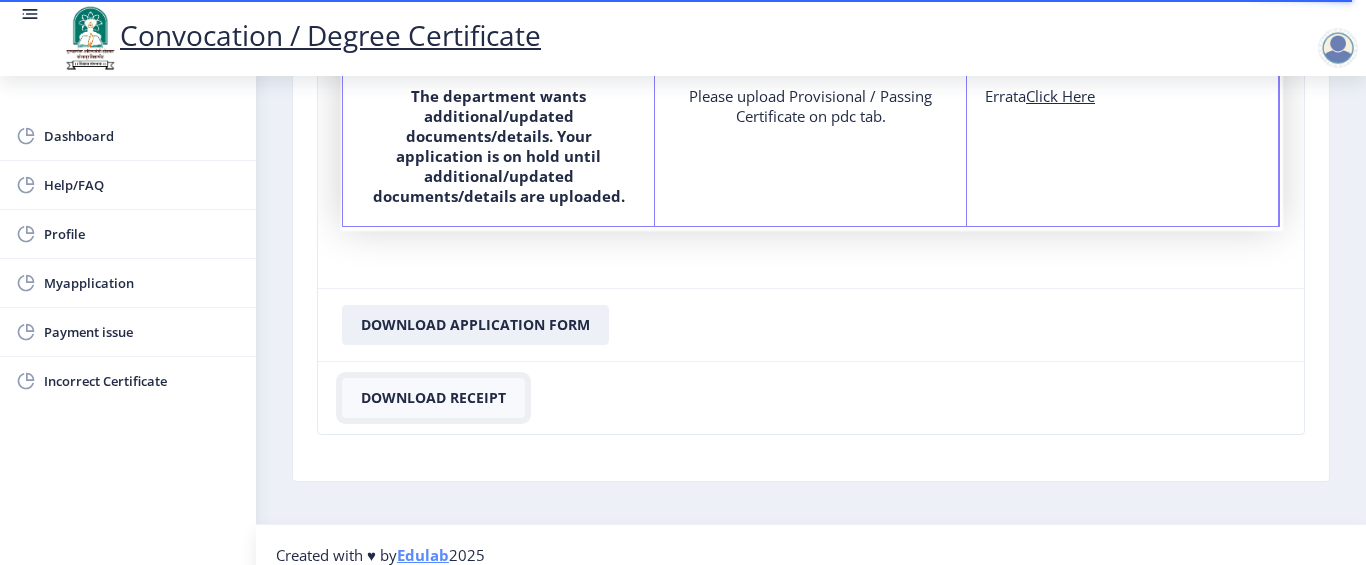 click on "Download Receipt" 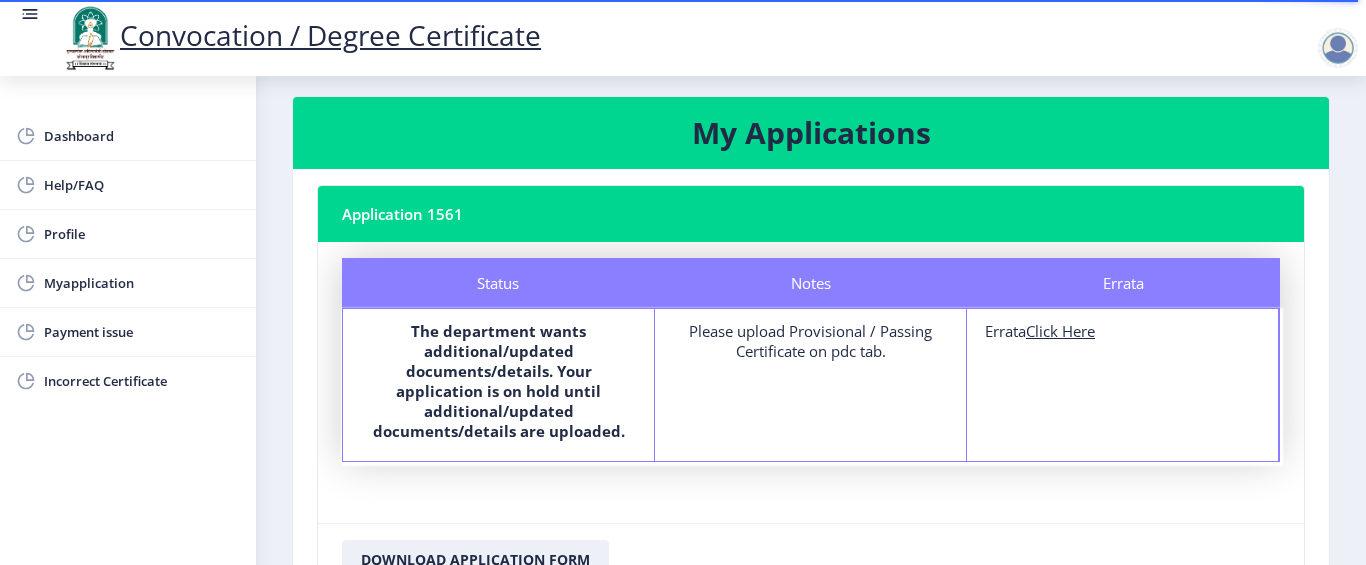 scroll, scrollTop: 0, scrollLeft: 0, axis: both 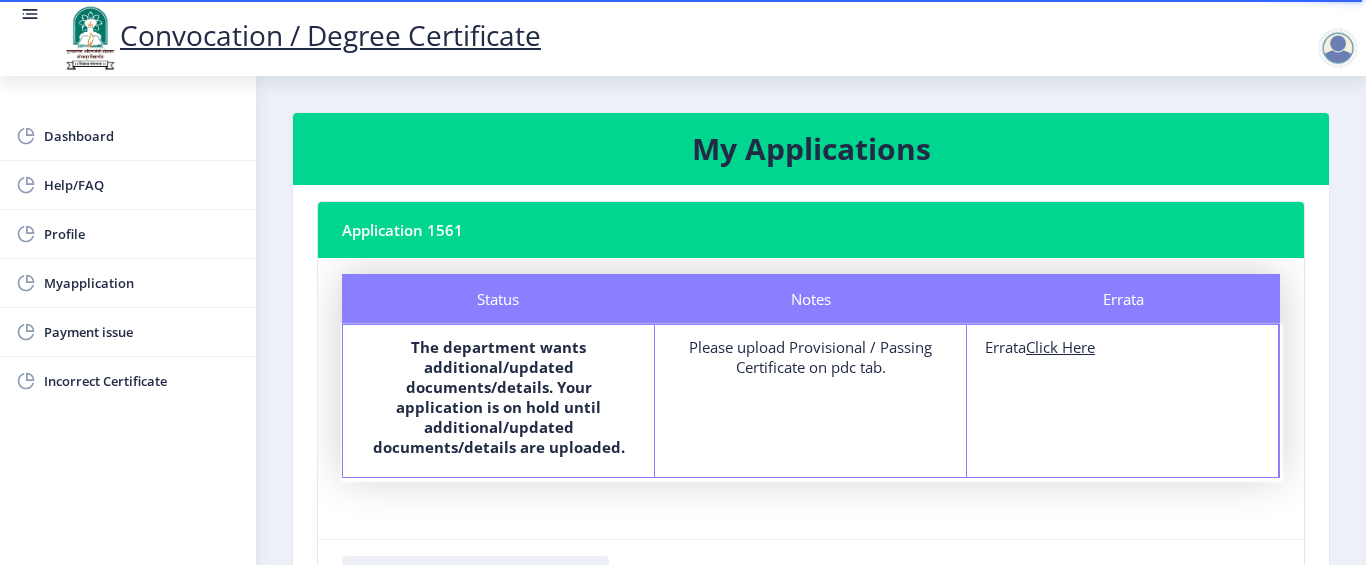 click on "Click Here" 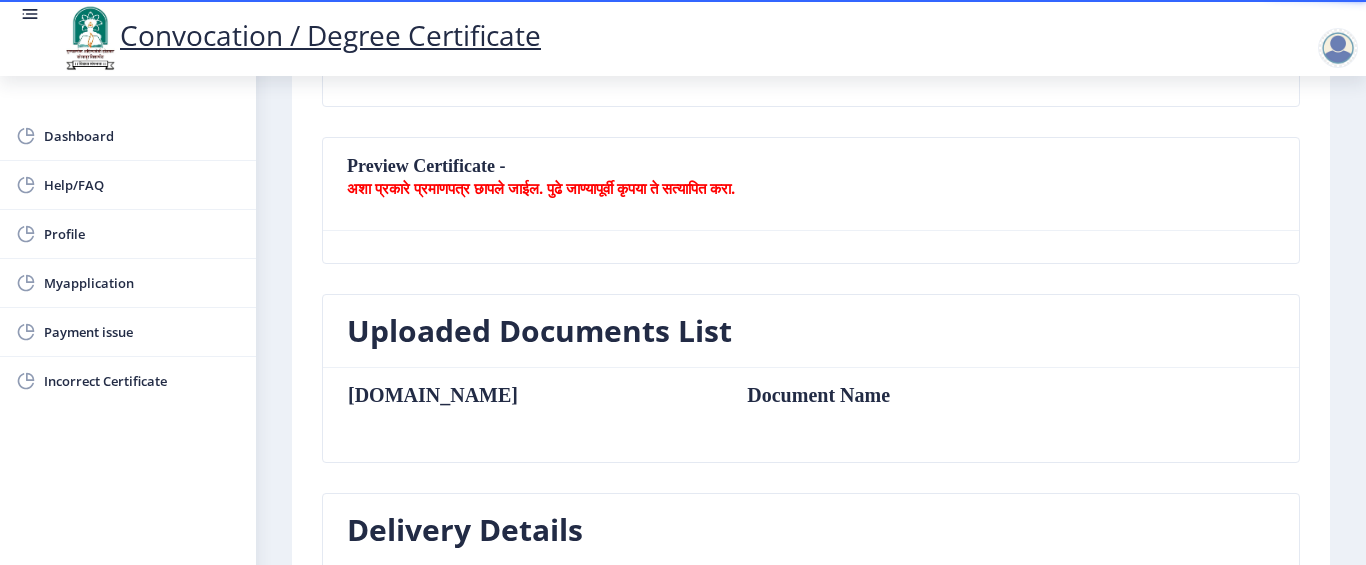 scroll, scrollTop: 0, scrollLeft: 0, axis: both 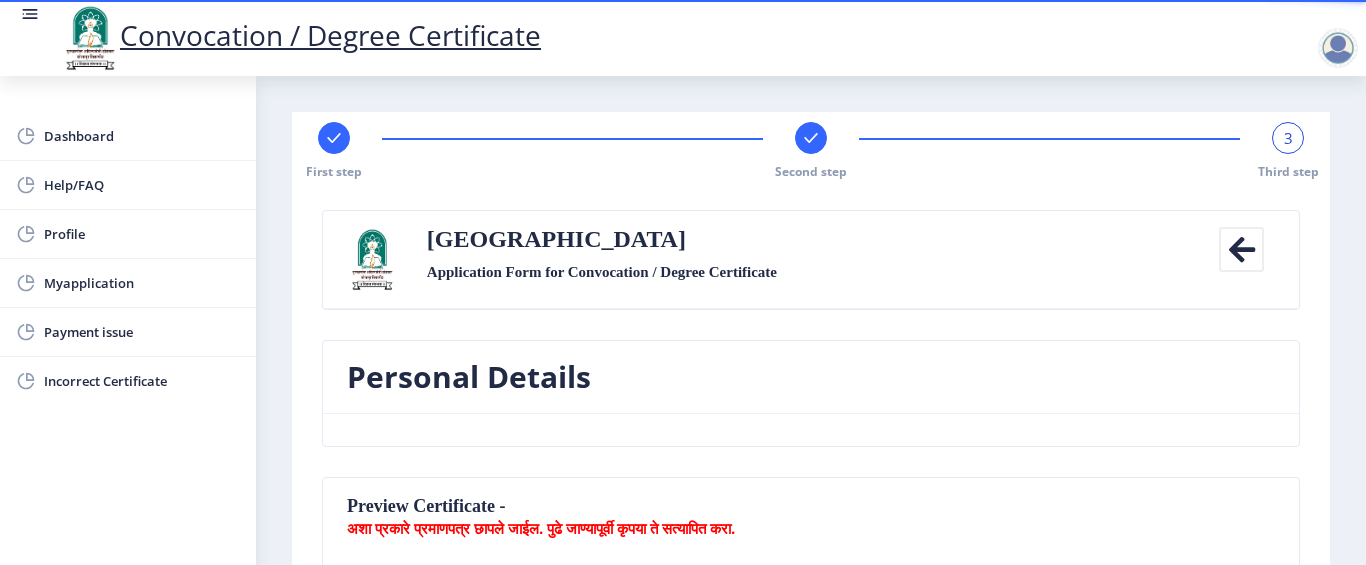 click on "First step" 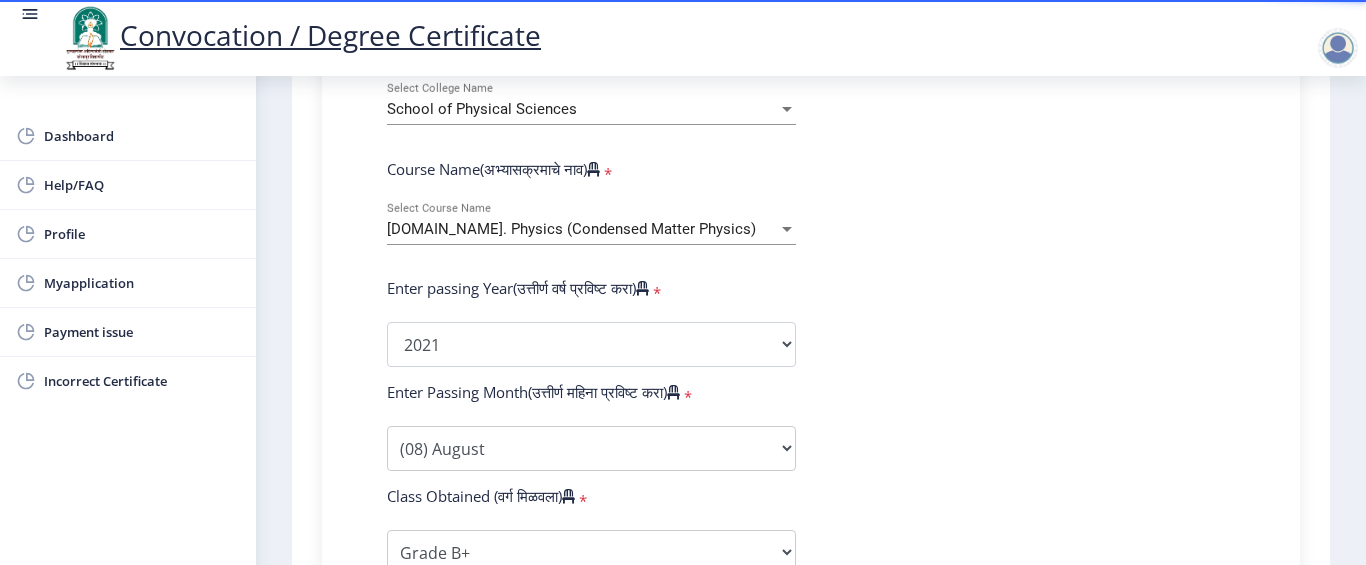 scroll, scrollTop: 900, scrollLeft: 0, axis: vertical 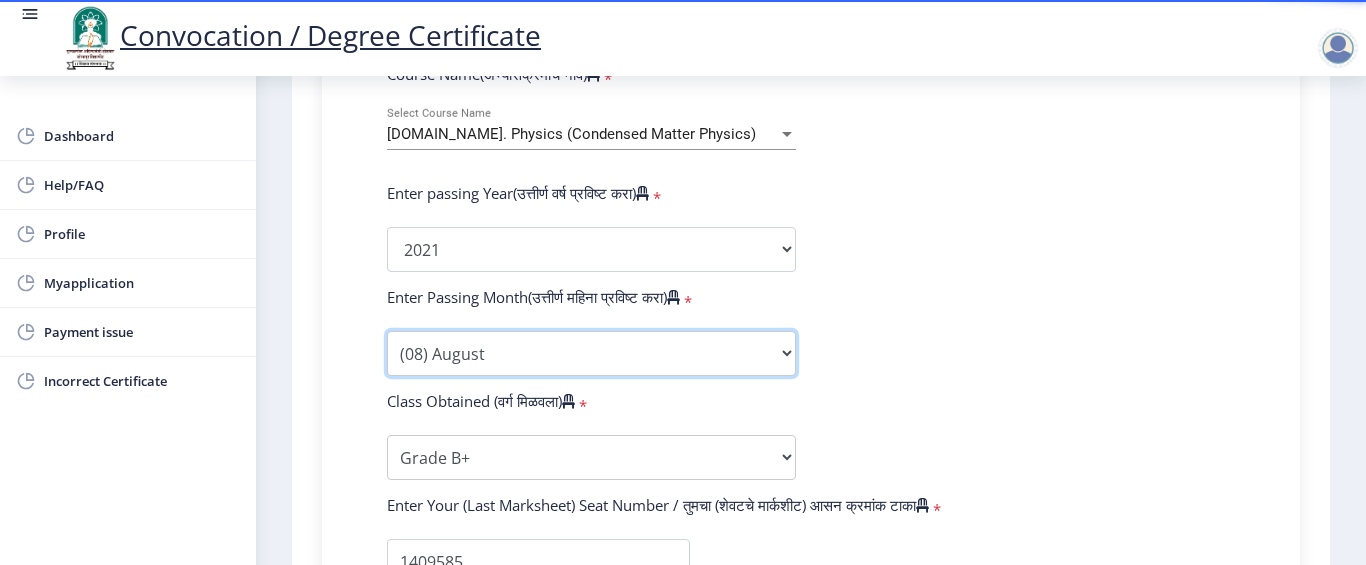 click on "Enter Passing Month (01) January (02) February (03) March (04) April (05) May (06) June (07) July (08) August (09) September (10) October (11) November (12) December" at bounding box center (591, 353) 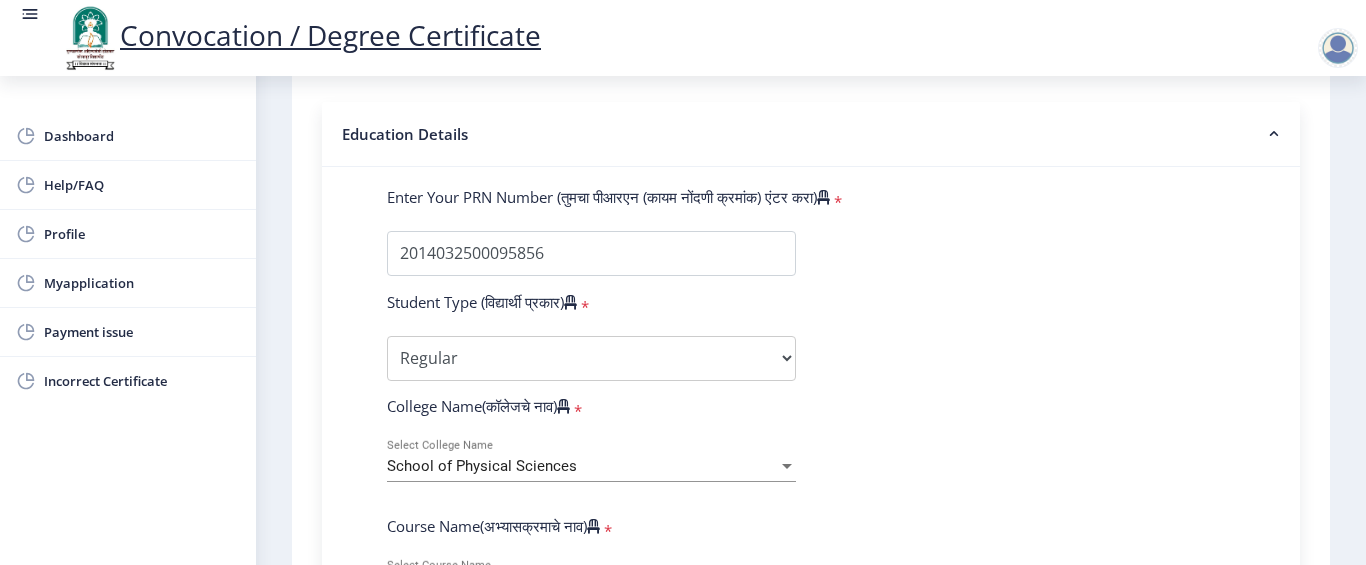 scroll, scrollTop: 0, scrollLeft: 0, axis: both 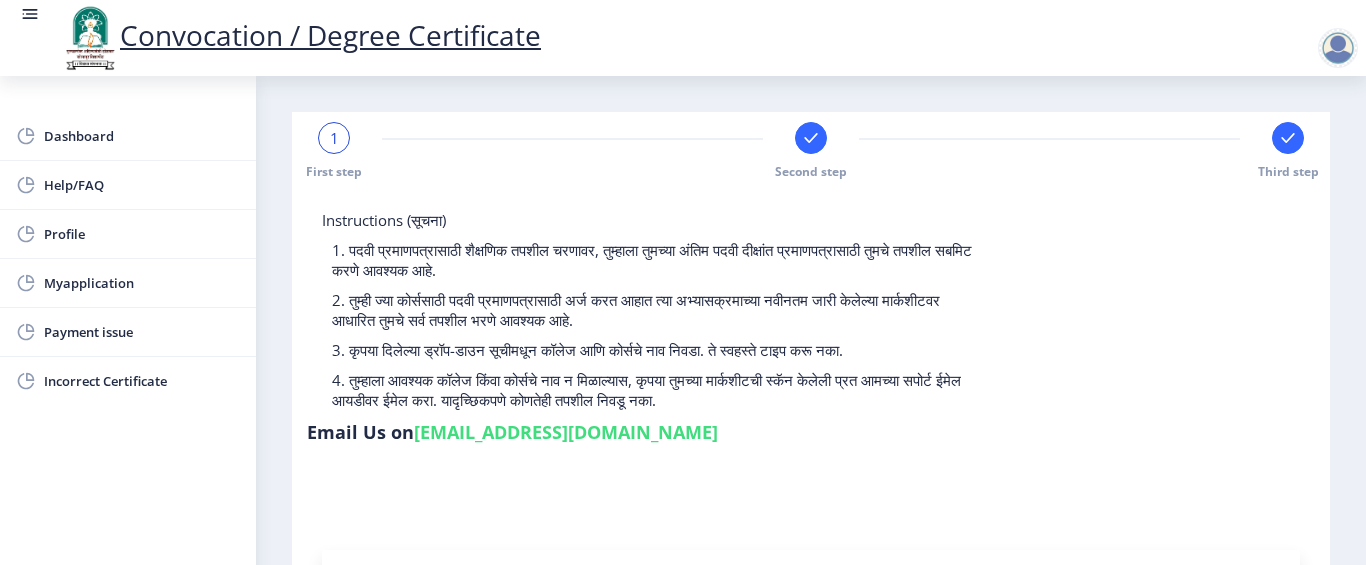 click 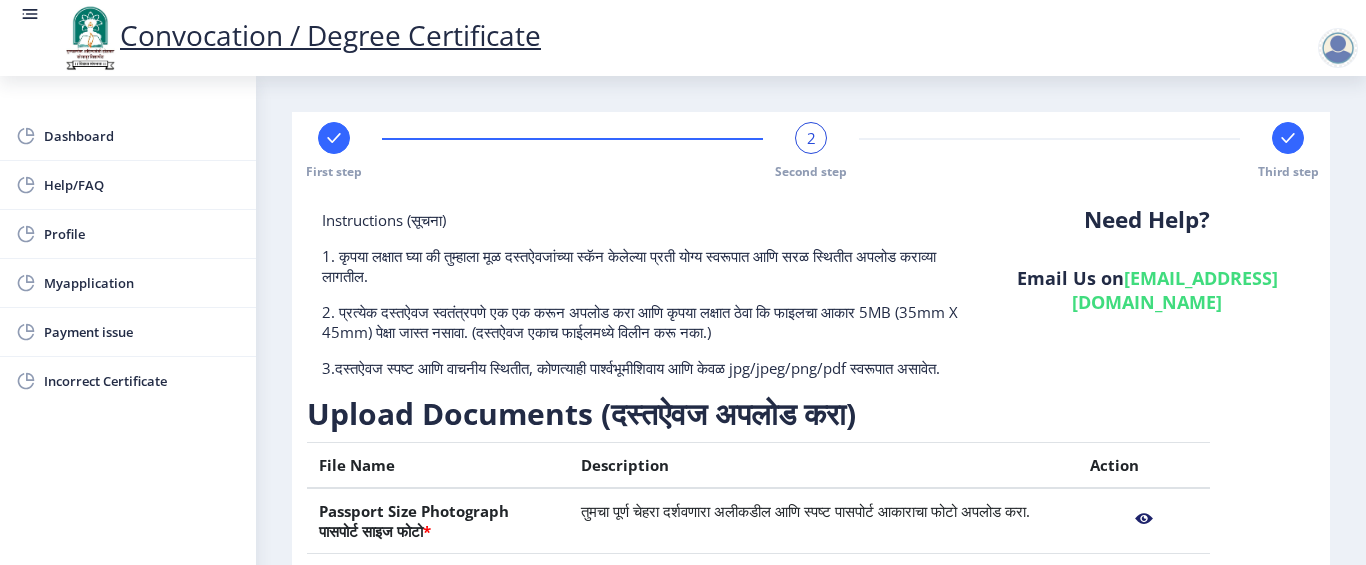 click 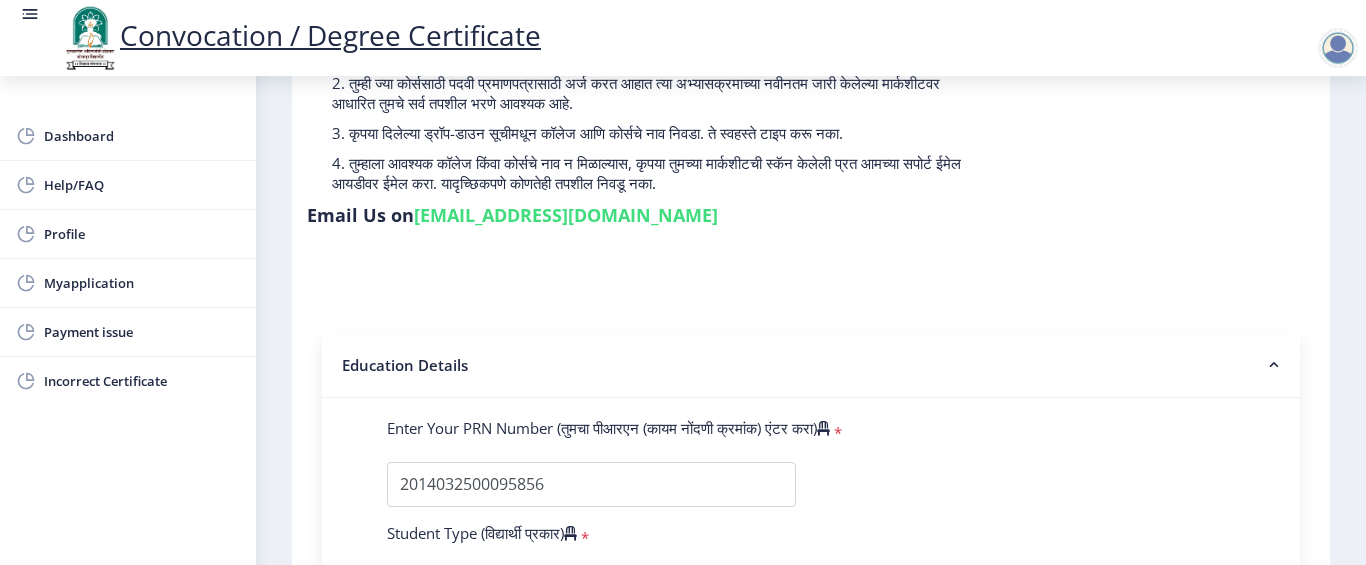 scroll, scrollTop: 0, scrollLeft: 0, axis: both 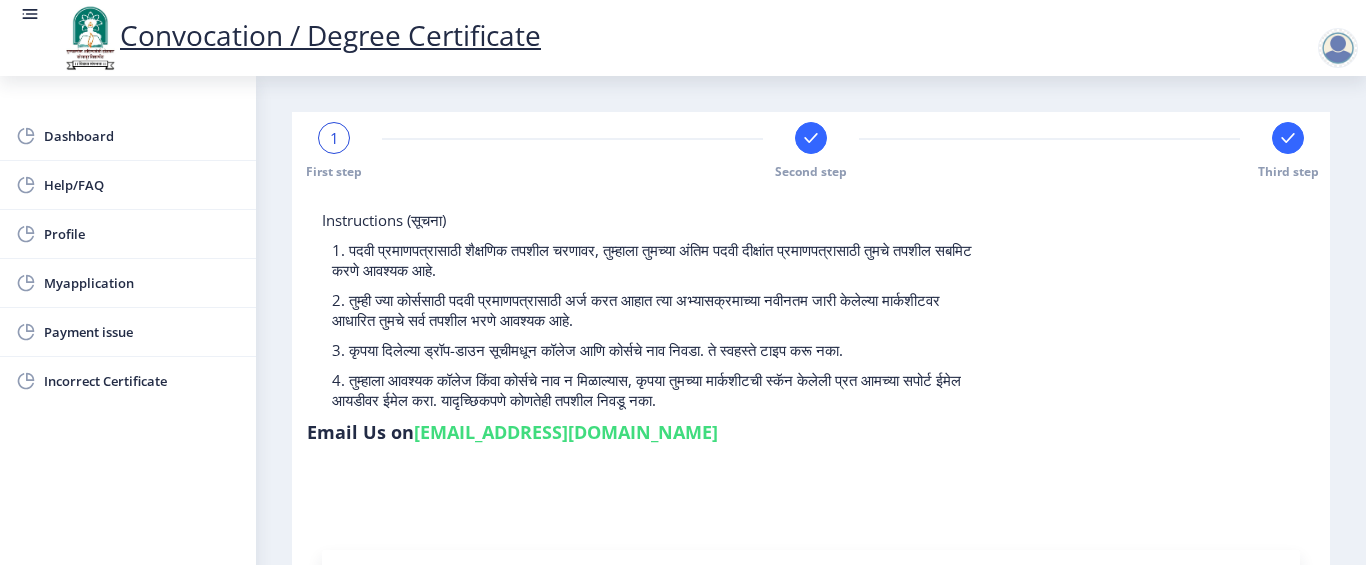 click 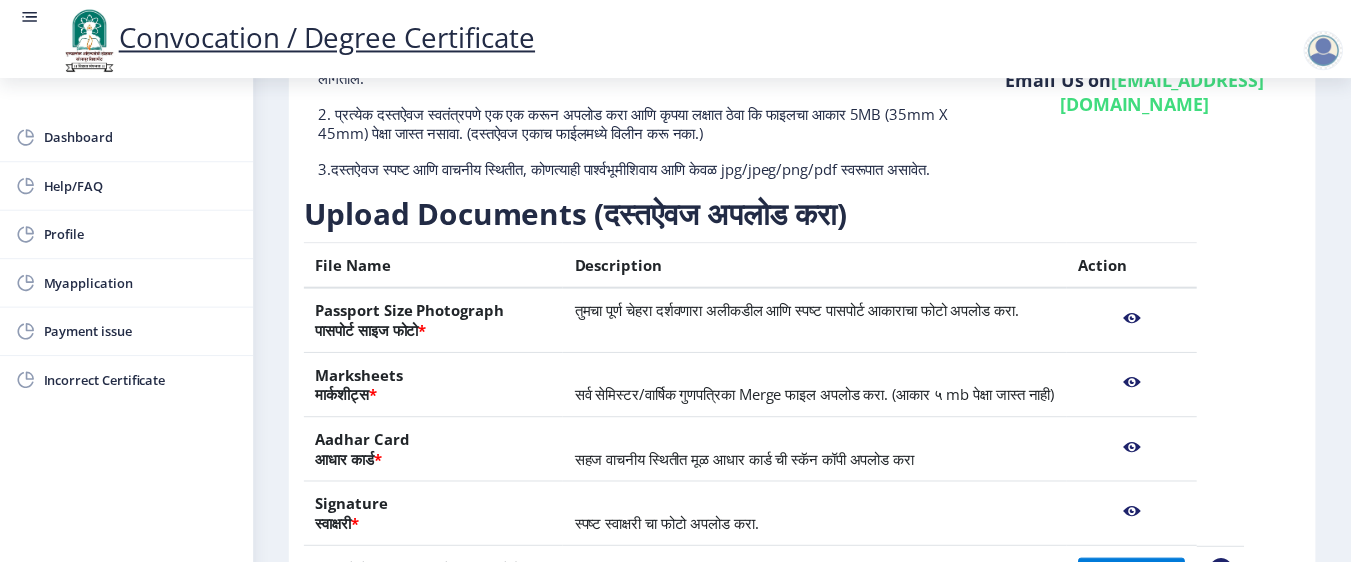 scroll, scrollTop: 400, scrollLeft: 0, axis: vertical 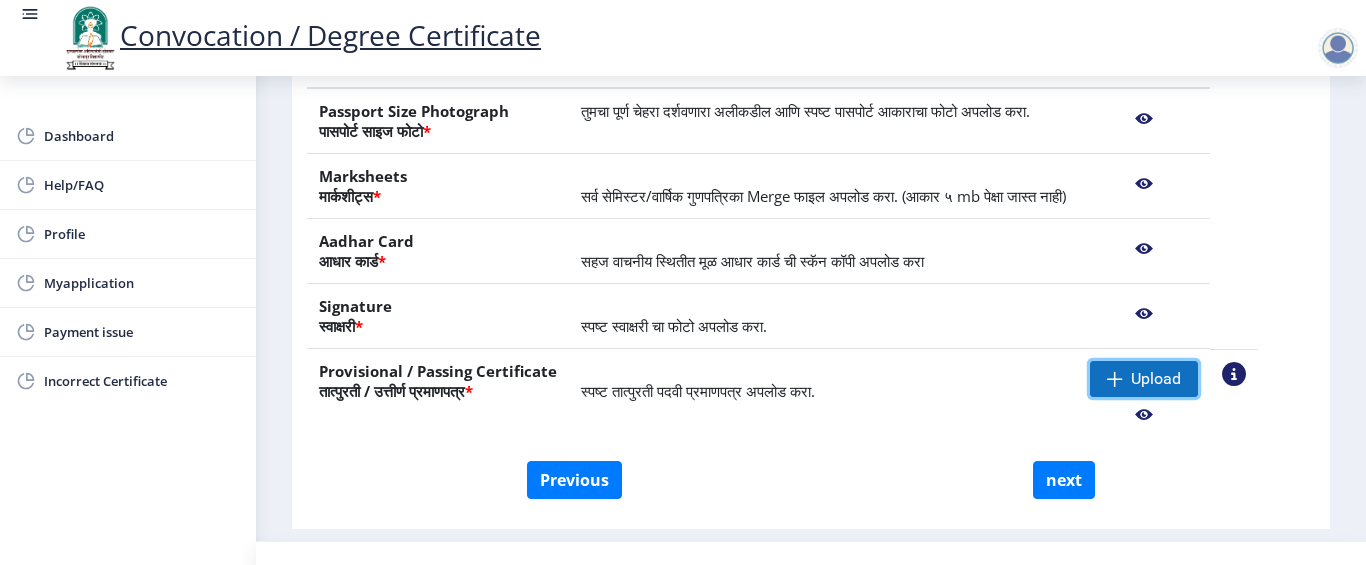 click on "Upload" 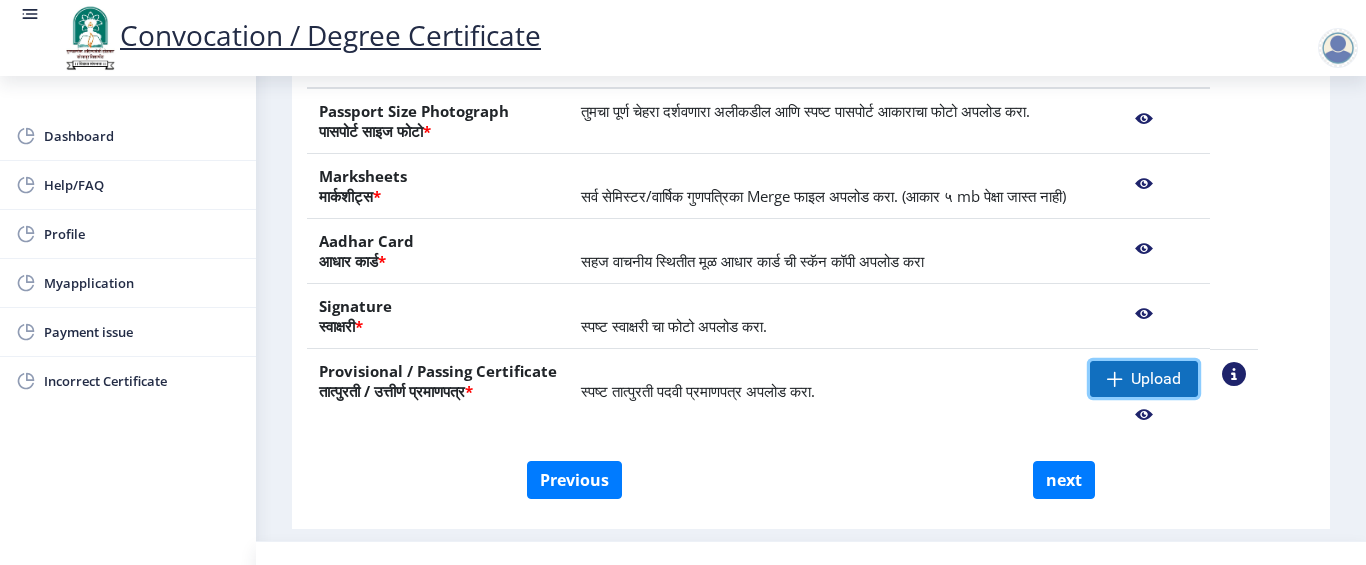 click on "Upload" 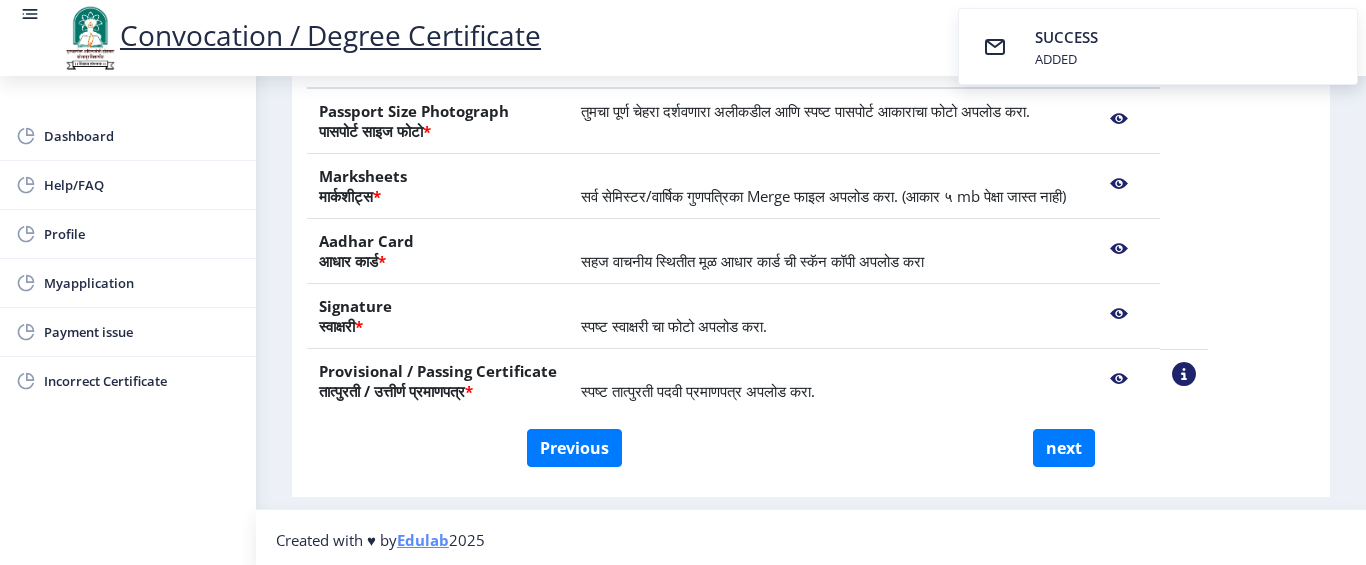click 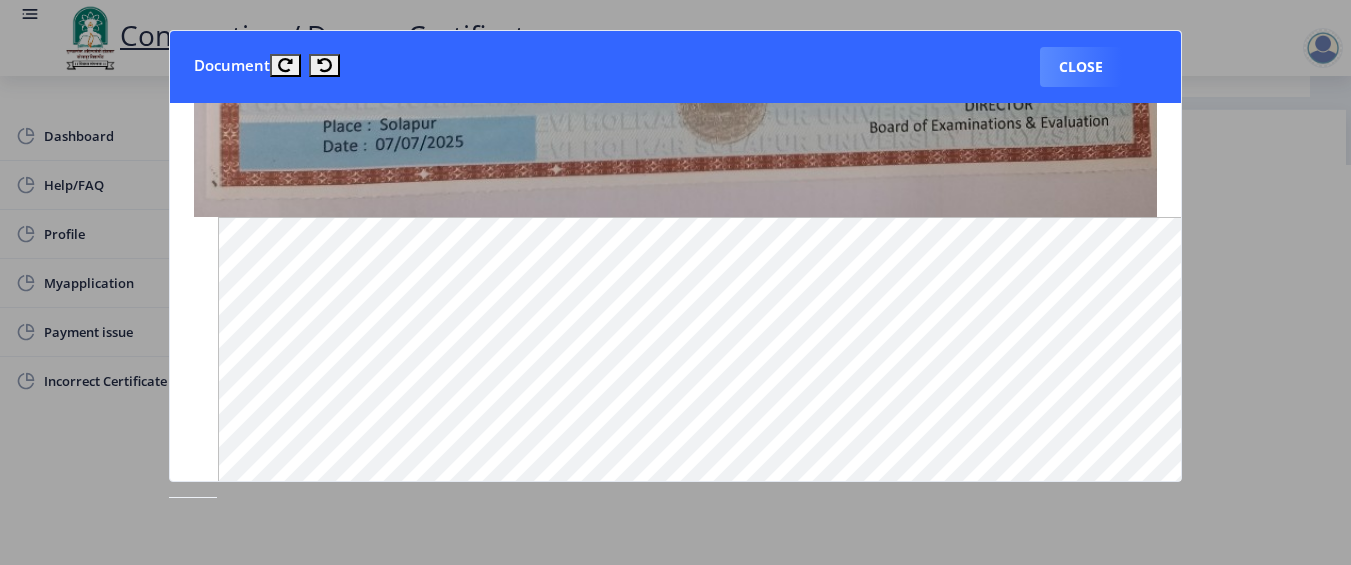 scroll, scrollTop: 900, scrollLeft: 0, axis: vertical 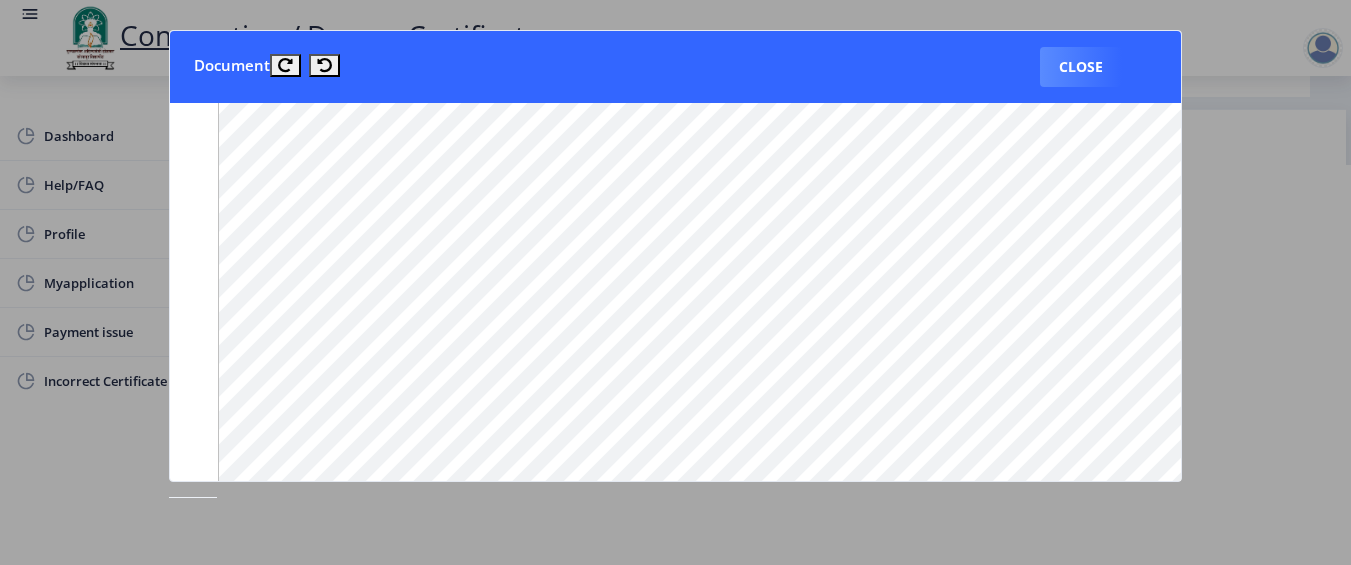 click 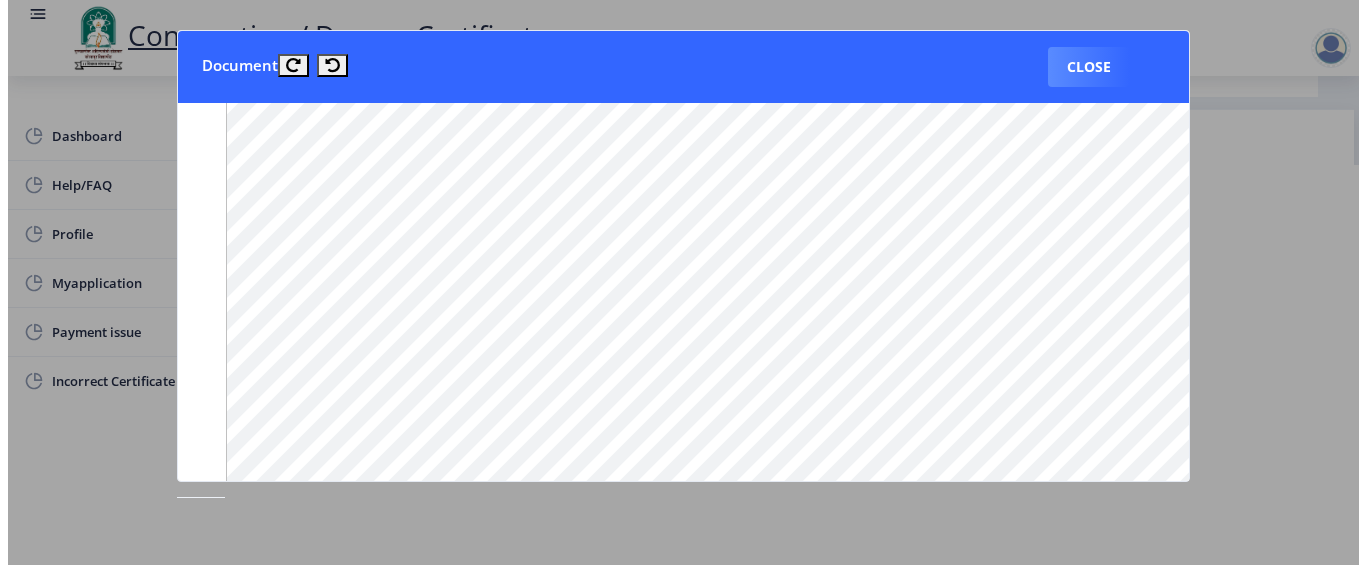 scroll, scrollTop: 229, scrollLeft: 0, axis: vertical 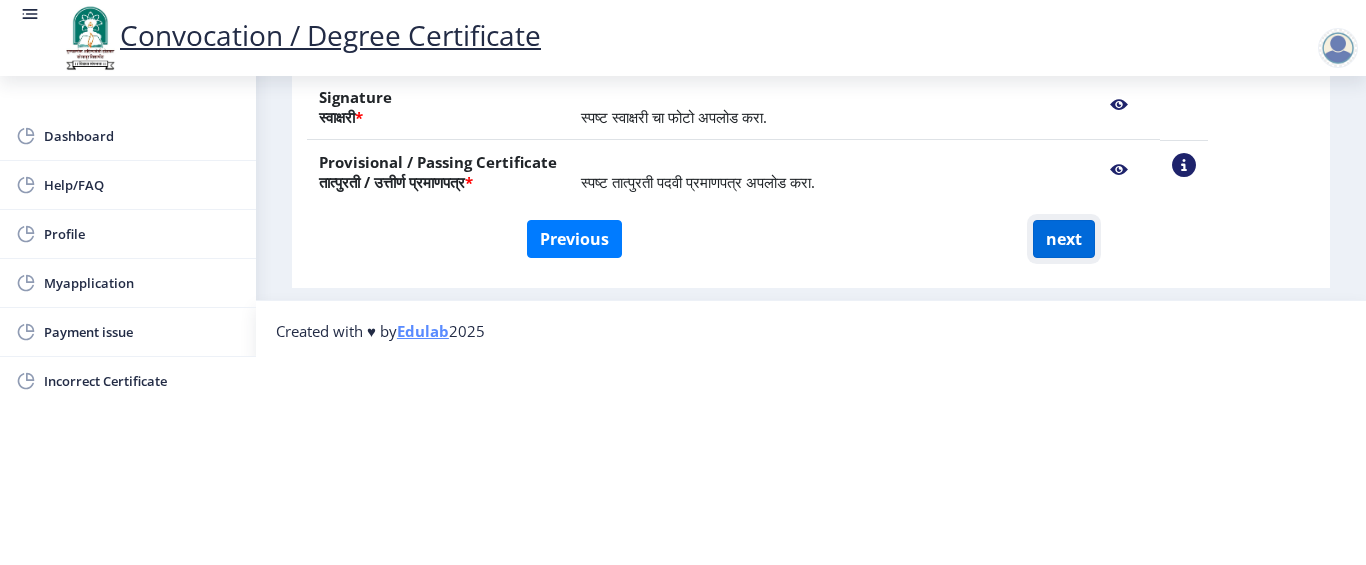 click on "next" 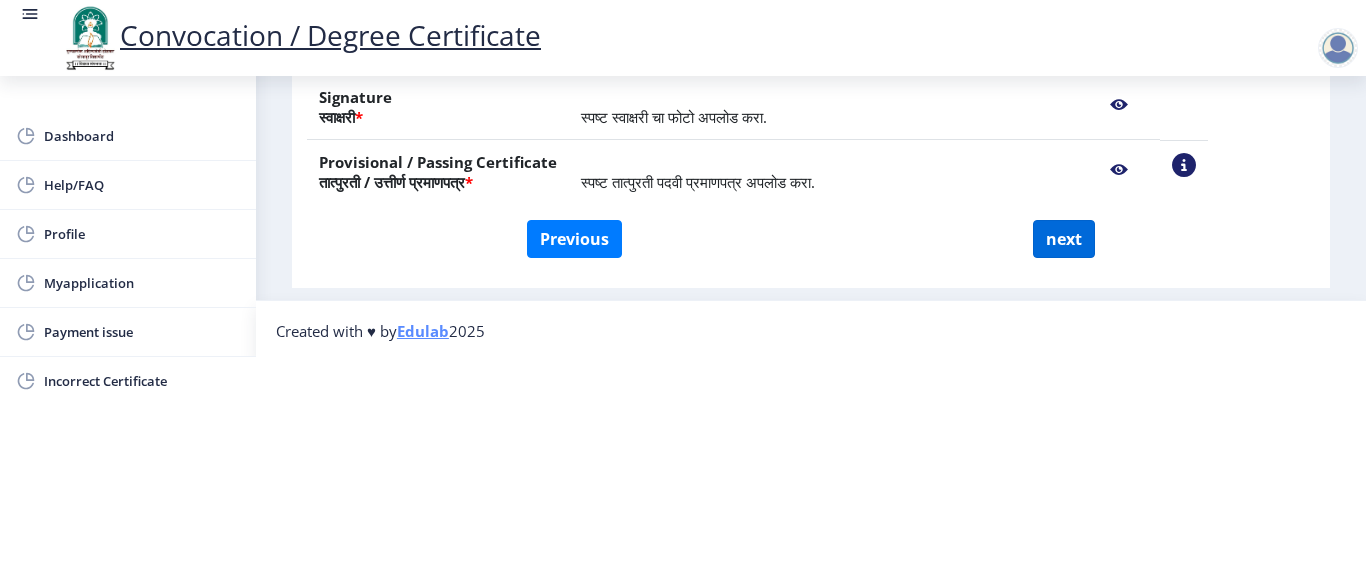select 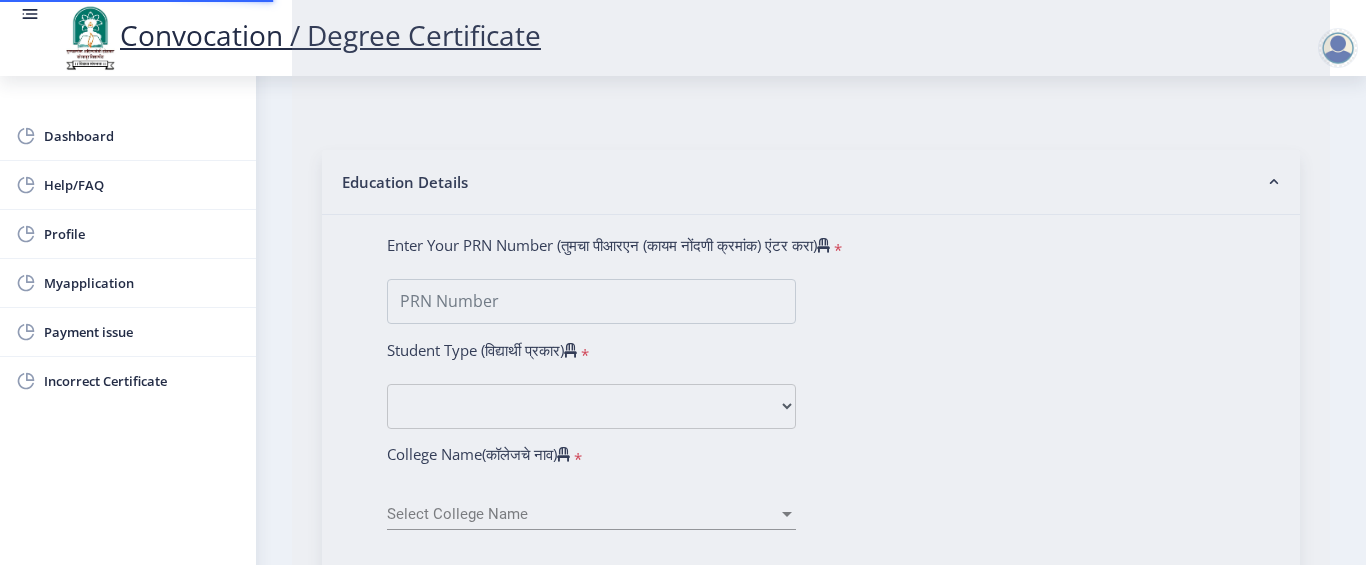 scroll, scrollTop: 0, scrollLeft: 0, axis: both 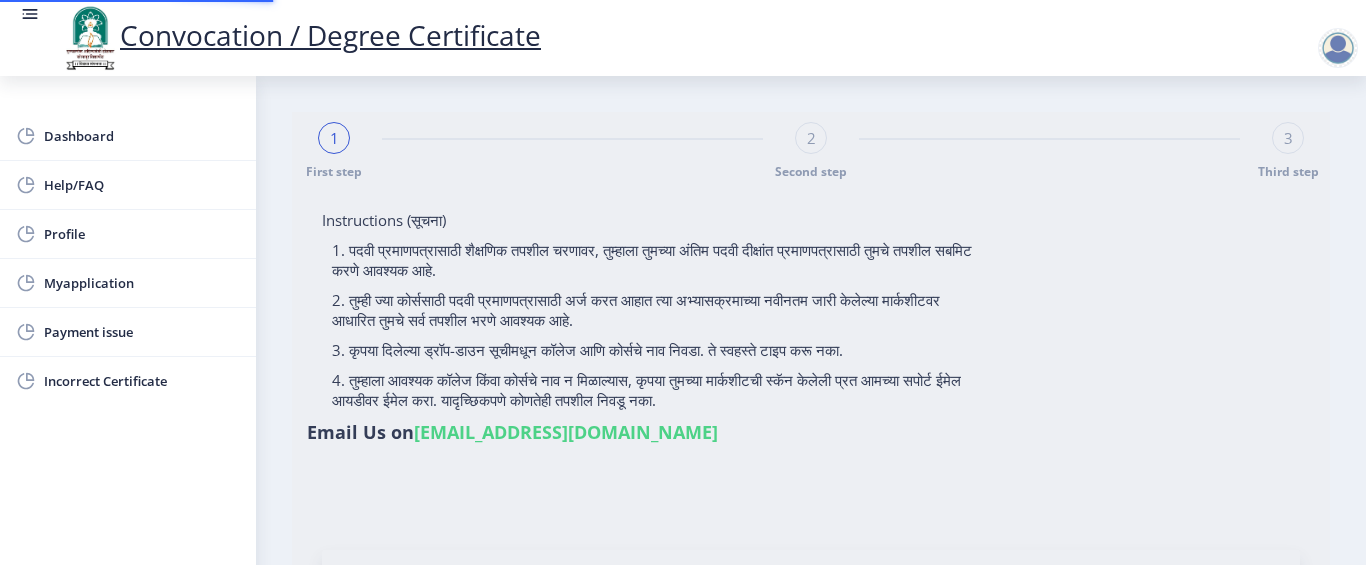 select 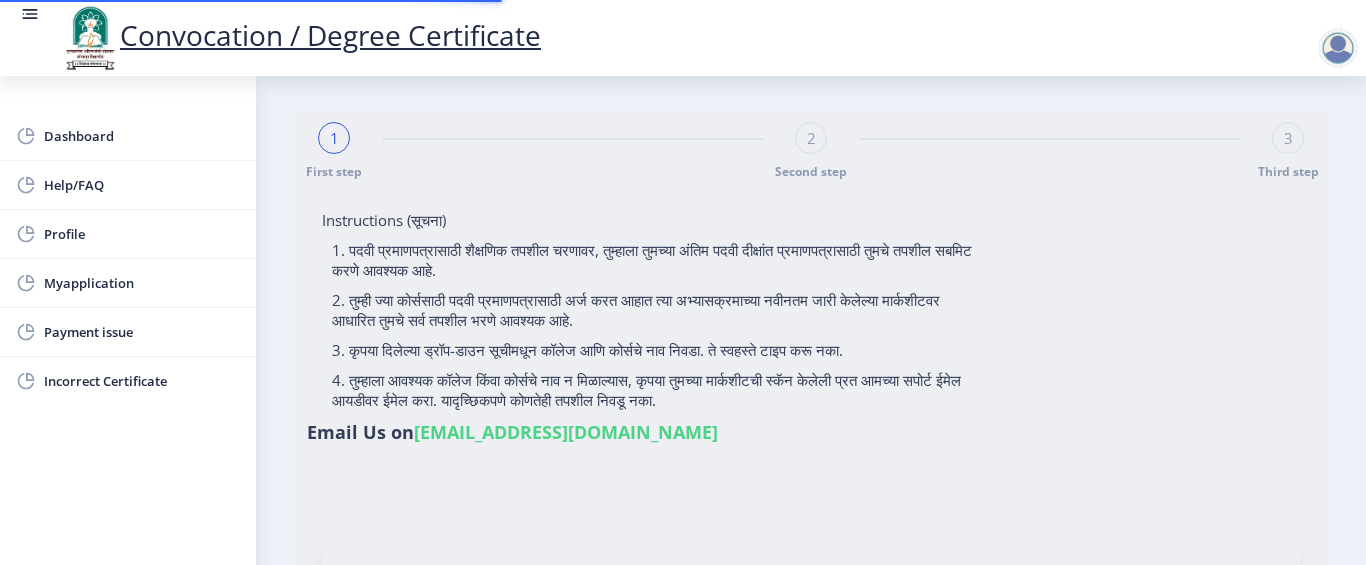 type on "[PERSON_NAME] [PERSON_NAME]" 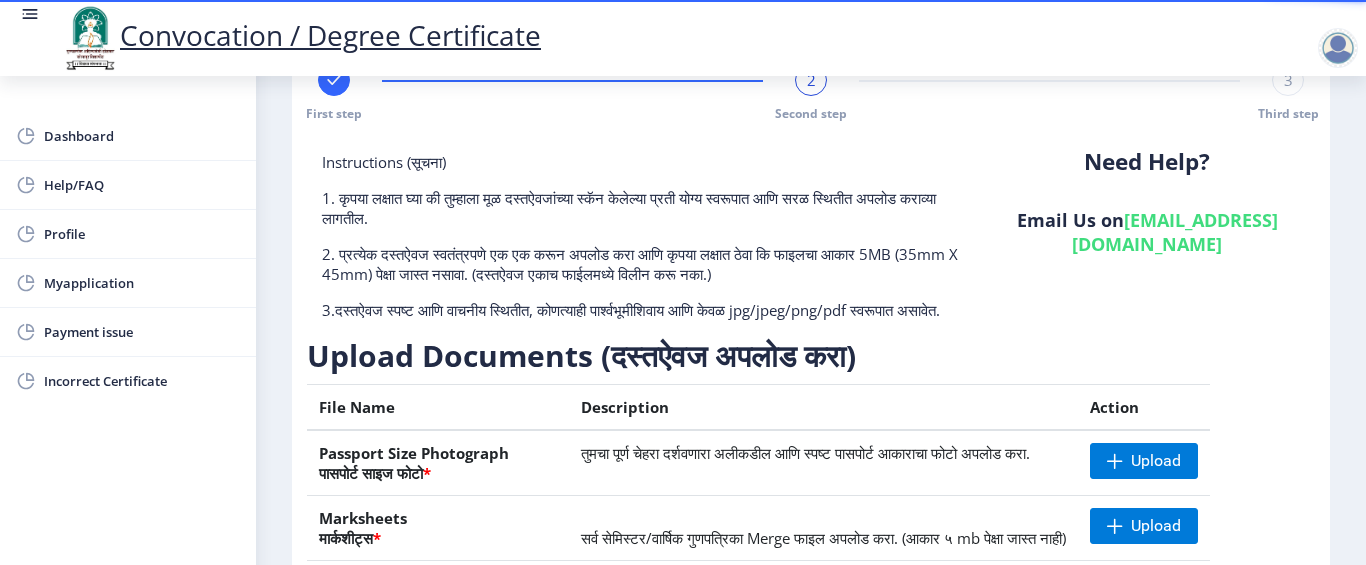 scroll, scrollTop: 0, scrollLeft: 0, axis: both 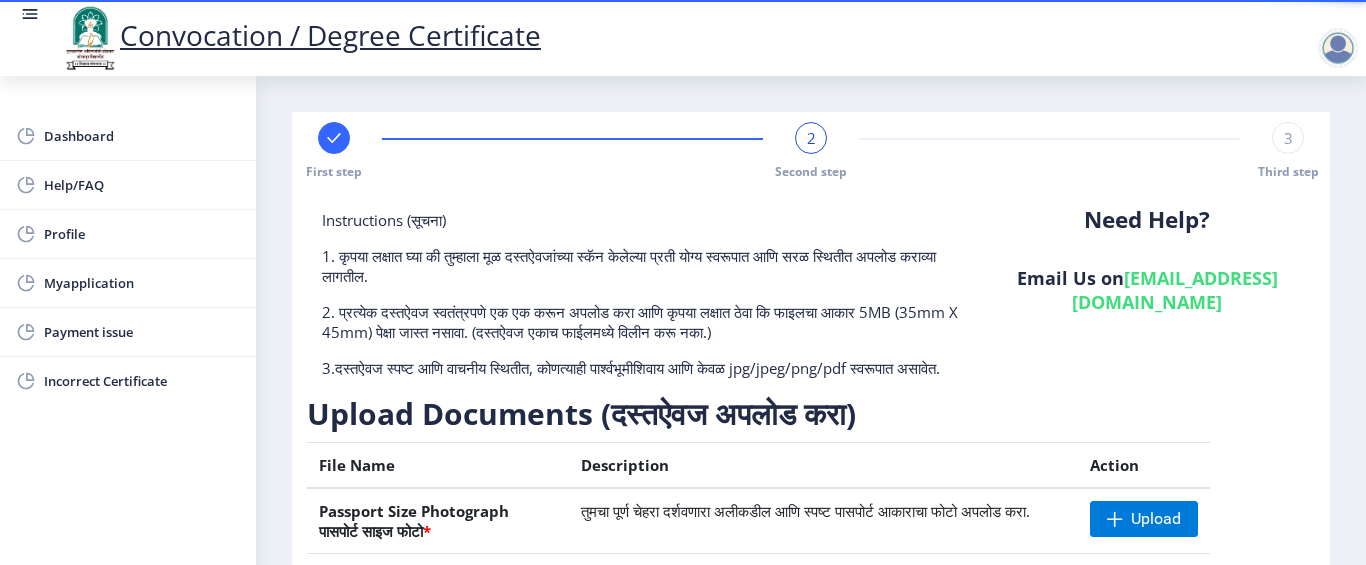 click 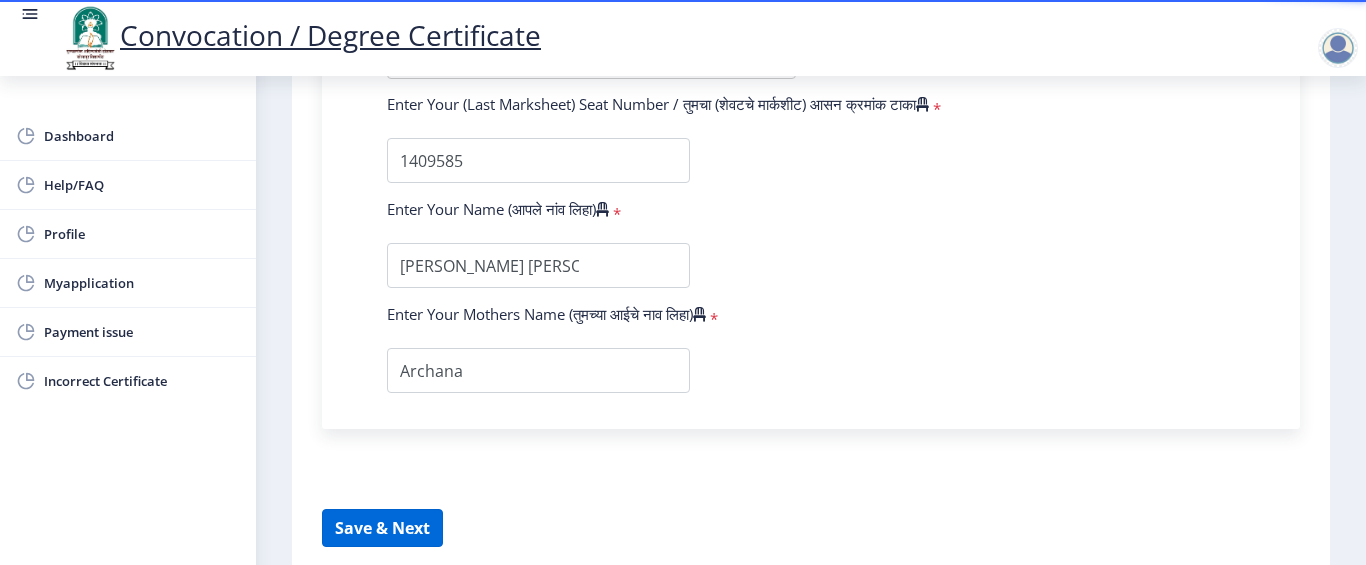 scroll, scrollTop: 1386, scrollLeft: 0, axis: vertical 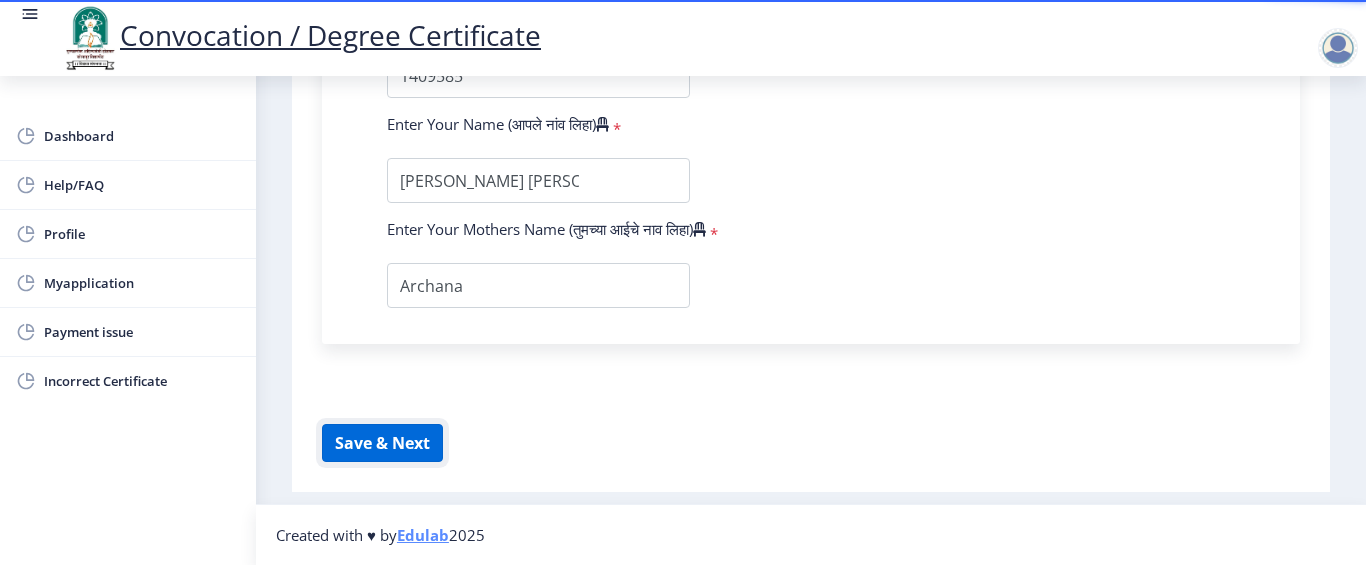 click on "Save & Next" 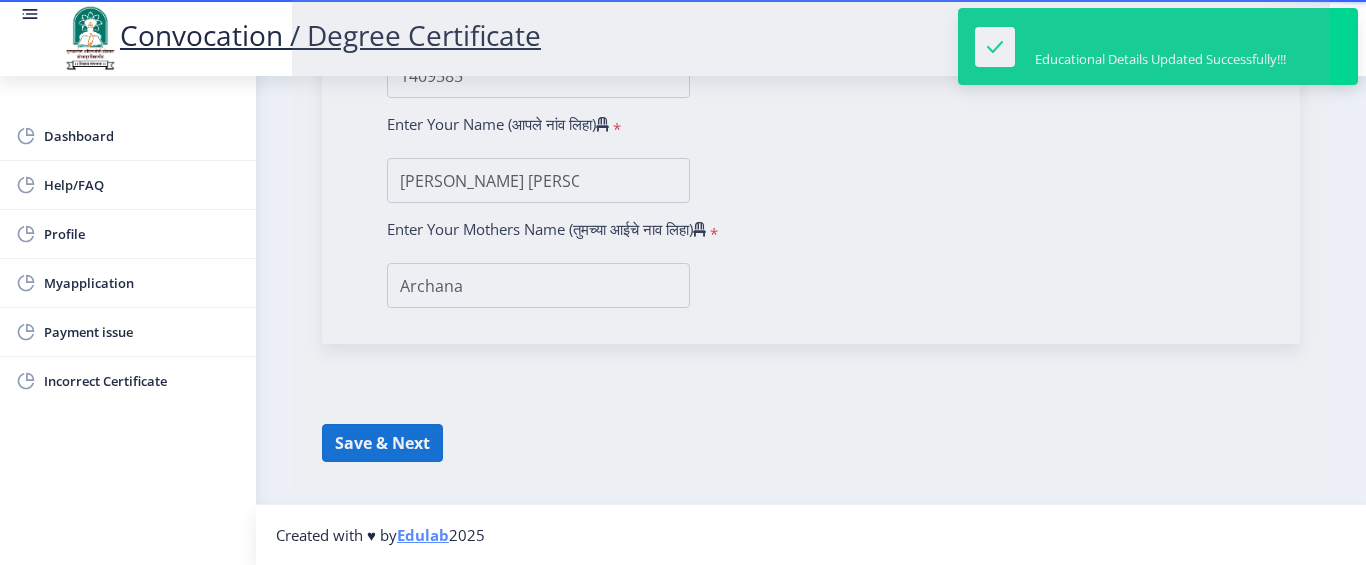select 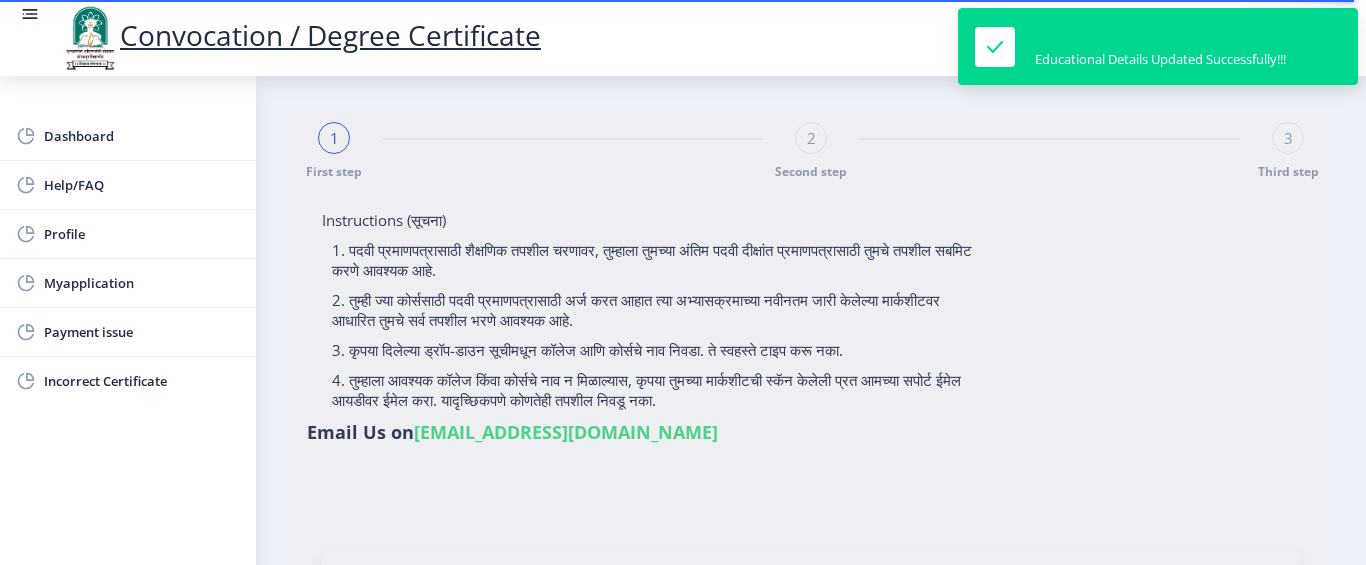 scroll, scrollTop: 400, scrollLeft: 0, axis: vertical 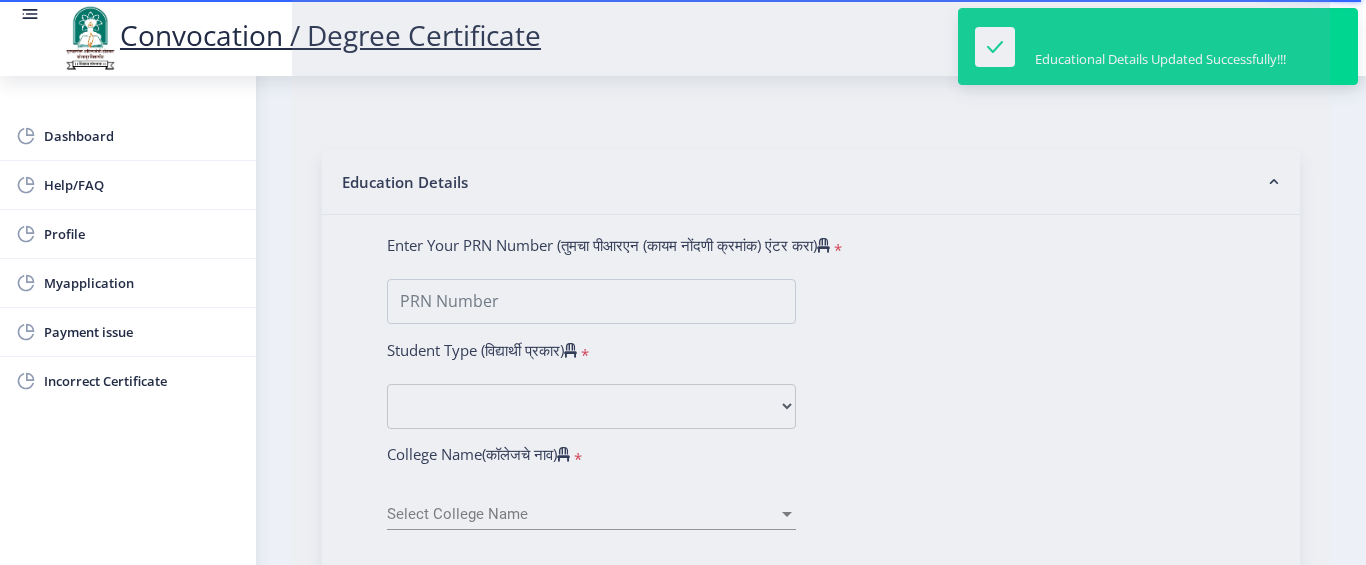 type on "[PERSON_NAME] [PERSON_NAME]" 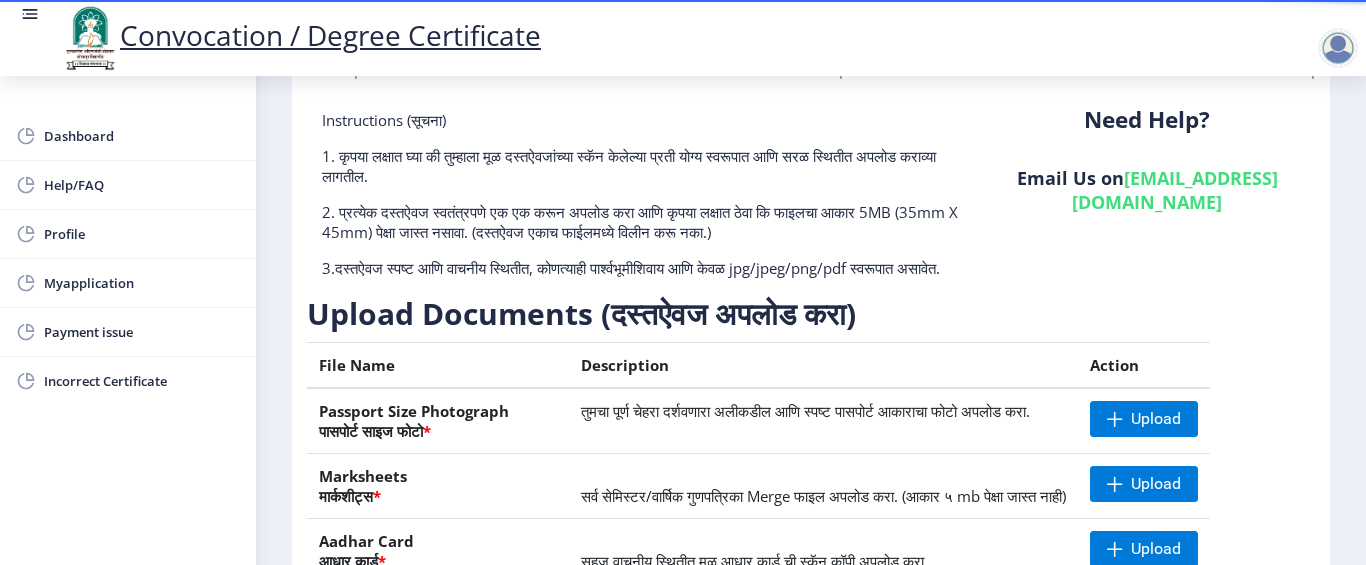 scroll, scrollTop: 400, scrollLeft: 0, axis: vertical 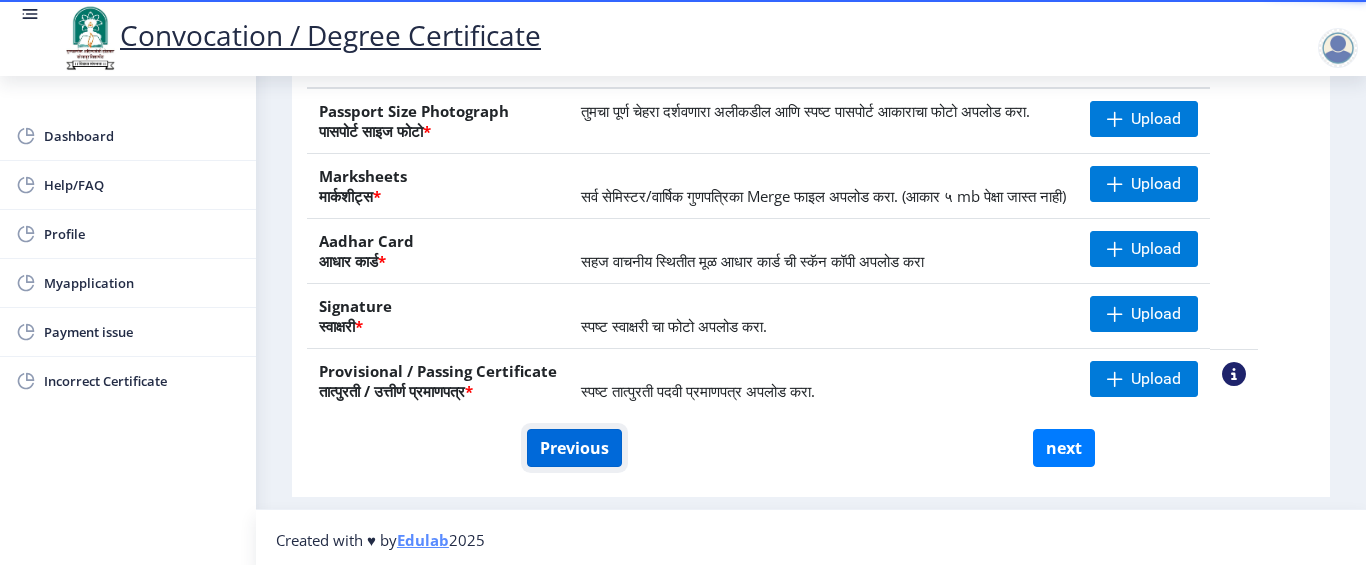 click on "Previous" 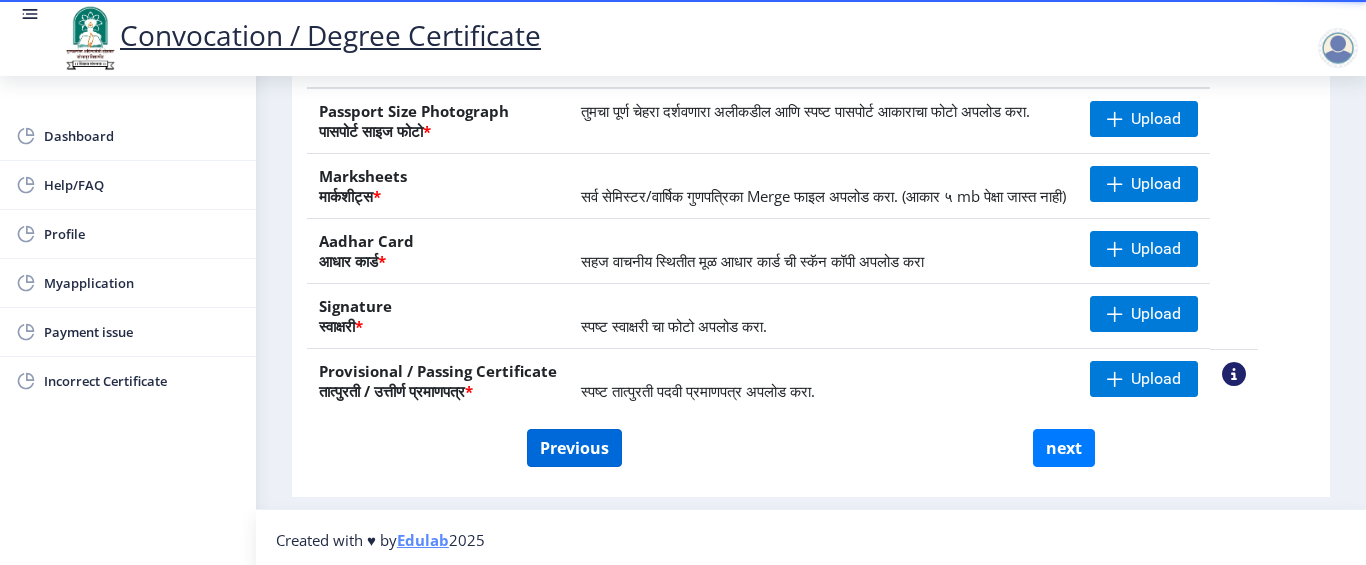 select on "Regular" 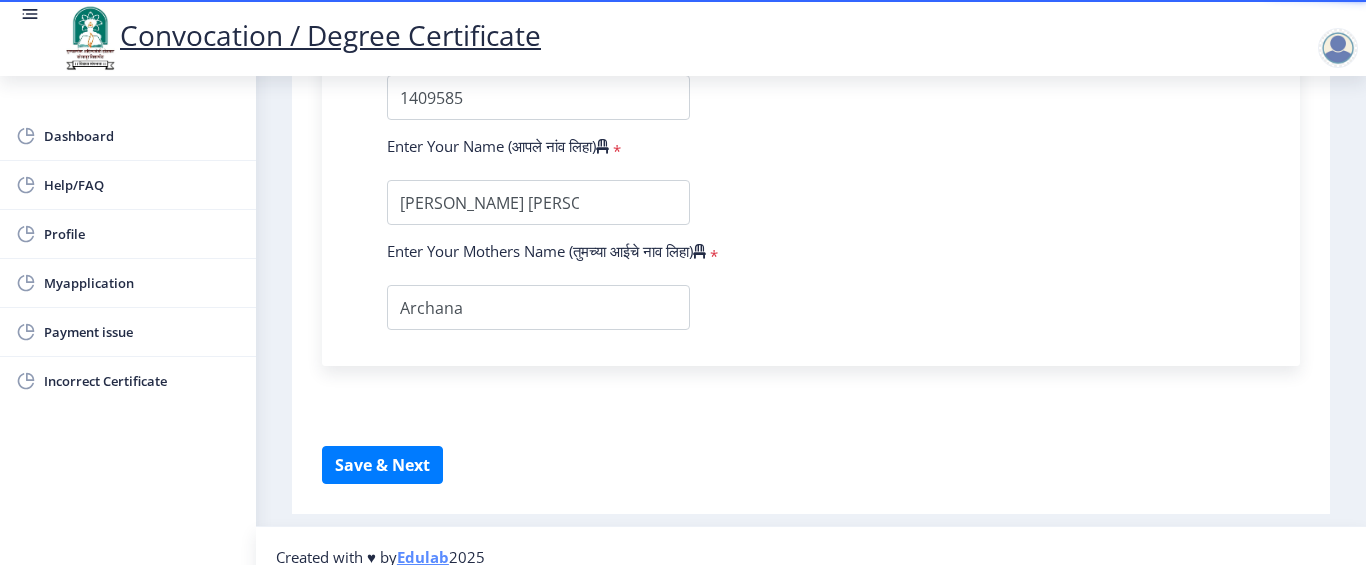 scroll, scrollTop: 1386, scrollLeft: 0, axis: vertical 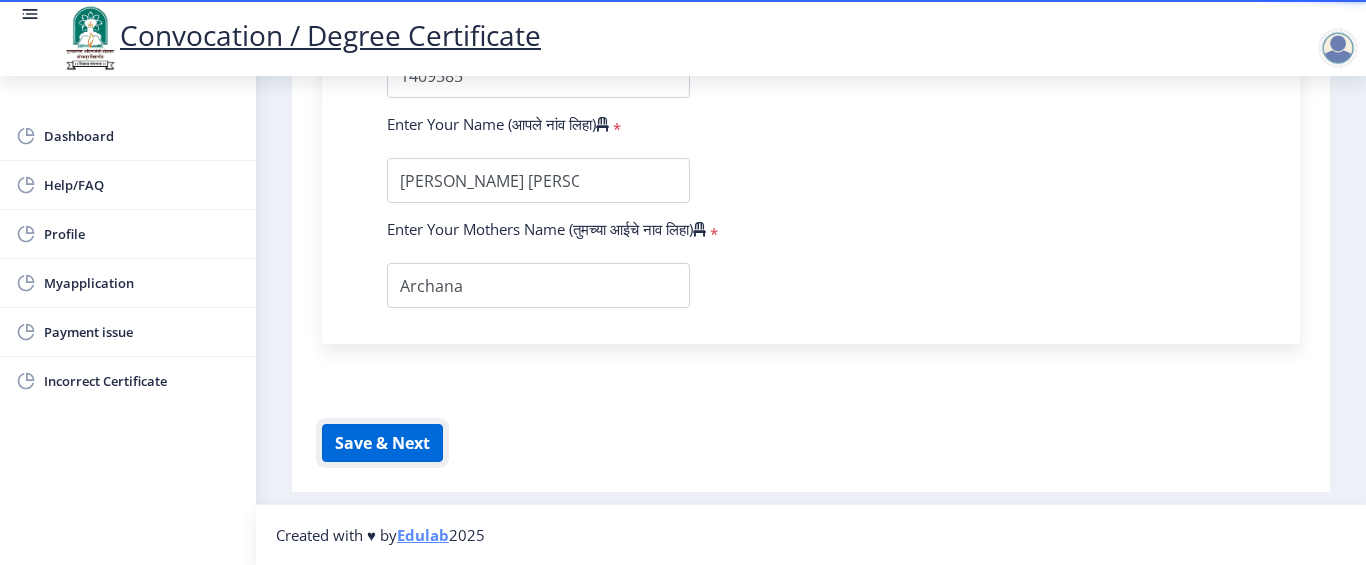 click on "Save & Next" 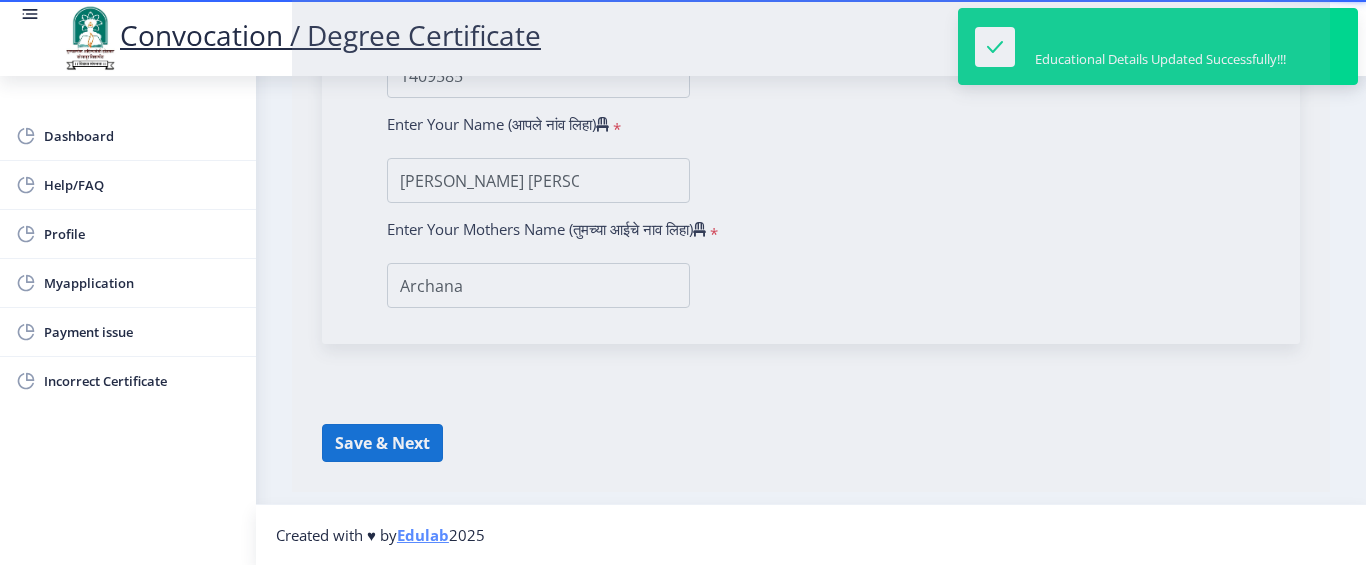 select 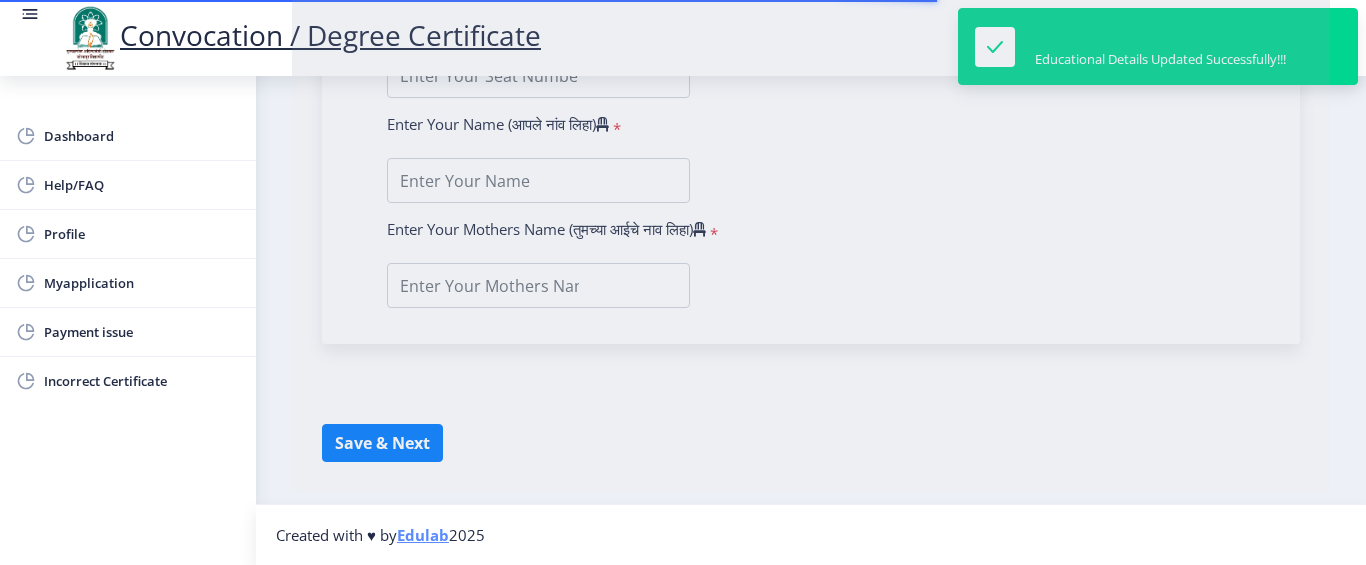 scroll, scrollTop: 0, scrollLeft: 0, axis: both 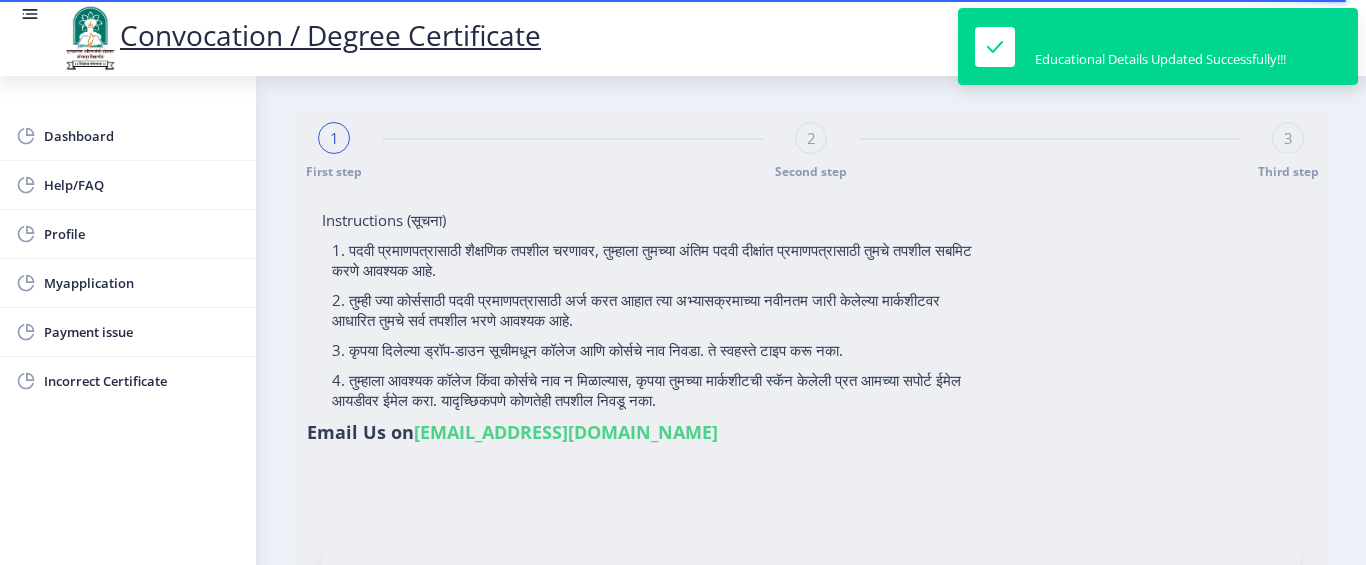 type on "[PERSON_NAME] [PERSON_NAME]" 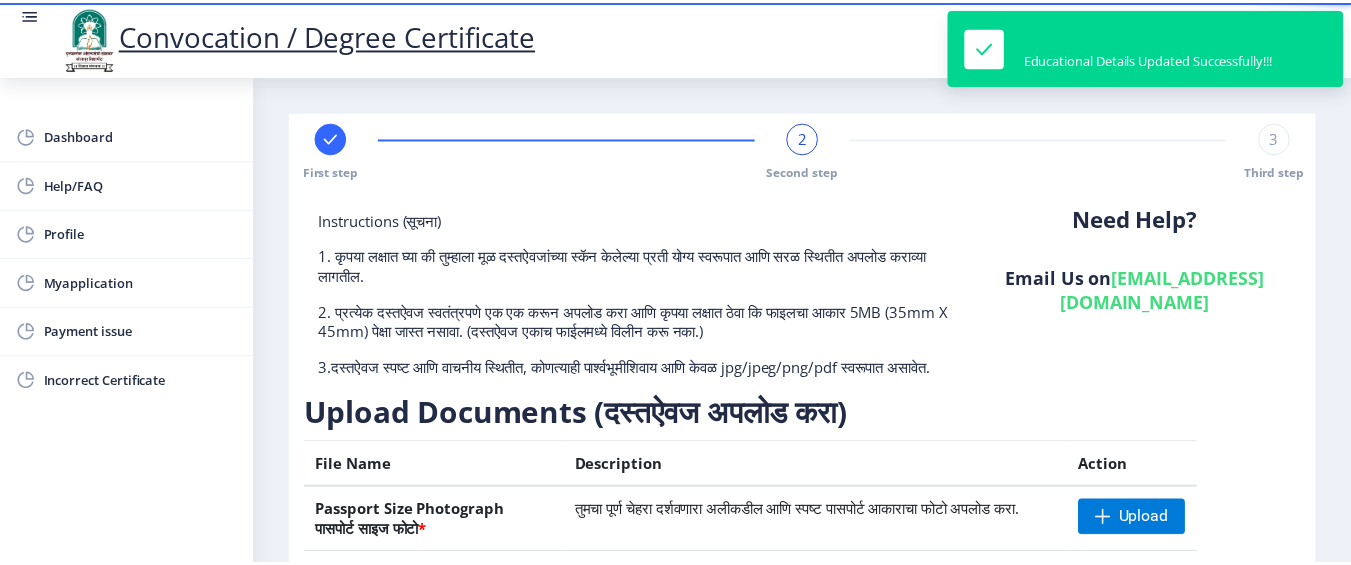 scroll, scrollTop: 300, scrollLeft: 0, axis: vertical 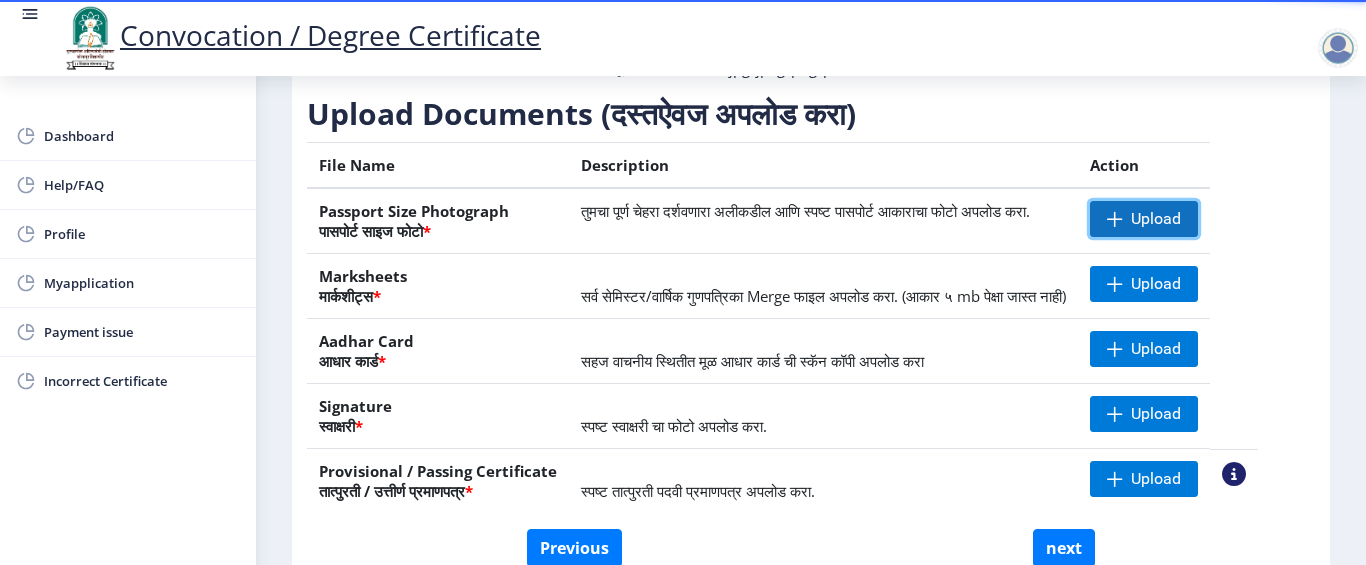 click 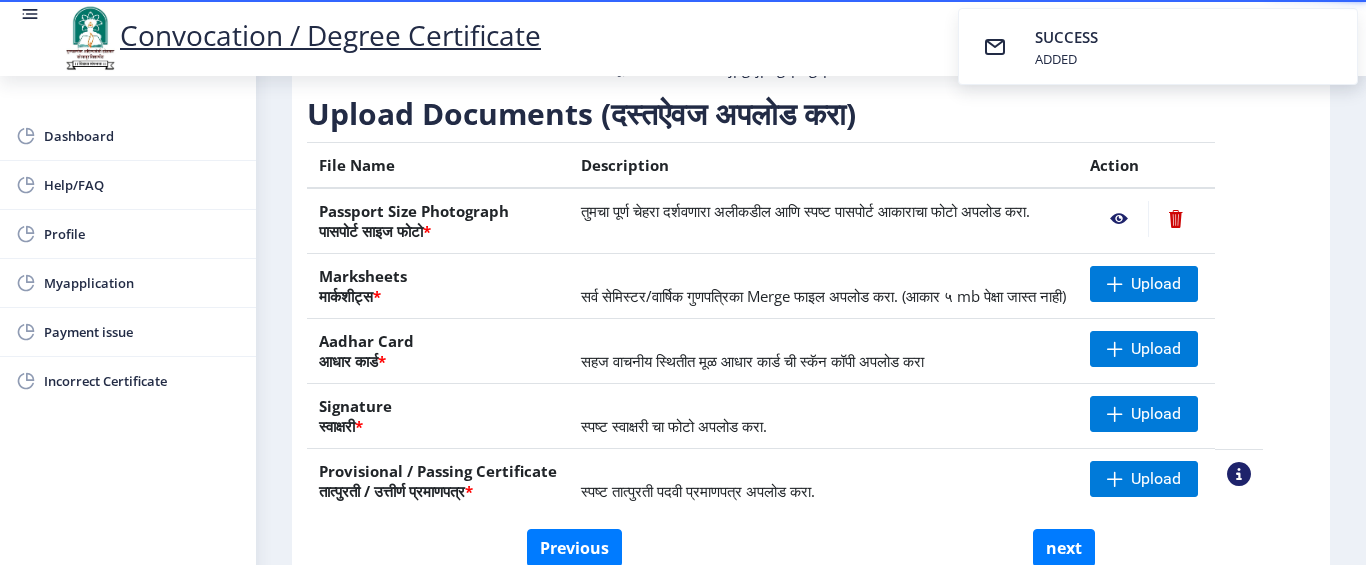 click 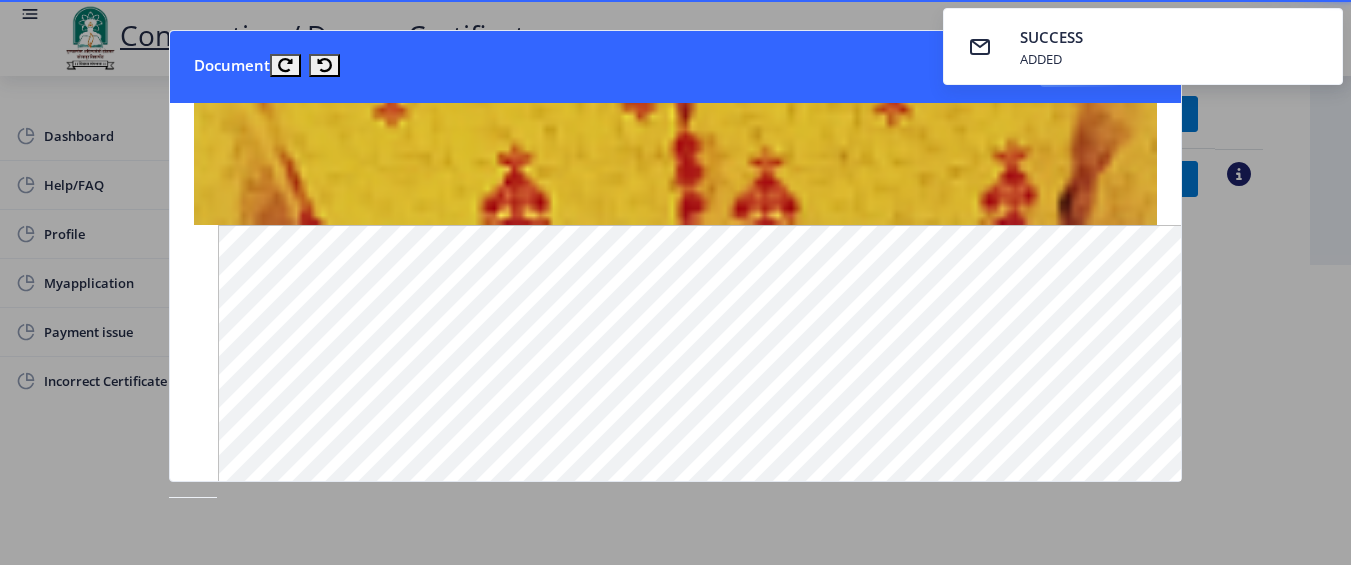 scroll, scrollTop: 1500, scrollLeft: 0, axis: vertical 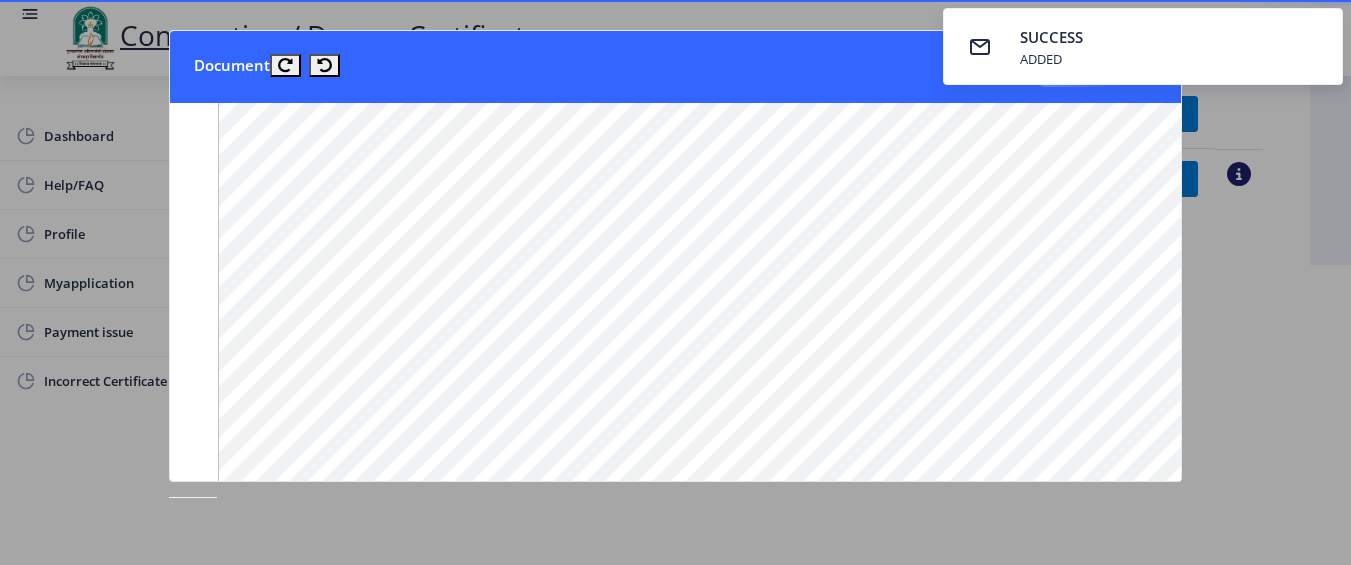 click 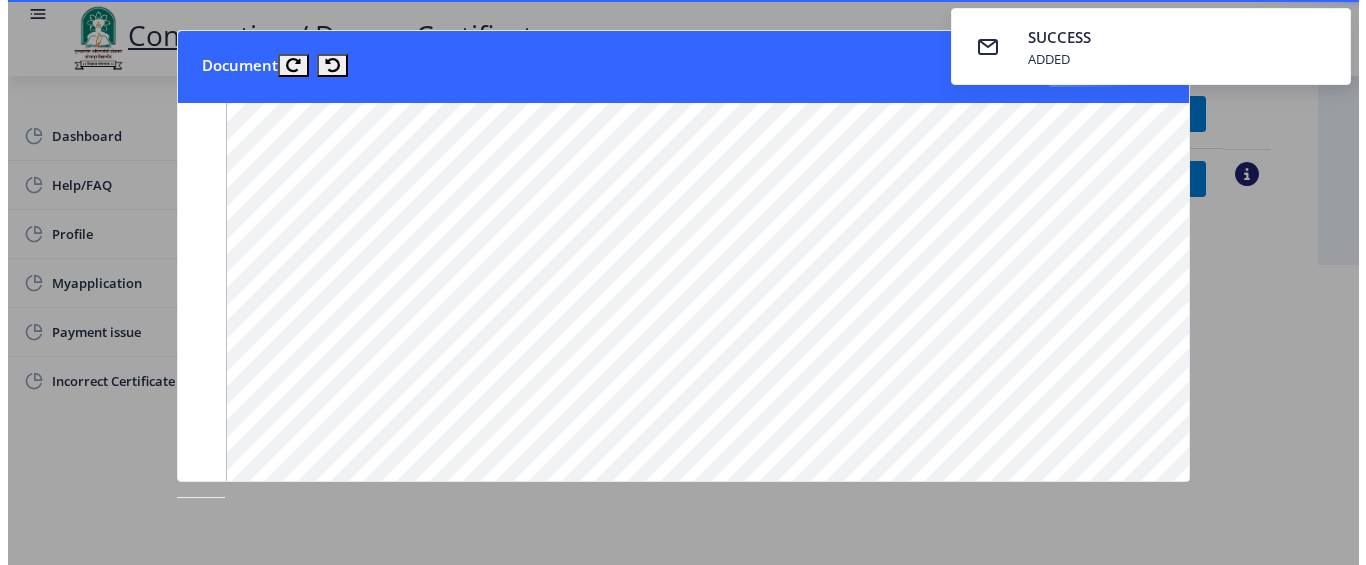 scroll, scrollTop: 229, scrollLeft: 0, axis: vertical 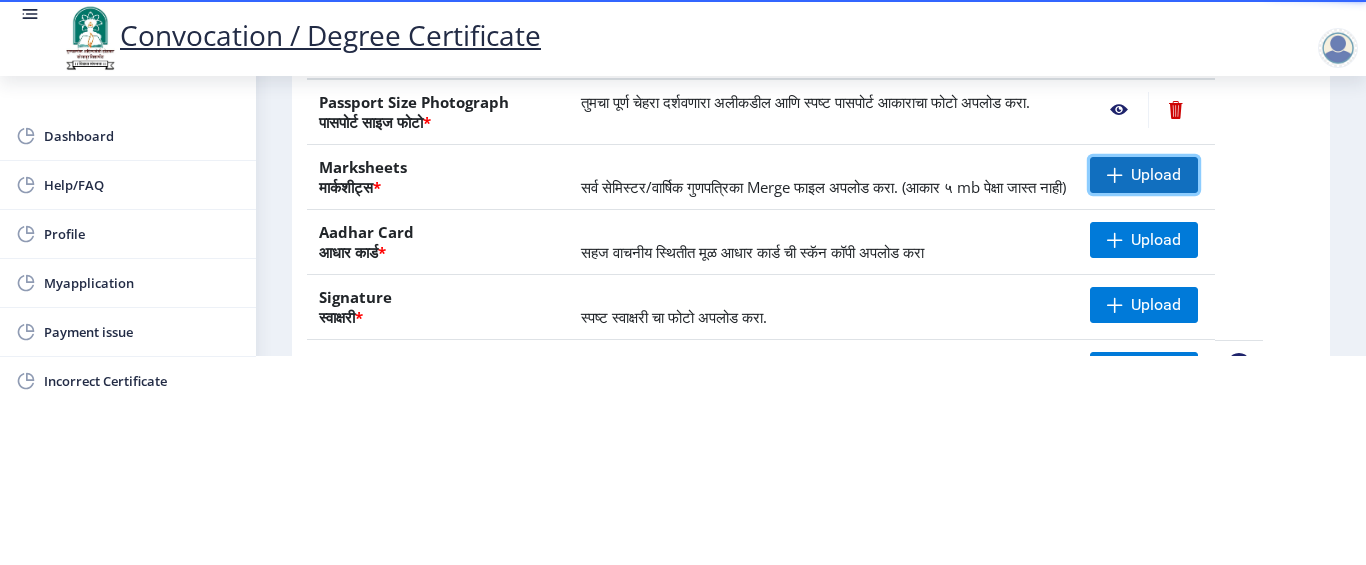 click on "Upload" 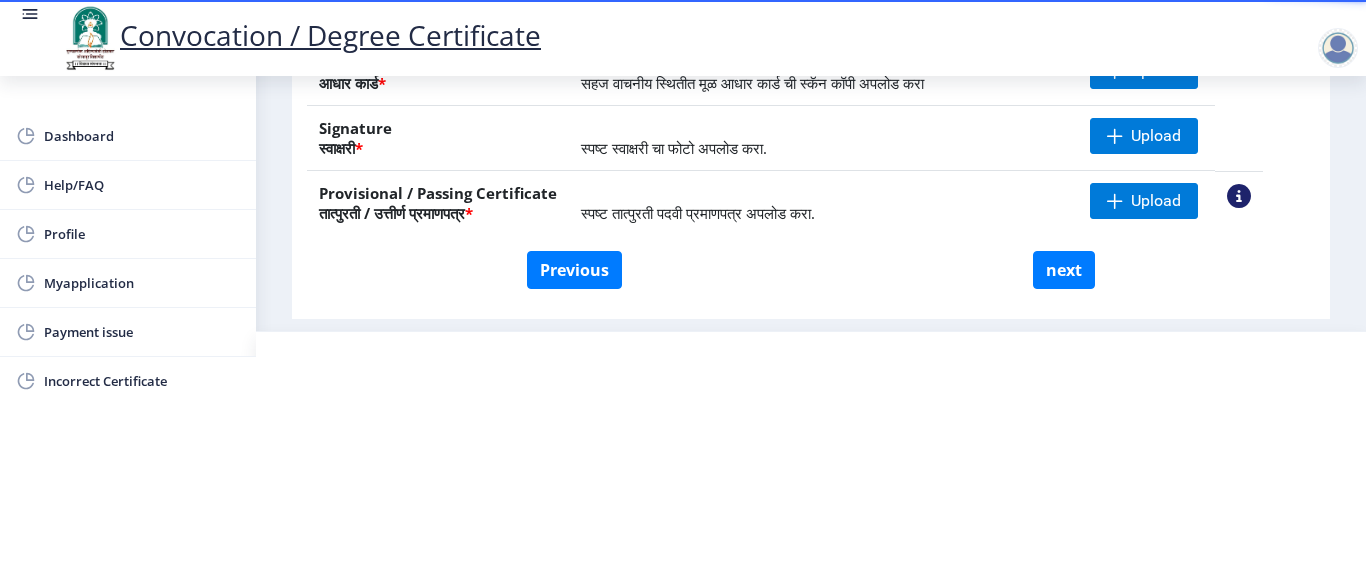 scroll, scrollTop: 400, scrollLeft: 0, axis: vertical 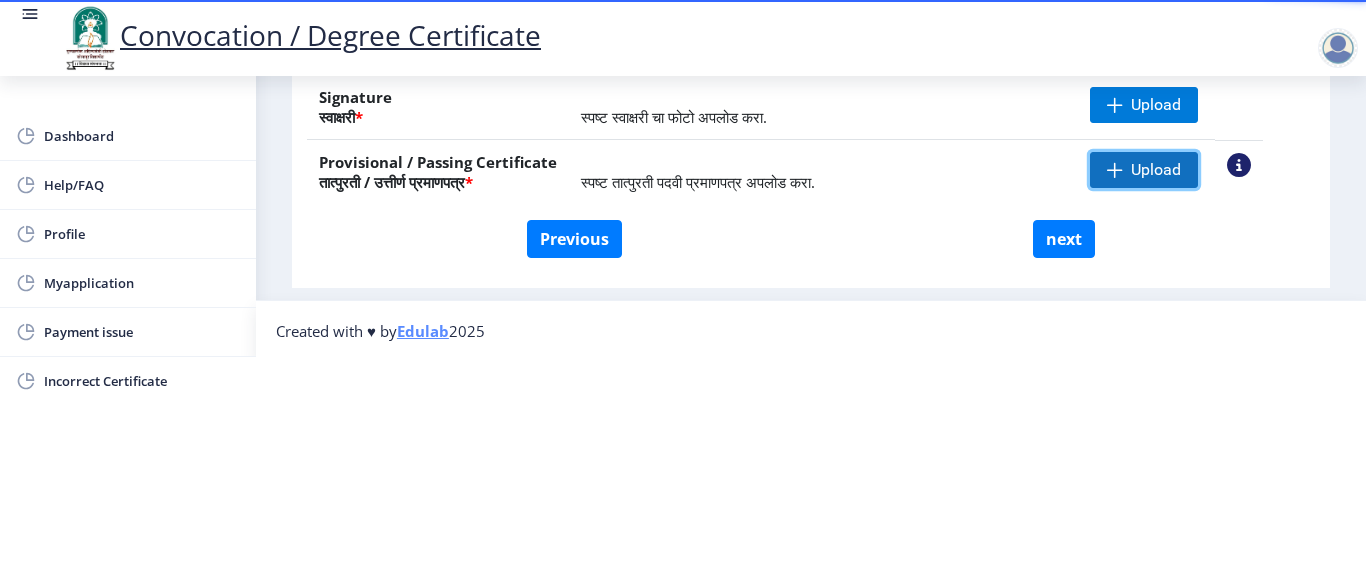 click on "Upload" 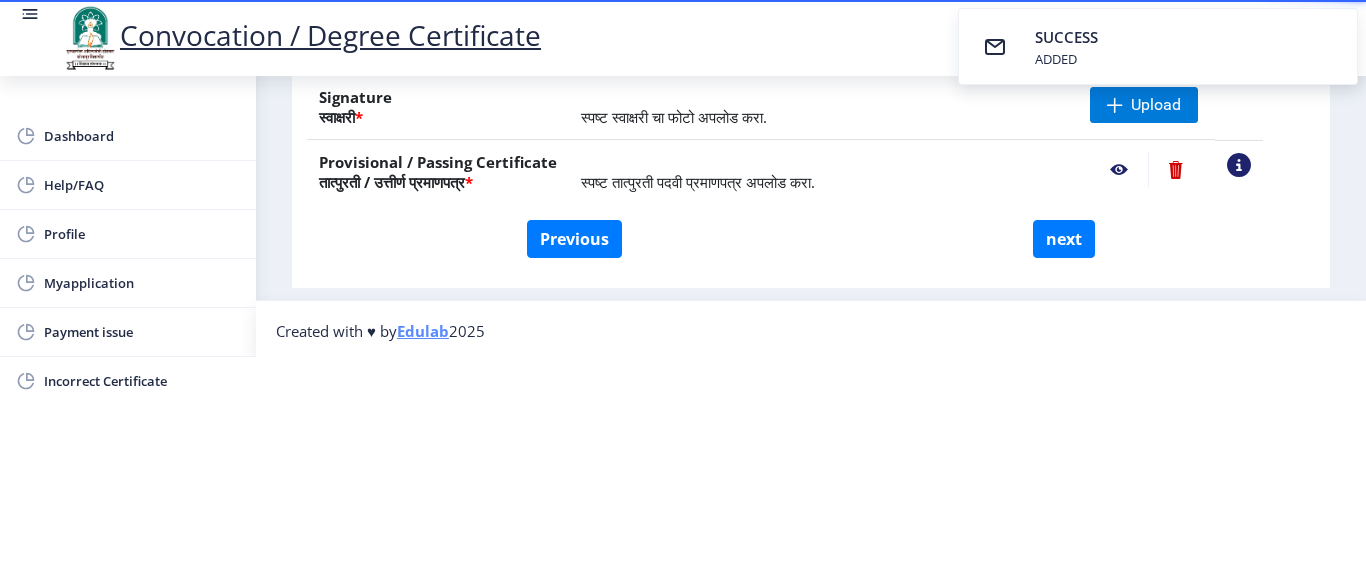 scroll, scrollTop: 200, scrollLeft: 0, axis: vertical 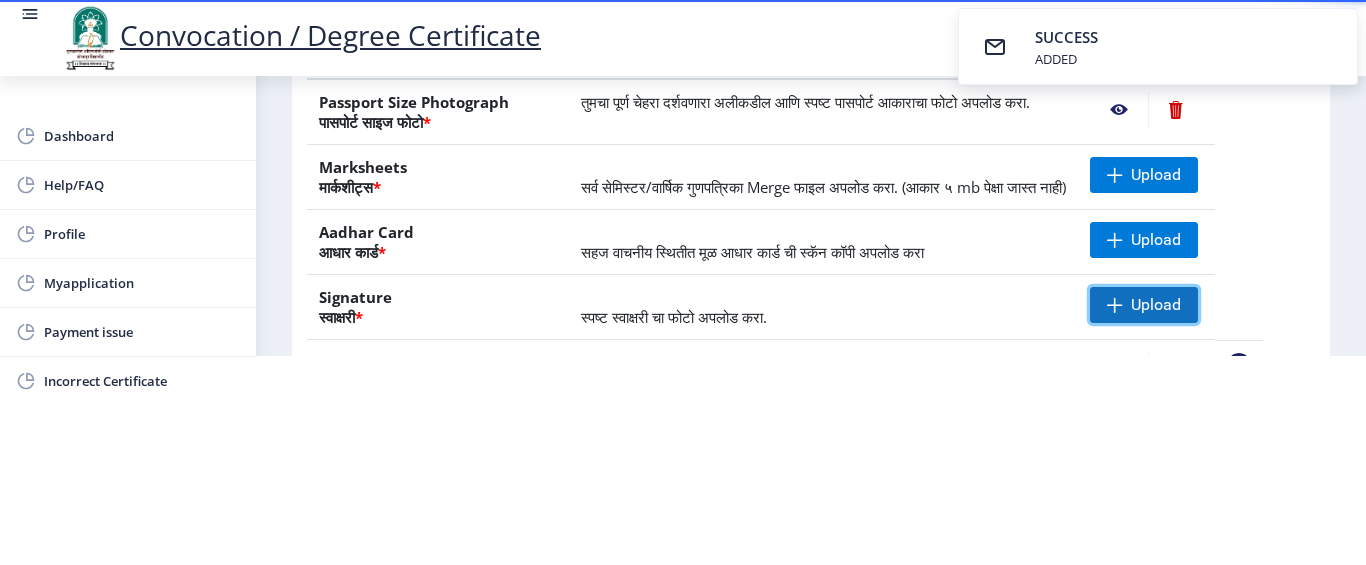 click on "Upload" 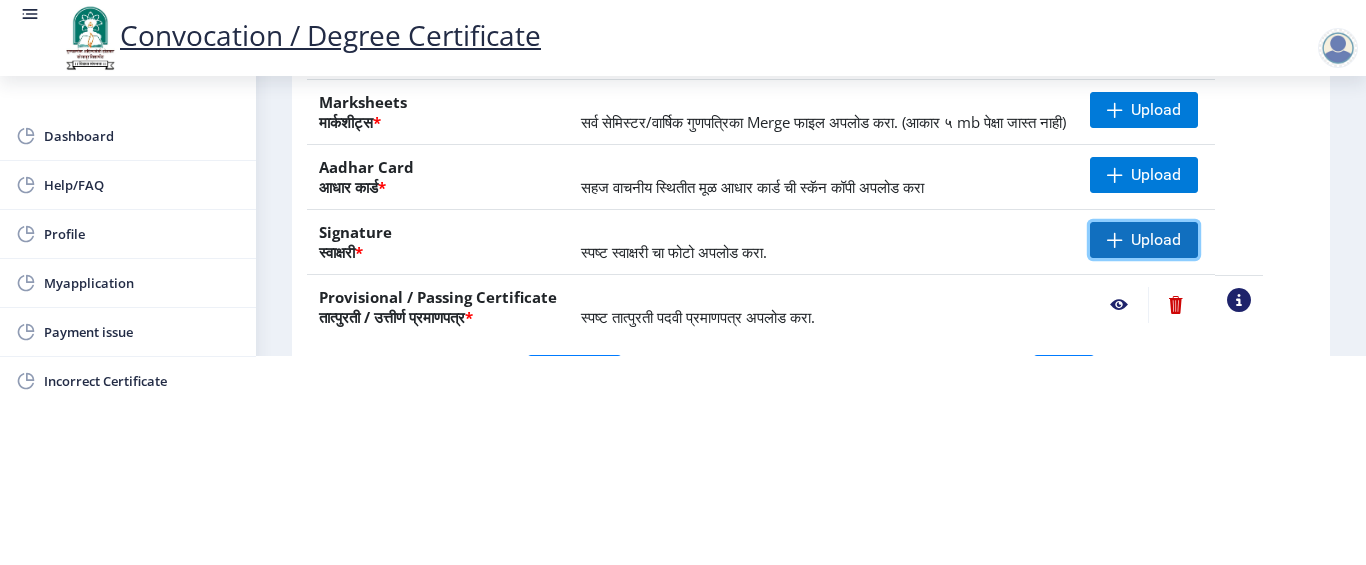 scroll, scrollTop: 300, scrollLeft: 0, axis: vertical 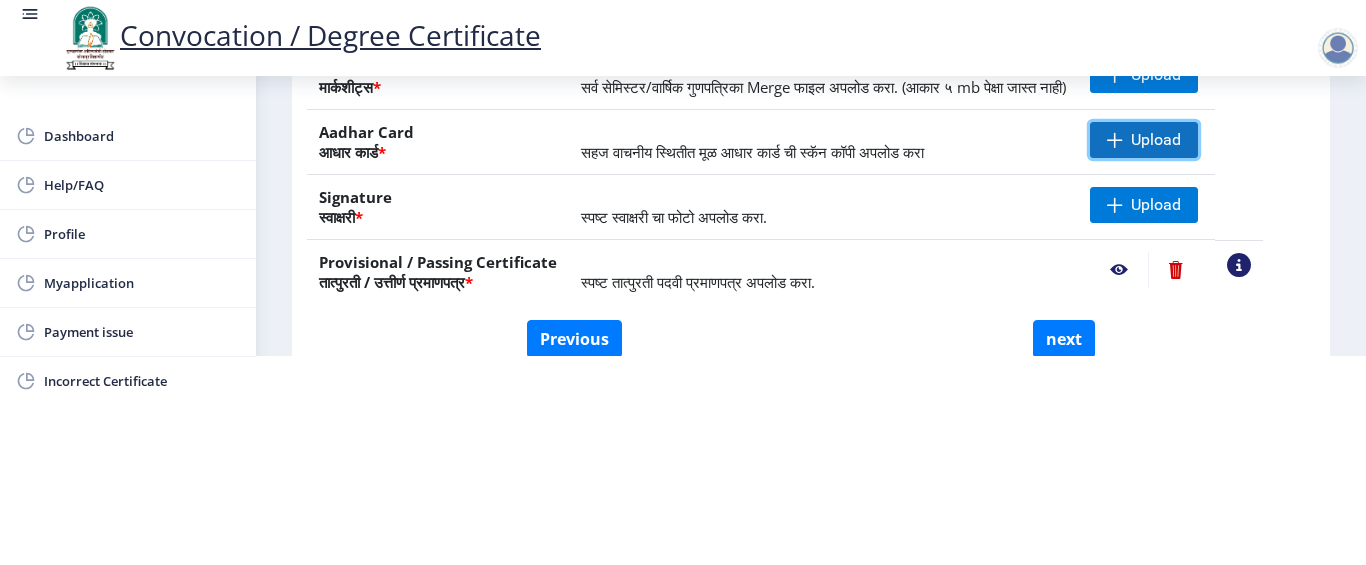 click on "Upload" 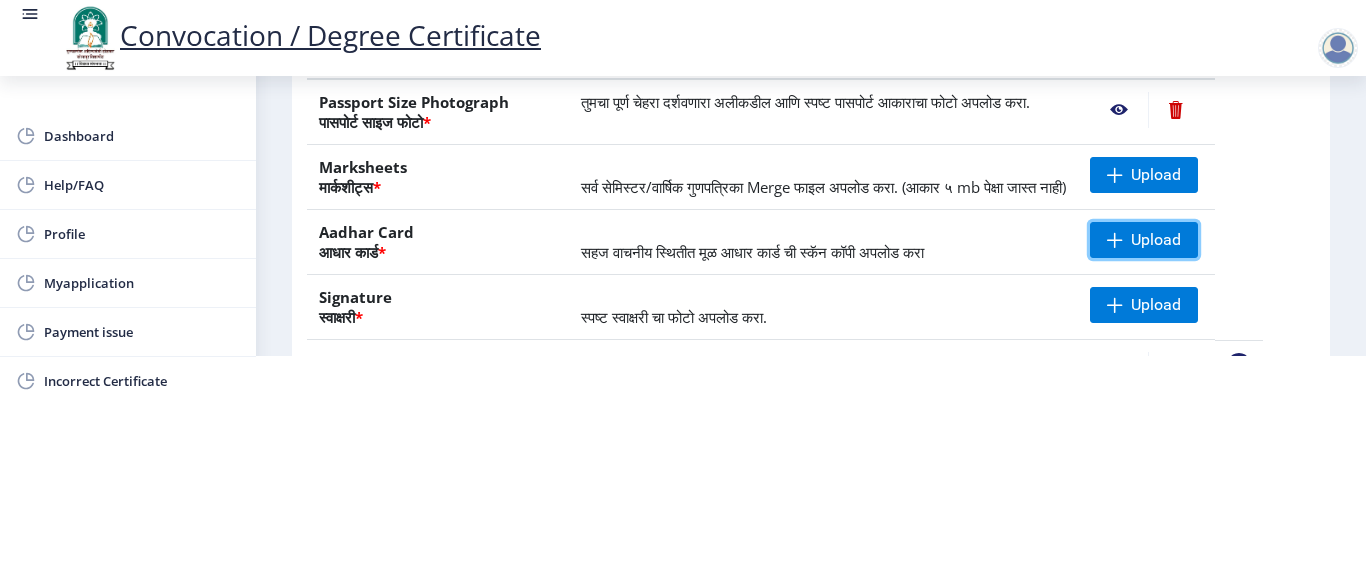 scroll, scrollTop: 300, scrollLeft: 0, axis: vertical 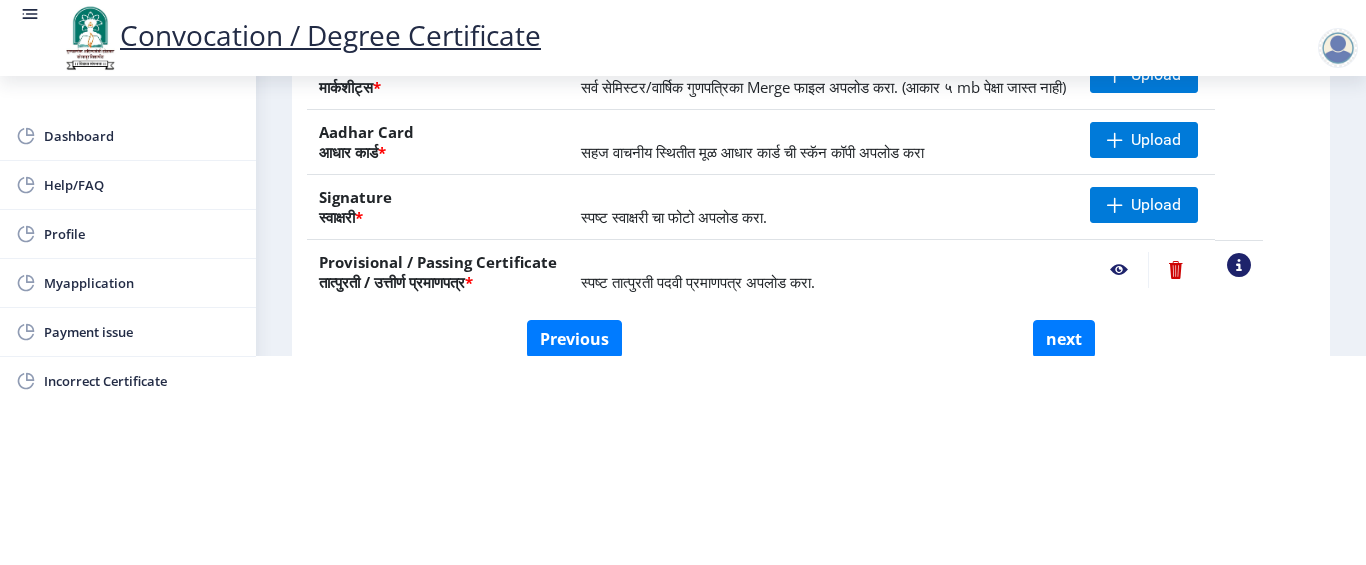 click 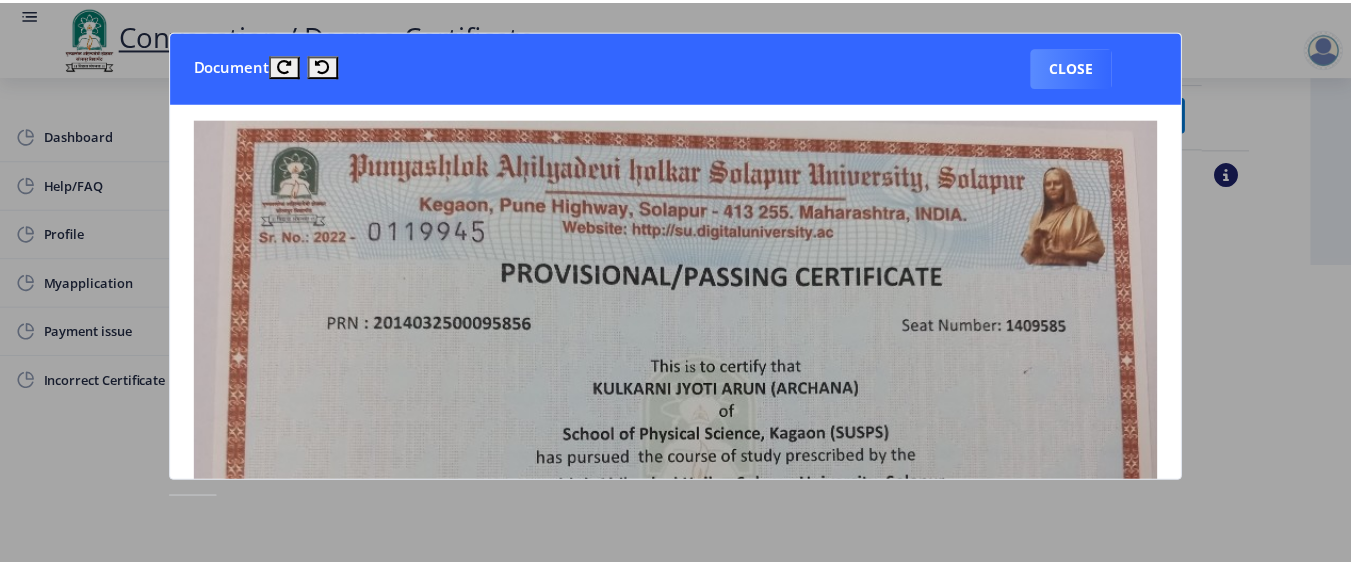 scroll, scrollTop: 0, scrollLeft: 0, axis: both 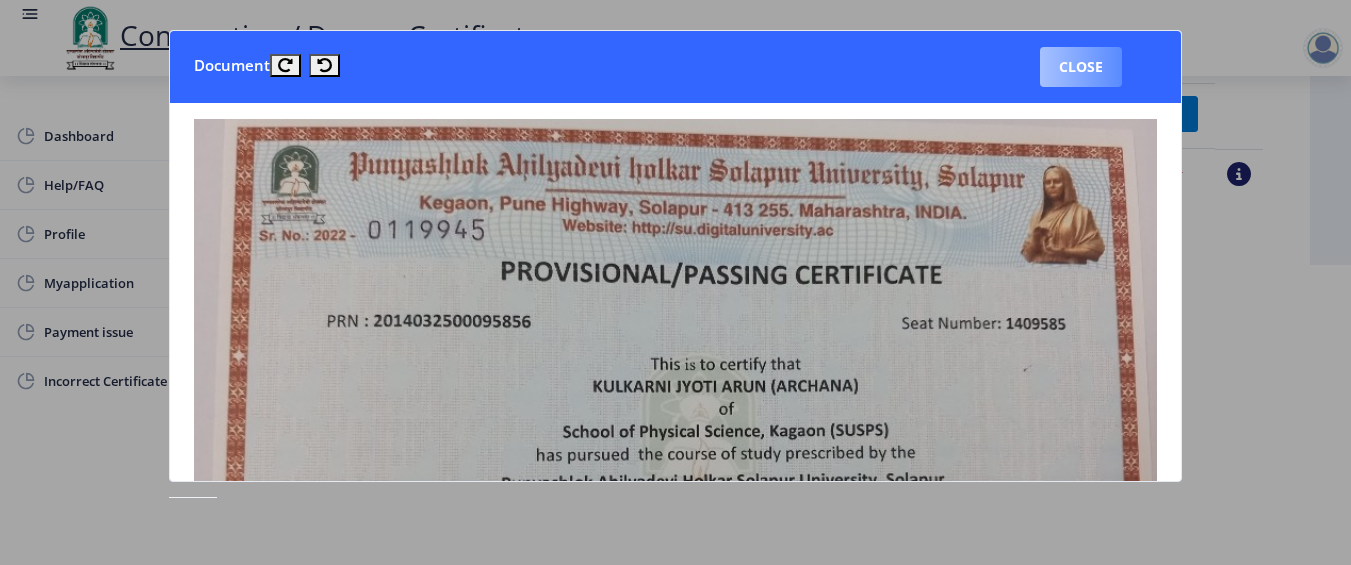 click on "Close" at bounding box center [1081, 67] 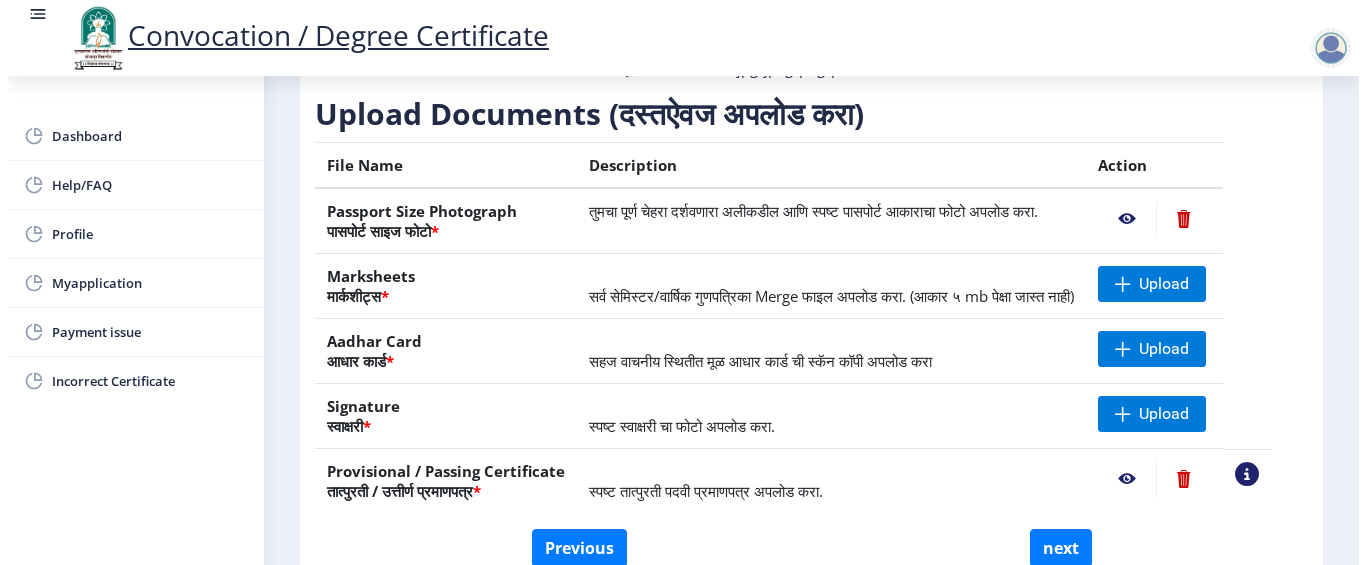 scroll, scrollTop: 229, scrollLeft: 0, axis: vertical 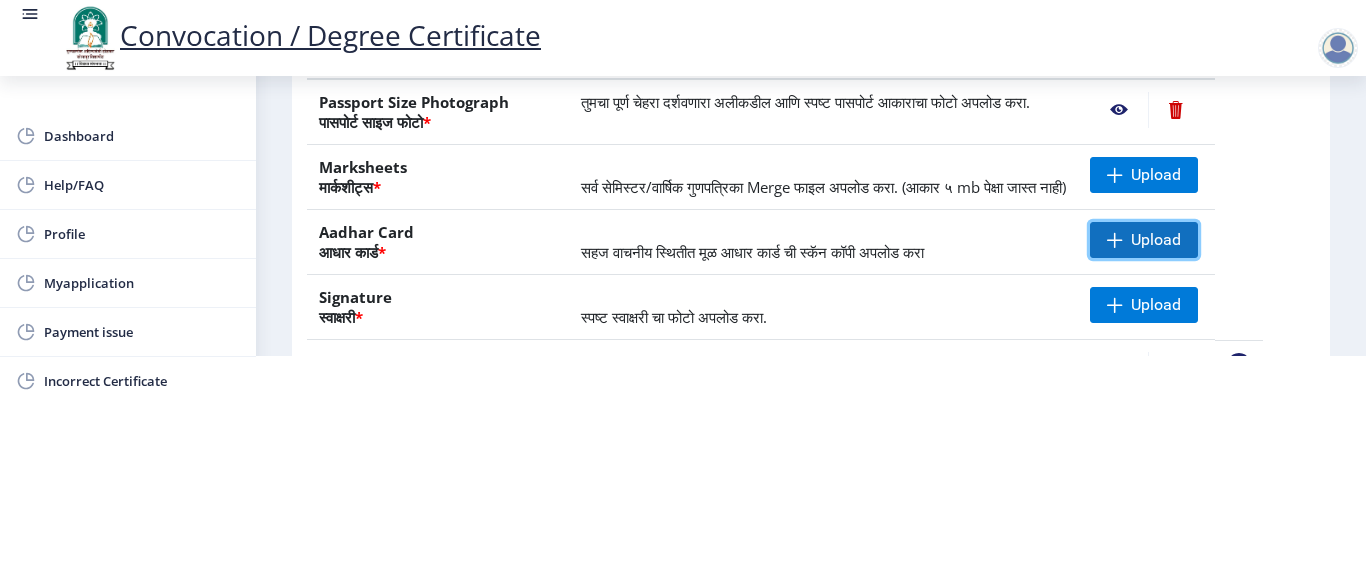 click 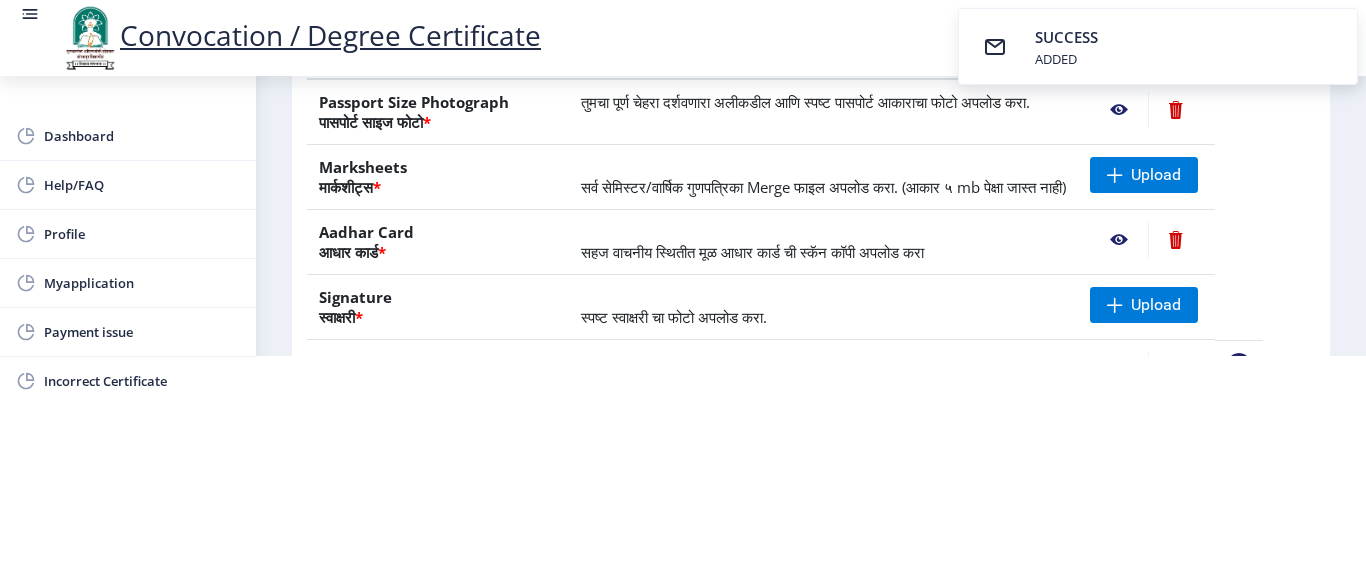 click 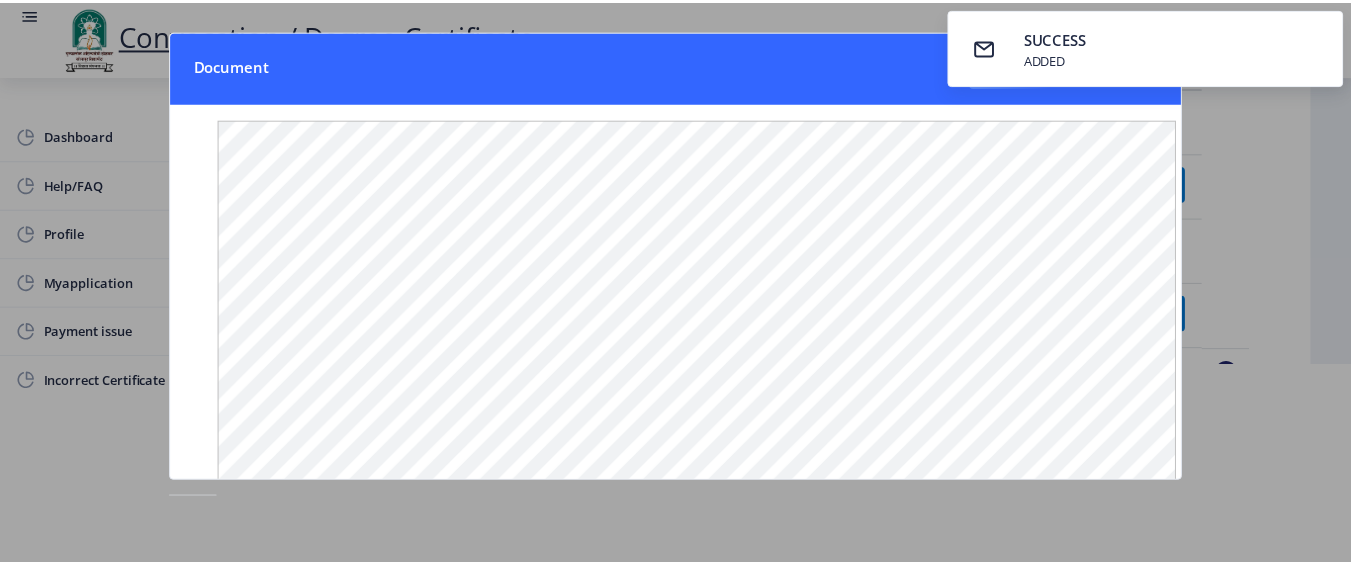 scroll, scrollTop: 0, scrollLeft: 0, axis: both 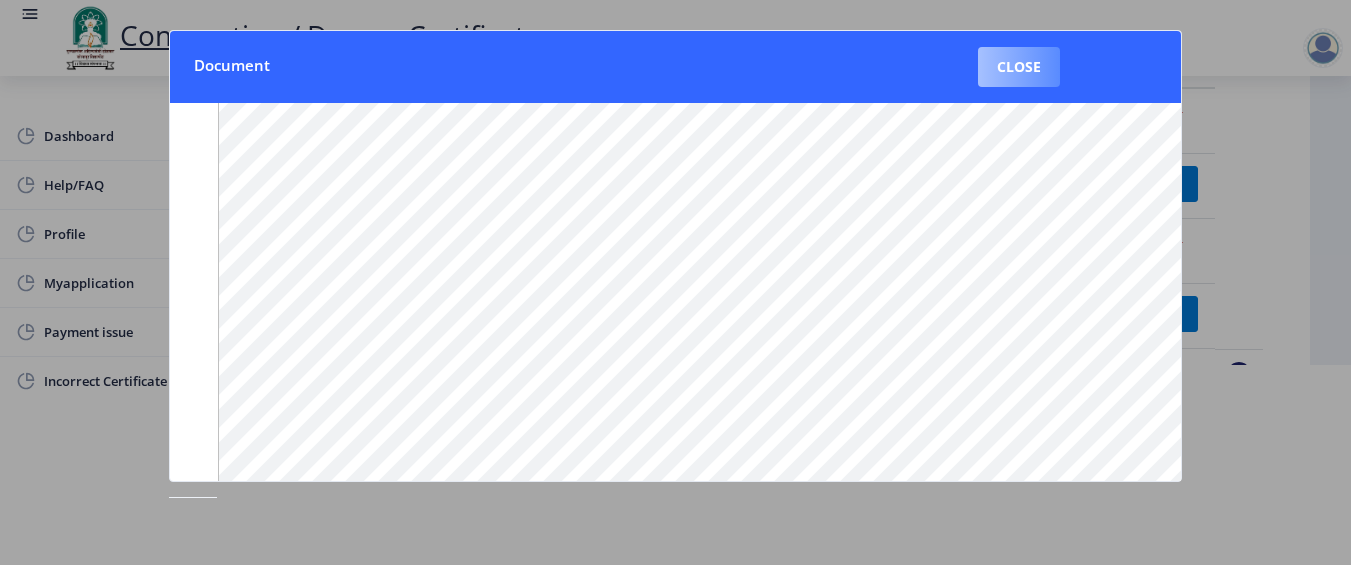 click on "Close" at bounding box center [1019, 67] 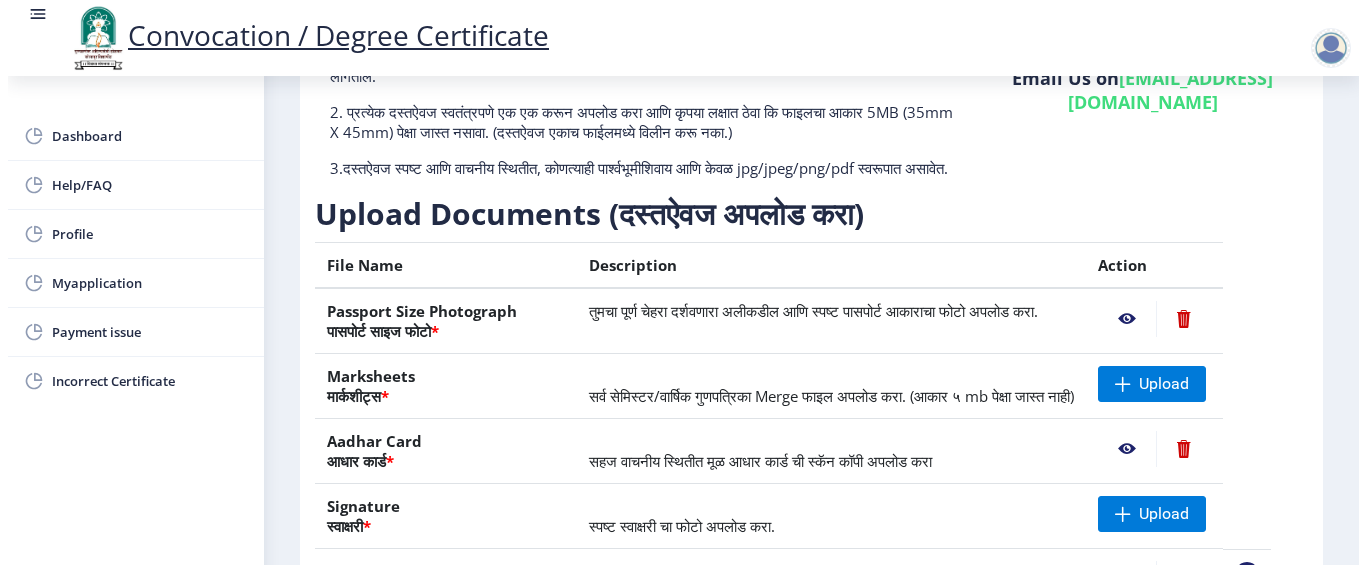 scroll, scrollTop: 200, scrollLeft: 0, axis: vertical 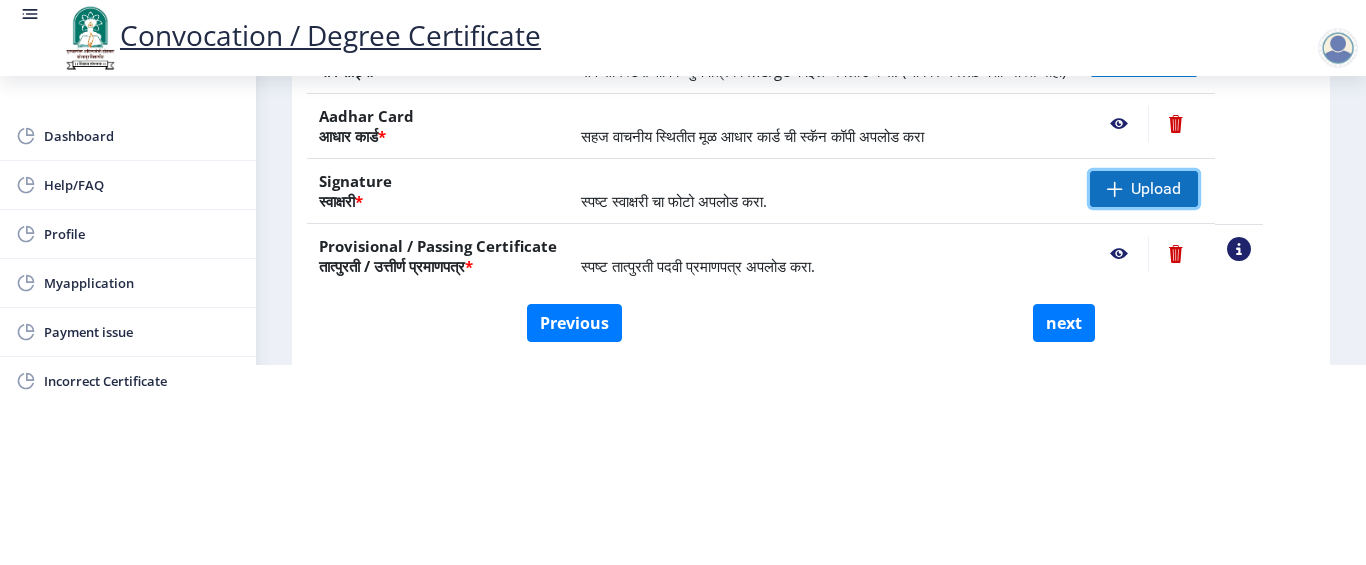 click on "Upload" 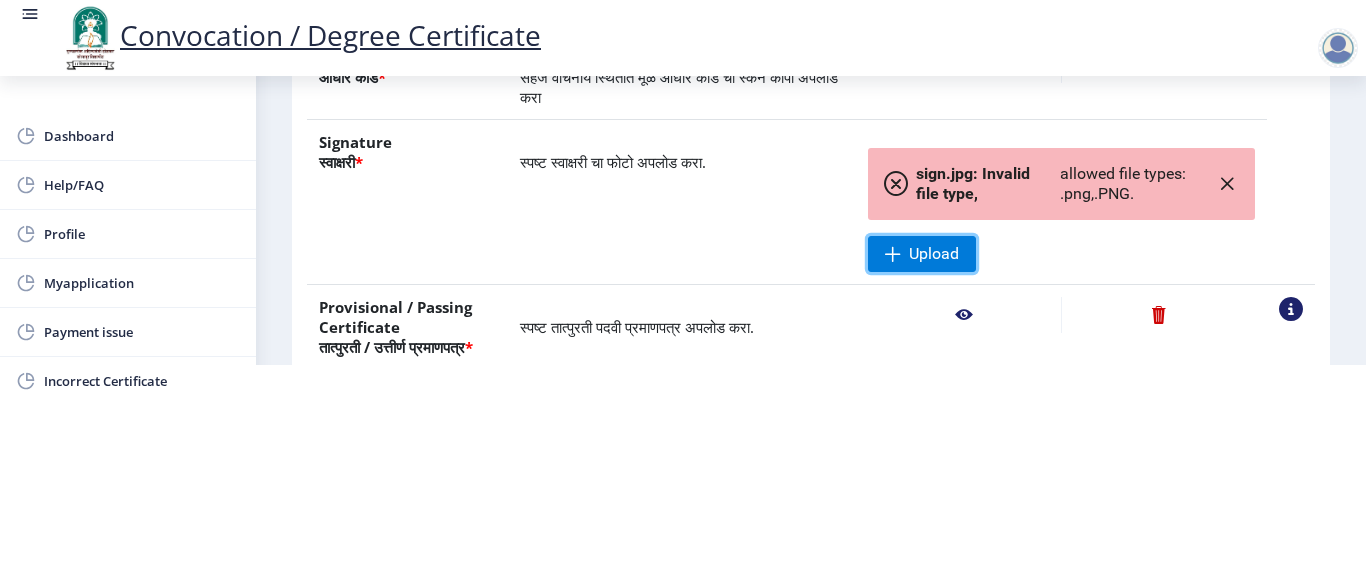 scroll, scrollTop: 425, scrollLeft: 0, axis: vertical 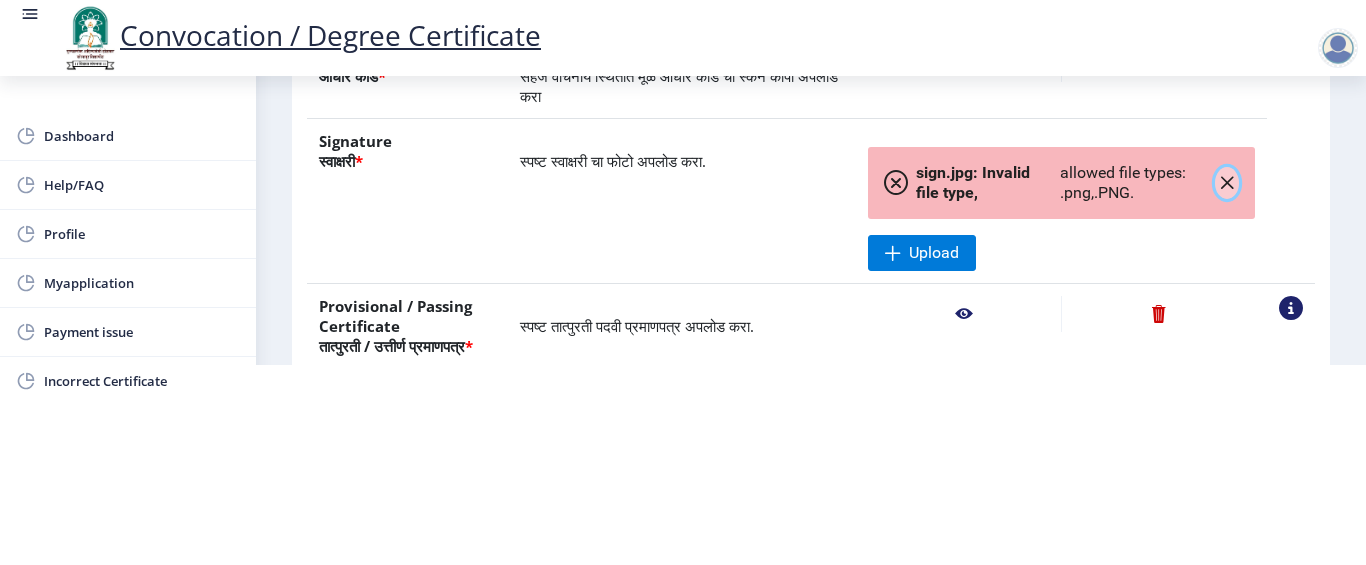 click 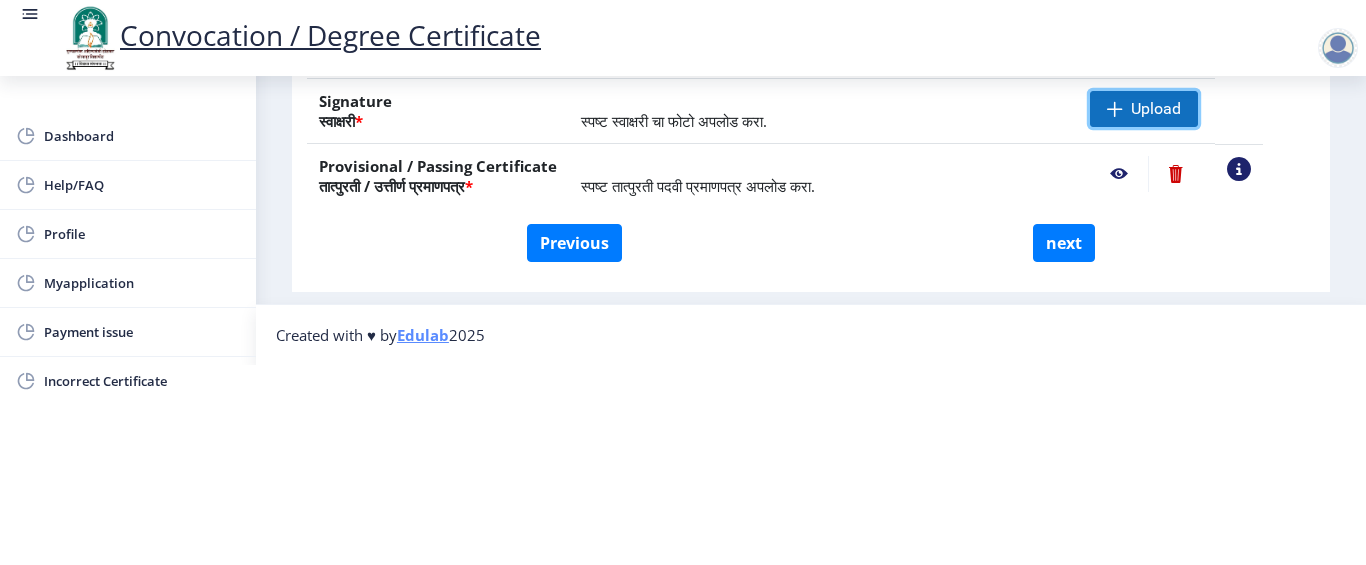 click on "Upload" 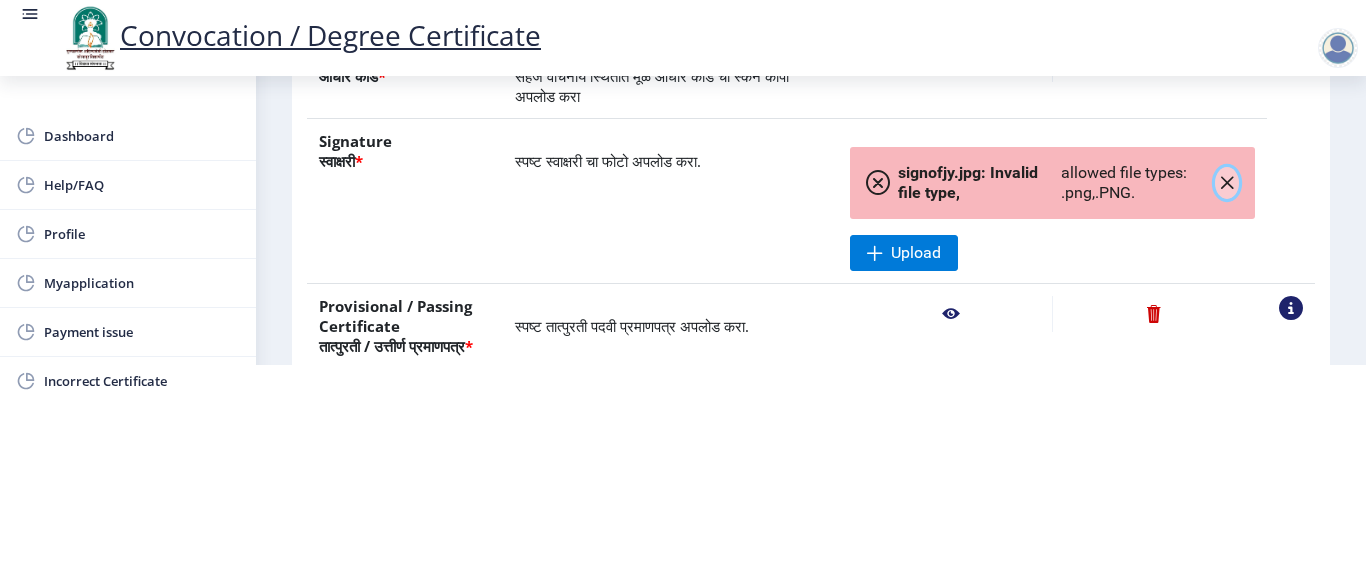 click 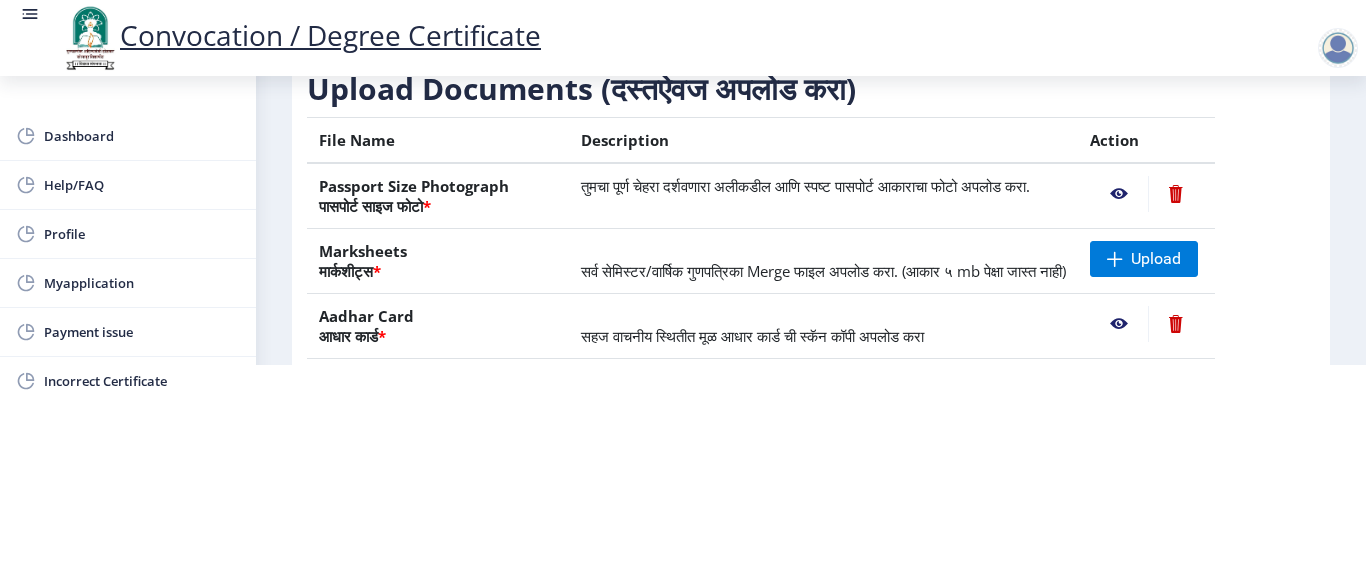 scroll, scrollTop: 225, scrollLeft: 0, axis: vertical 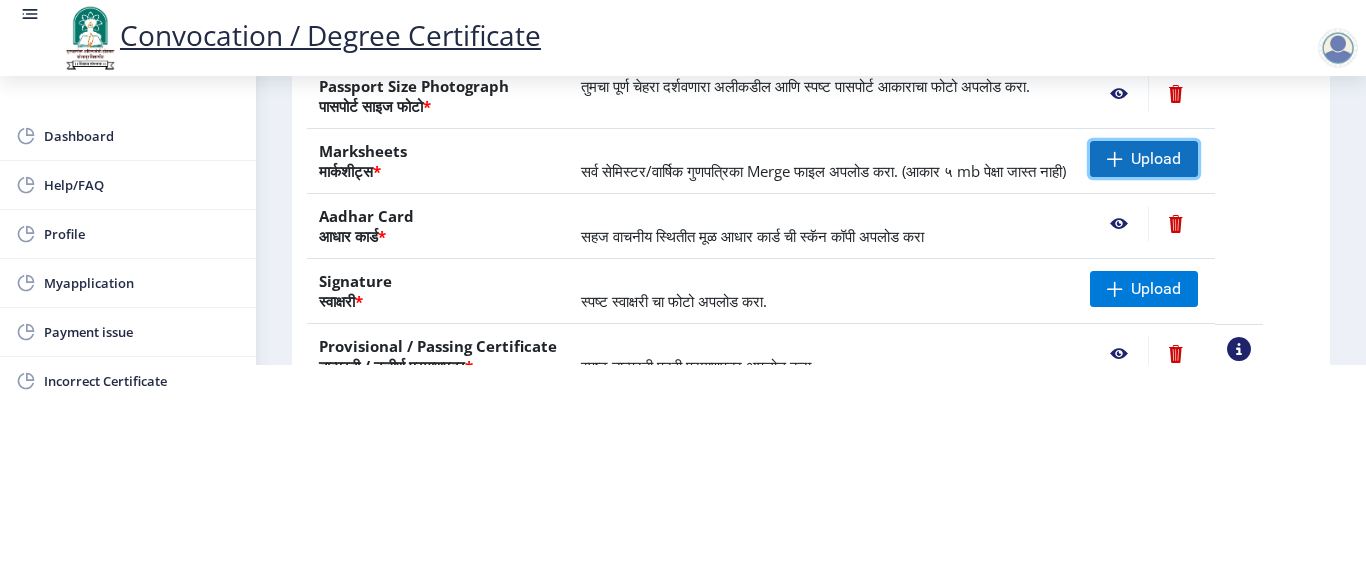 click on "Upload" 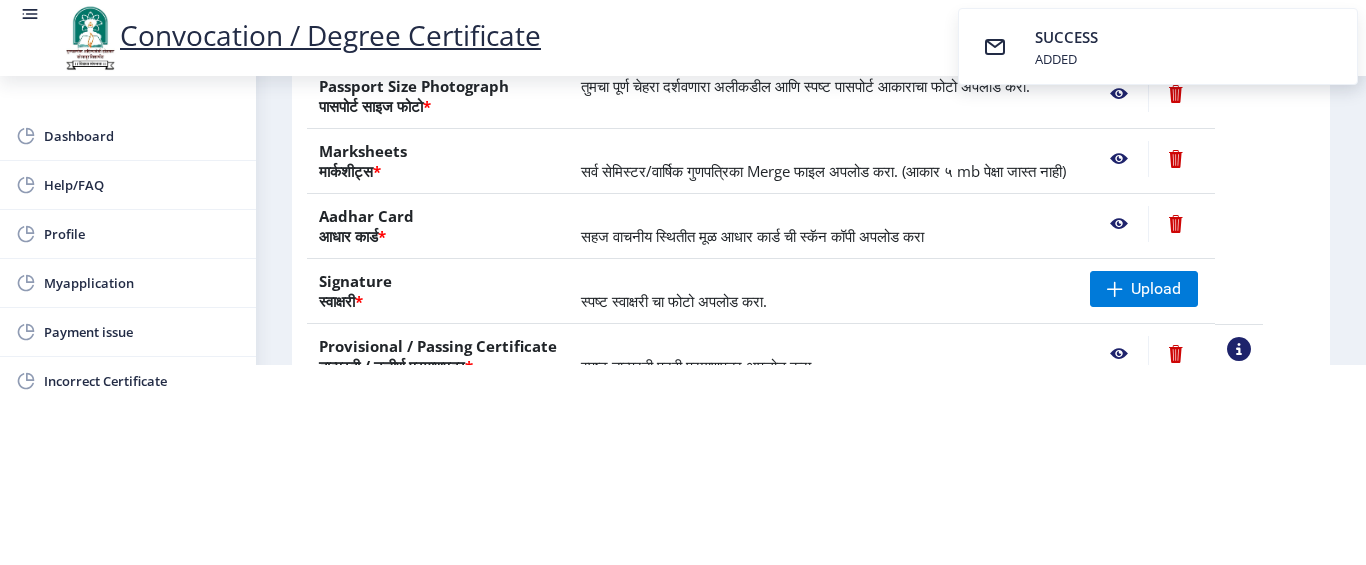 click 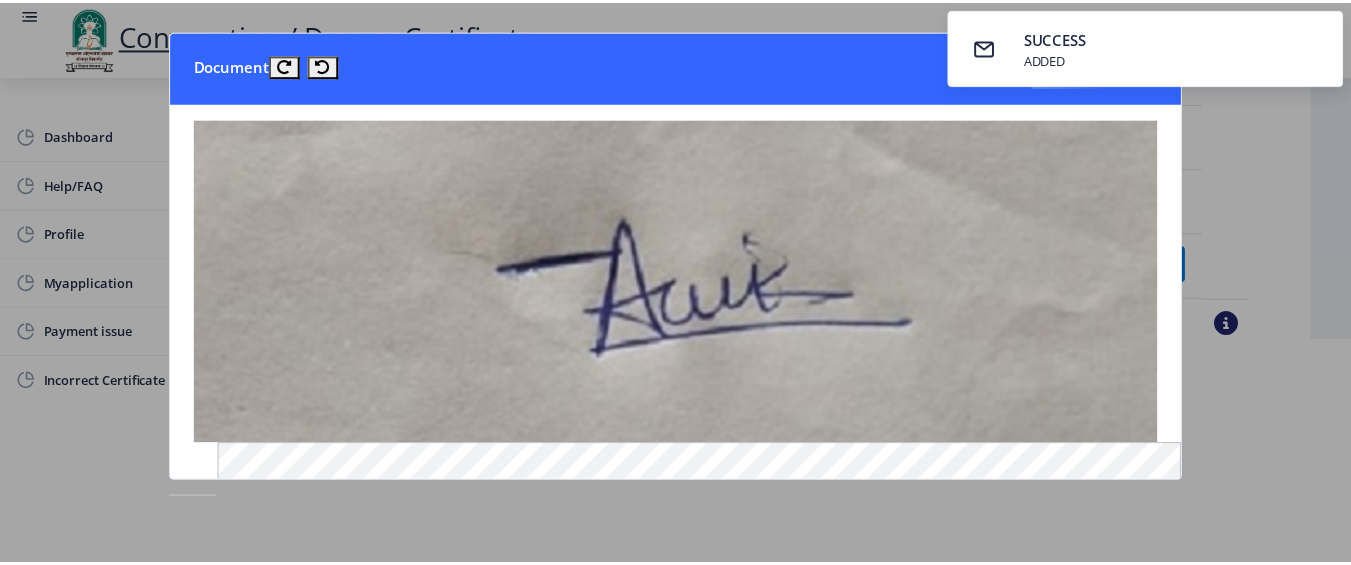 scroll, scrollTop: 0, scrollLeft: 0, axis: both 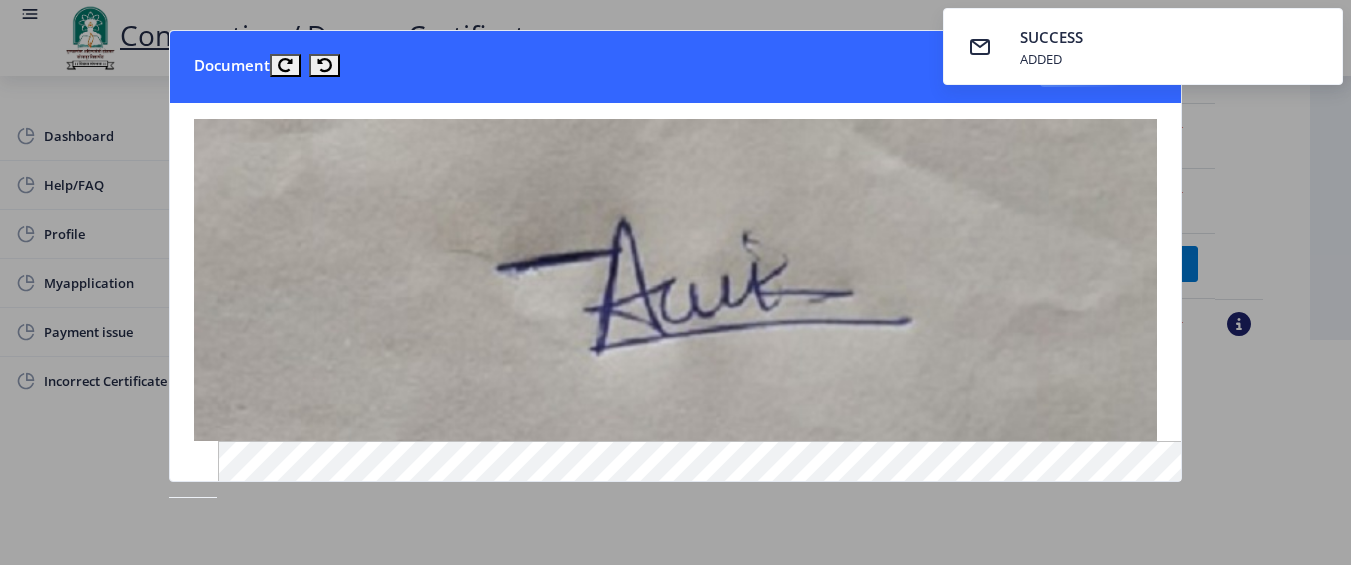 click 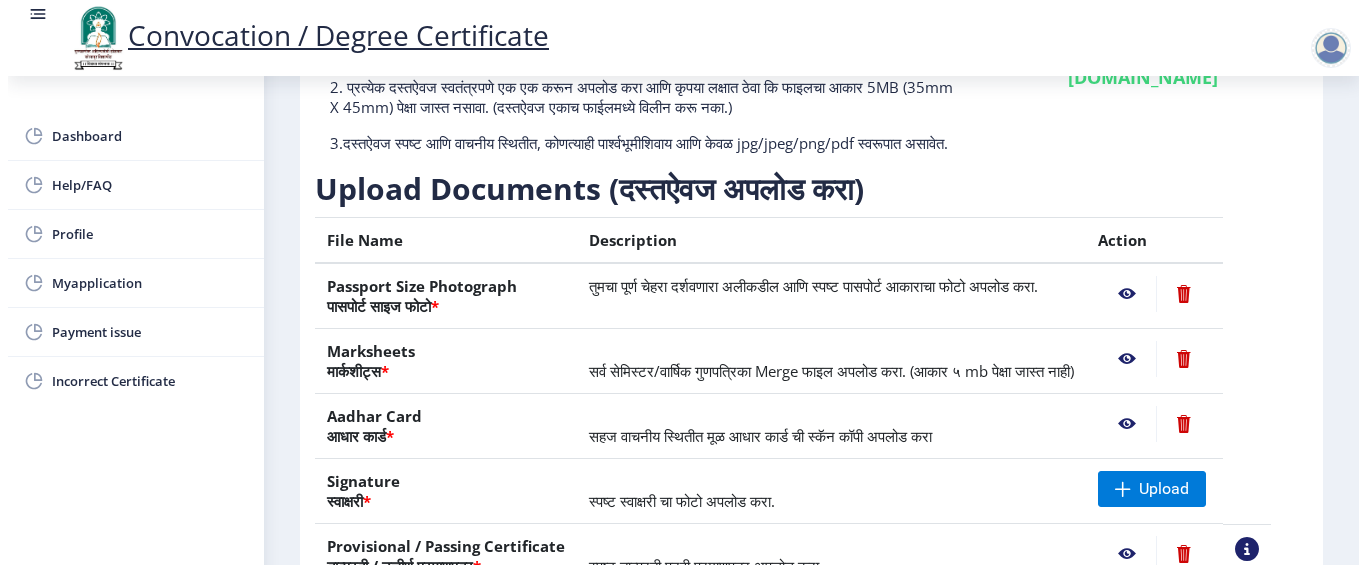 scroll, scrollTop: 225, scrollLeft: 0, axis: vertical 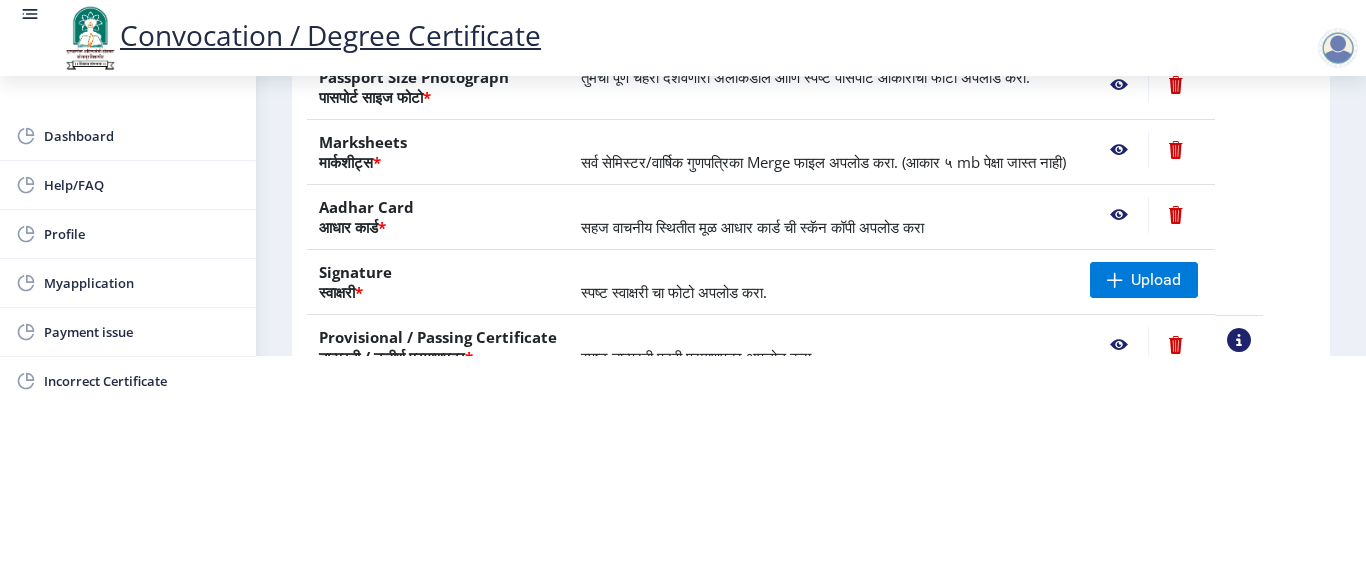 click 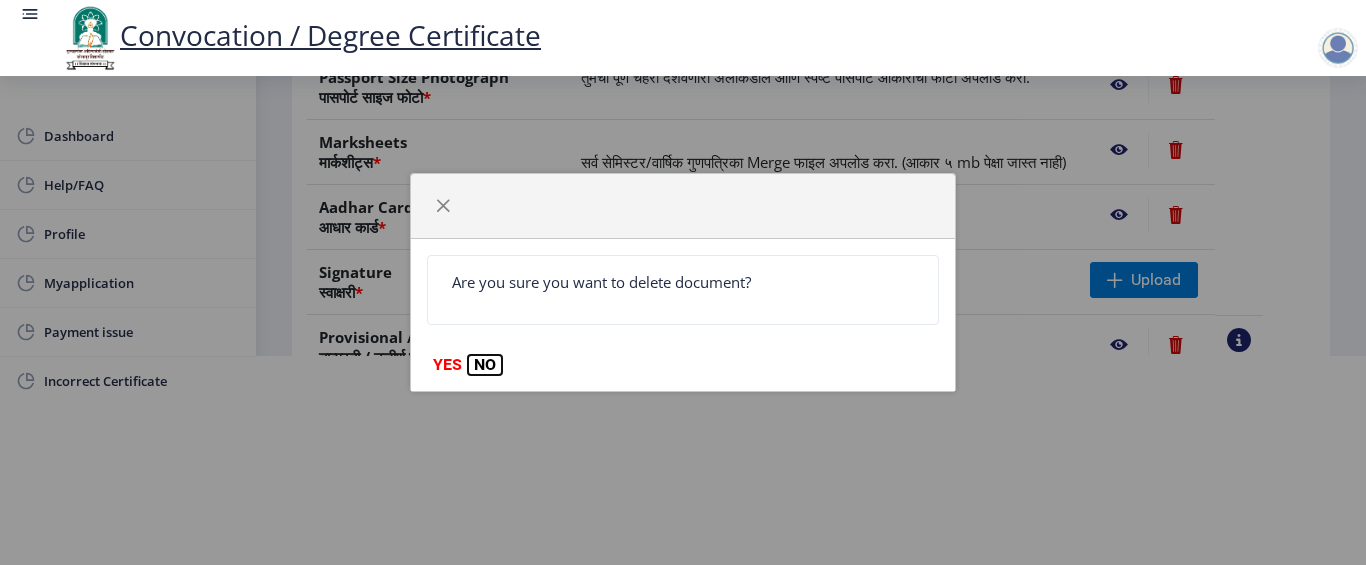 click on "NO" 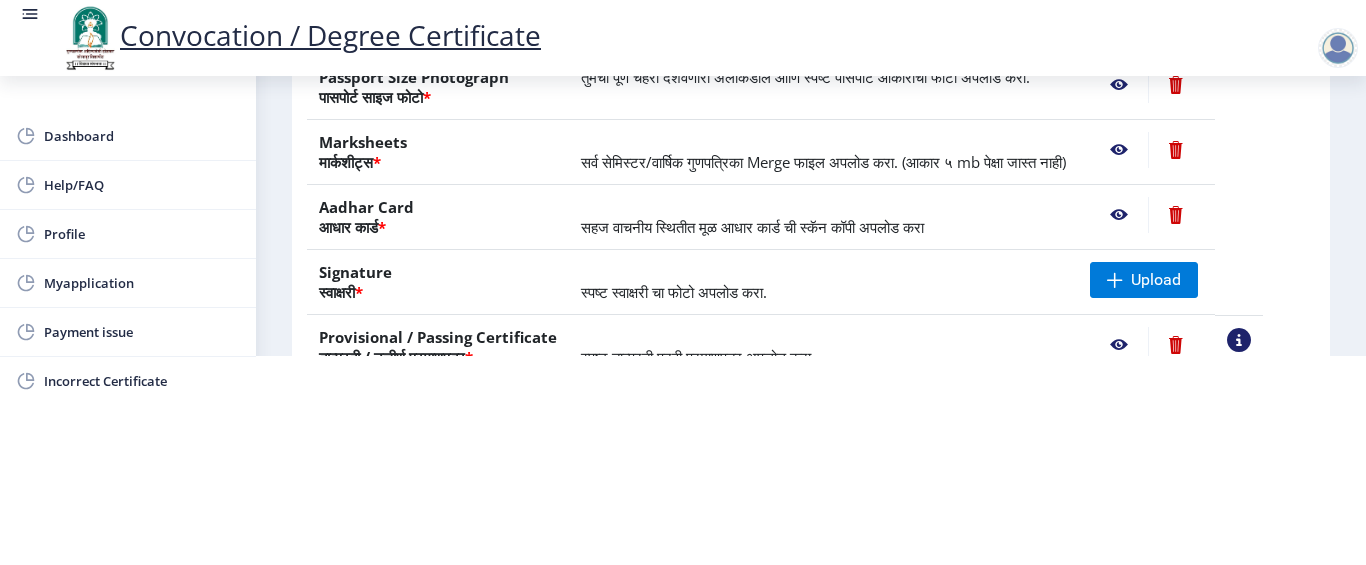 click 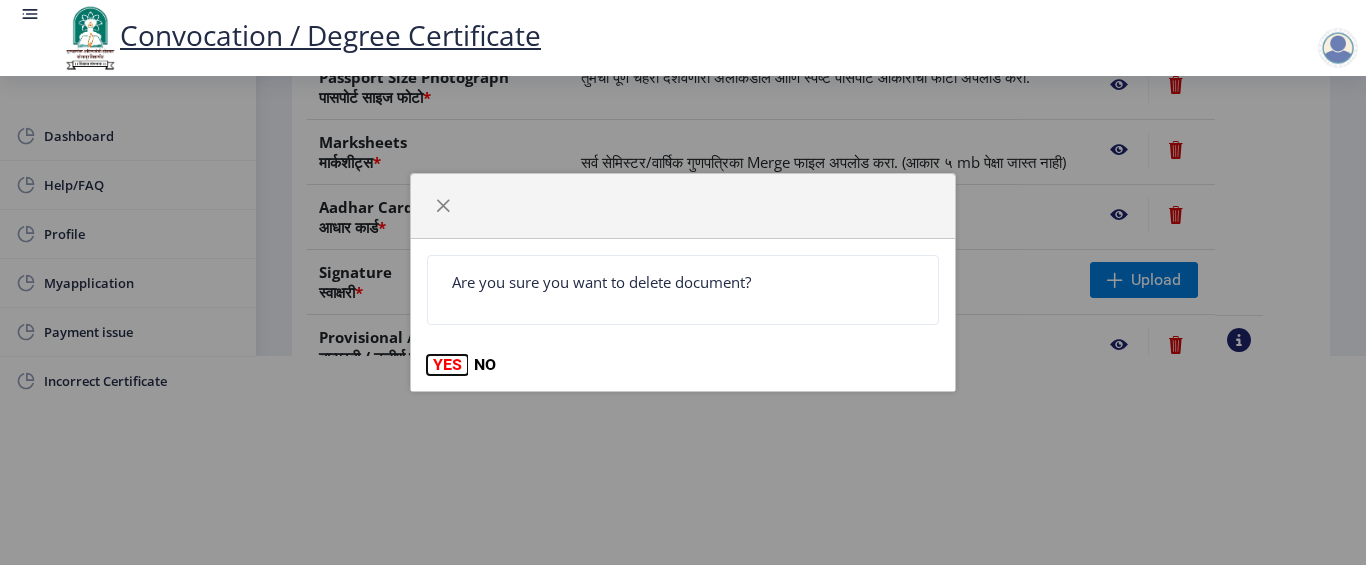click on "YES" 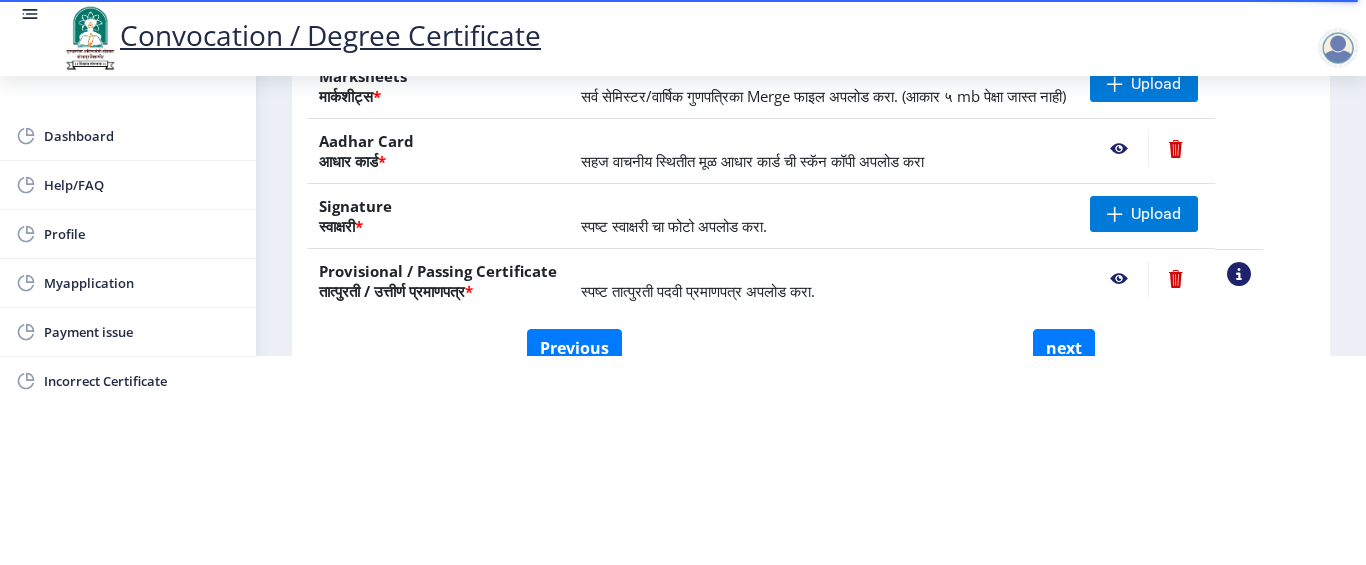 scroll, scrollTop: 325, scrollLeft: 0, axis: vertical 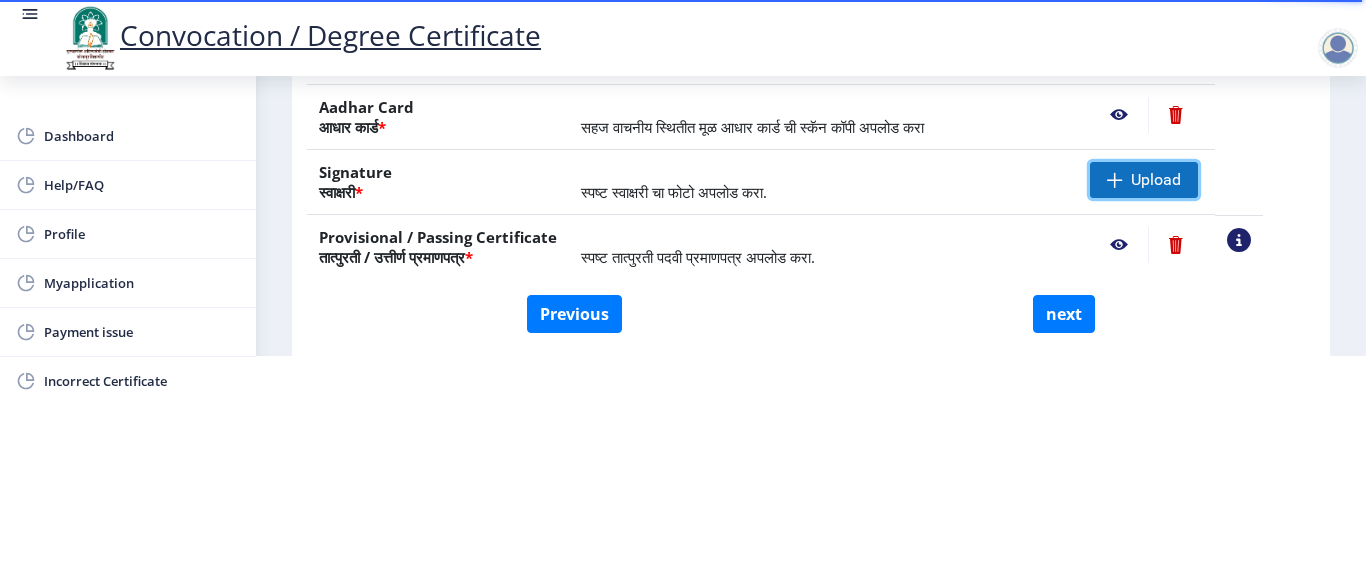 click on "Upload" 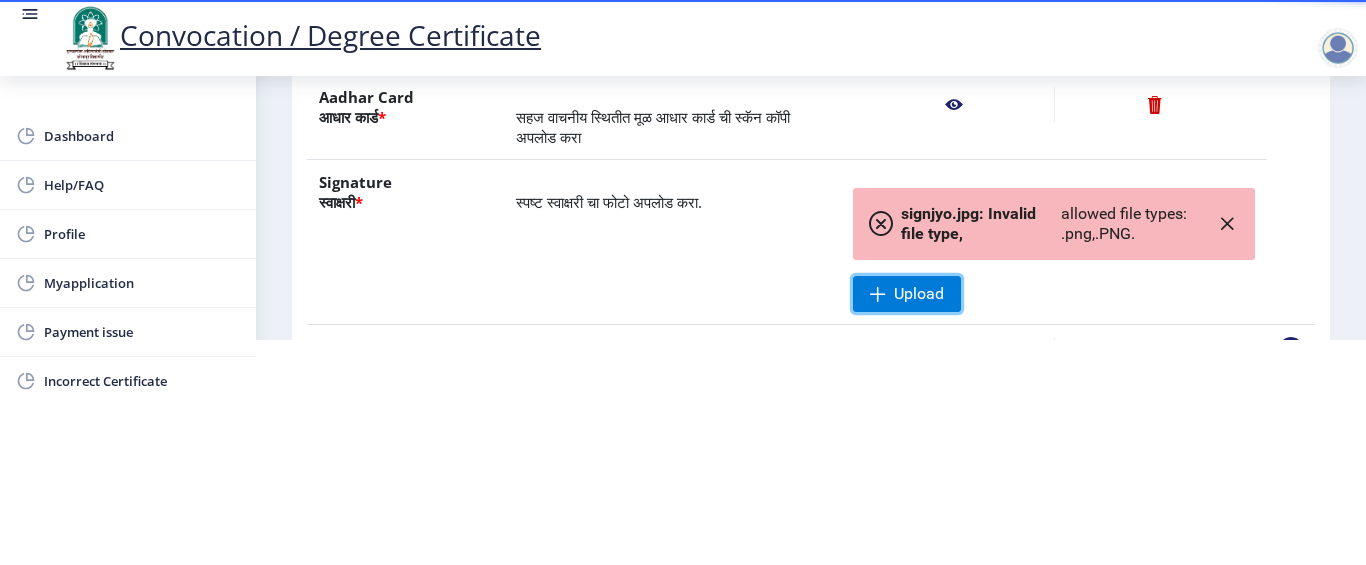 scroll, scrollTop: 425, scrollLeft: 0, axis: vertical 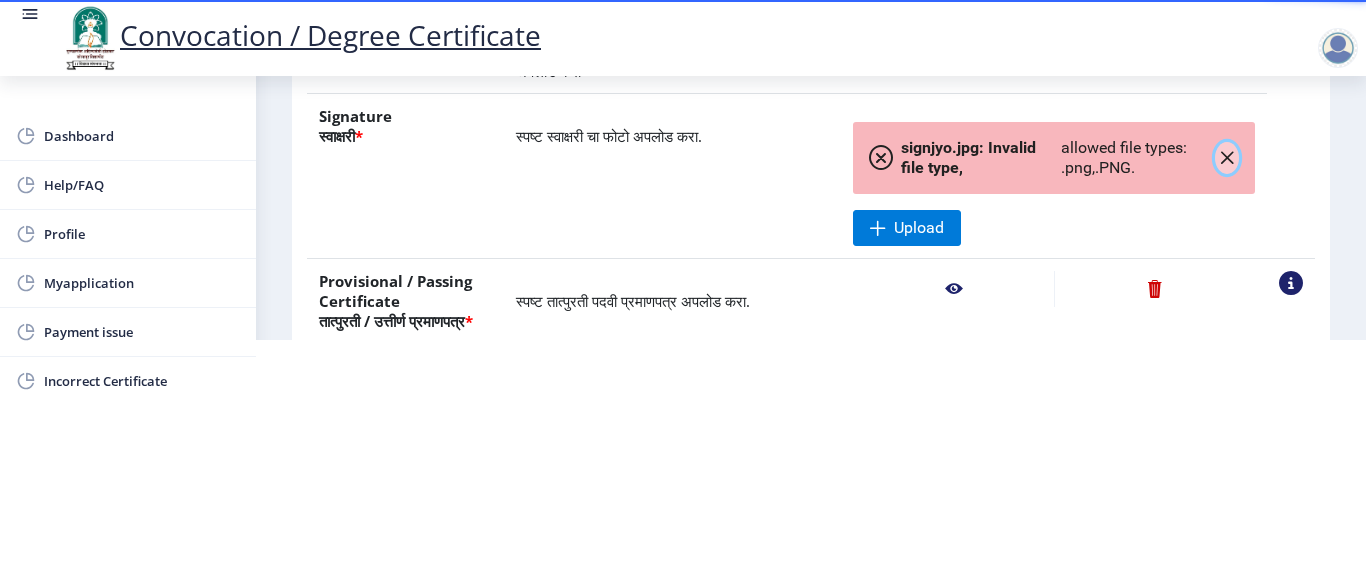 click 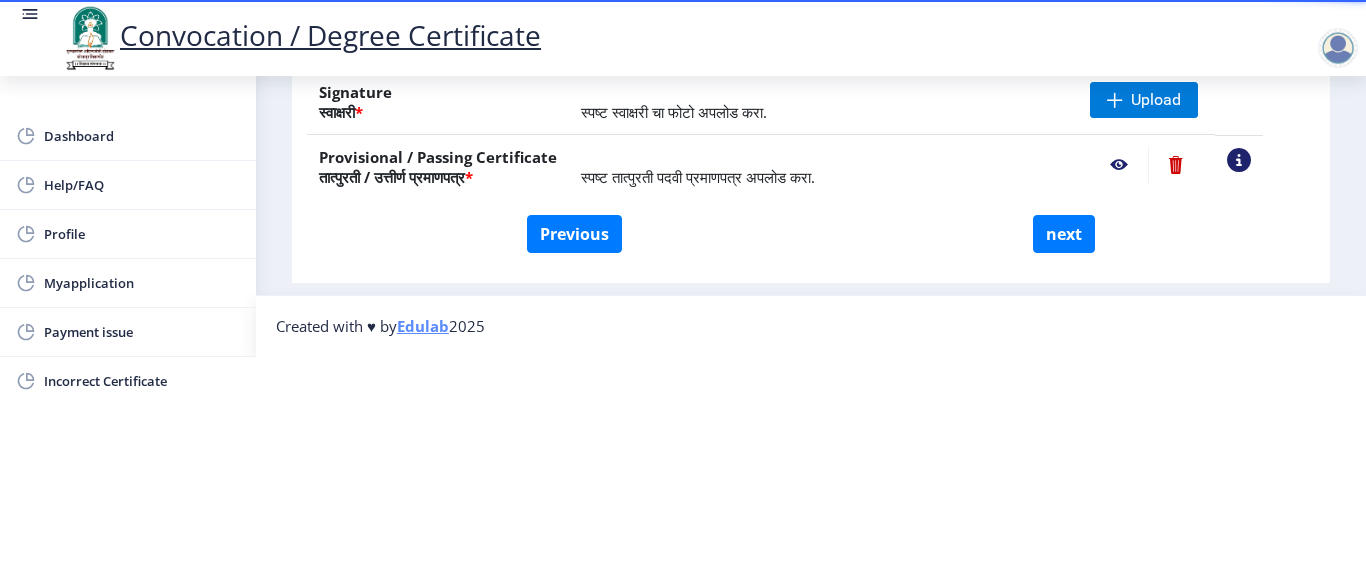 scroll, scrollTop: 325, scrollLeft: 0, axis: vertical 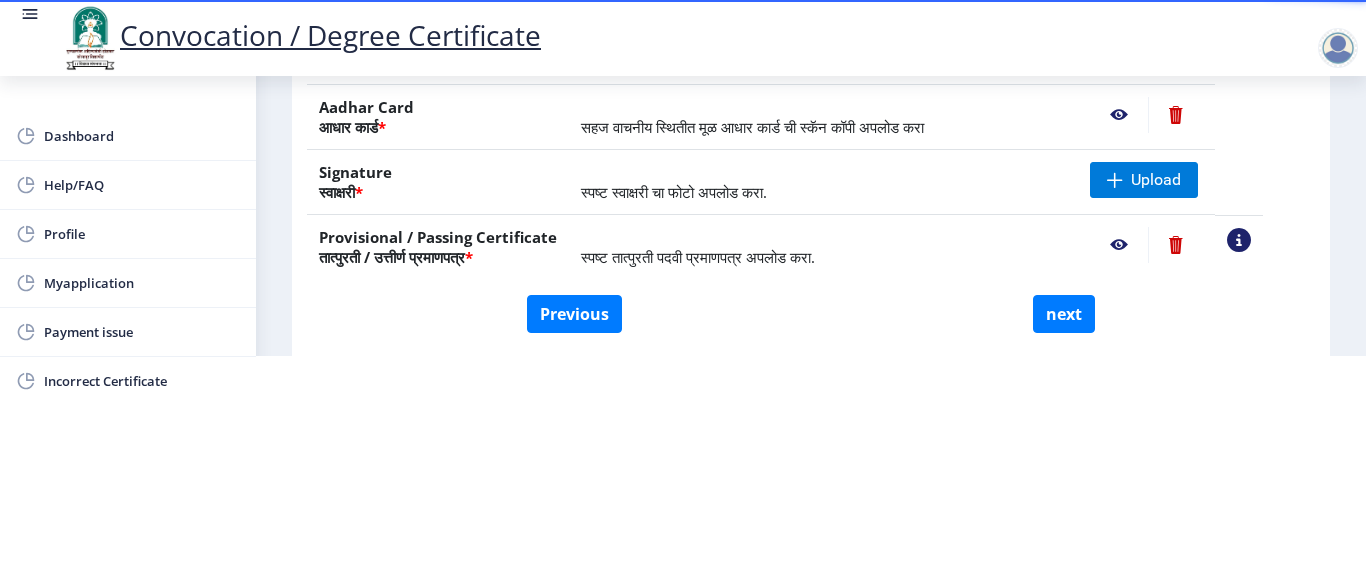 click on "Signature  स्वाक्षरी  *" 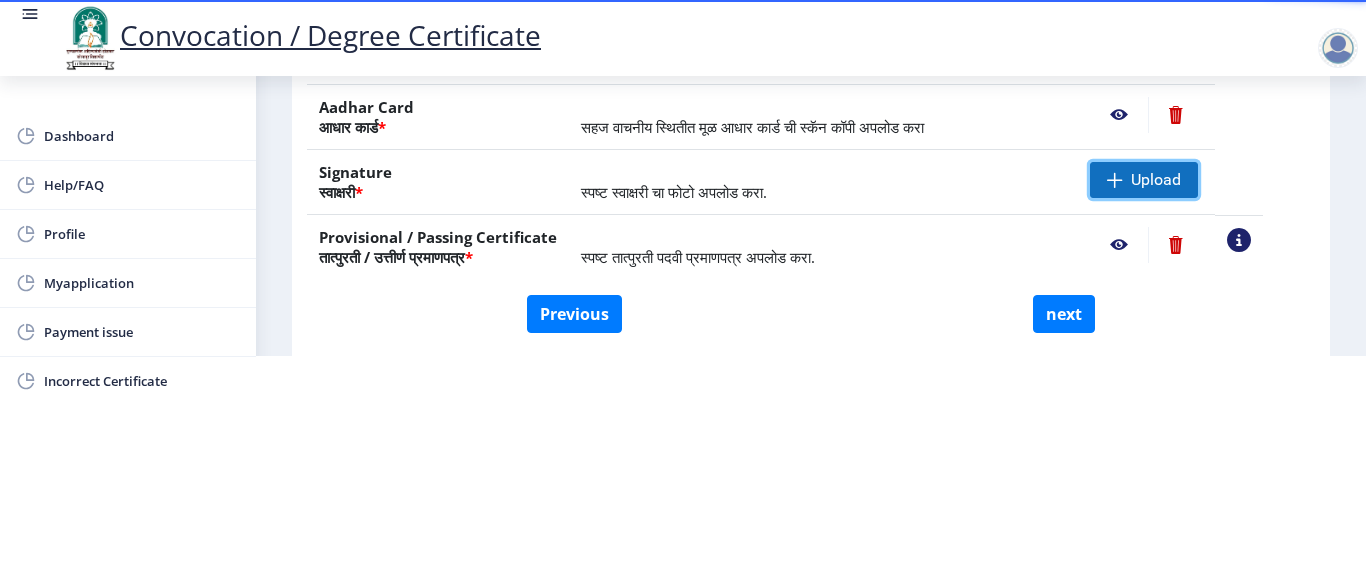 click 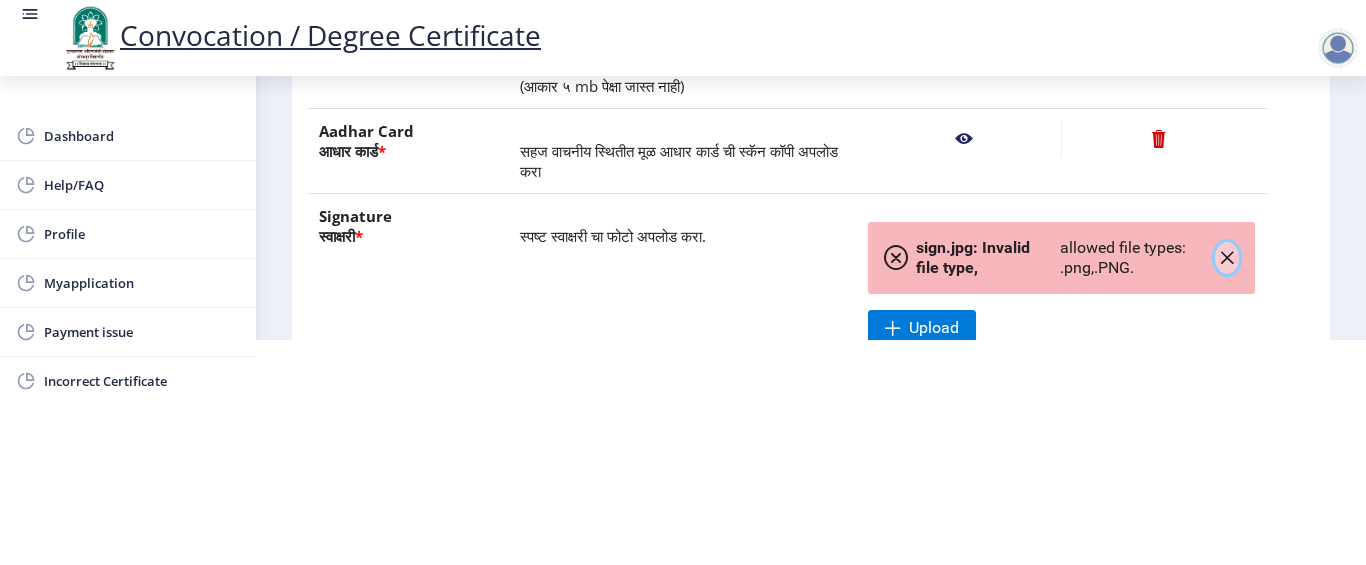 click 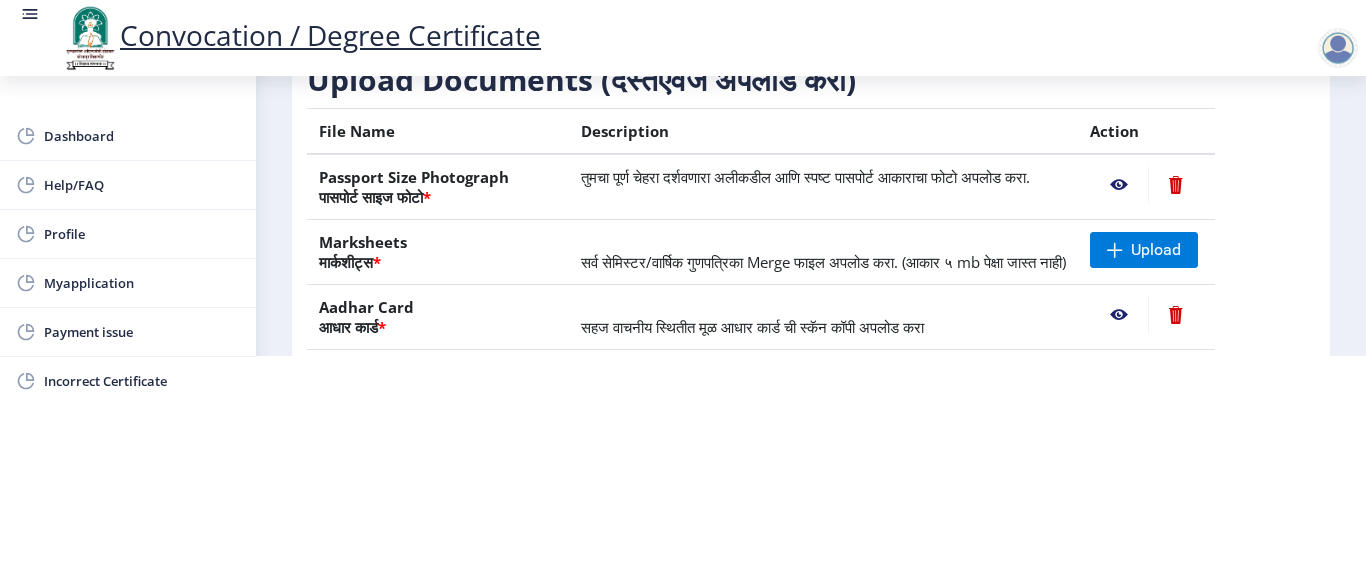 scroll, scrollTop: 425, scrollLeft: 0, axis: vertical 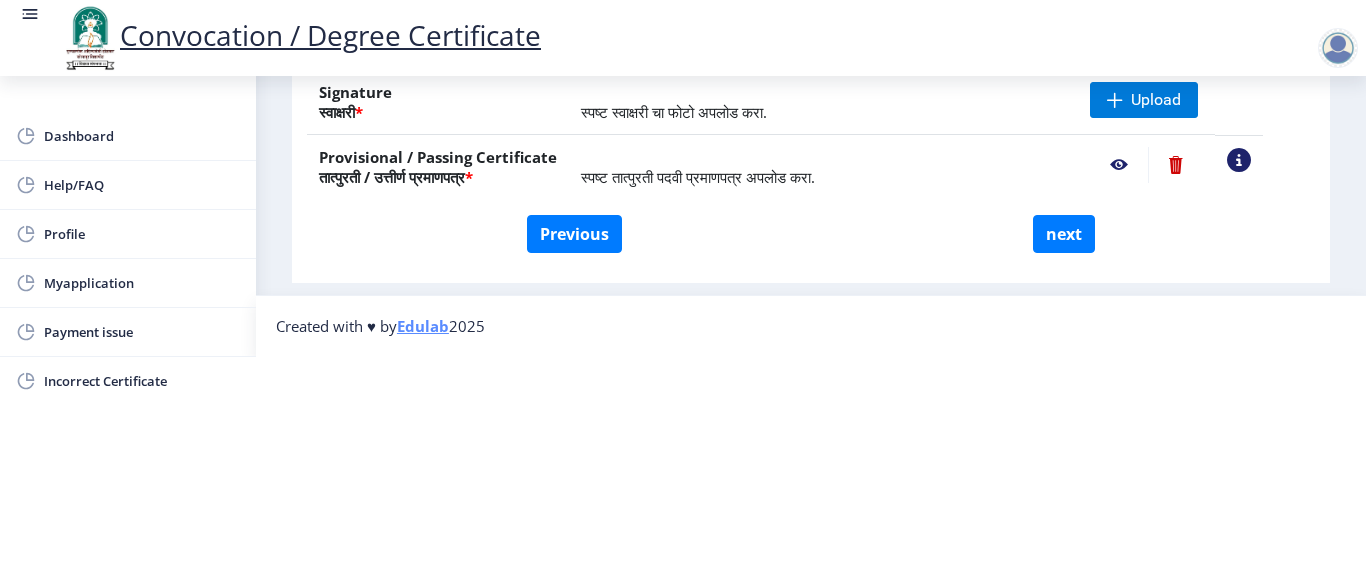 click 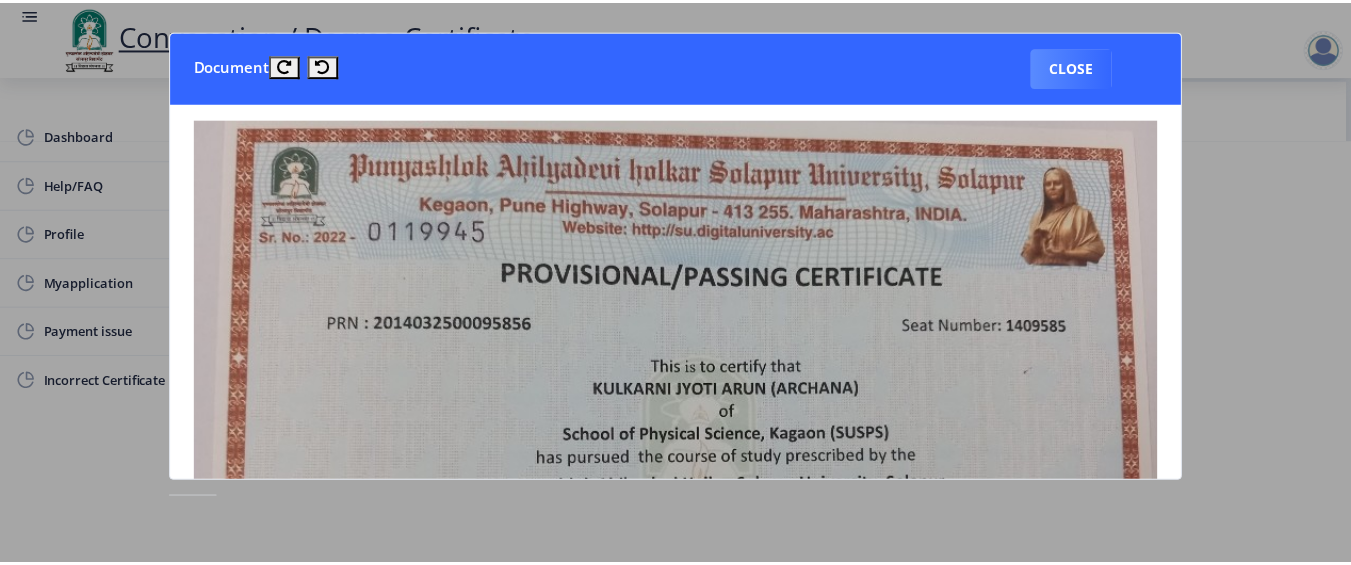 scroll, scrollTop: 0, scrollLeft: 0, axis: both 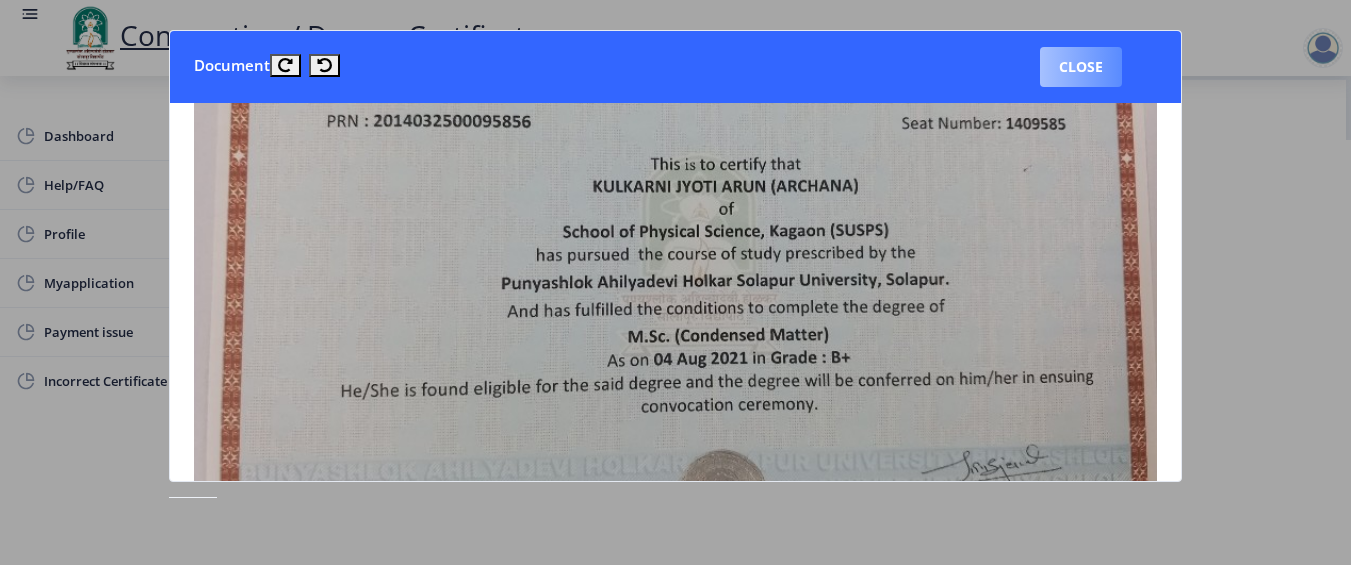 click on "Close" at bounding box center [1081, 67] 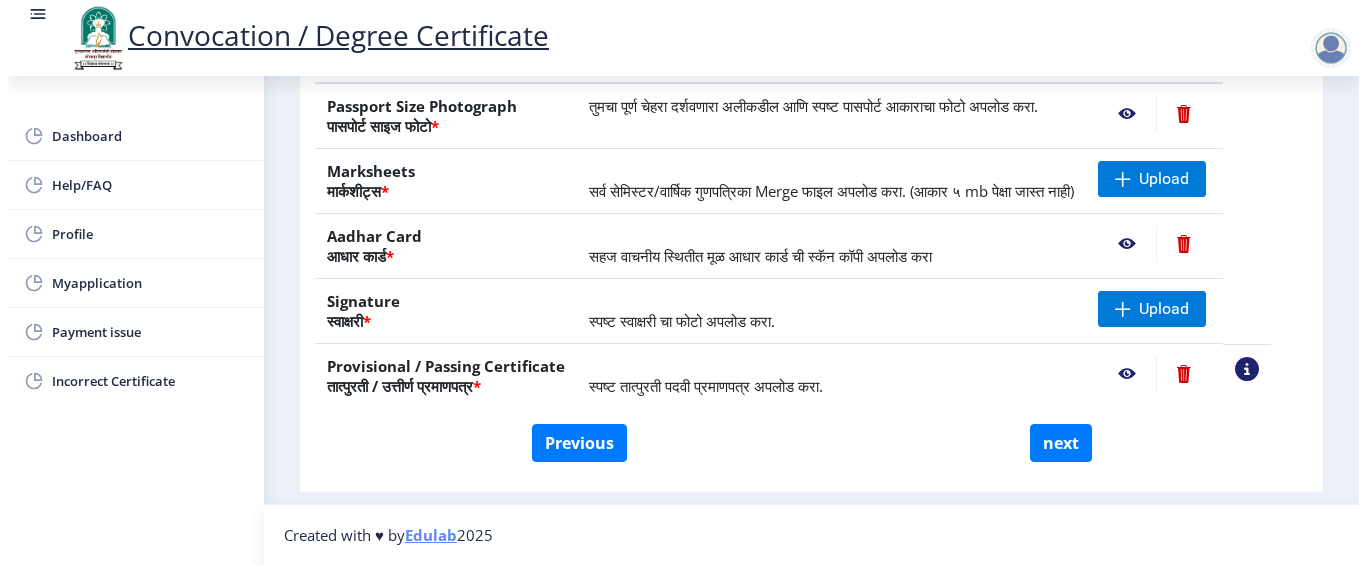 scroll, scrollTop: 229, scrollLeft: 0, axis: vertical 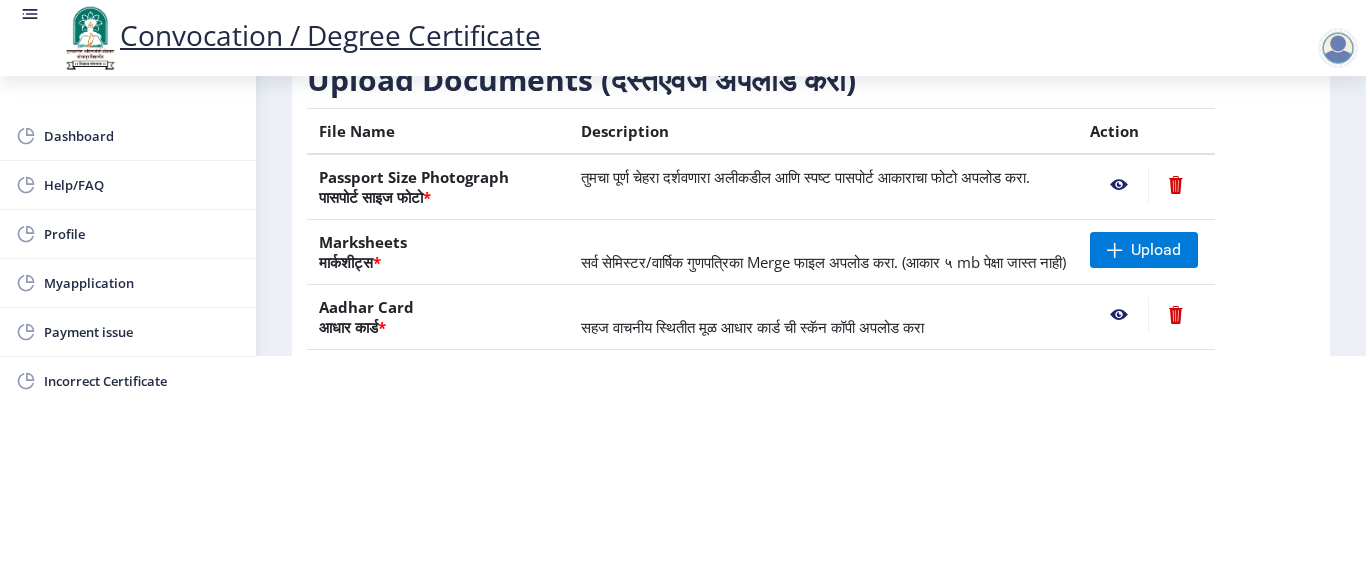 click 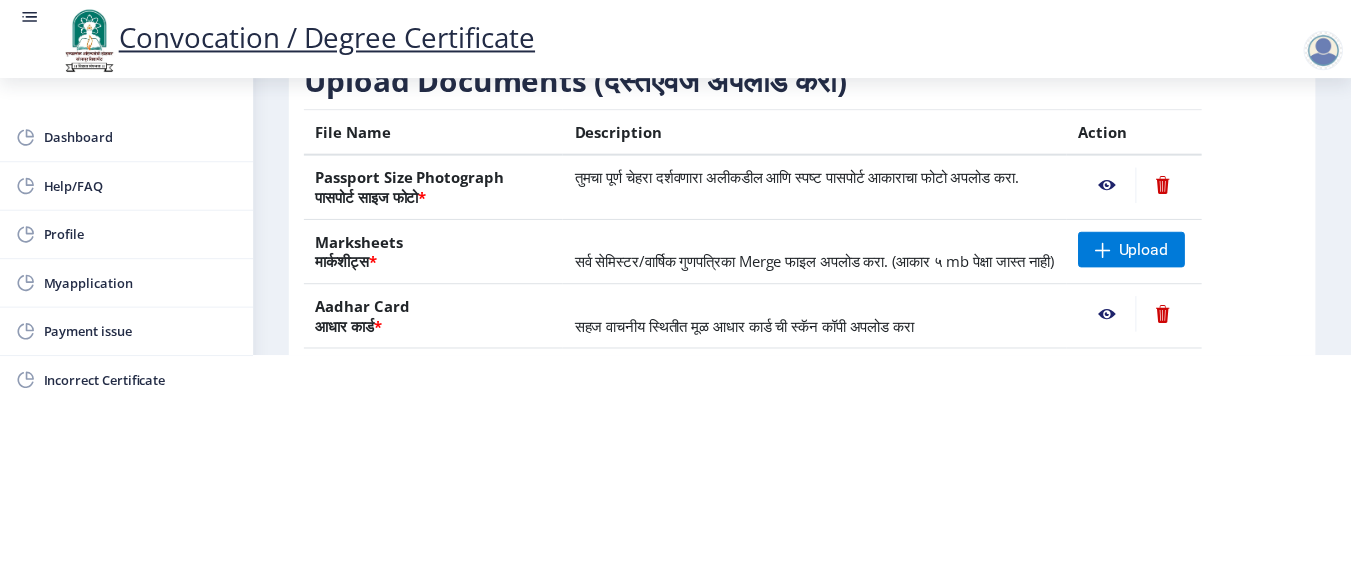 scroll, scrollTop: 0, scrollLeft: 0, axis: both 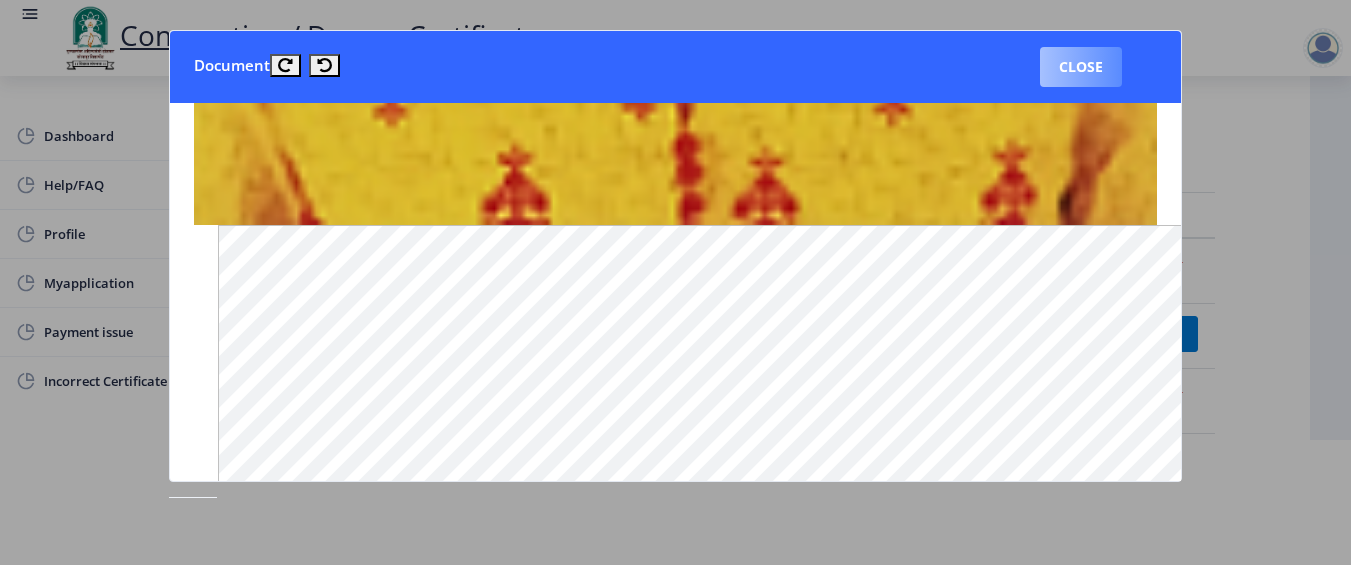 click on "Close" at bounding box center [1081, 67] 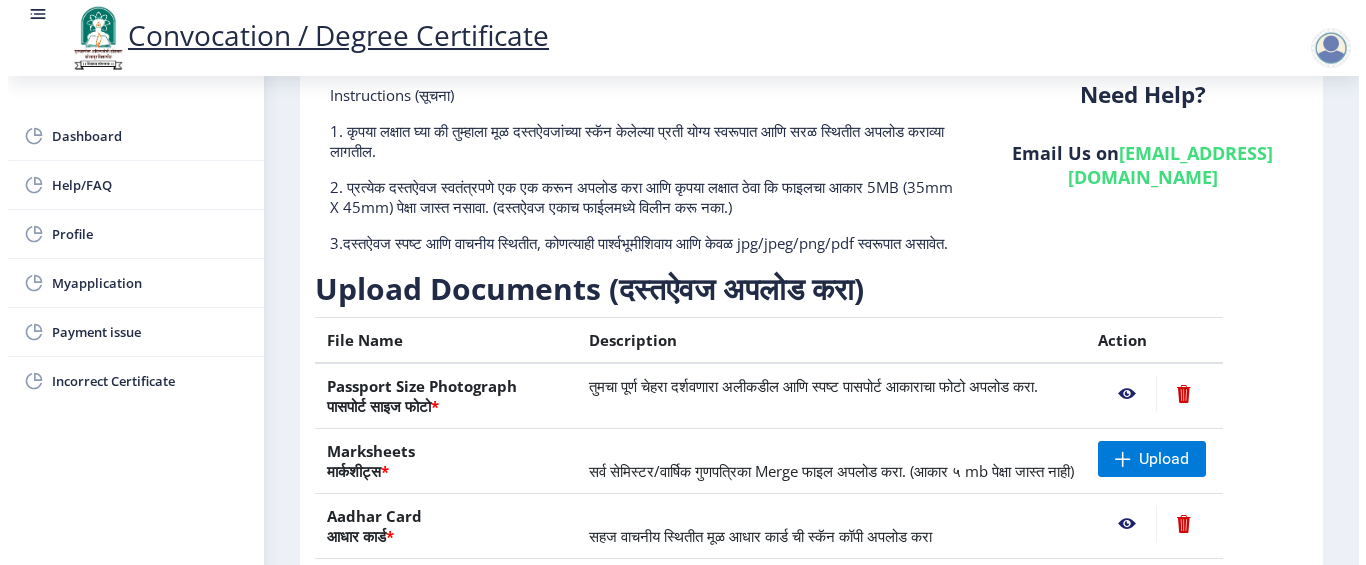 scroll, scrollTop: 125, scrollLeft: 0, axis: vertical 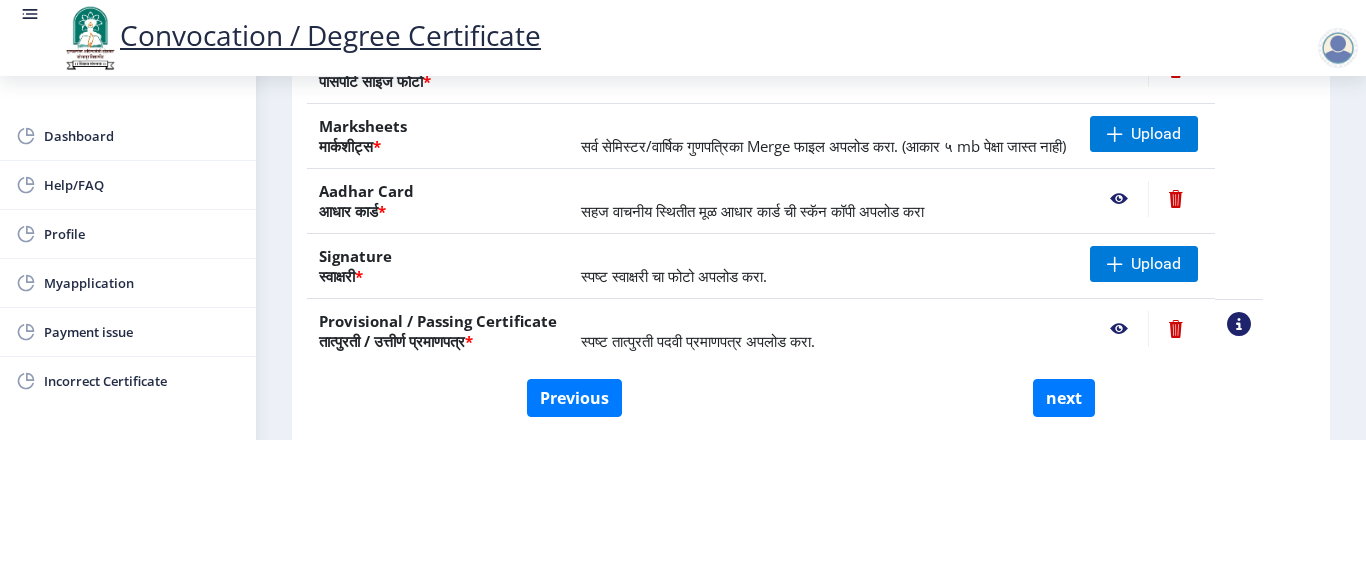 click 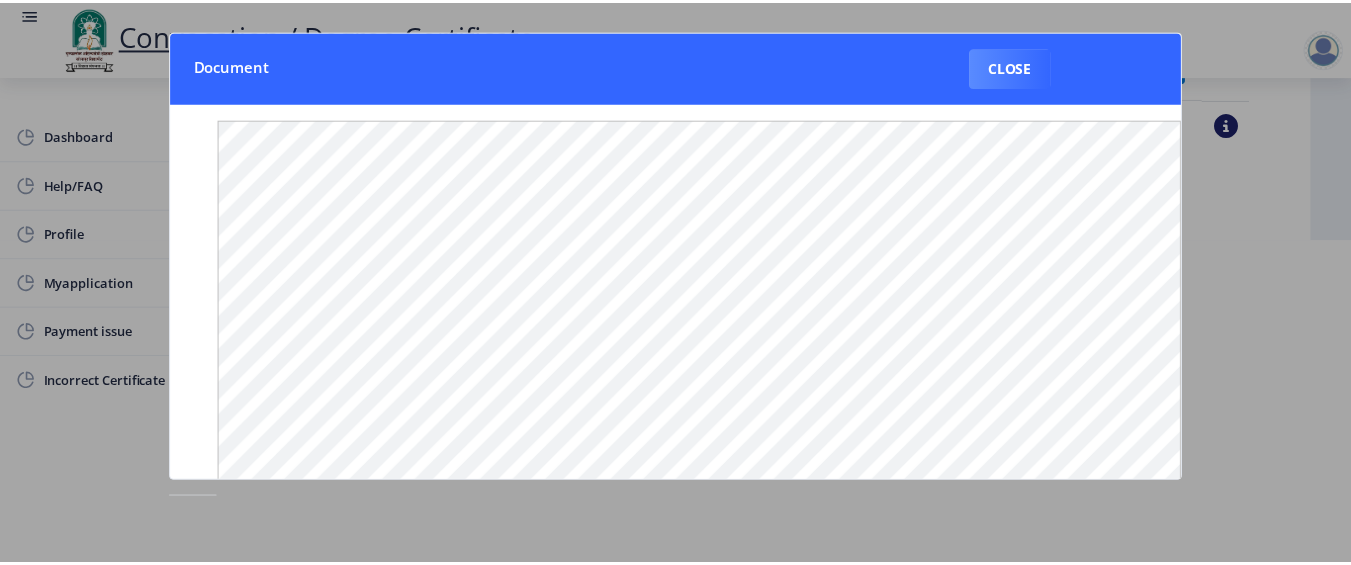 scroll, scrollTop: 0, scrollLeft: 0, axis: both 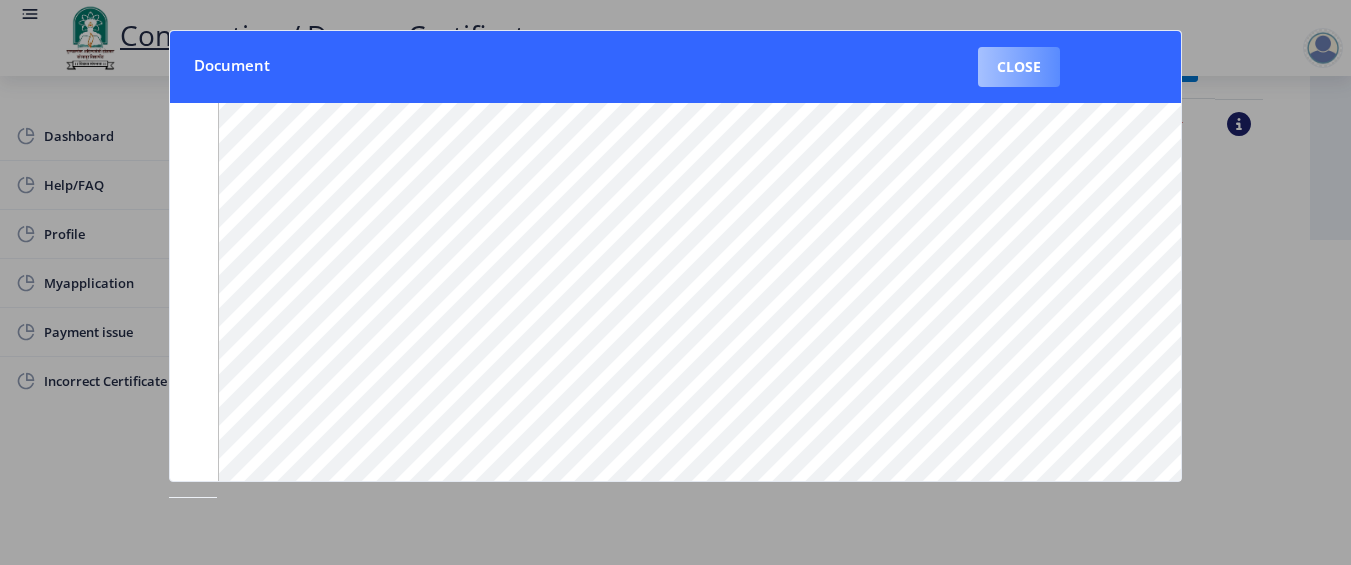 click on "Close" at bounding box center [1019, 67] 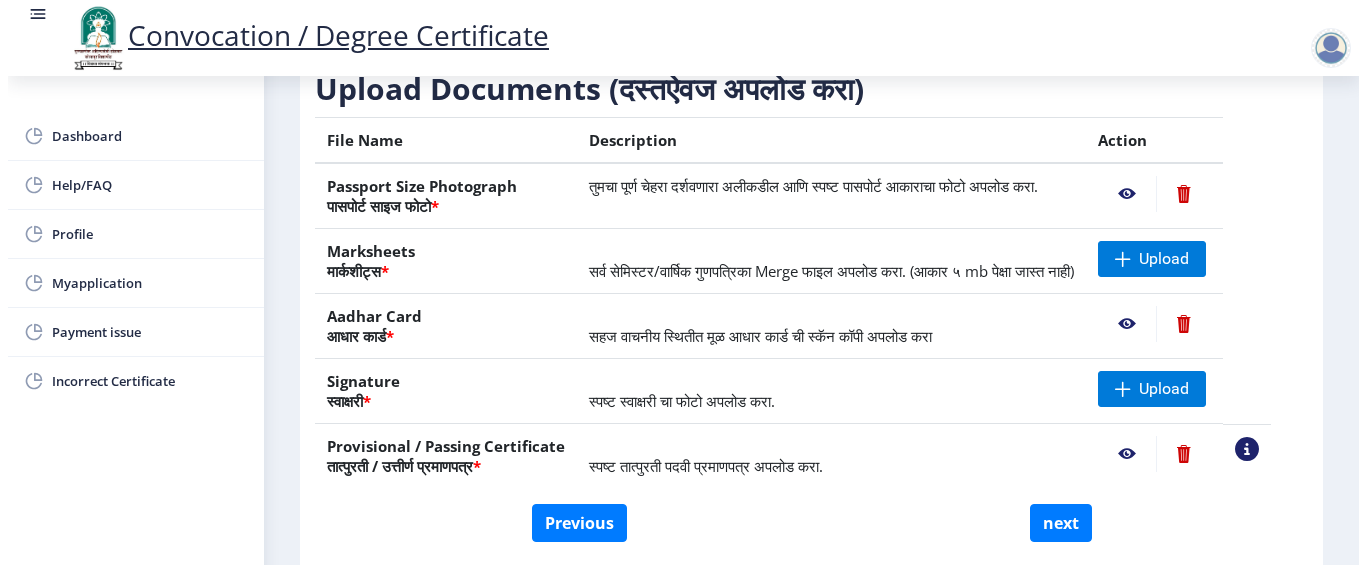 scroll, scrollTop: 229, scrollLeft: 0, axis: vertical 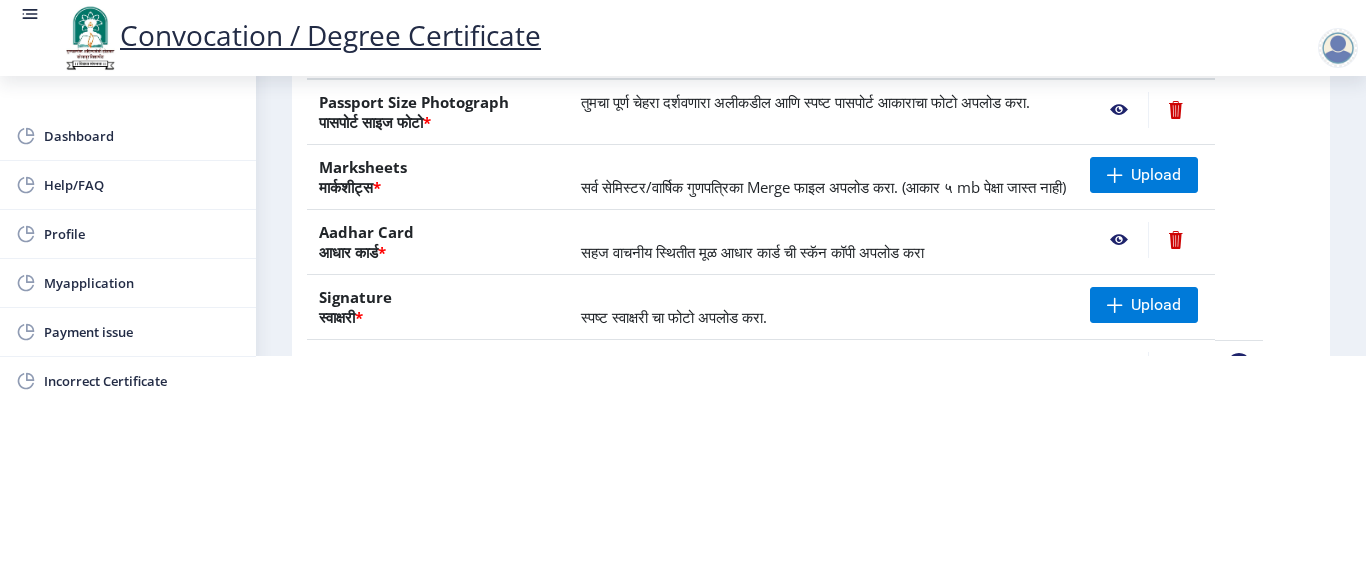 click 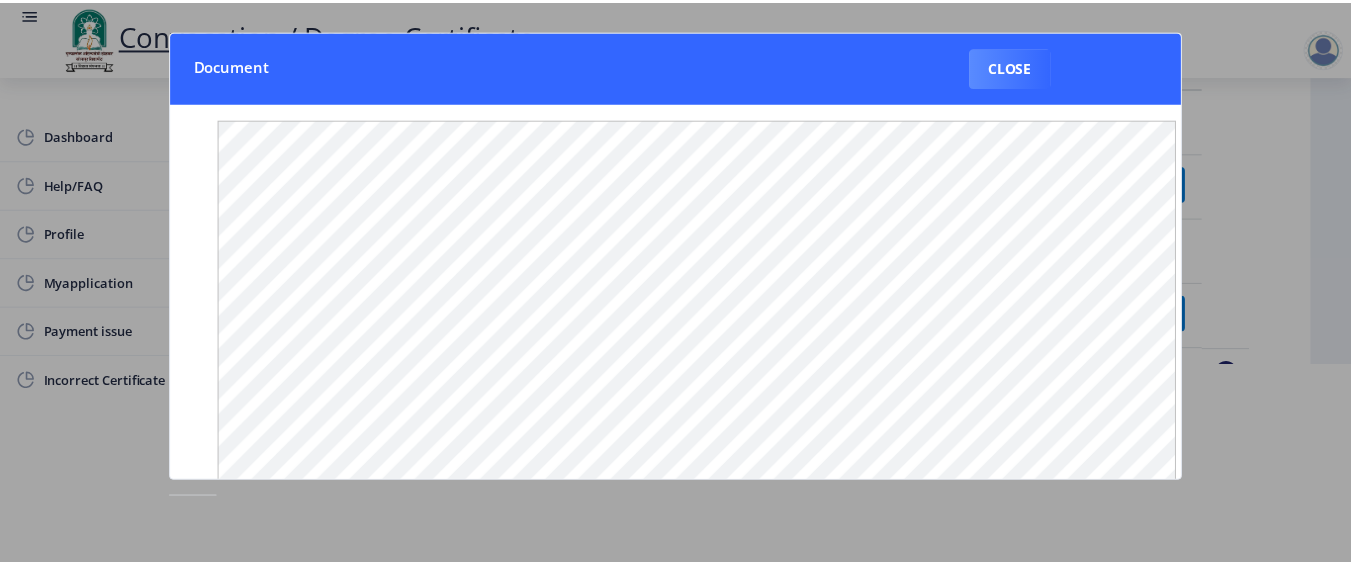 scroll, scrollTop: 0, scrollLeft: 0, axis: both 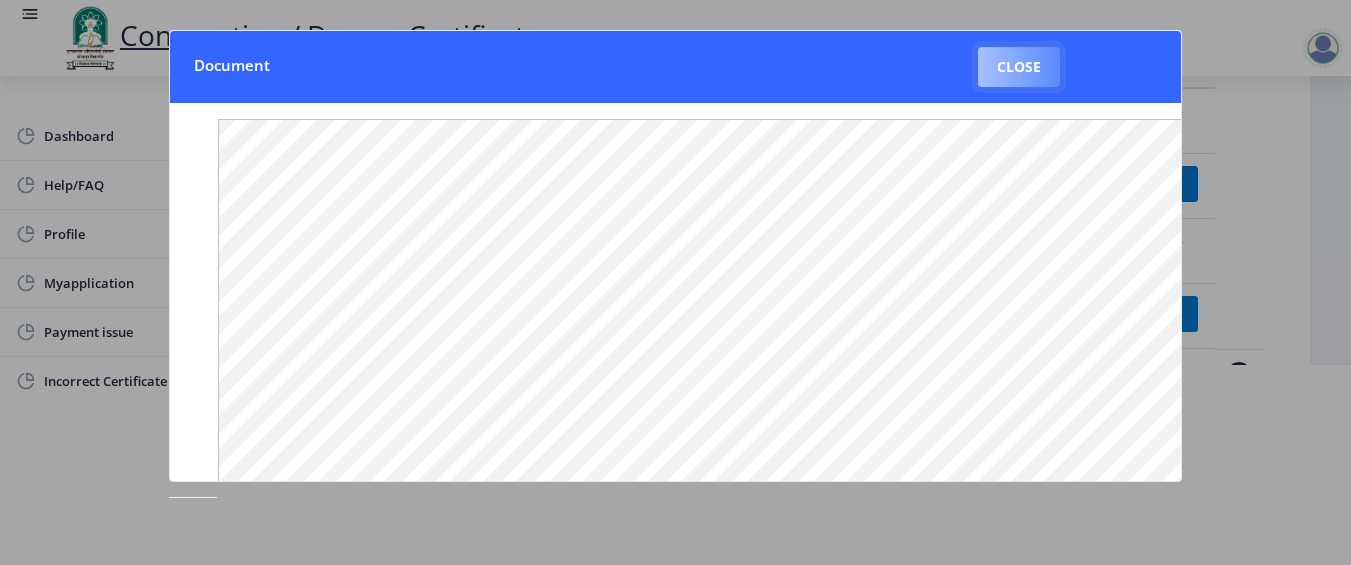 click on "Close" at bounding box center [1019, 67] 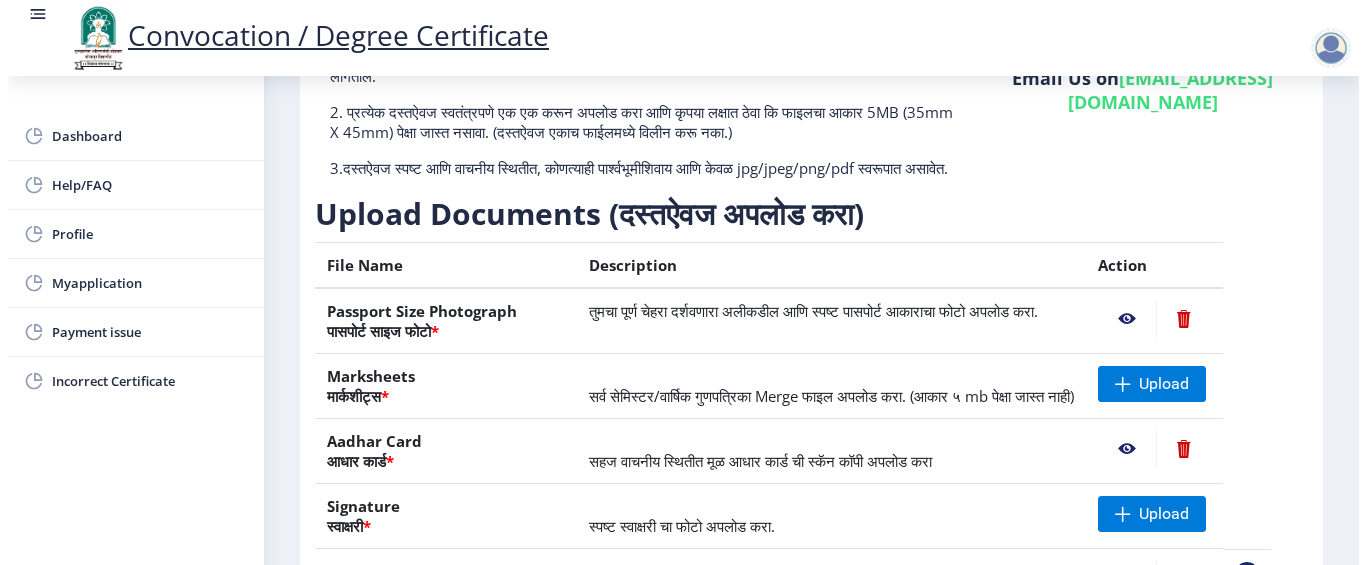 scroll, scrollTop: 200, scrollLeft: 0, axis: vertical 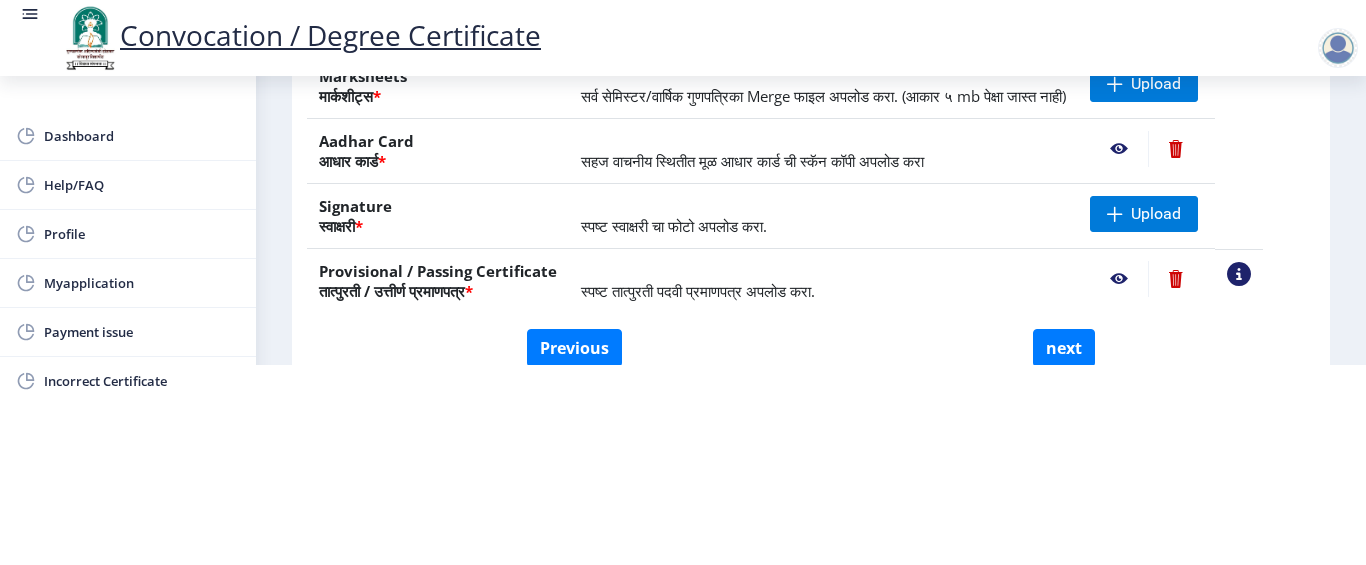 click 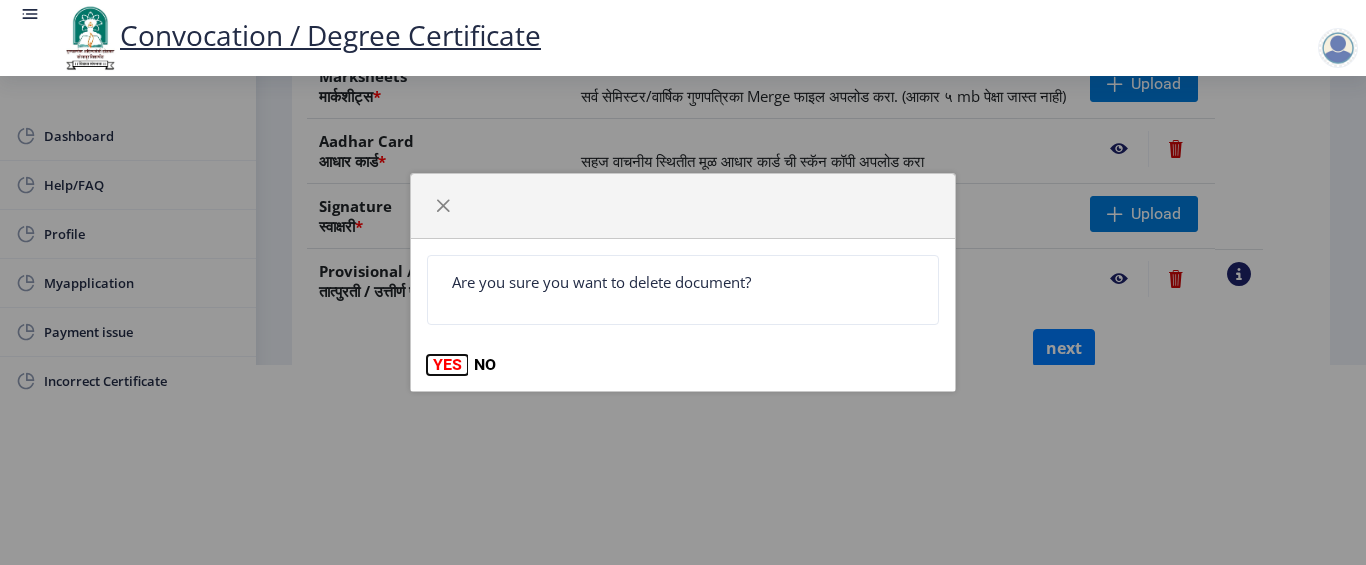 drag, startPoint x: 435, startPoint y: 365, endPoint x: 456, endPoint y: 360, distance: 21.587032 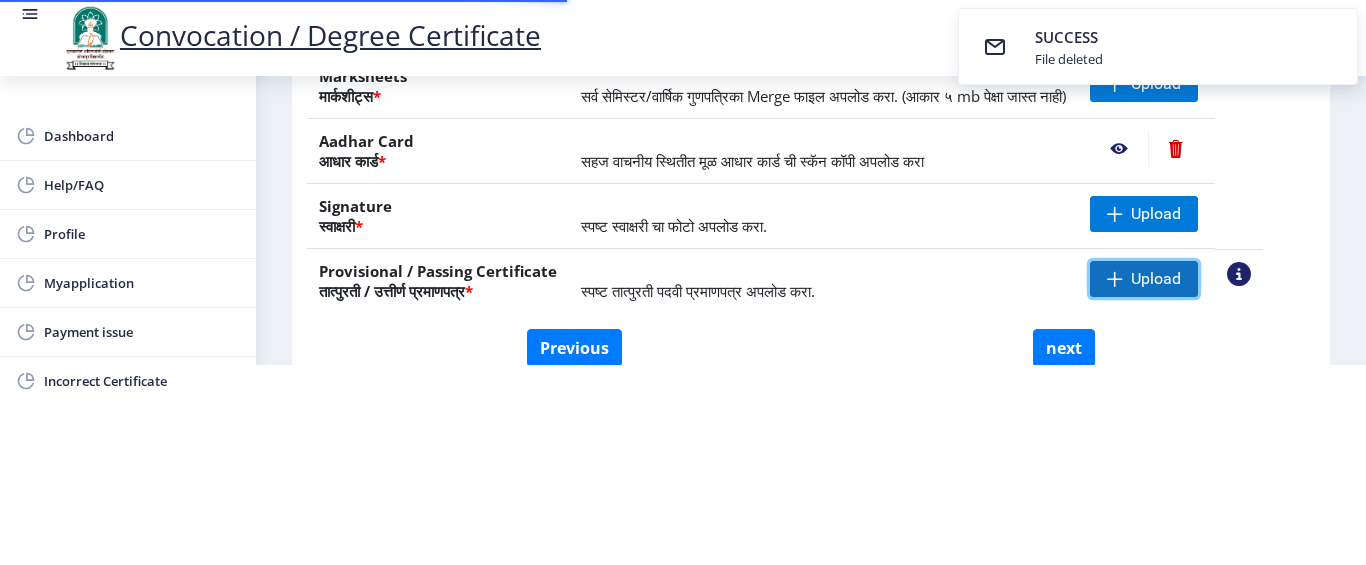 click on "Upload" 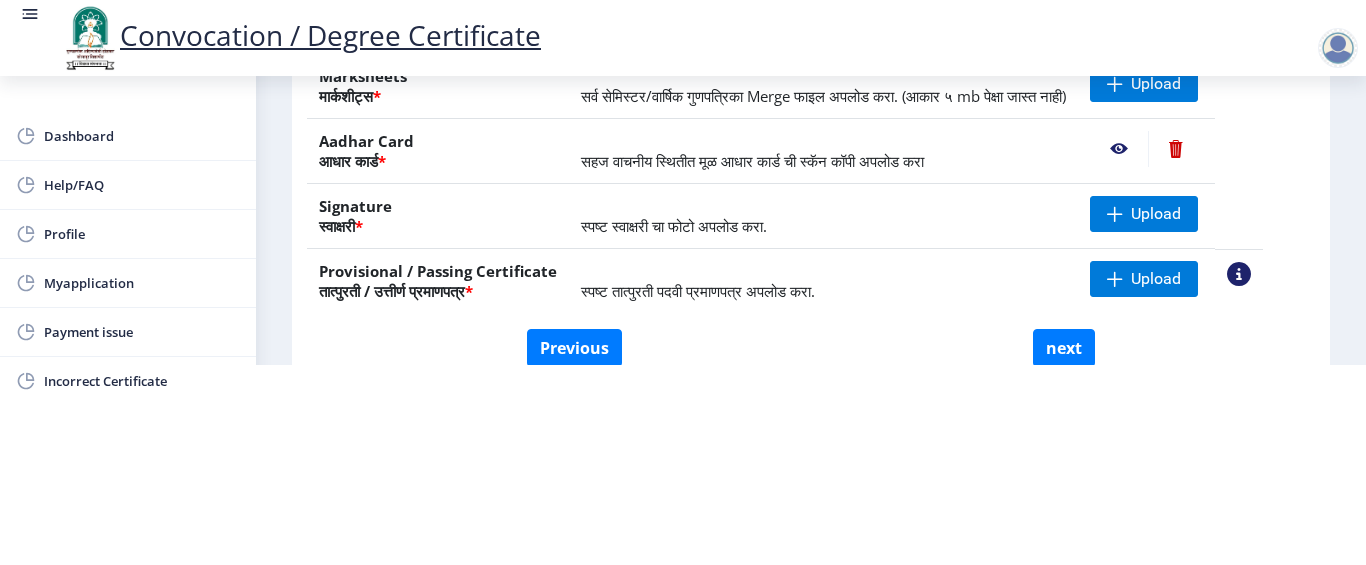 click on "Upload" 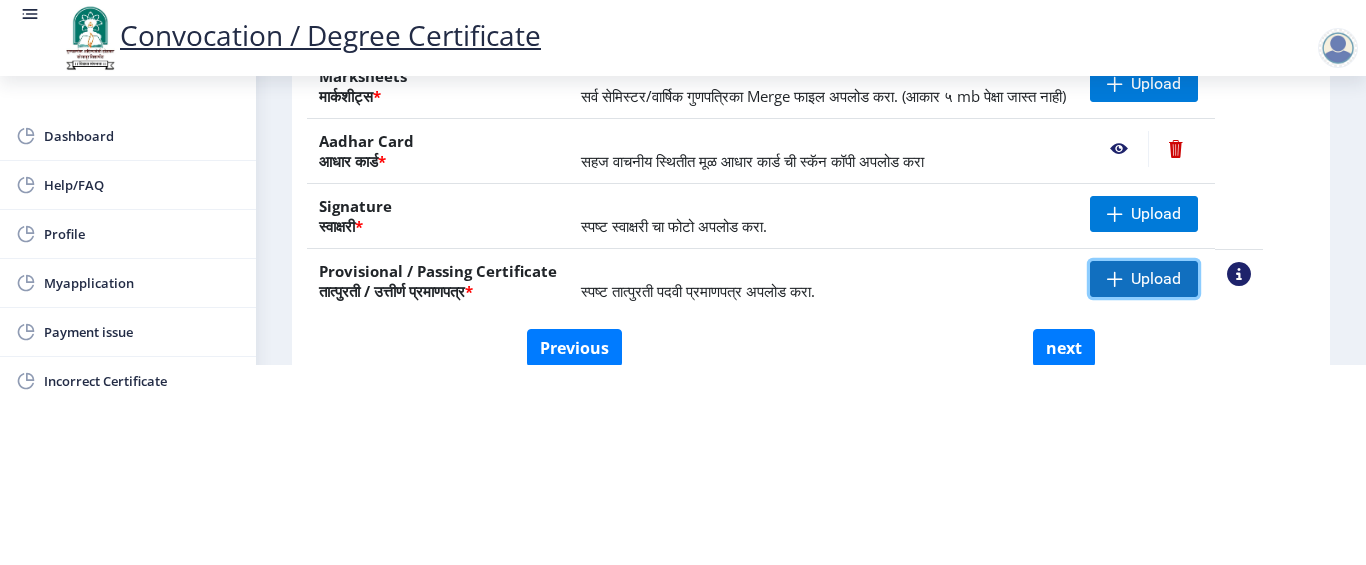 click on "Upload" 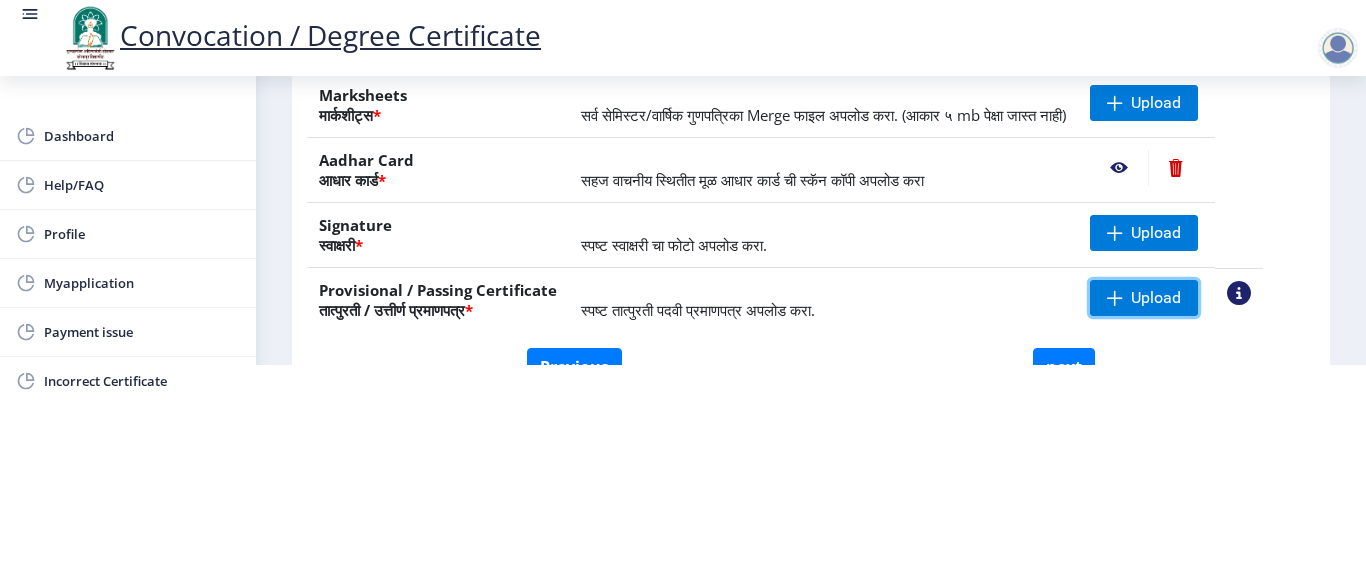 scroll, scrollTop: 0, scrollLeft: 0, axis: both 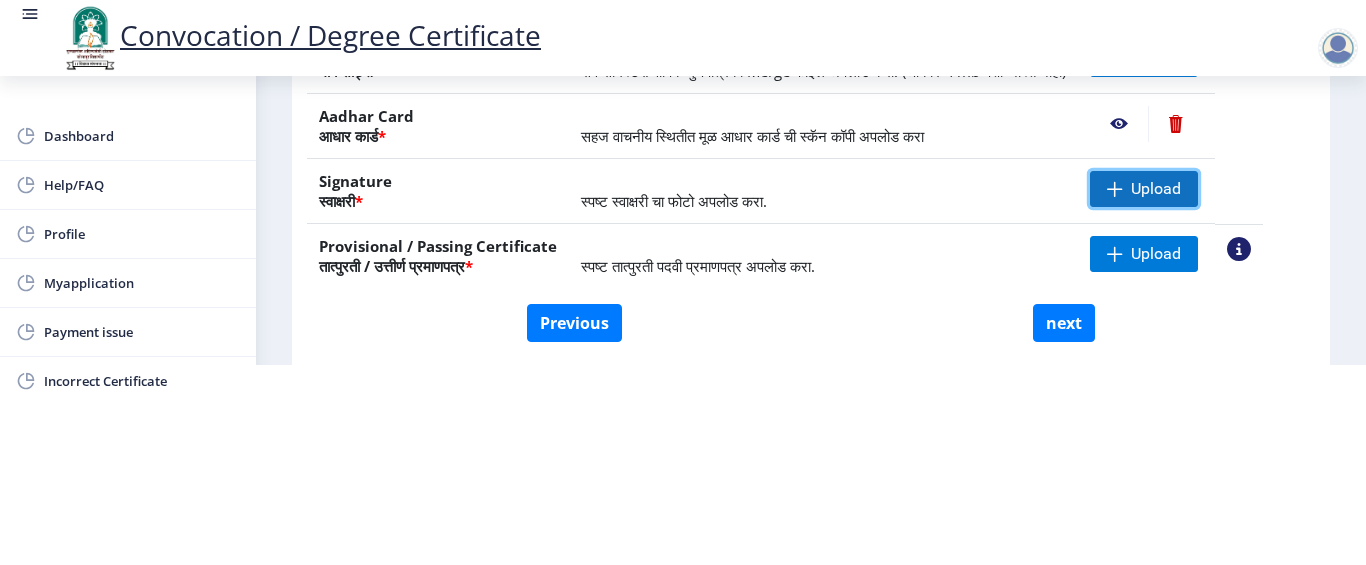 click on "Upload" 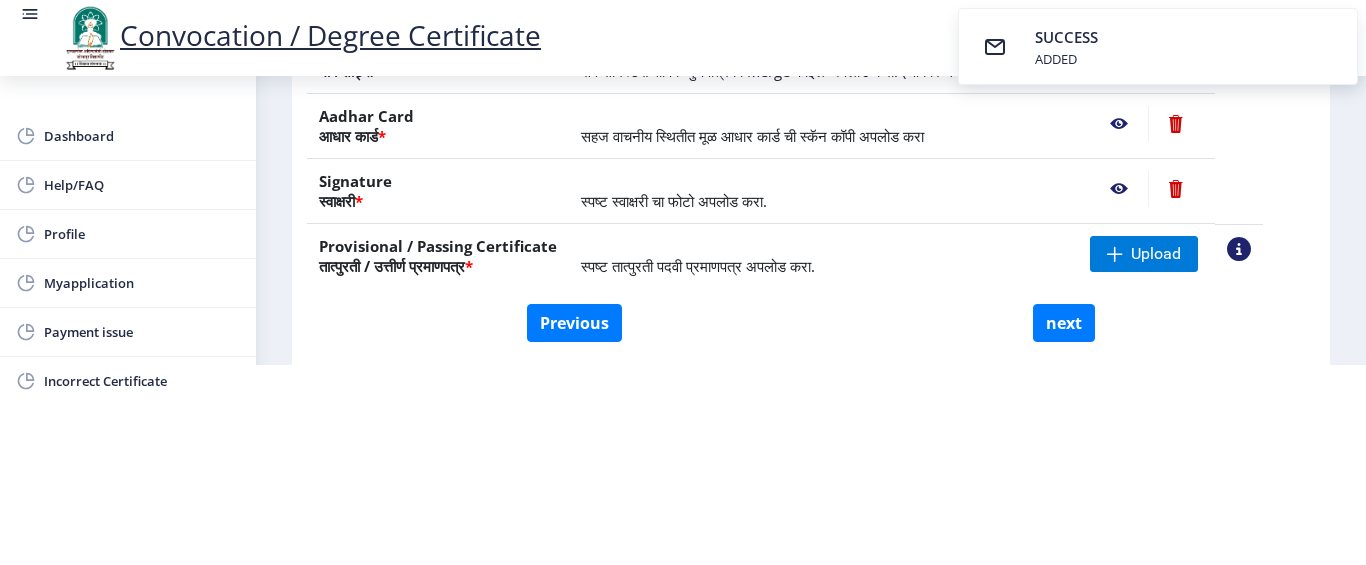click 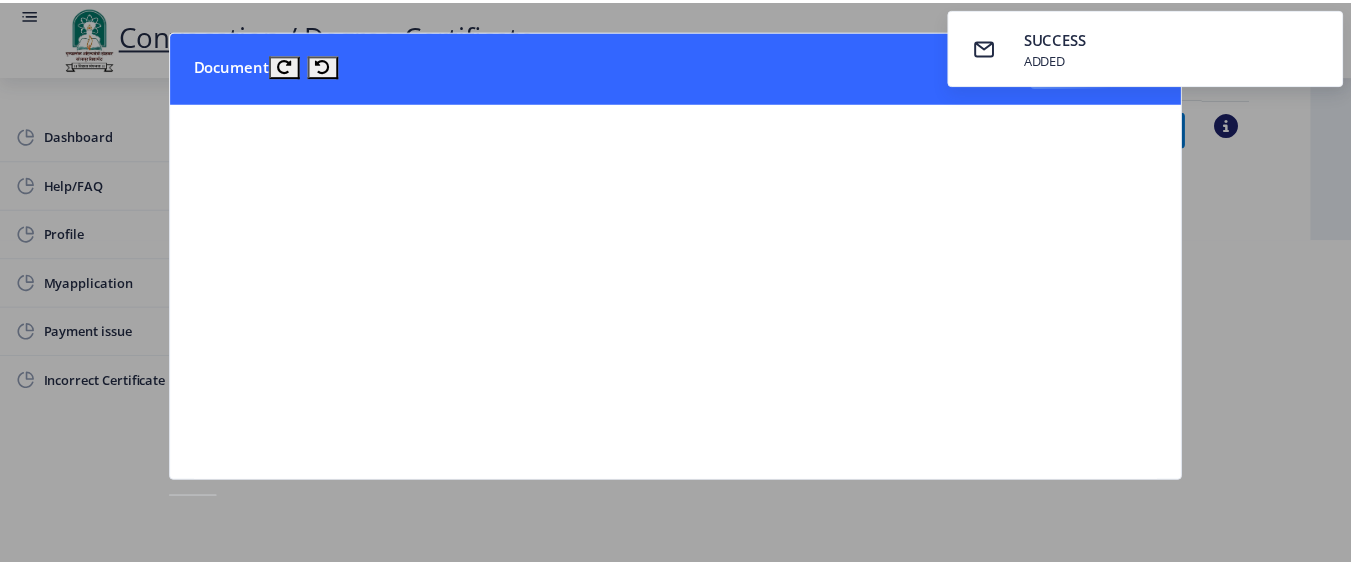 scroll, scrollTop: 0, scrollLeft: 0, axis: both 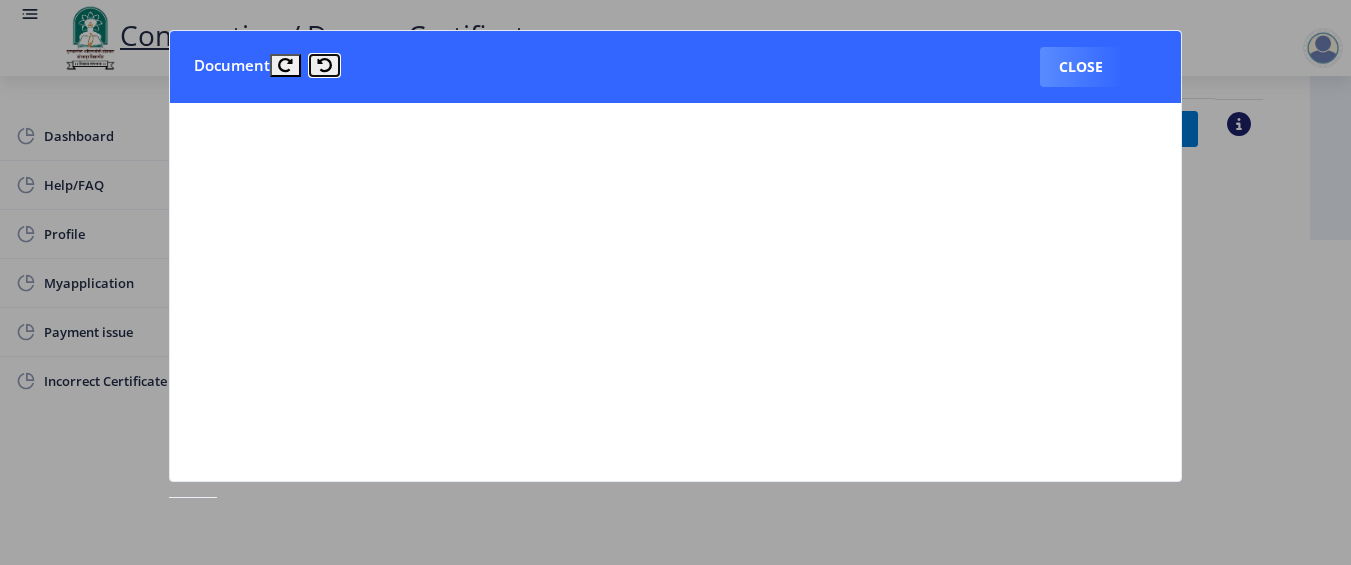 click at bounding box center (324, 65) 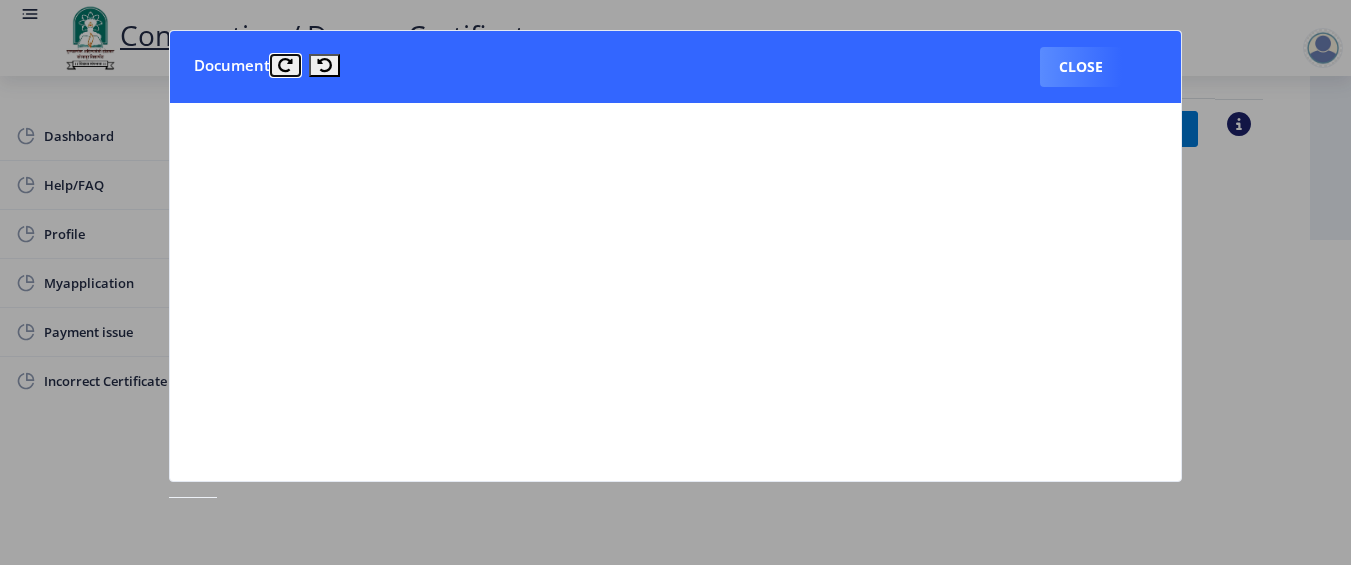 click at bounding box center (285, 65) 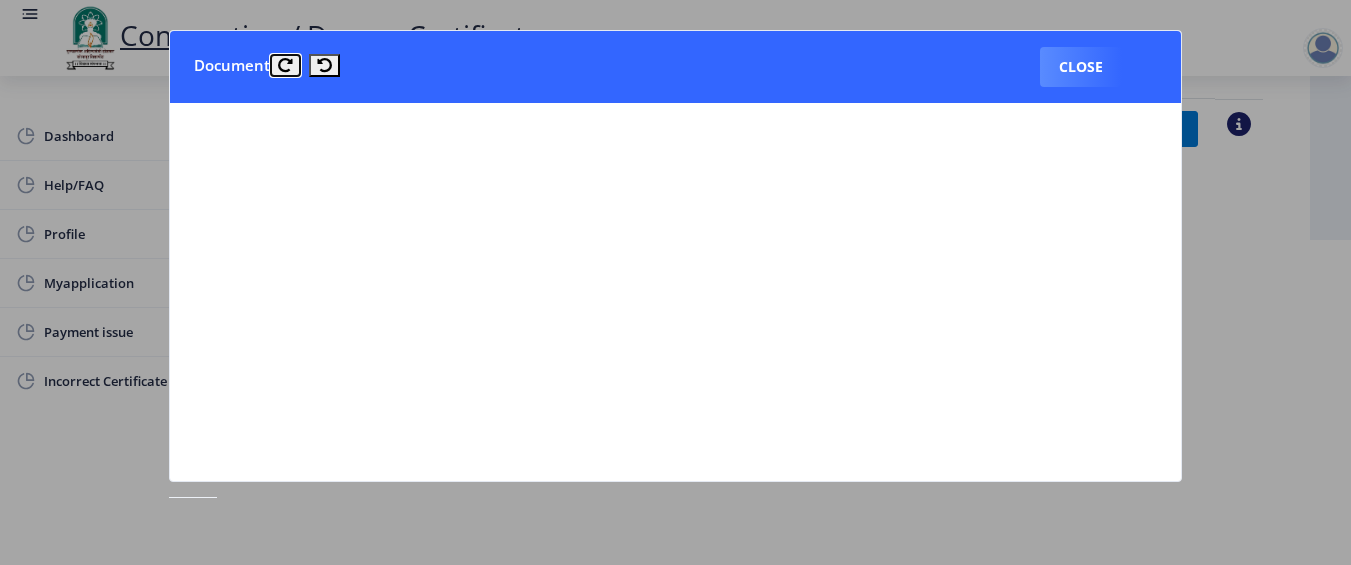 scroll, scrollTop: 2200, scrollLeft: 0, axis: vertical 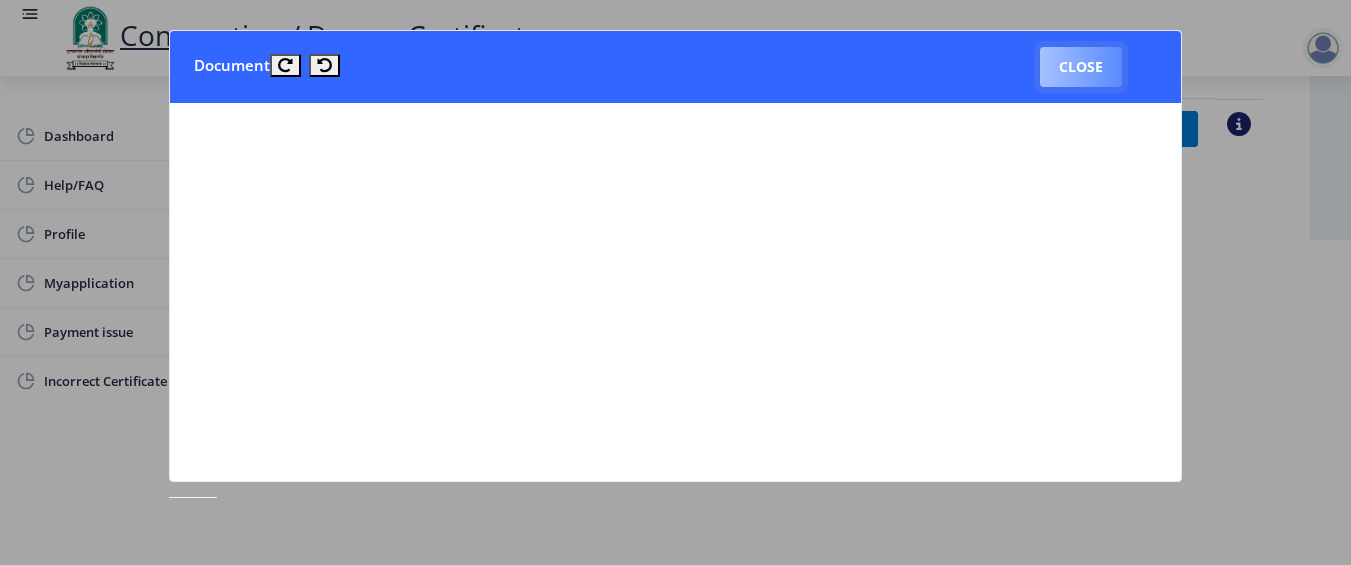 click on "Close" at bounding box center (1081, 67) 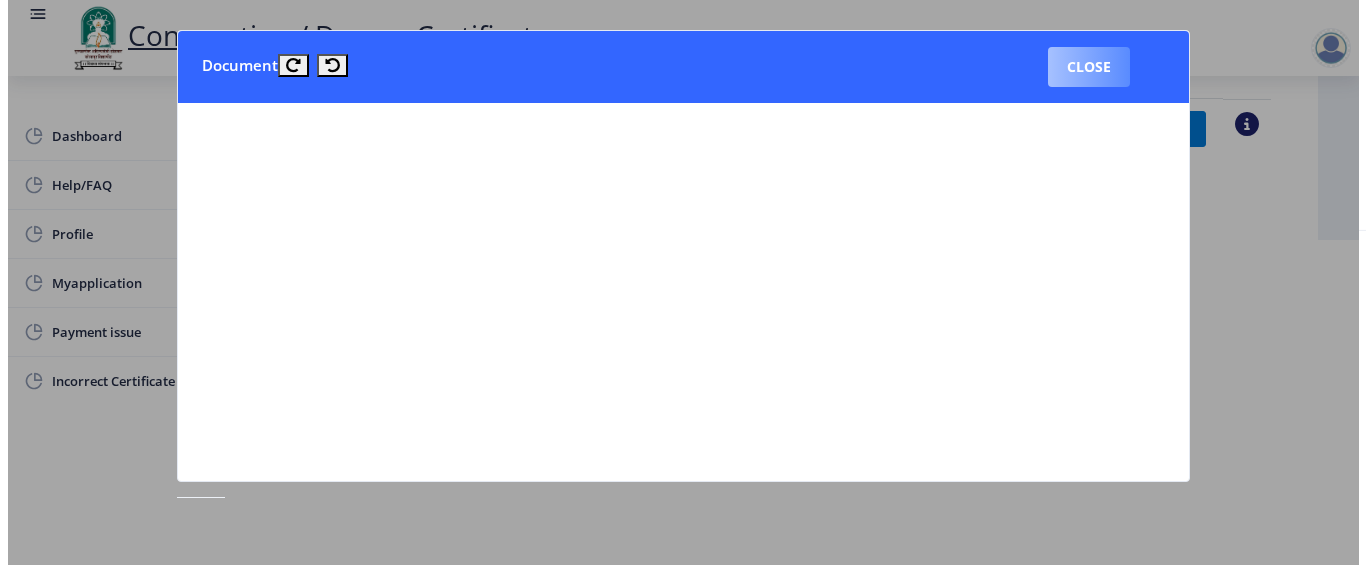 scroll, scrollTop: 229, scrollLeft: 0, axis: vertical 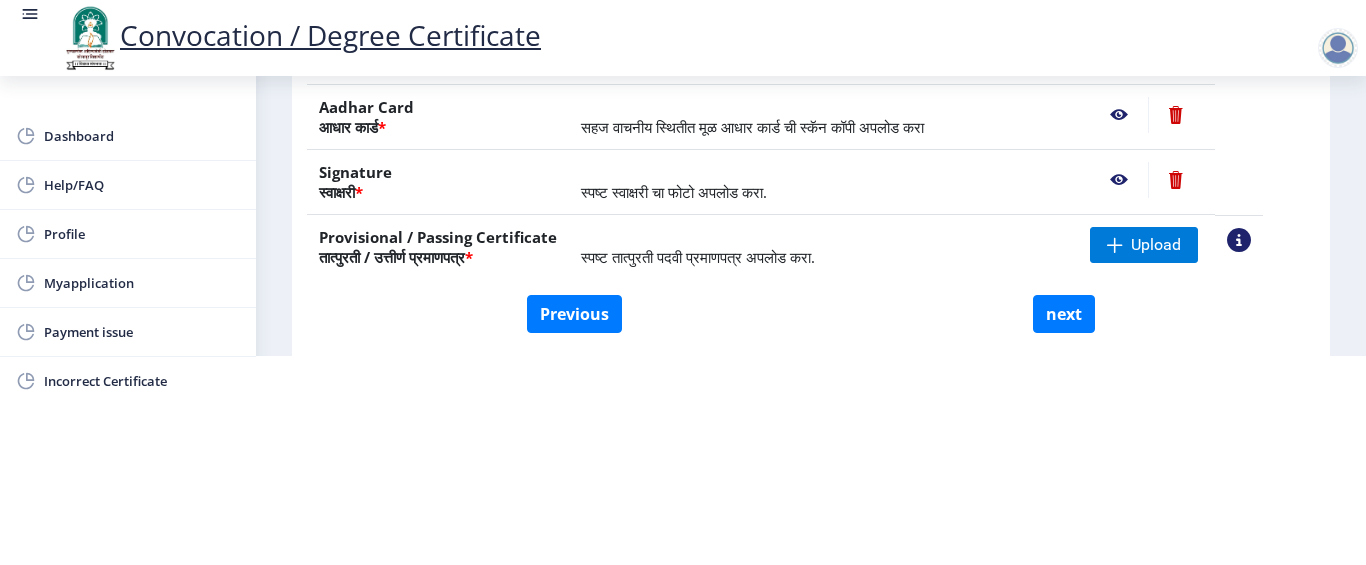 click 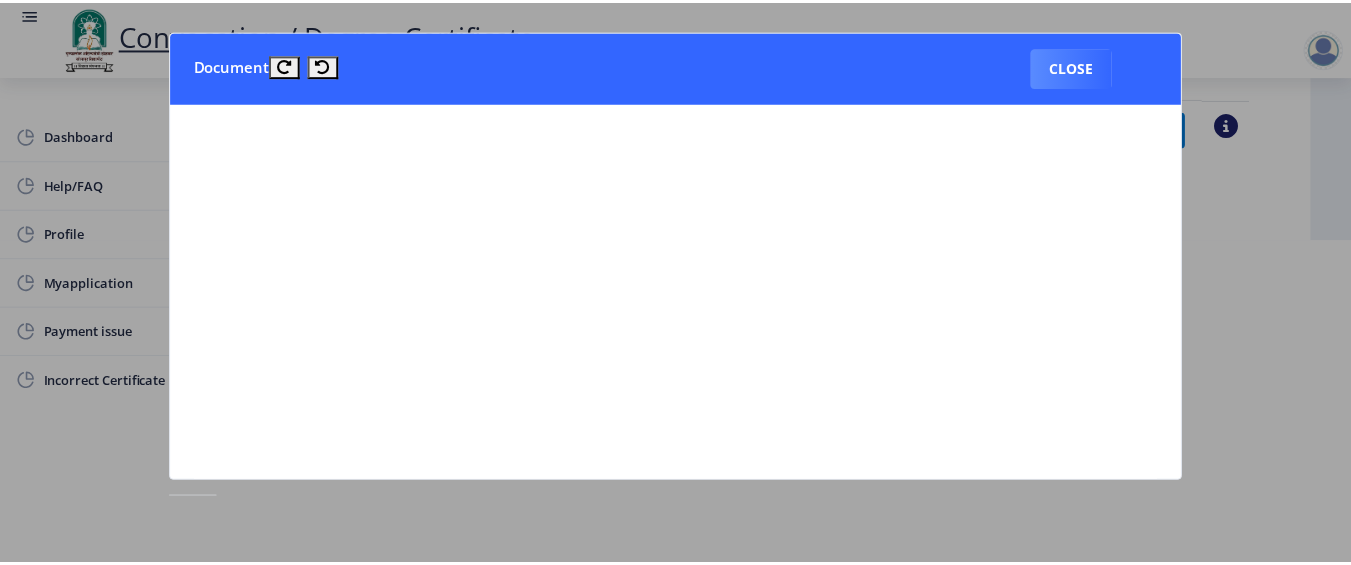 scroll, scrollTop: 0, scrollLeft: 0, axis: both 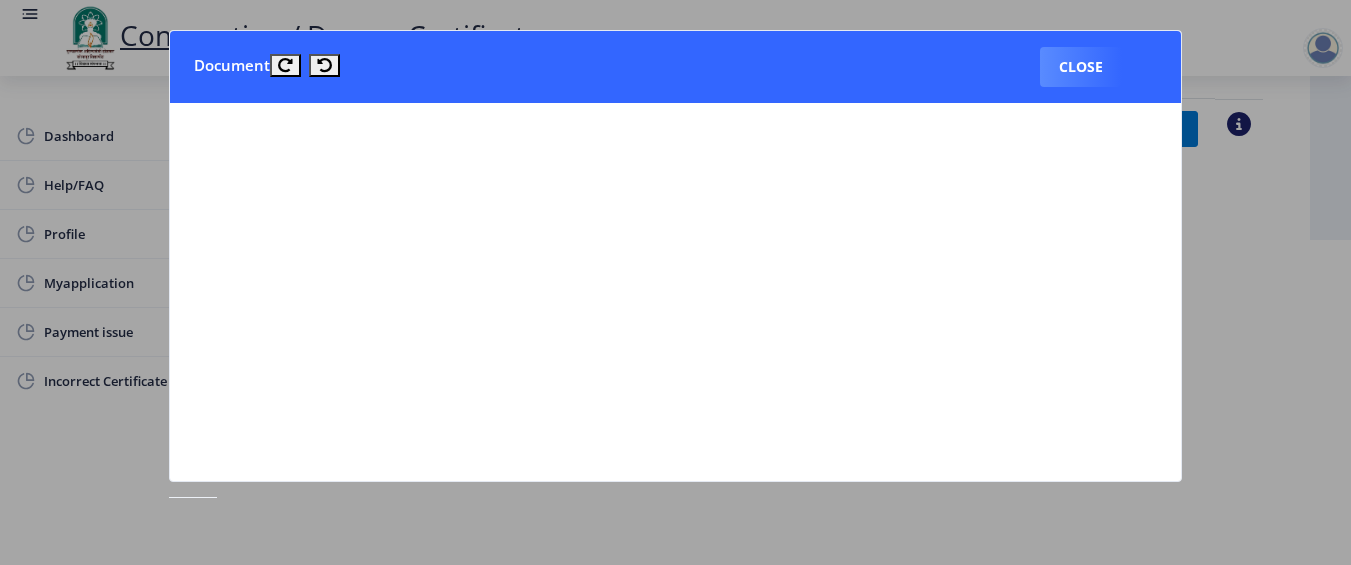 drag, startPoint x: 1047, startPoint y: 62, endPoint x: 1059, endPoint y: 67, distance: 13 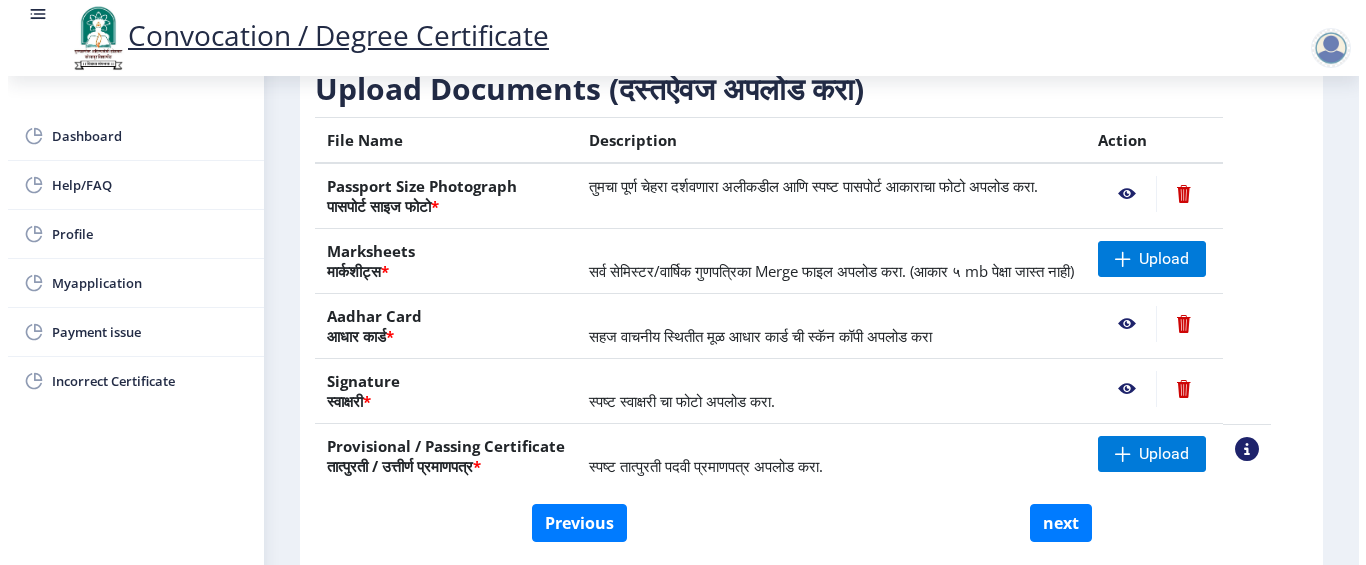 scroll, scrollTop: 229, scrollLeft: 0, axis: vertical 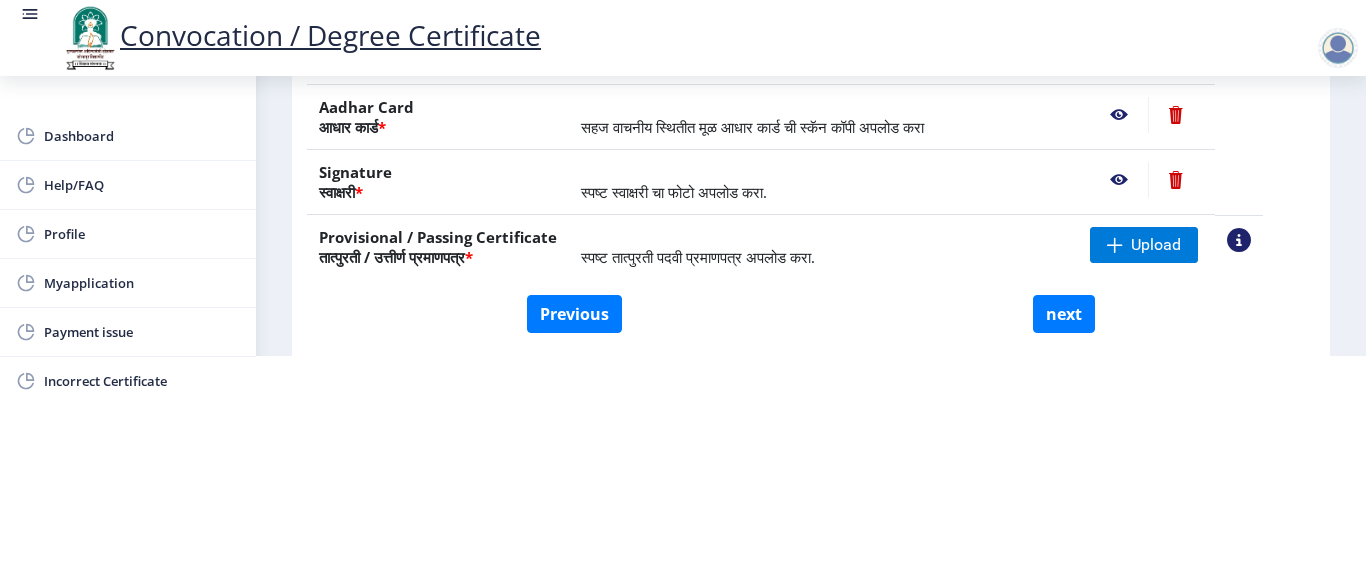 click 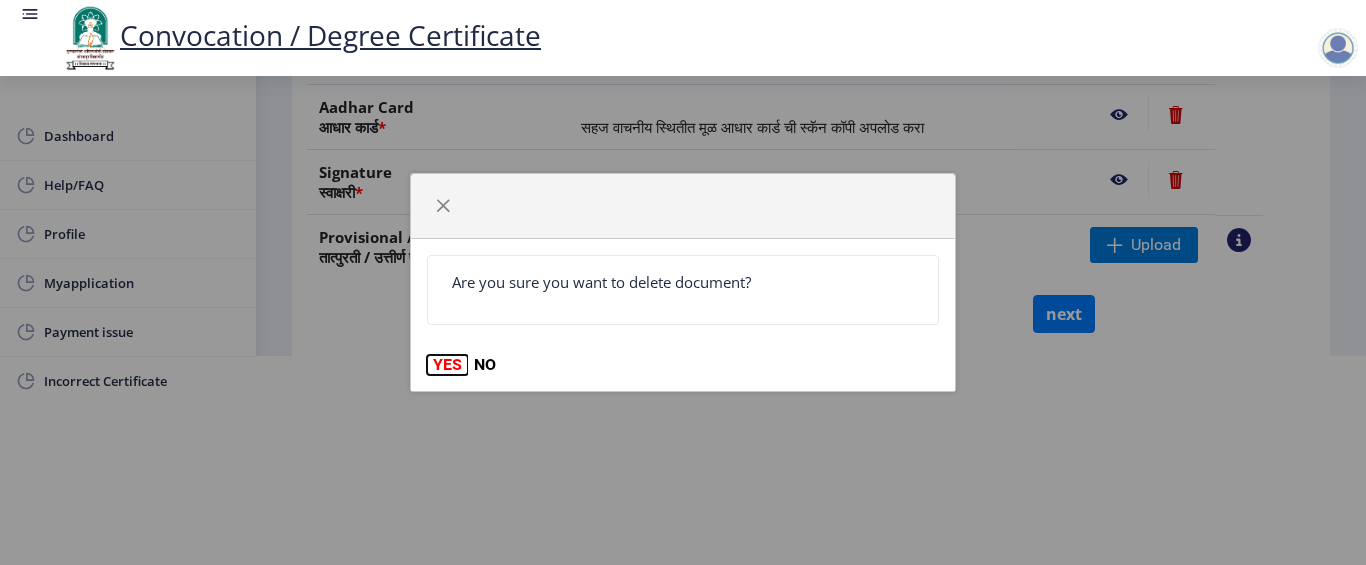 click on "YES" 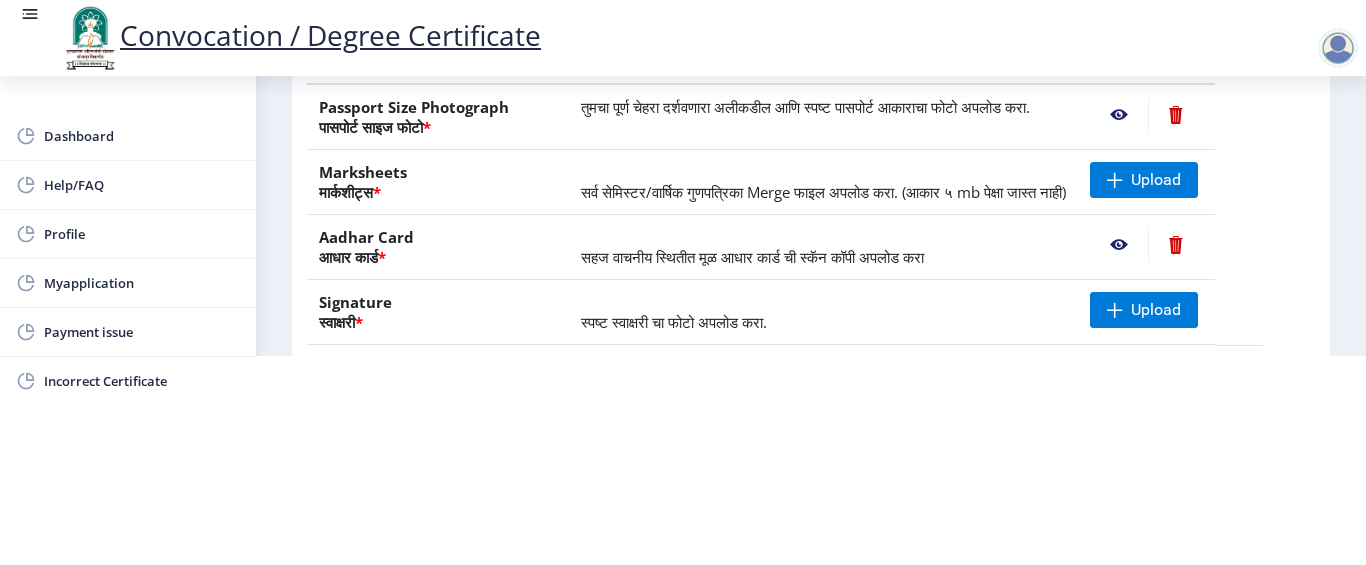 scroll, scrollTop: 0, scrollLeft: 0, axis: both 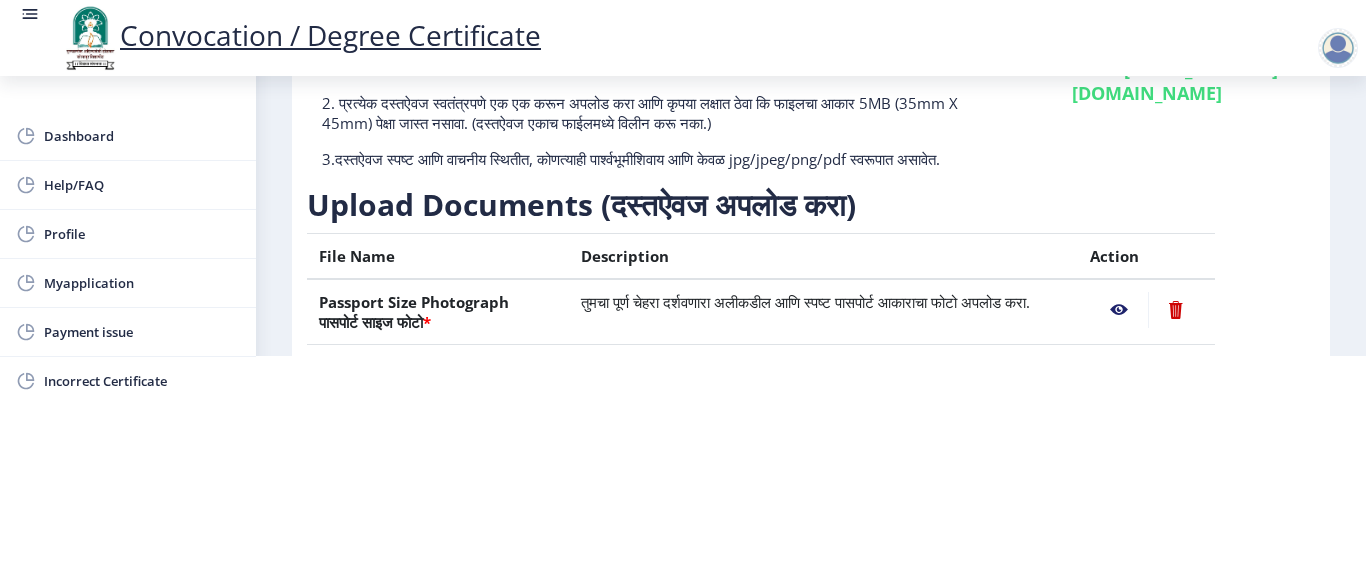 click on "Convocation / Degree Certificate Dashboard Help/FAQ Profile Myapplication Payment issue Incorrect Certificate First step 2 Second step 3 Third step Instructions (सूचना) 1. कृपया लक्षात घ्या की तुम्हाला मूळ दस्तऐवजांच्या स्कॅन केलेल्या प्रती योग्य स्वरूपात आणि सरळ स्थितीत अपलोड कराव्या लागतील.  2. प्रत्येक दस्तऐवज स्वतंत्रपणे एक एक करून अपलोड करा आणि कृपया लक्षात ठेवा कि फाइलचा आकार 5MB (35mm X 45mm) पेक्षा जास्त नसावा. (दस्तऐवज एकाच फाईलमध्ये विलीन करू नका.)  Need Help? Email Us on   [EMAIL_ADDRESS][DOMAIN_NAME] File Name Description Action * Marksheets" at bounding box center [683, 73] 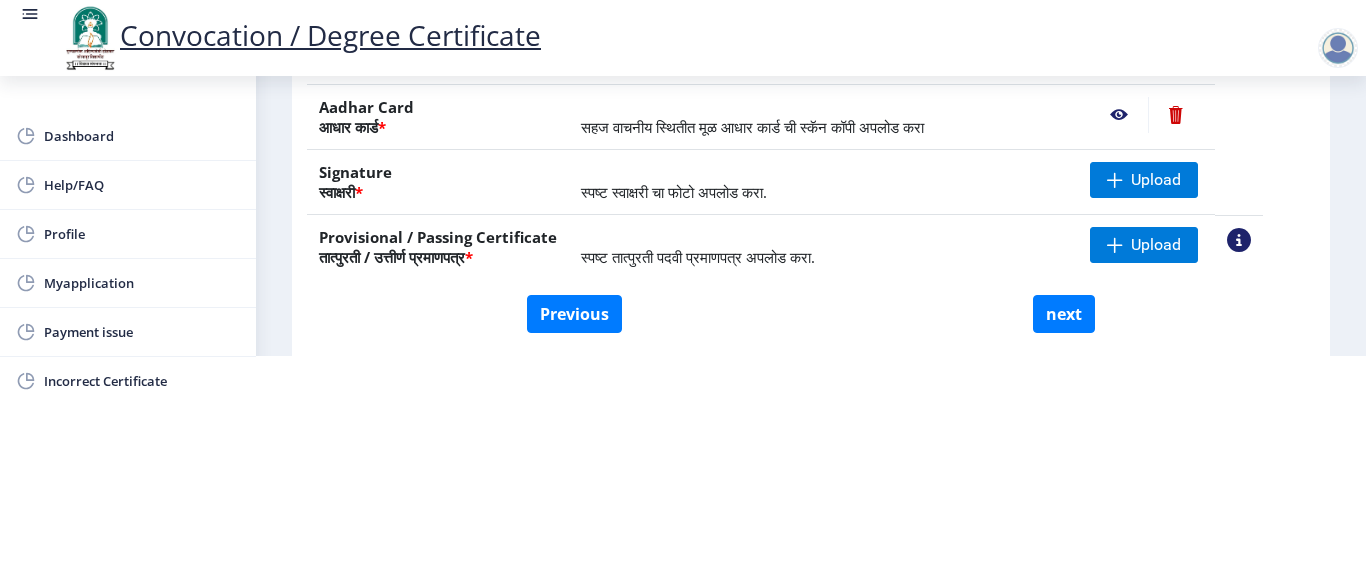 scroll, scrollTop: 225, scrollLeft: 0, axis: vertical 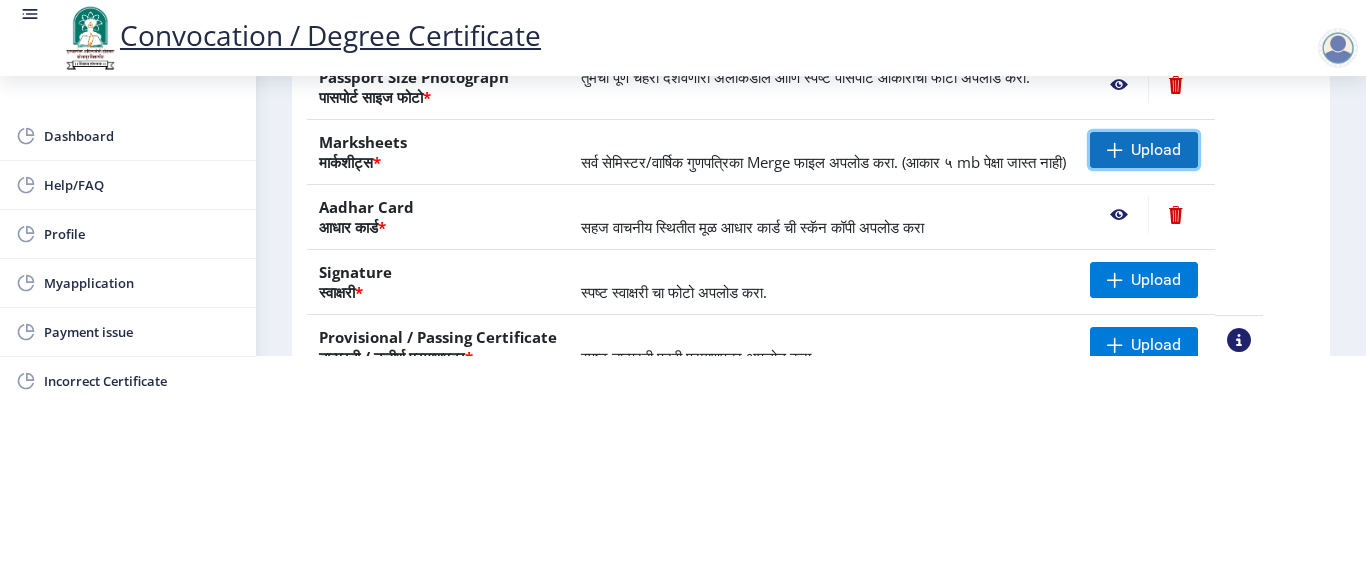 click on "Upload" 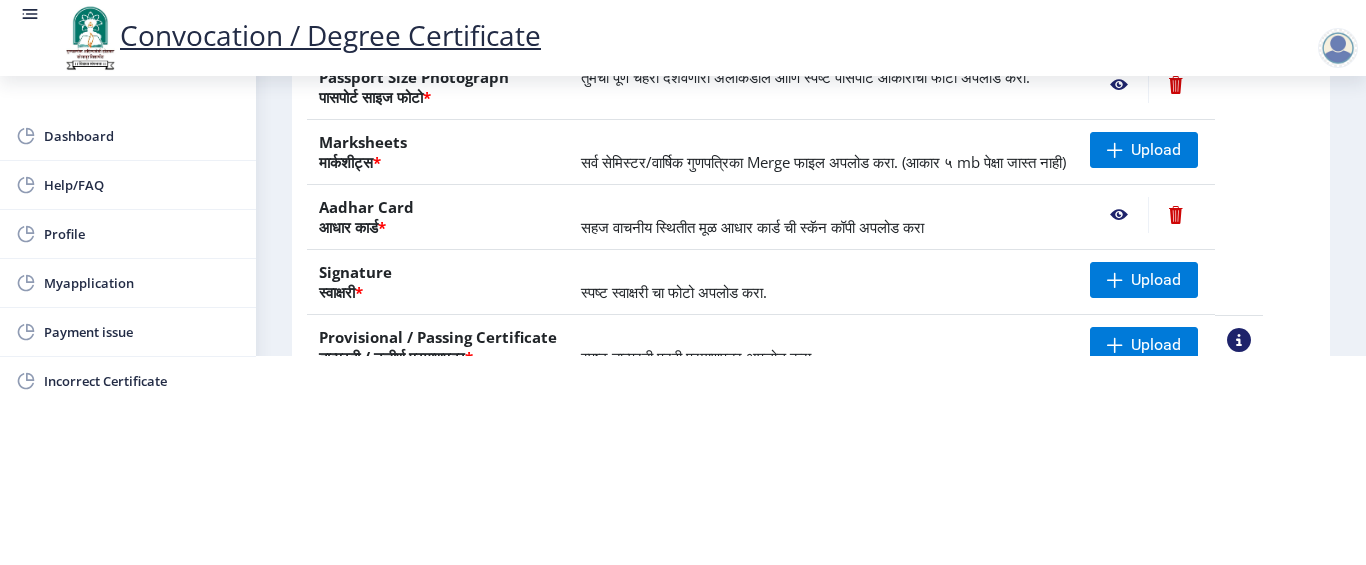 click on "Convocation / Degree Certificate Dashboard Help/FAQ Profile Myapplication Payment issue Incorrect Certificate First step 2 Second step 3 Third step Instructions (सूचना) 1. कृपया लक्षात घ्या की तुम्हाला मूळ दस्तऐवजांच्या स्कॅन केलेल्या प्रती योग्य स्वरूपात आणि सरळ स्थितीत अपलोड कराव्या लागतील.  2. प्रत्येक दस्तऐवज स्वतंत्रपणे एक एक करून अपलोड करा आणि कृपया लक्षात ठेवा कि फाइलचा आकार 5MB (35mm X 45mm) पेक्षा जास्त नसावा. (दस्तऐवज एकाच फाईलमध्ये विलीन करू नका.)  Need Help? Email Us on   [EMAIL_ADDRESS][DOMAIN_NAME] File Name Description Action * Marksheets" at bounding box center [683, 73] 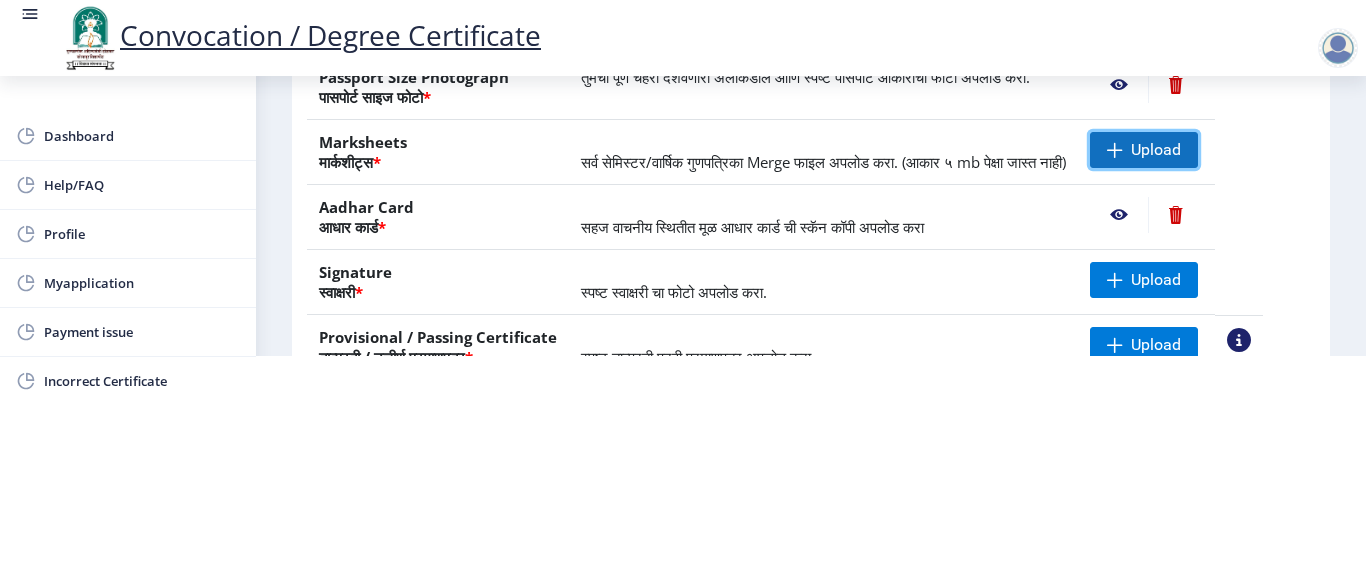 click on "Upload" 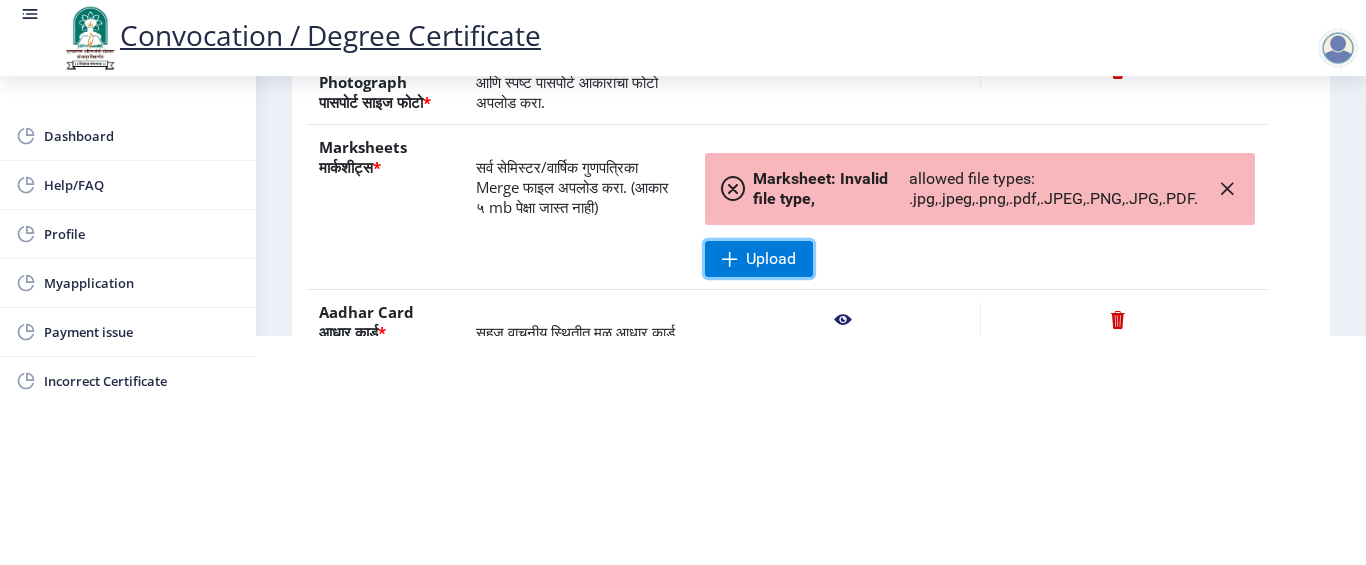 scroll, scrollTop: 225, scrollLeft: 0, axis: vertical 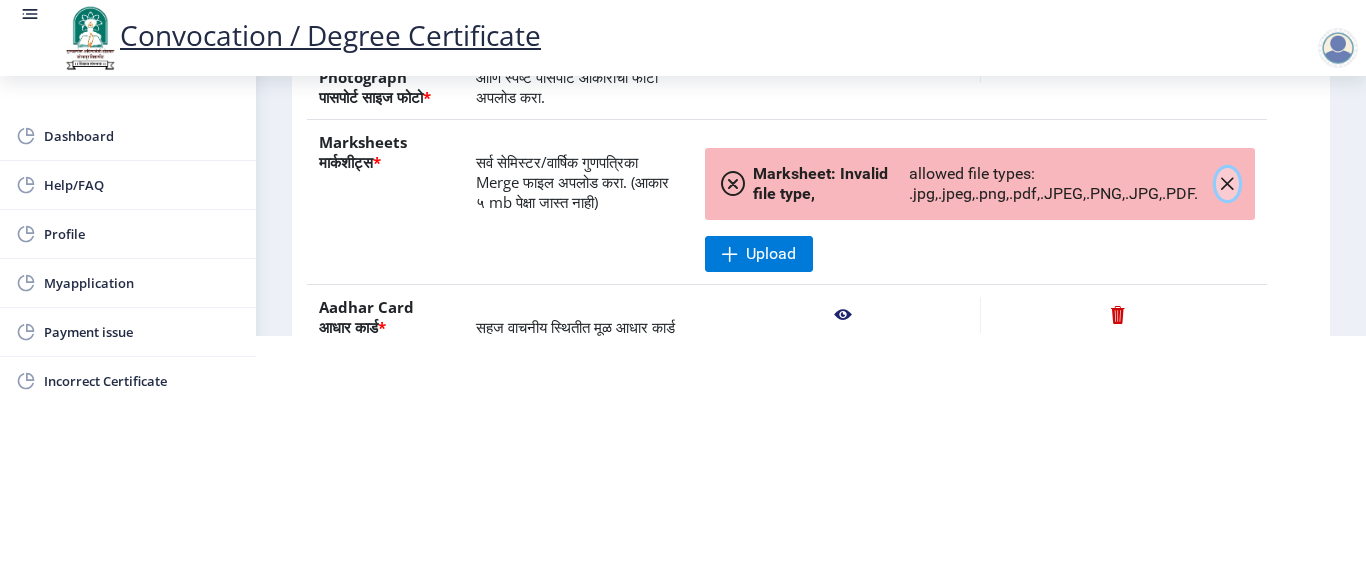 click 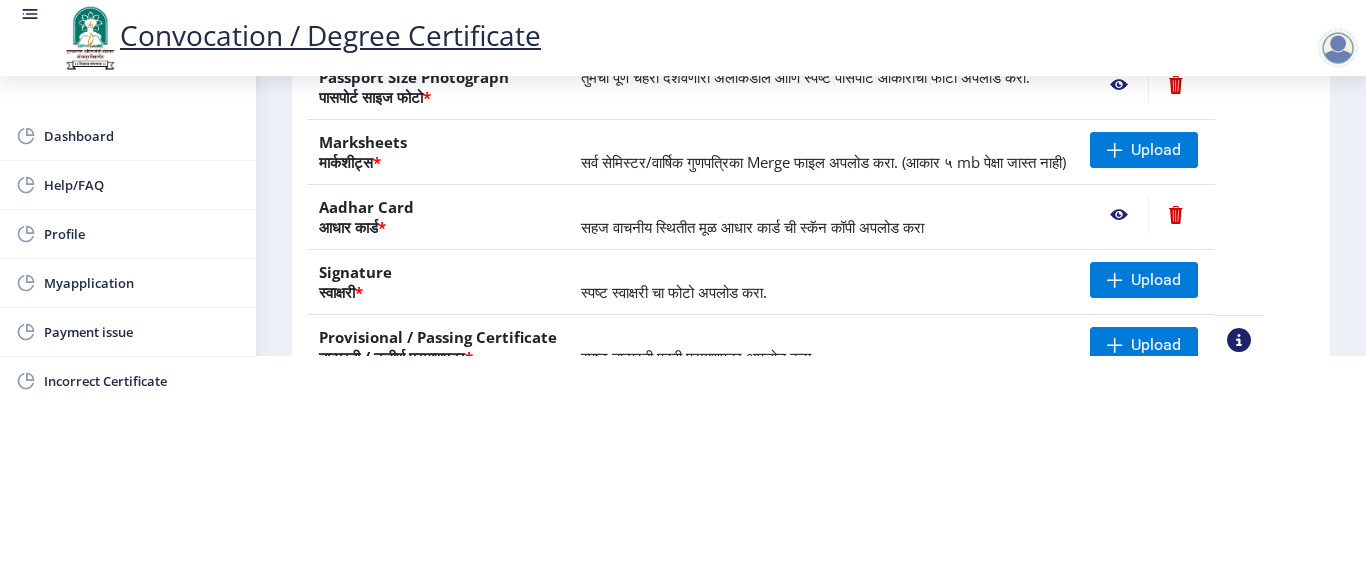 drag, startPoint x: 845, startPoint y: 508, endPoint x: 856, endPoint y: 503, distance: 12.083046 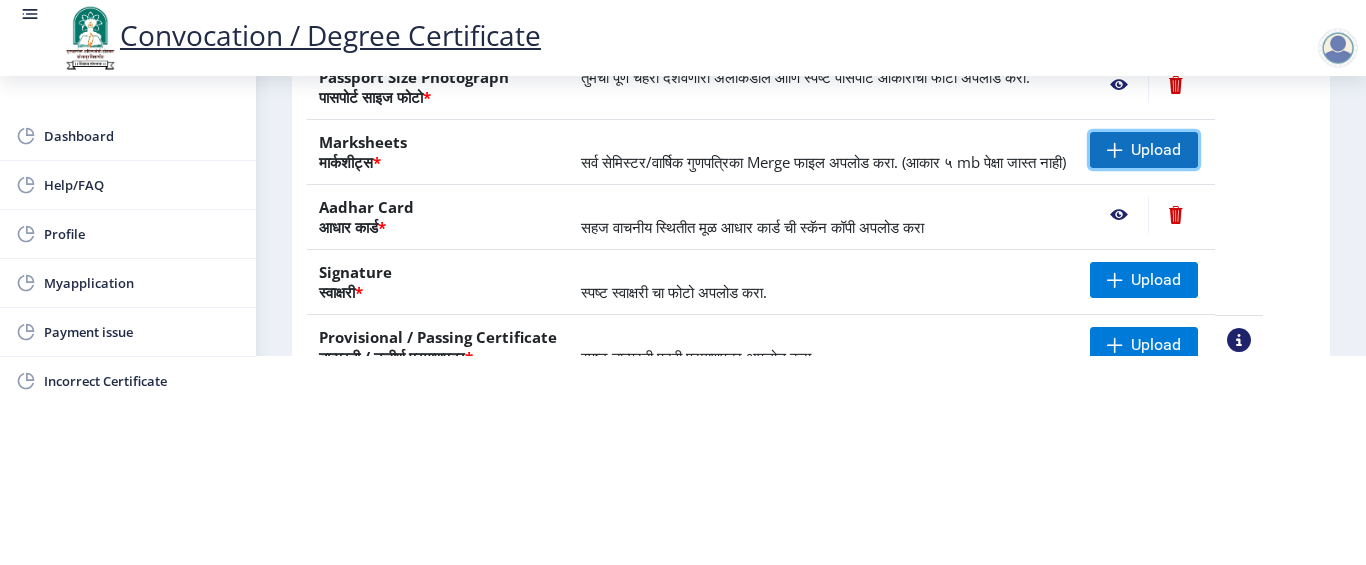 click on "Upload" 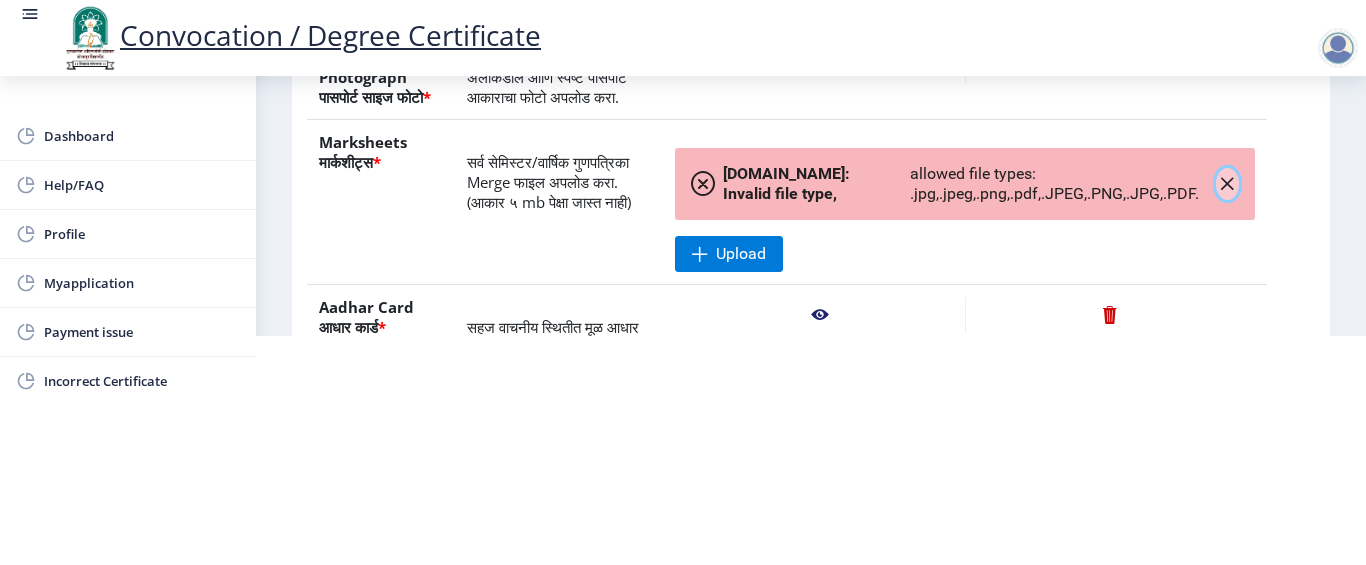 click 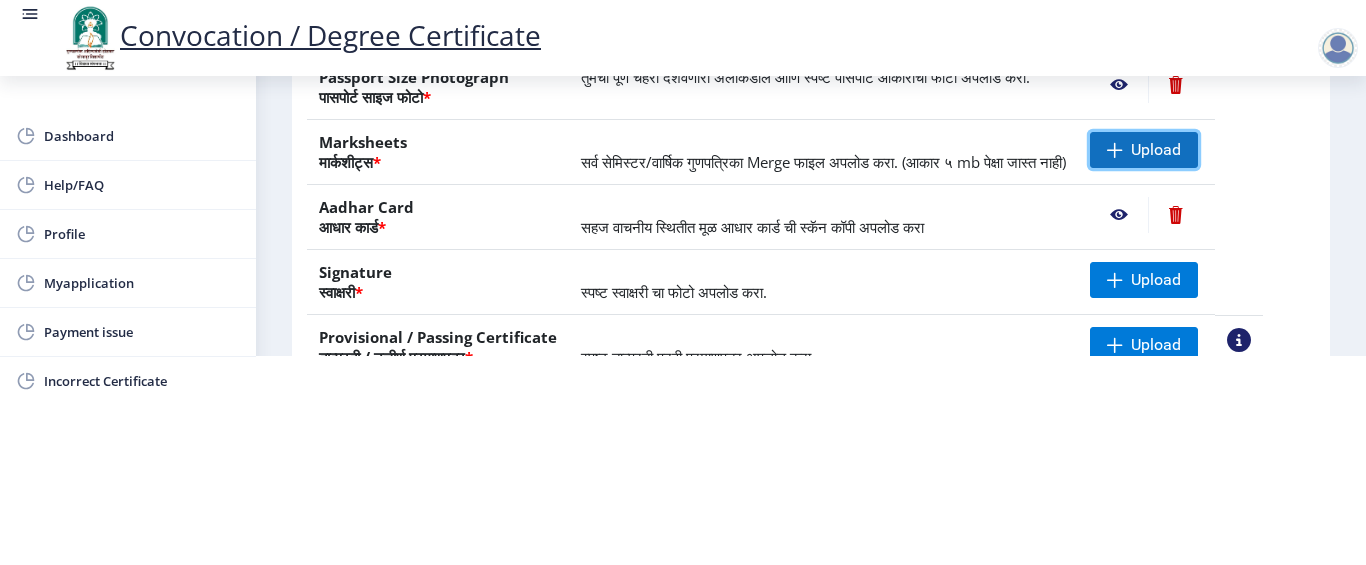 click on "Upload" 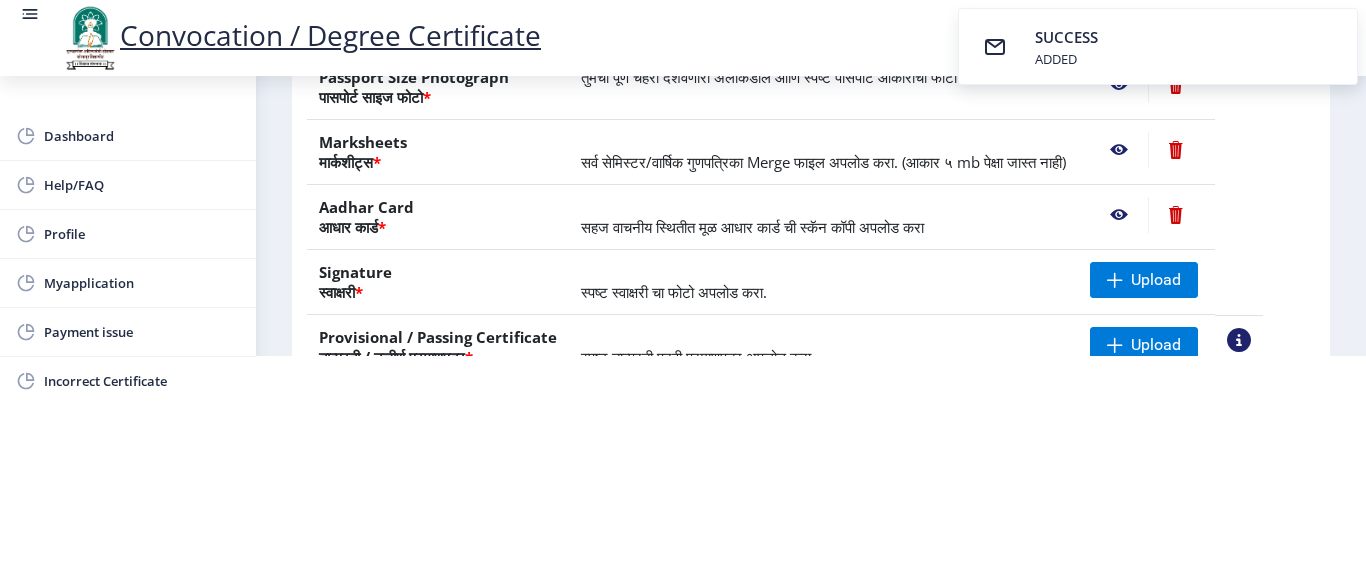 click 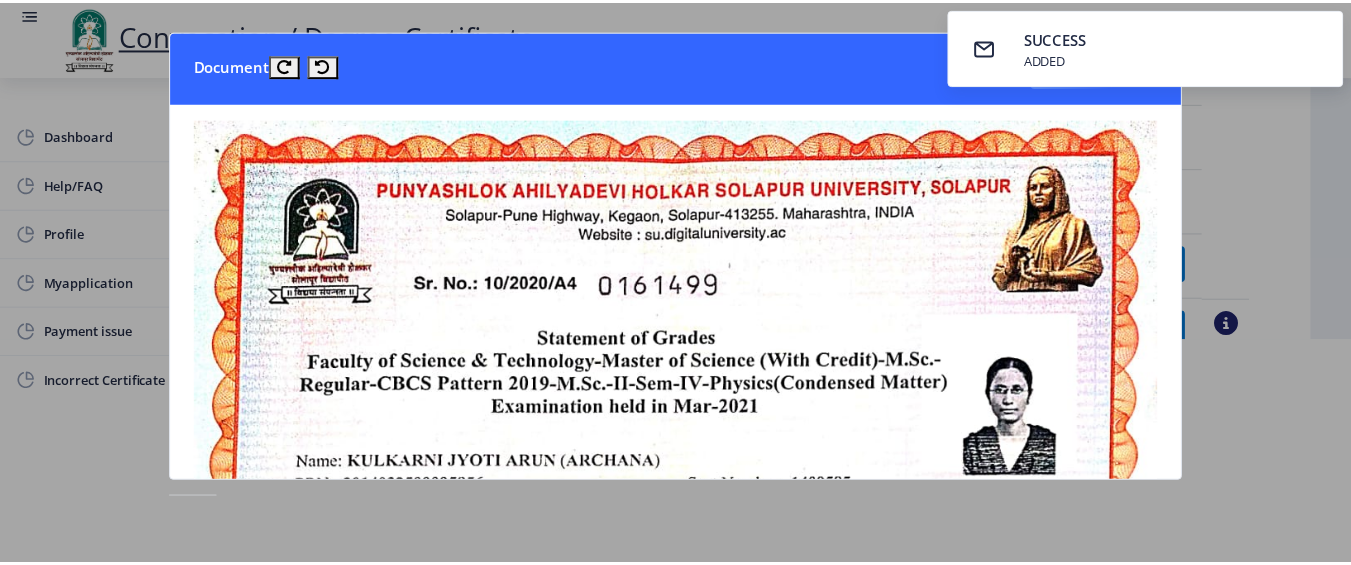 scroll, scrollTop: 0, scrollLeft: 0, axis: both 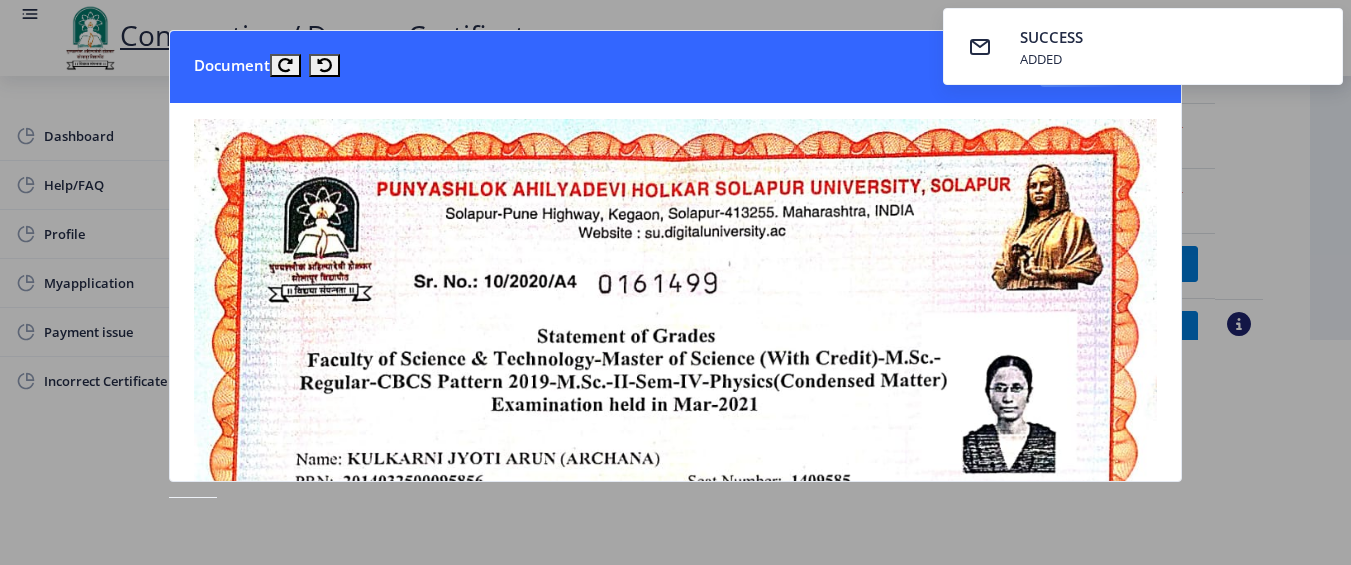 click on "Document     Close" at bounding box center [675, 283] 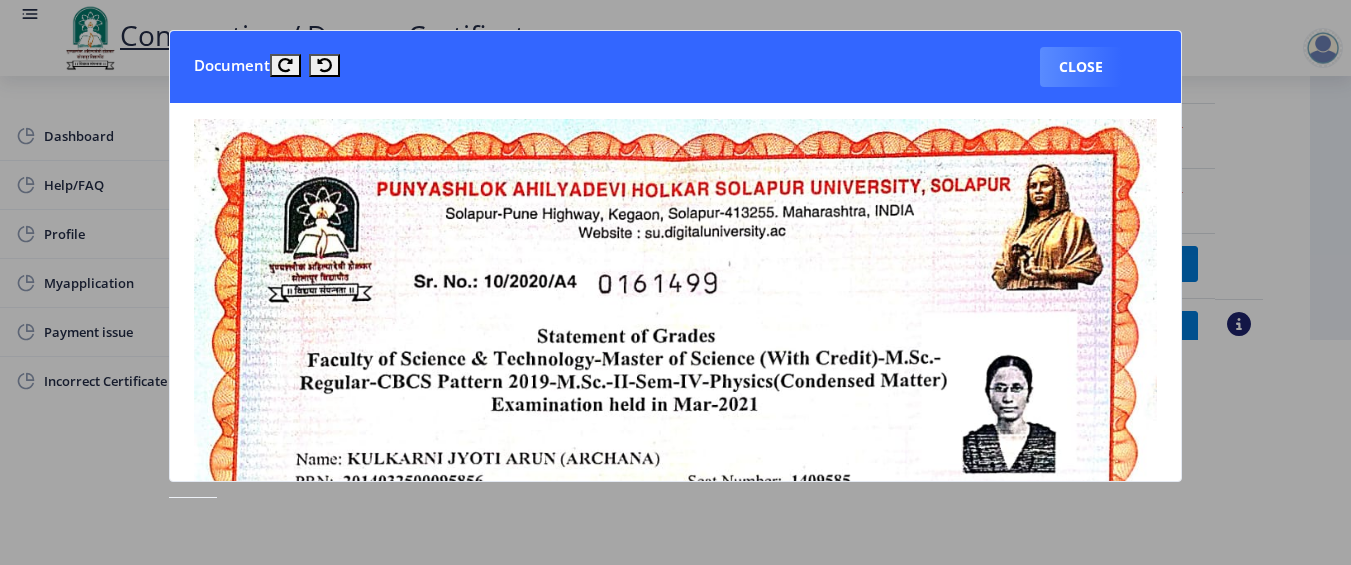 click 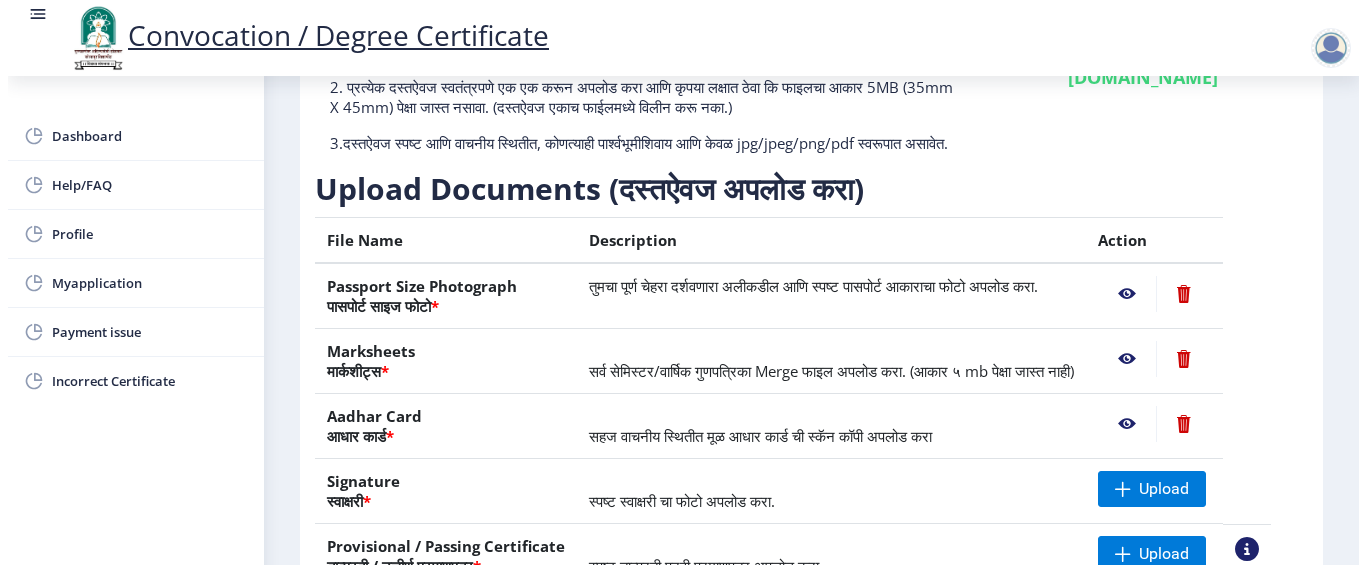 scroll, scrollTop: 225, scrollLeft: 0, axis: vertical 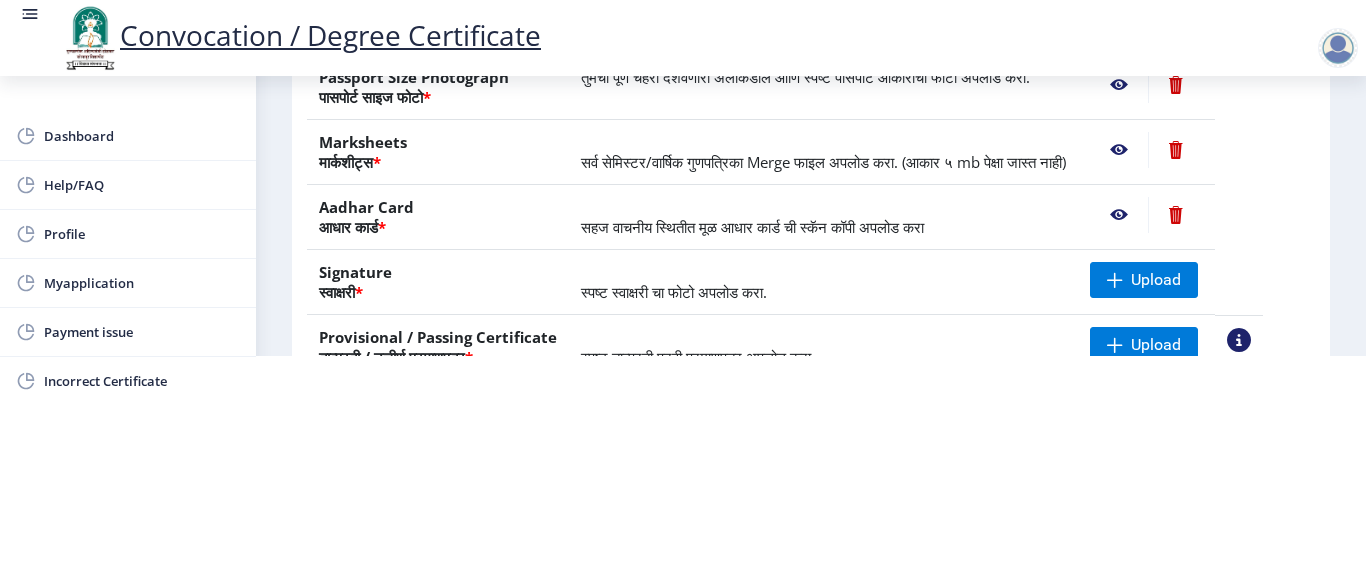 click 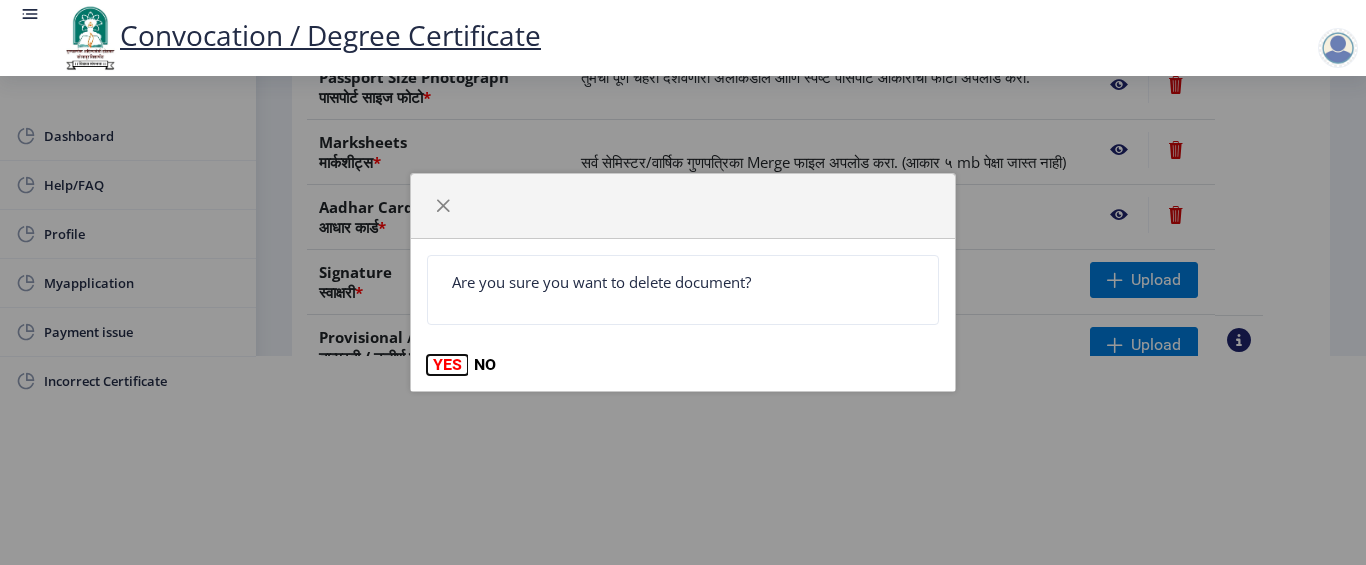 click on "YES" 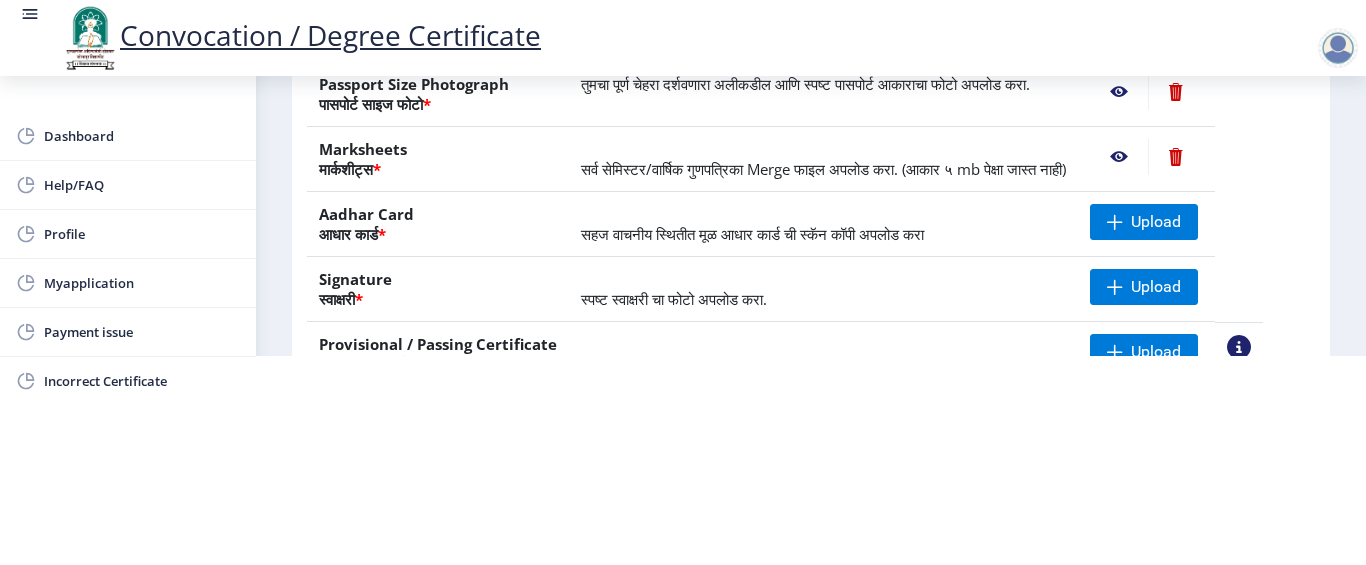 scroll, scrollTop: 225, scrollLeft: 0, axis: vertical 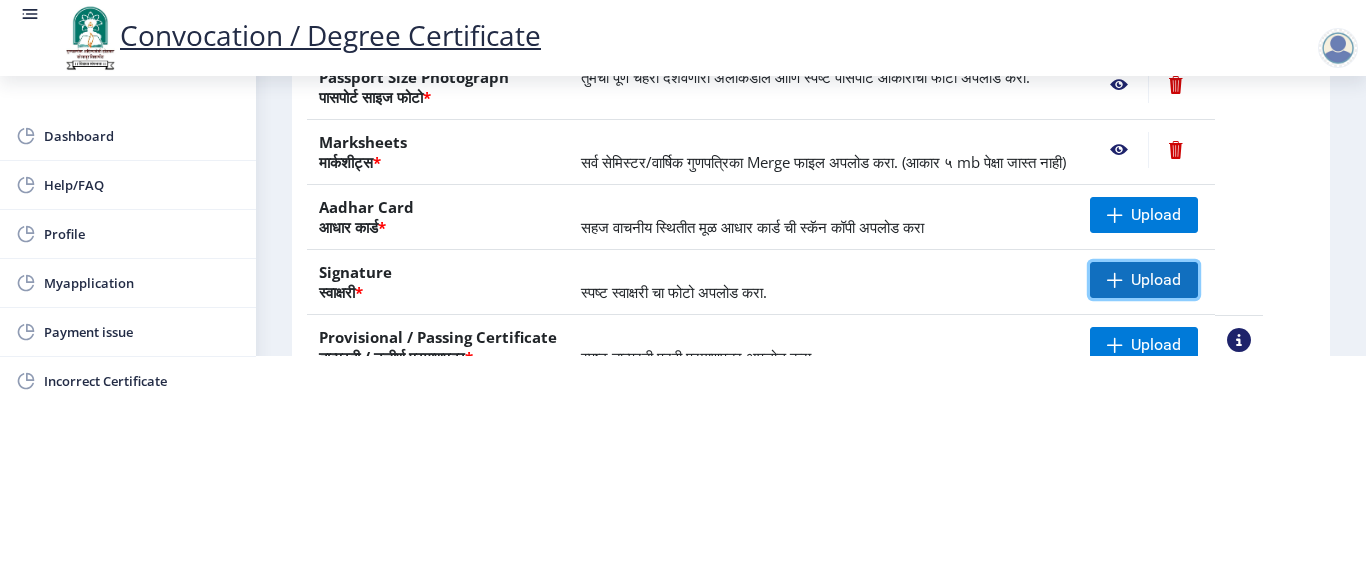 click on "Upload" 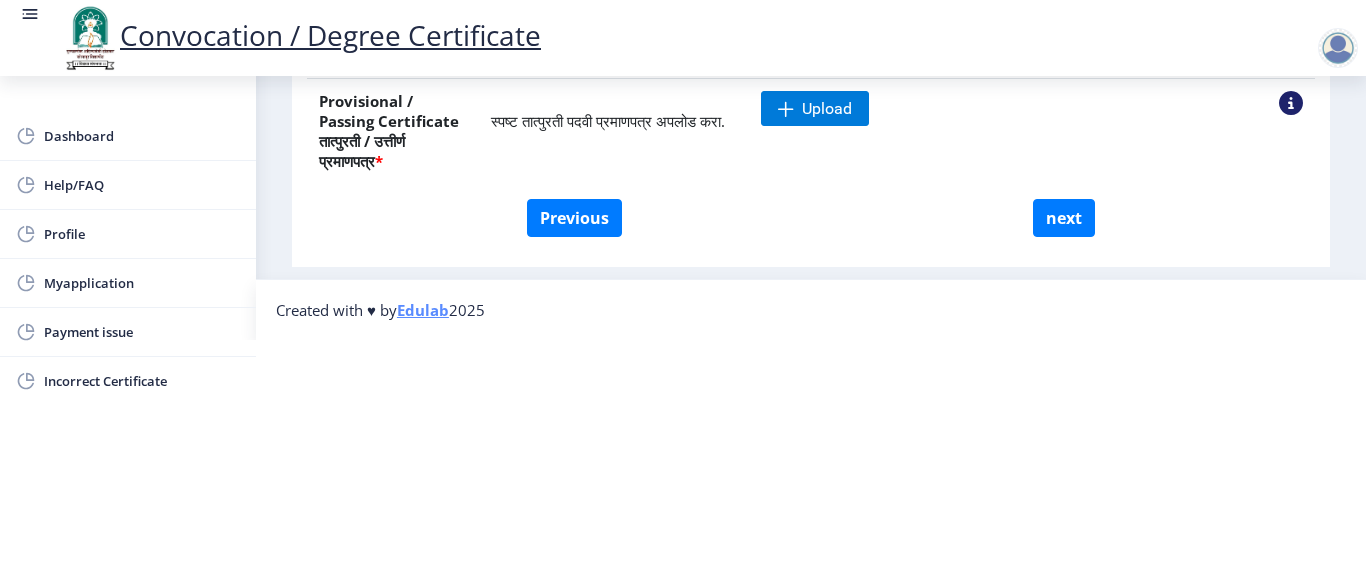 scroll, scrollTop: 345, scrollLeft: 0, axis: vertical 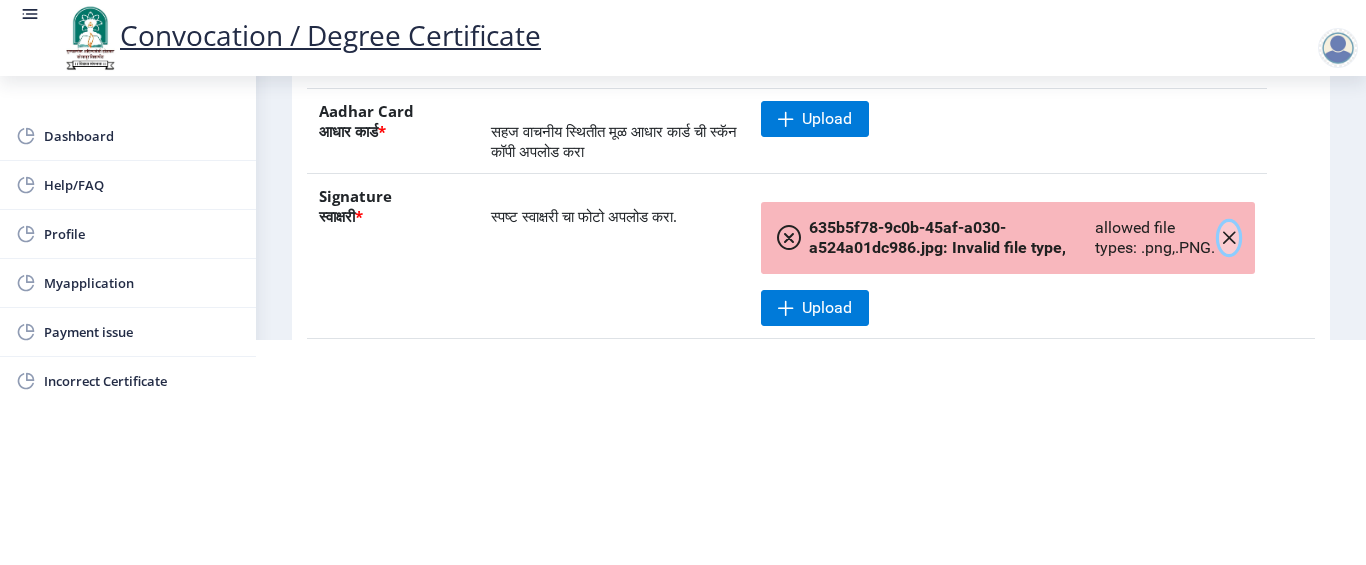 click 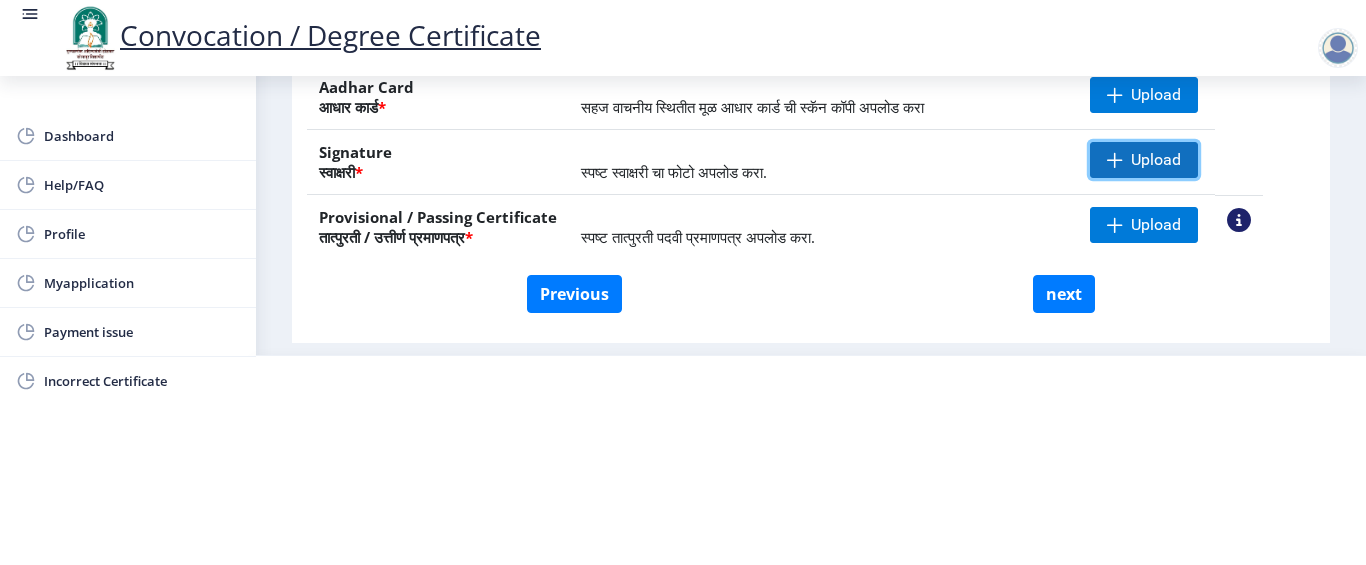 click on "Upload" 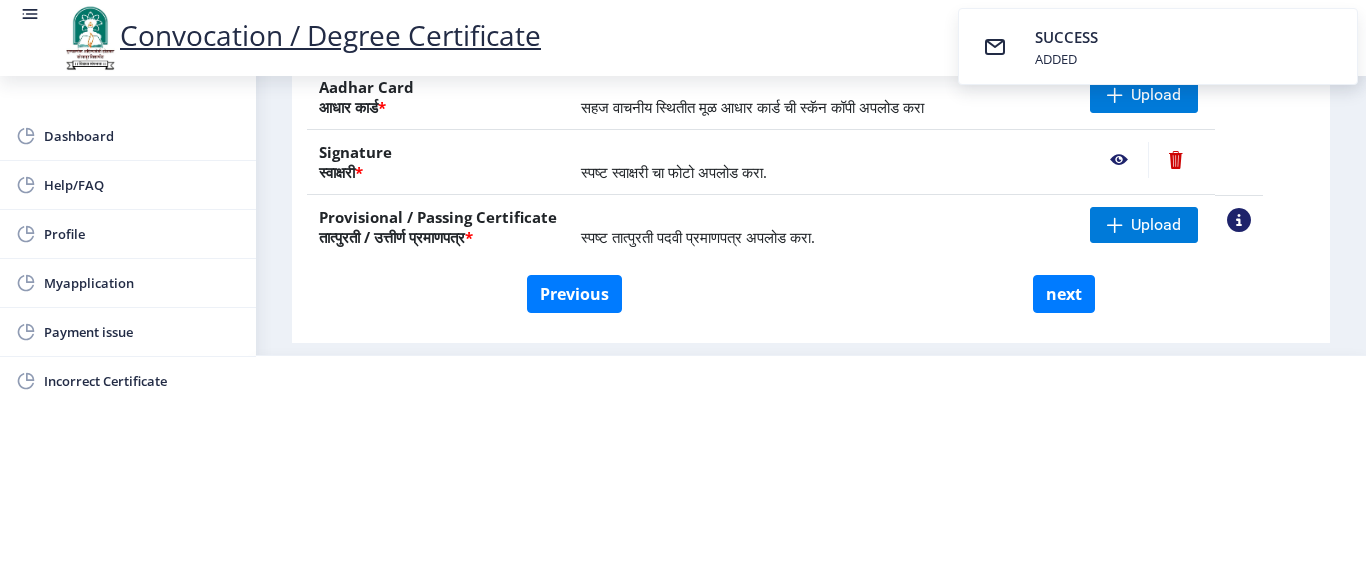 click 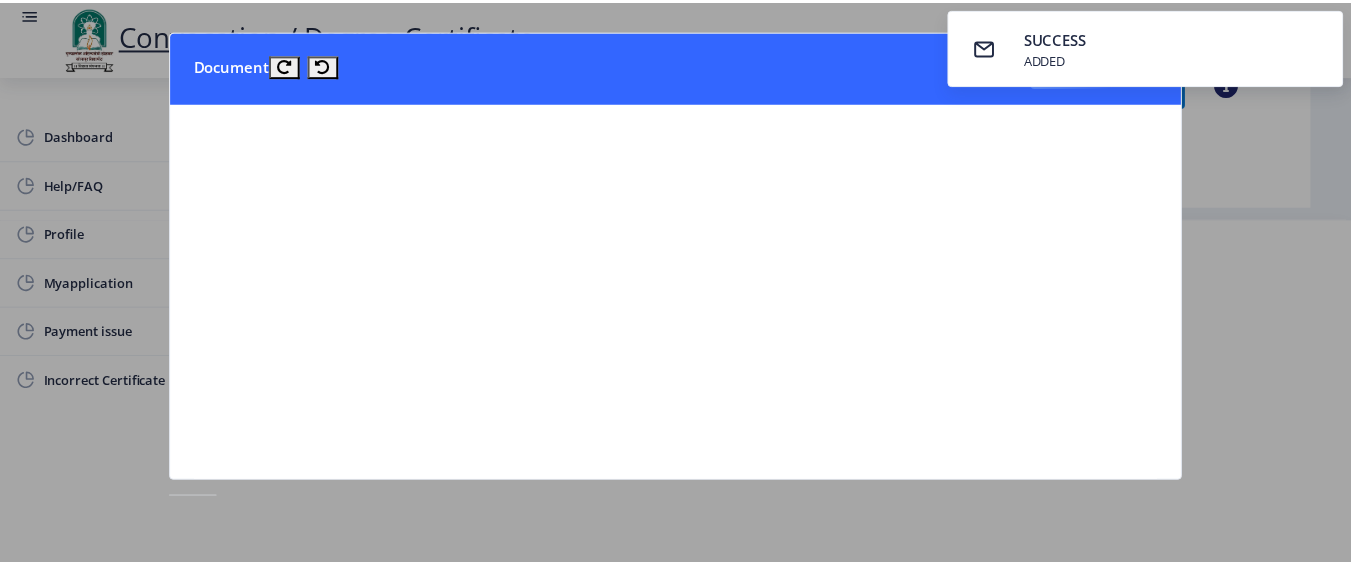 scroll, scrollTop: 0, scrollLeft: 0, axis: both 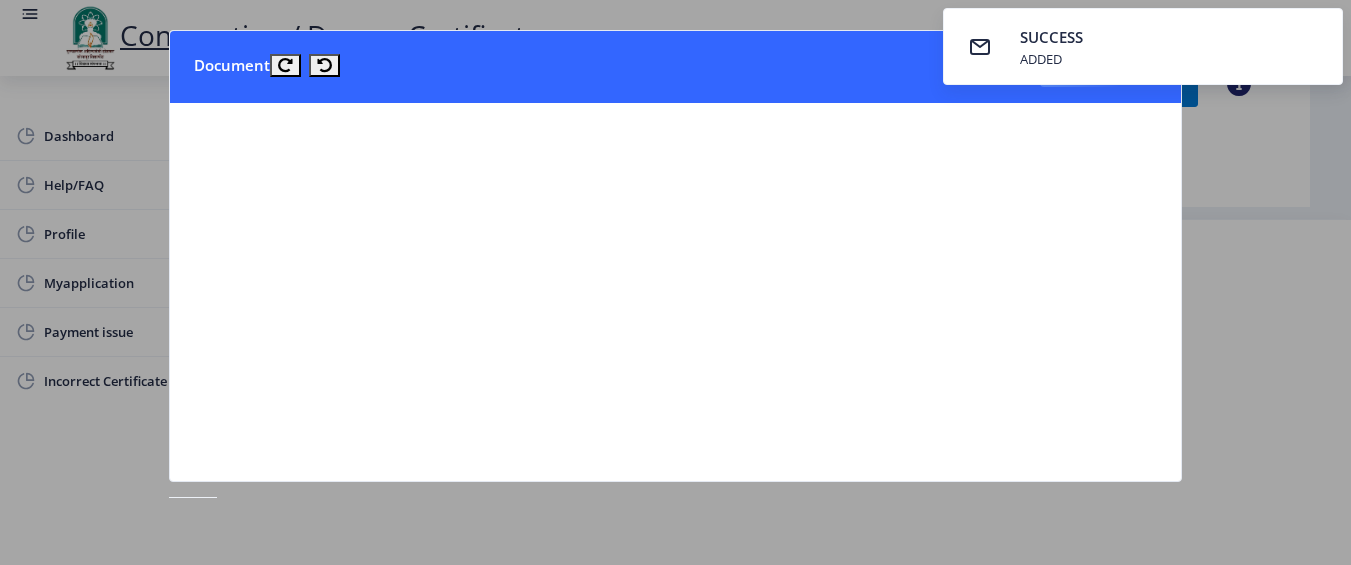 click 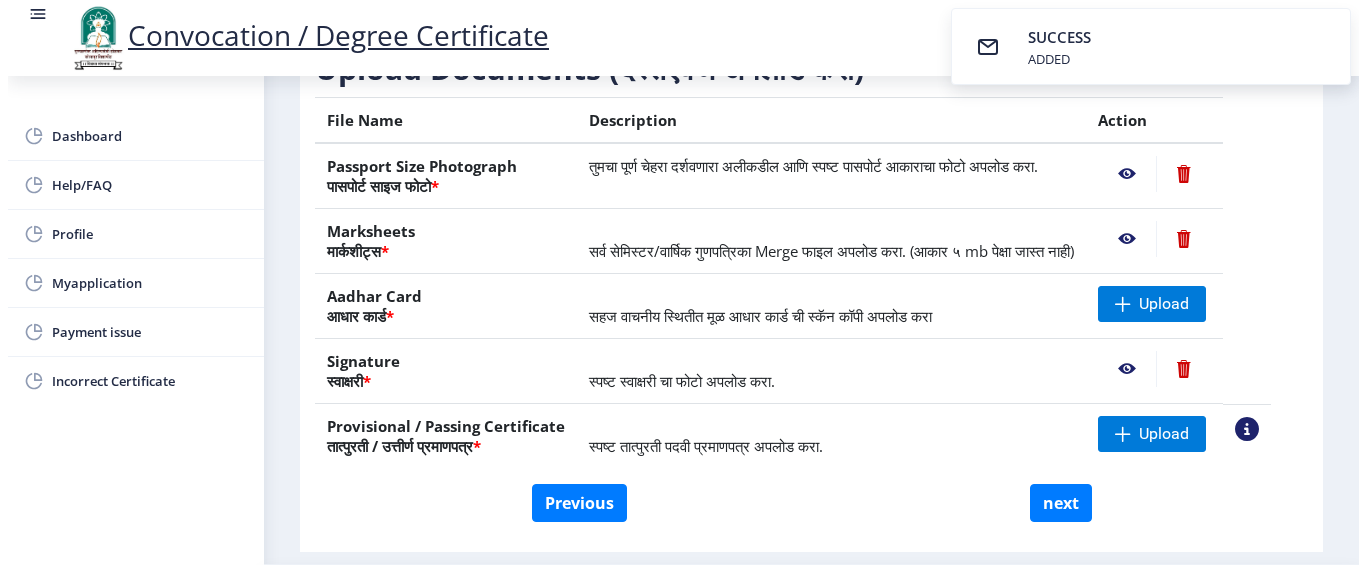 scroll, scrollTop: 229, scrollLeft: 0, axis: vertical 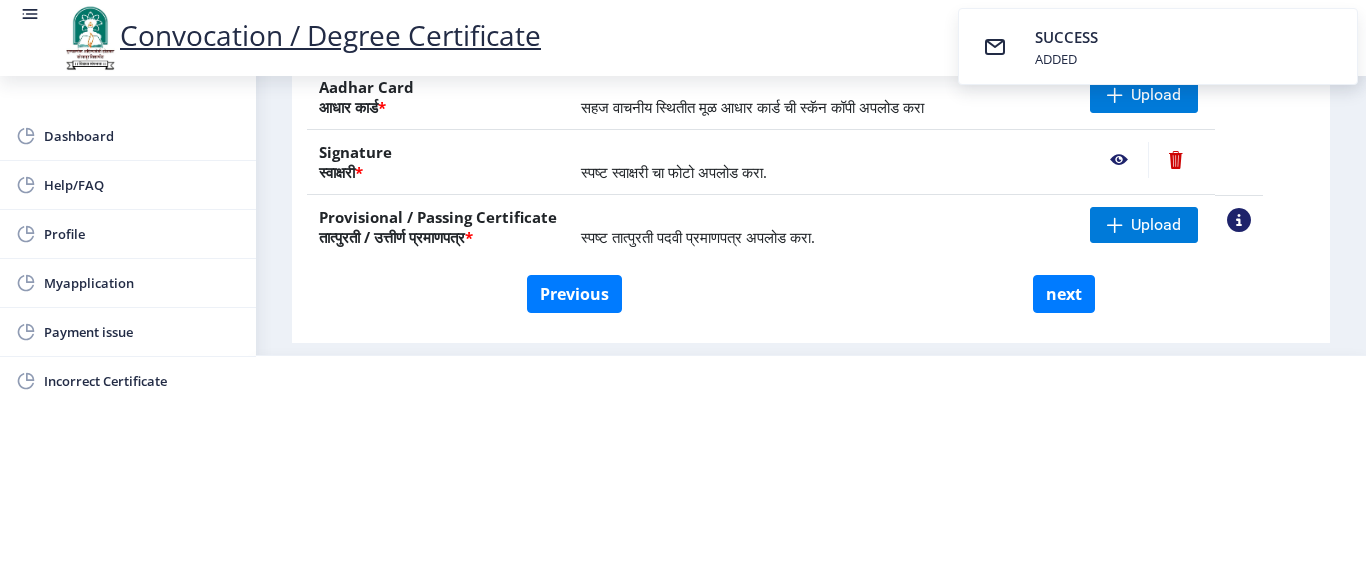 click 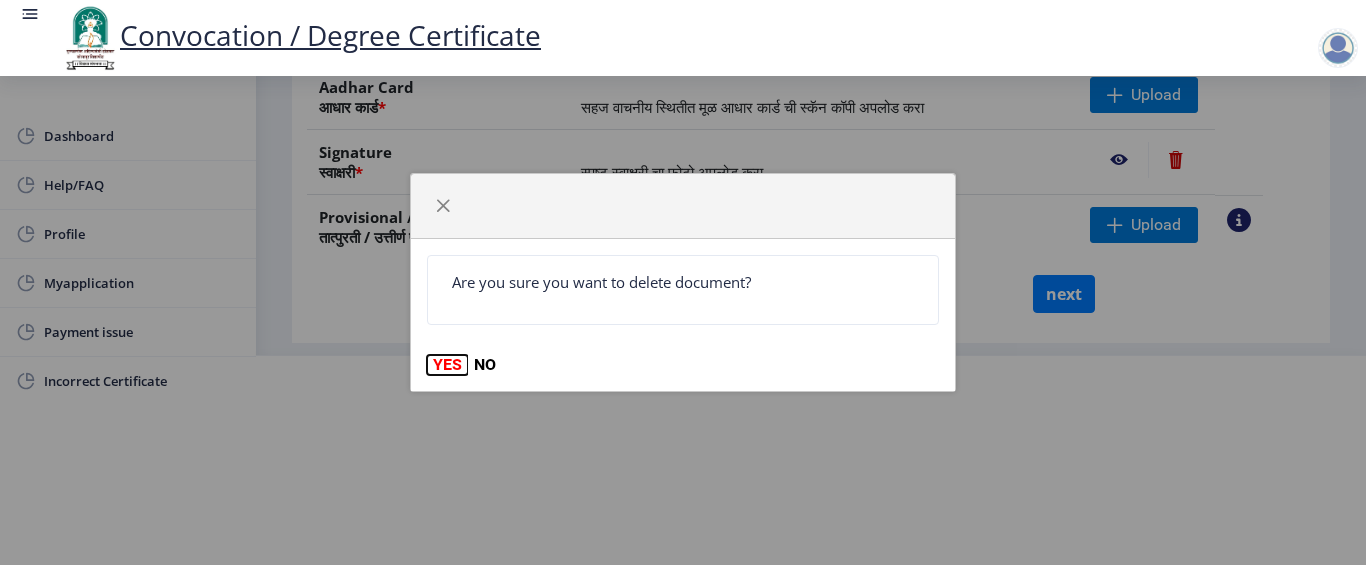 click on "YES" 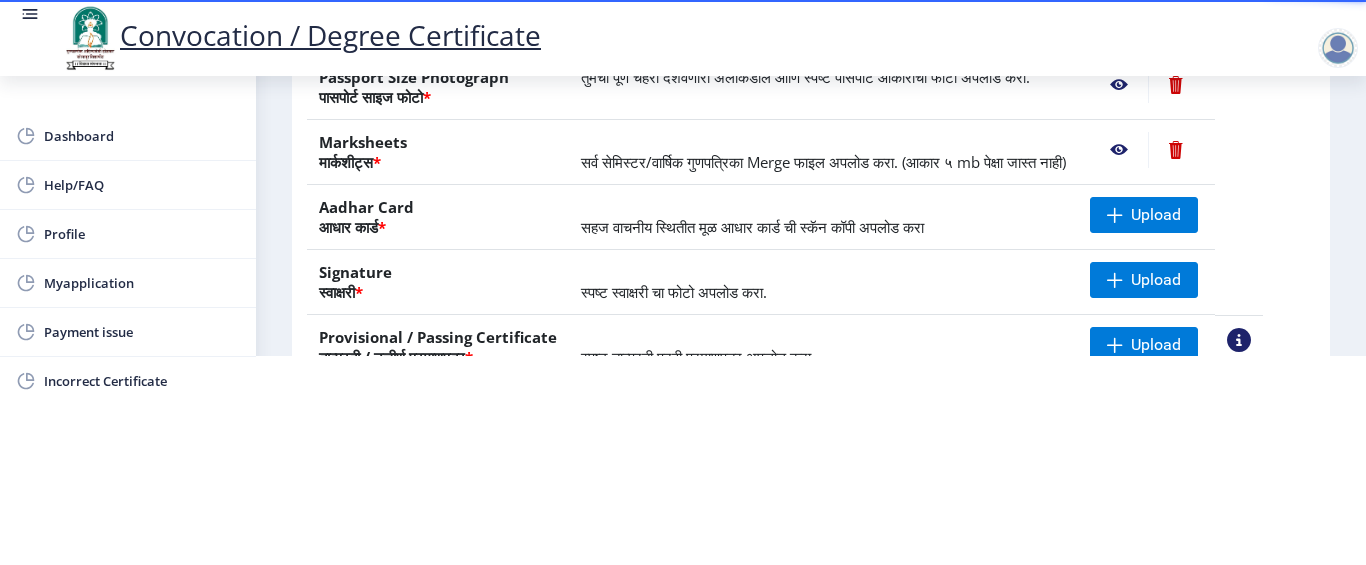 scroll, scrollTop: 125, scrollLeft: 0, axis: vertical 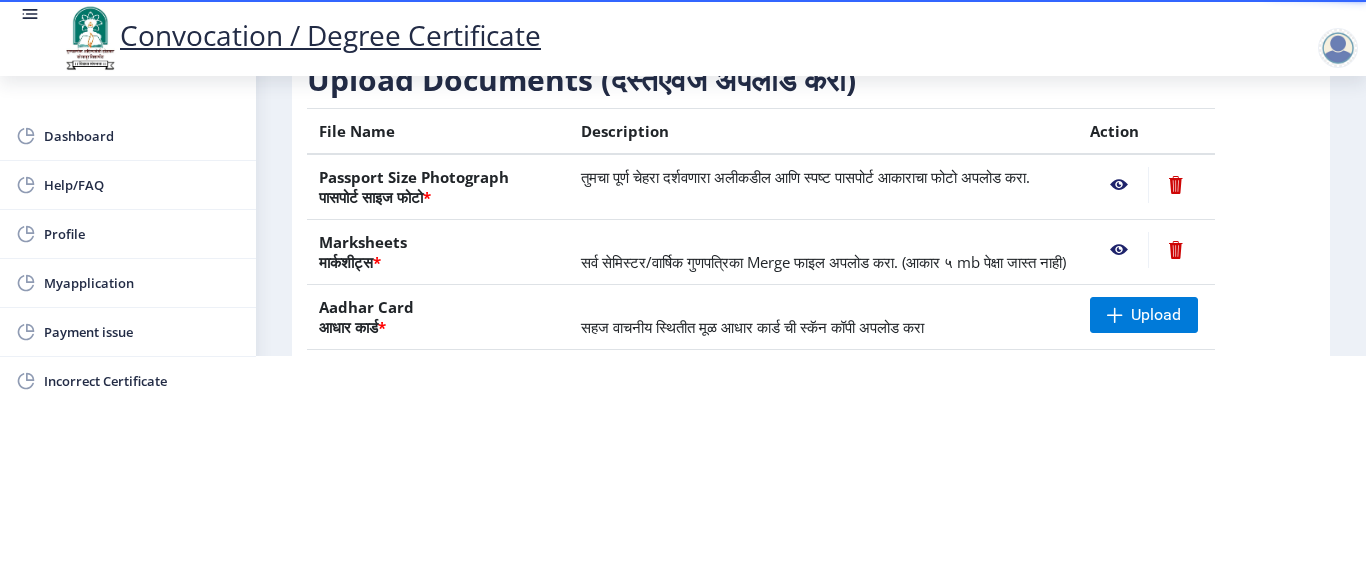 click 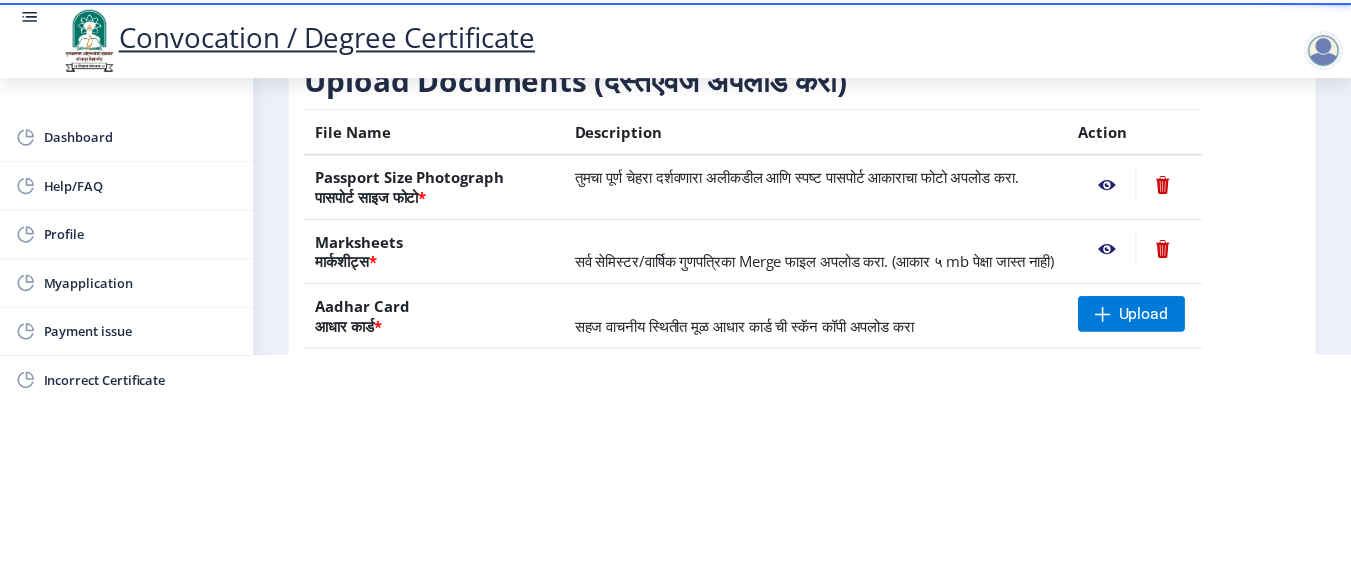 scroll, scrollTop: 0, scrollLeft: 0, axis: both 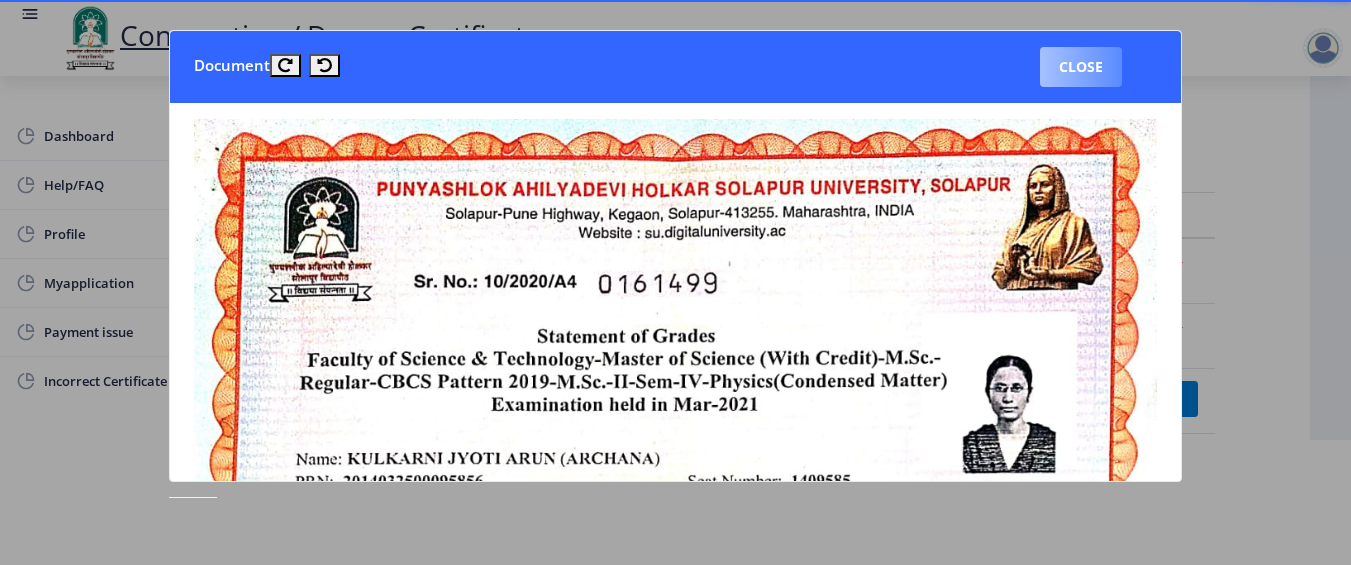 click on "Close" at bounding box center [1081, 67] 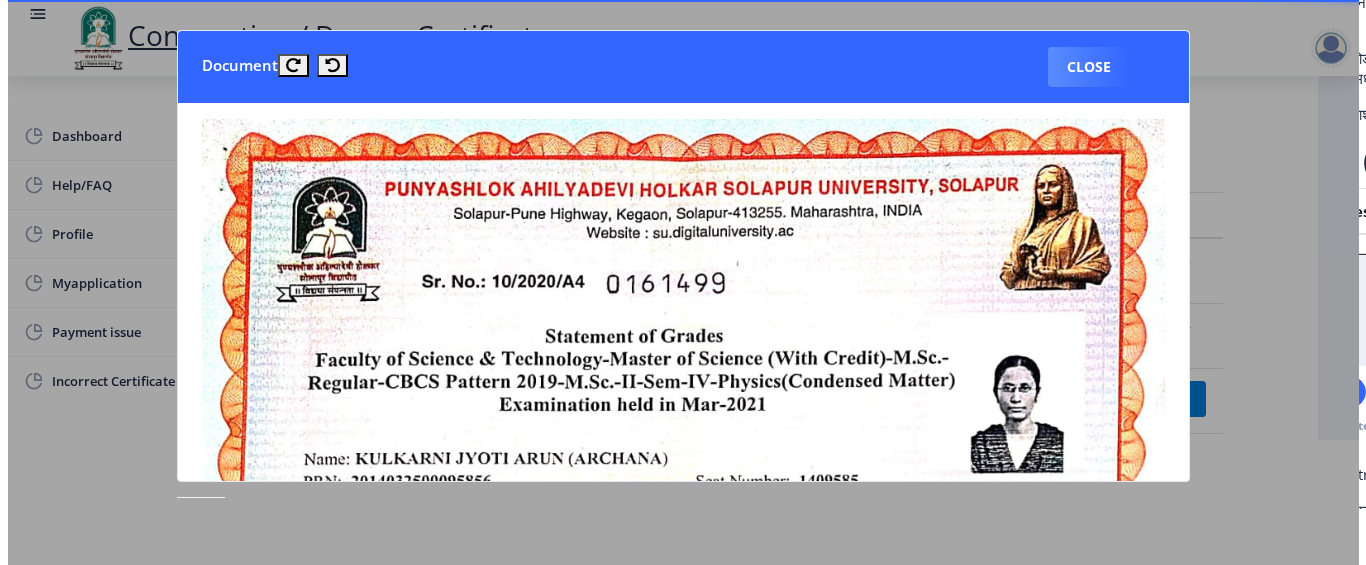 scroll, scrollTop: 125, scrollLeft: 0, axis: vertical 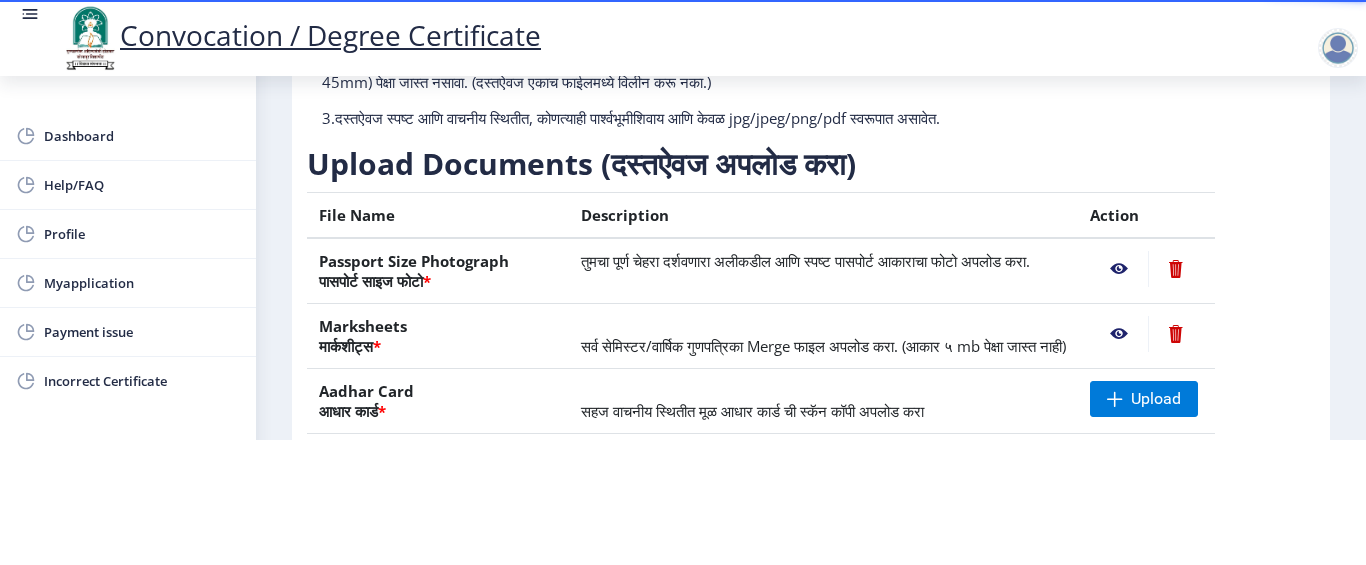 click 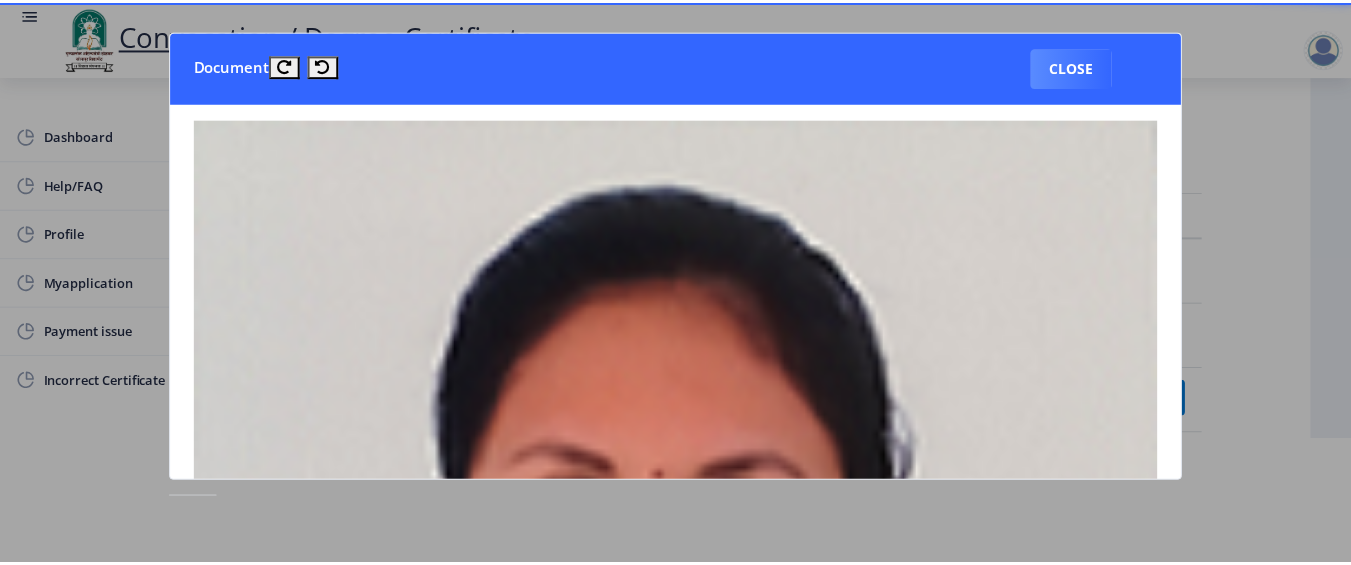 scroll, scrollTop: 0, scrollLeft: 0, axis: both 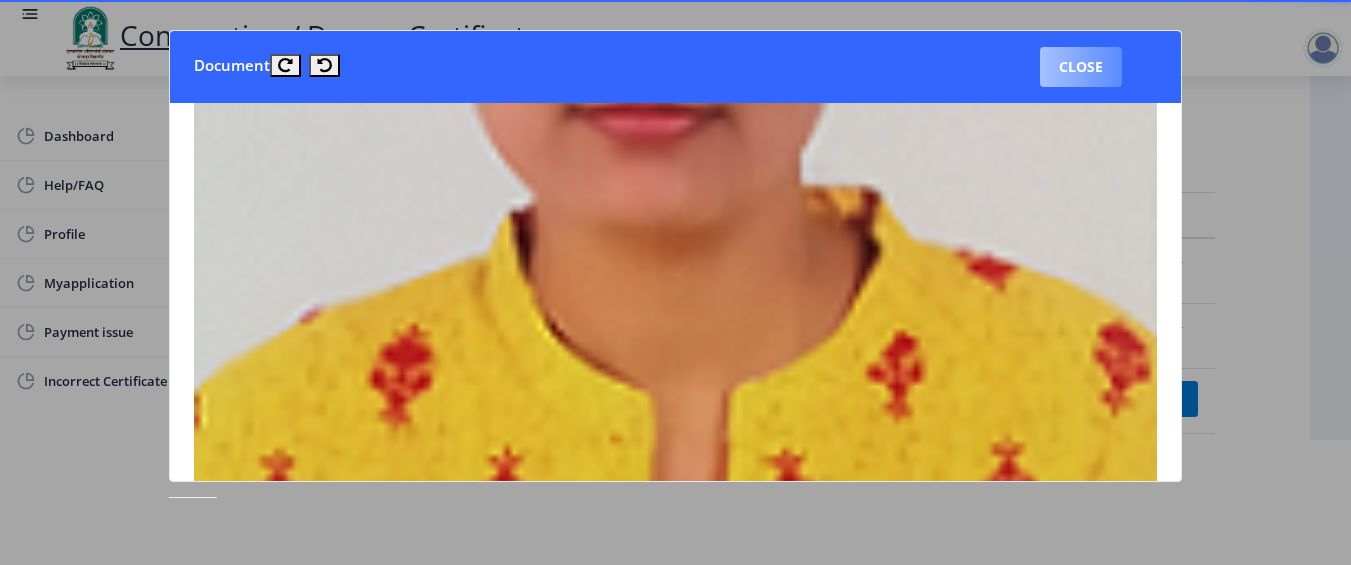 click on "Close" at bounding box center [1081, 67] 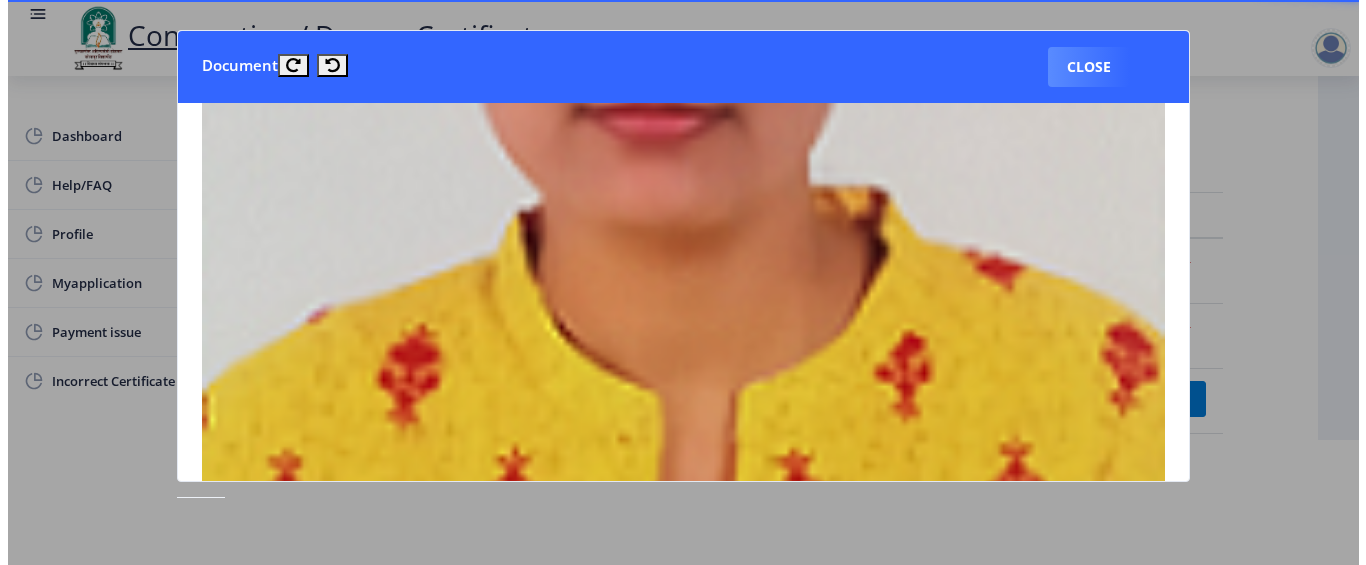 scroll, scrollTop: 125, scrollLeft: 0, axis: vertical 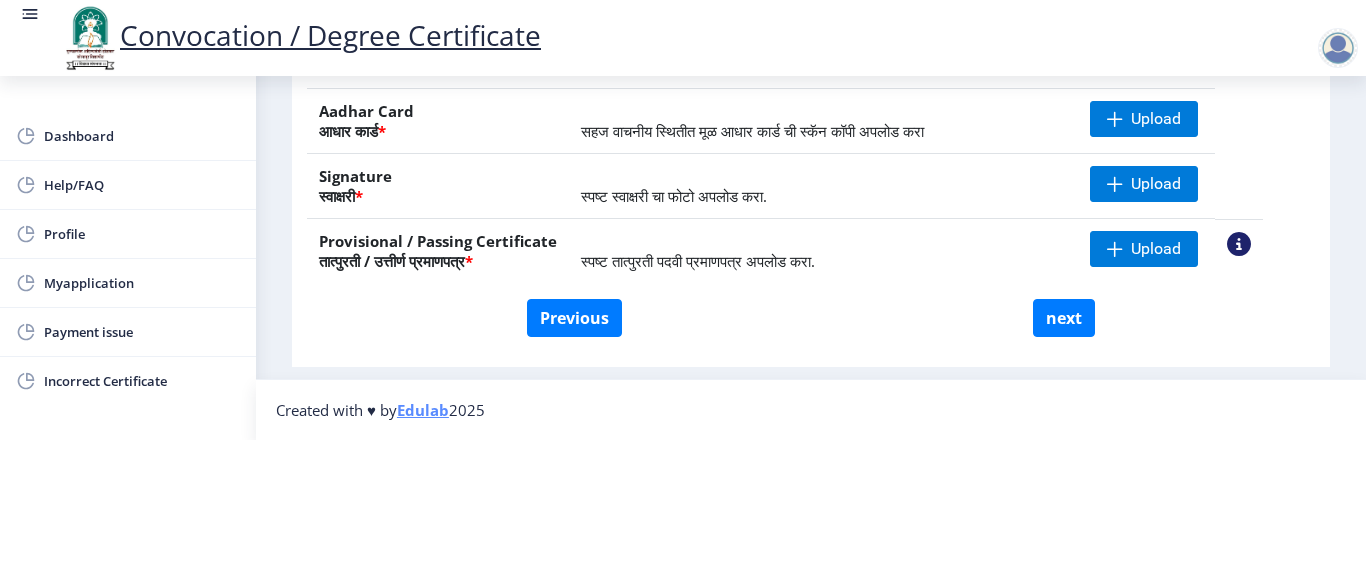 click on "Created with ♥ by  Edulab  2025" 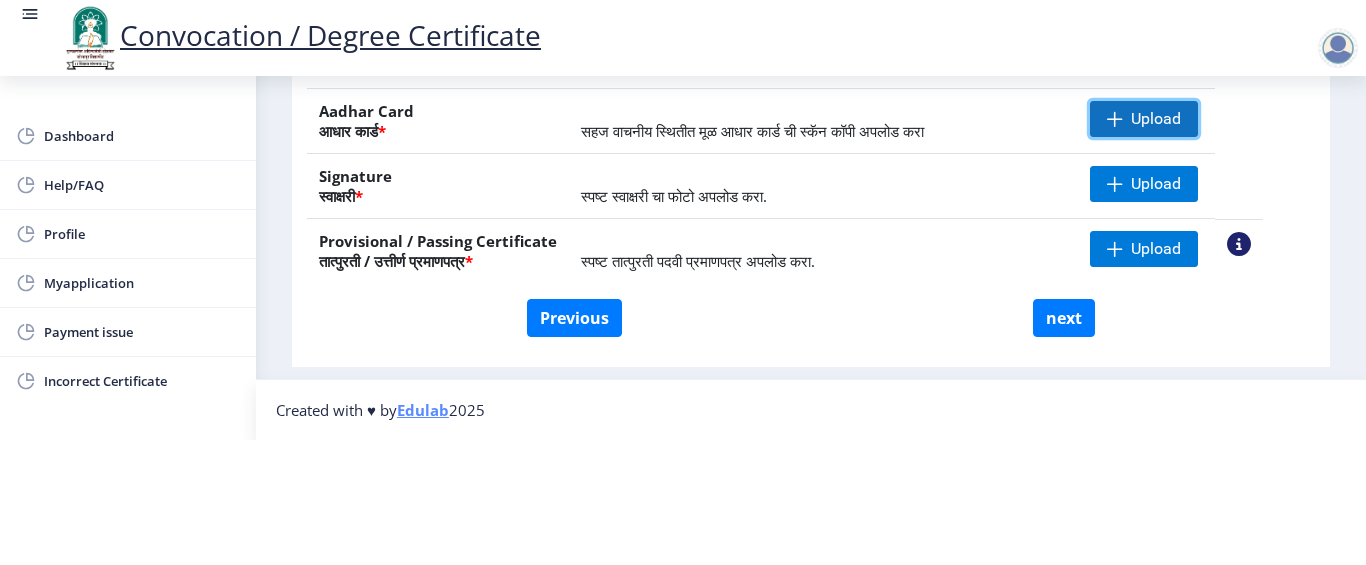 click 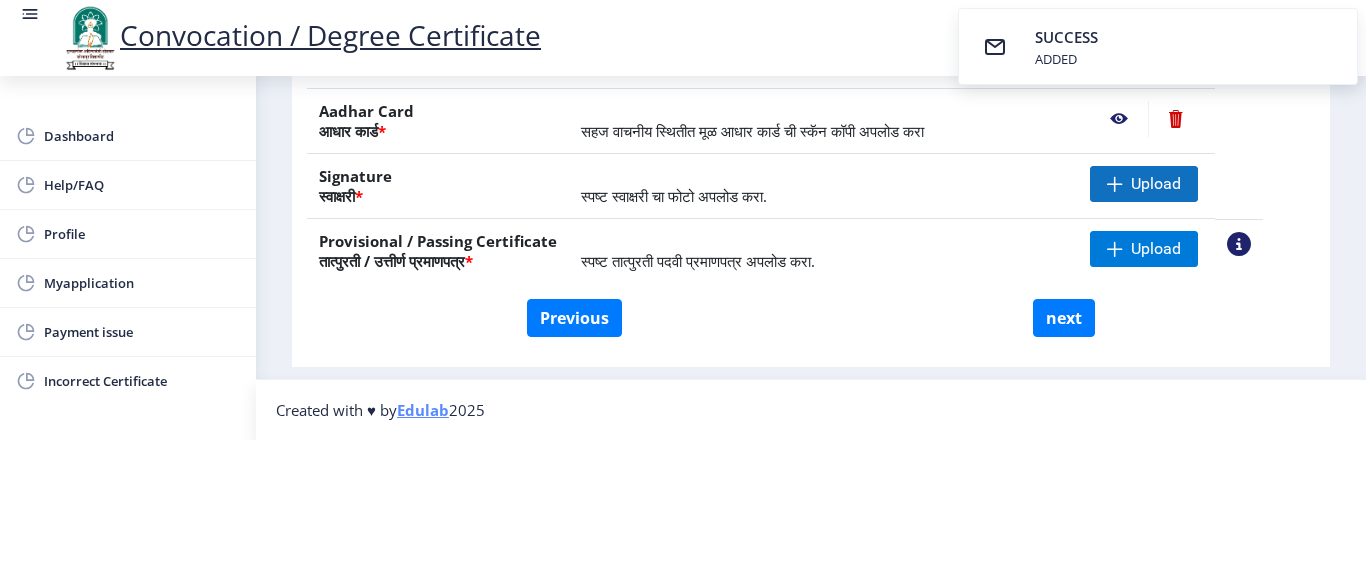 scroll, scrollTop: 425, scrollLeft: 0, axis: vertical 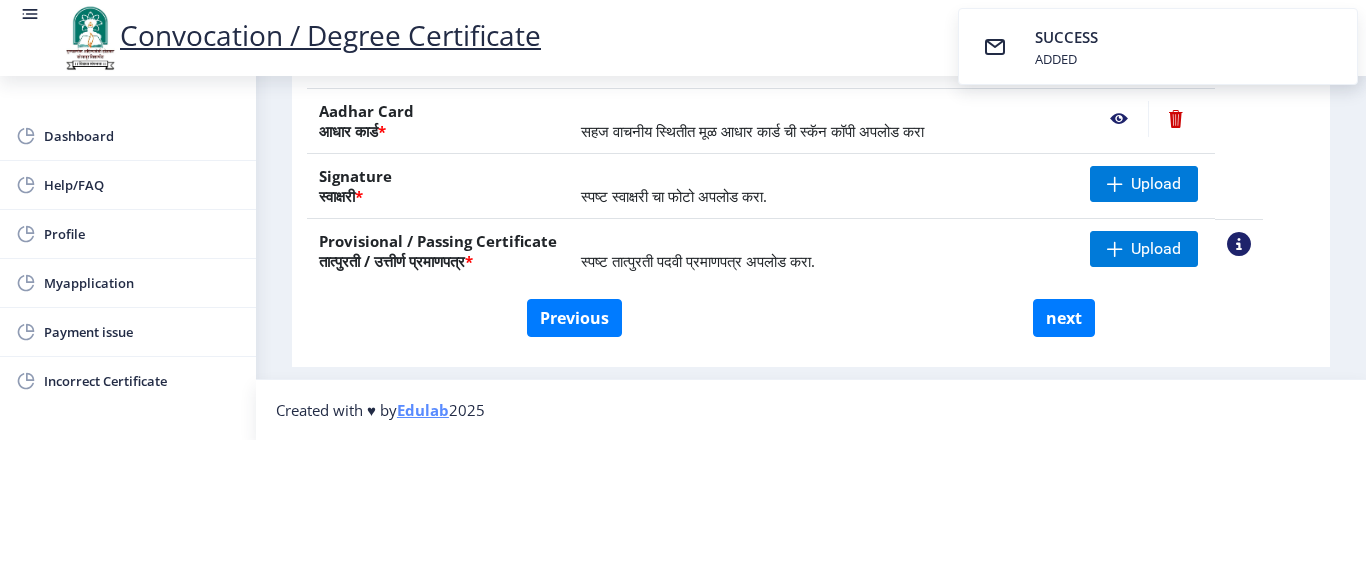 click 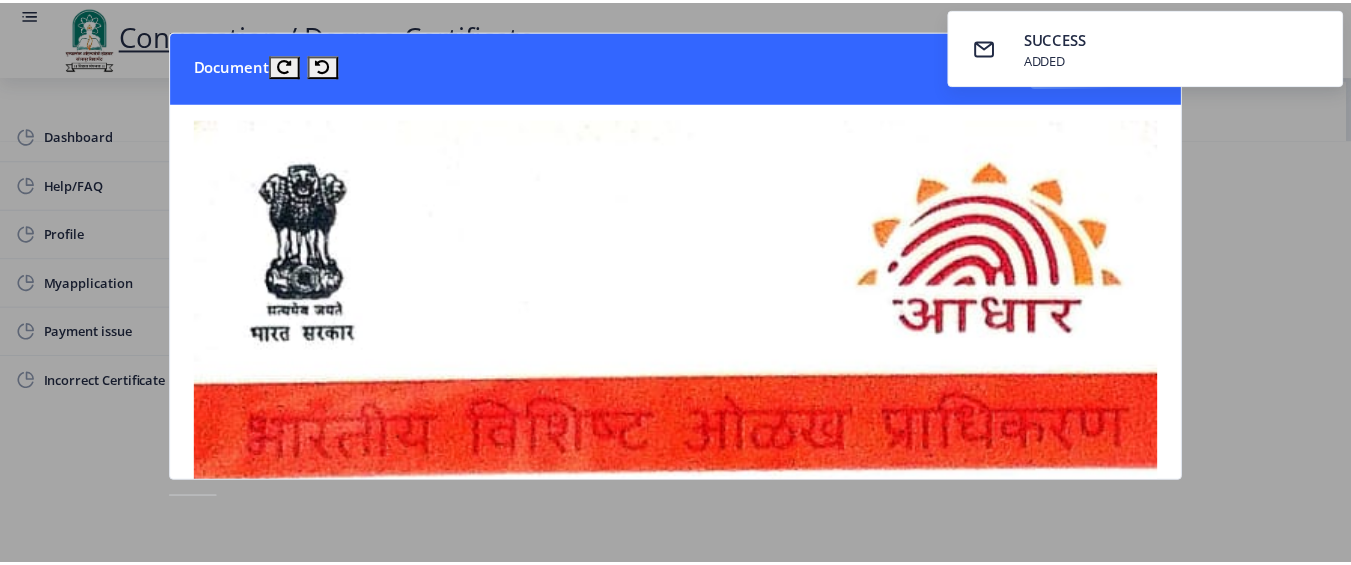 scroll, scrollTop: 0, scrollLeft: 0, axis: both 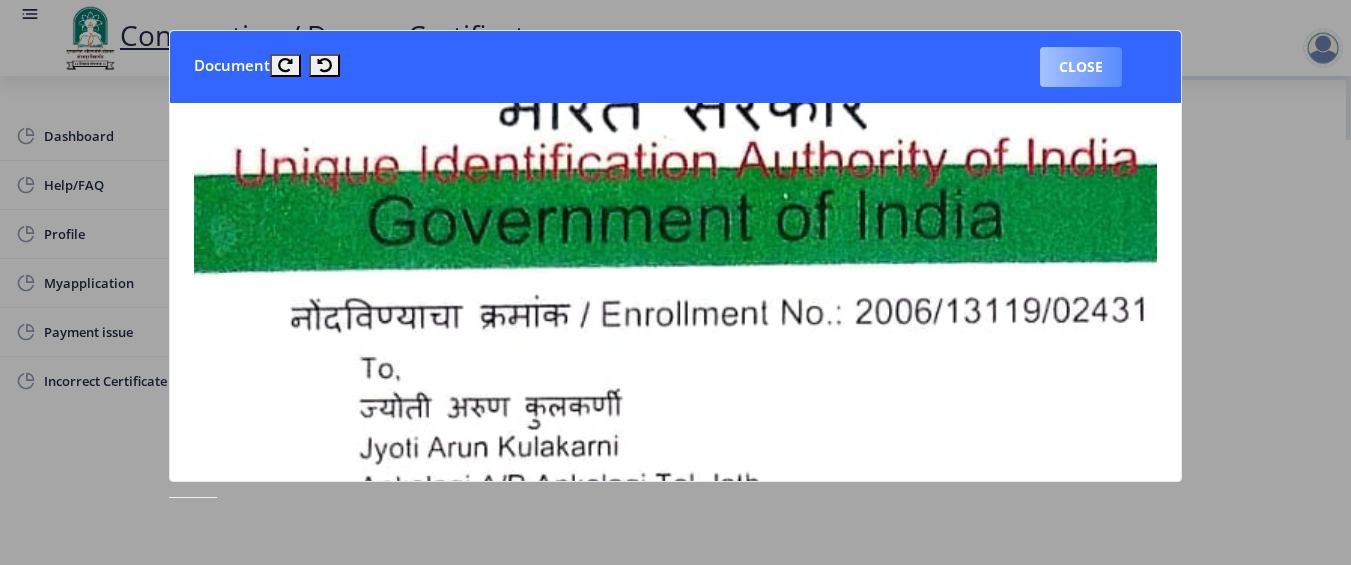 click on "Close" at bounding box center (1081, 67) 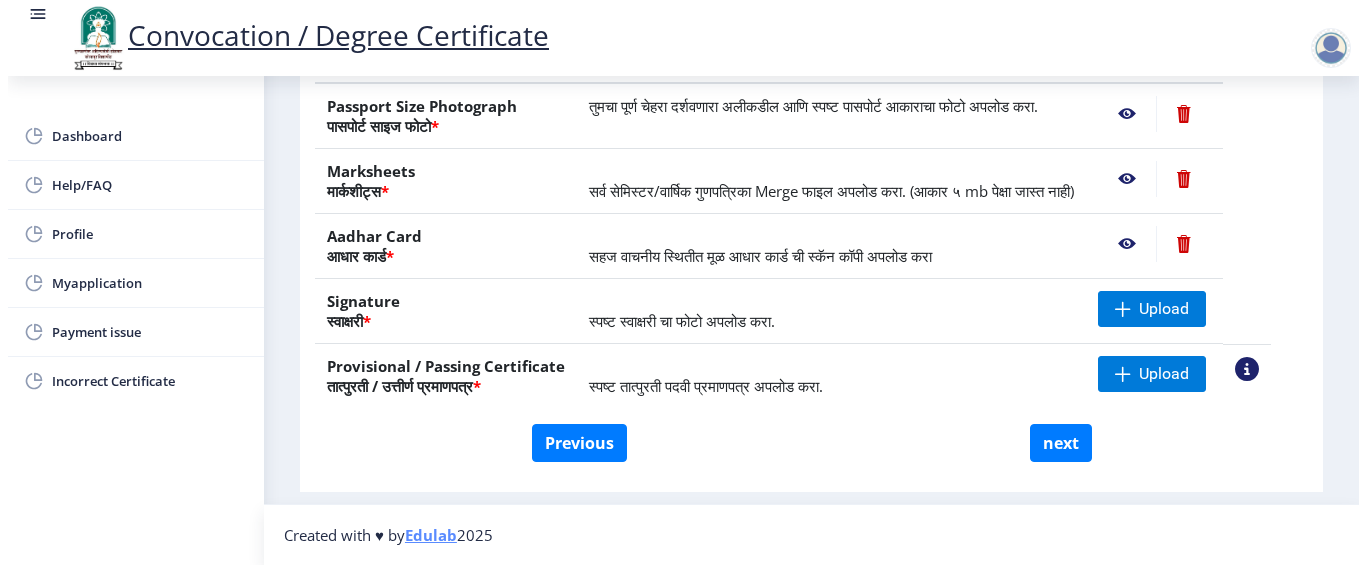 scroll, scrollTop: 229, scrollLeft: 0, axis: vertical 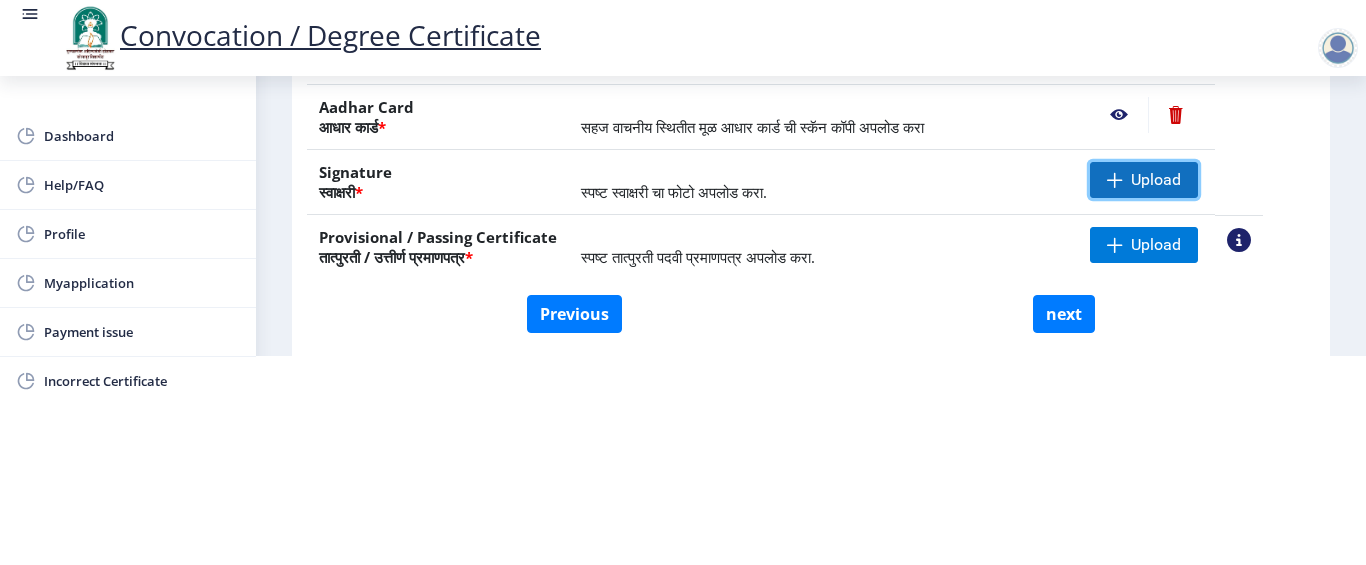 click on "Upload" 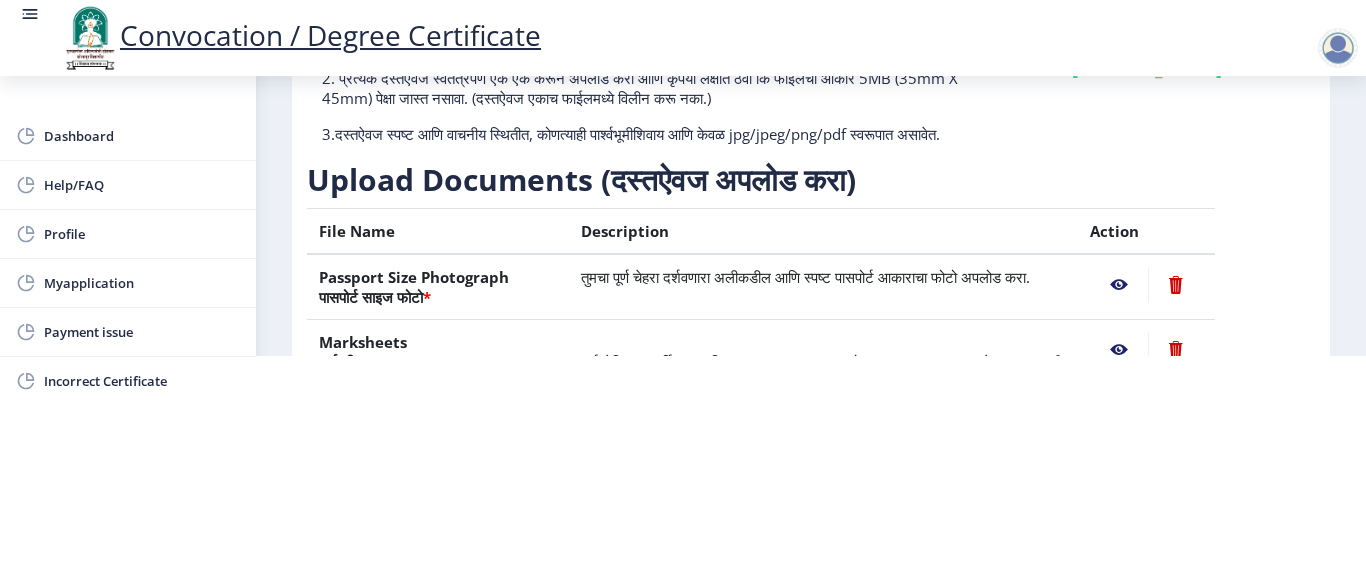 scroll, scrollTop: 325, scrollLeft: 0, axis: vertical 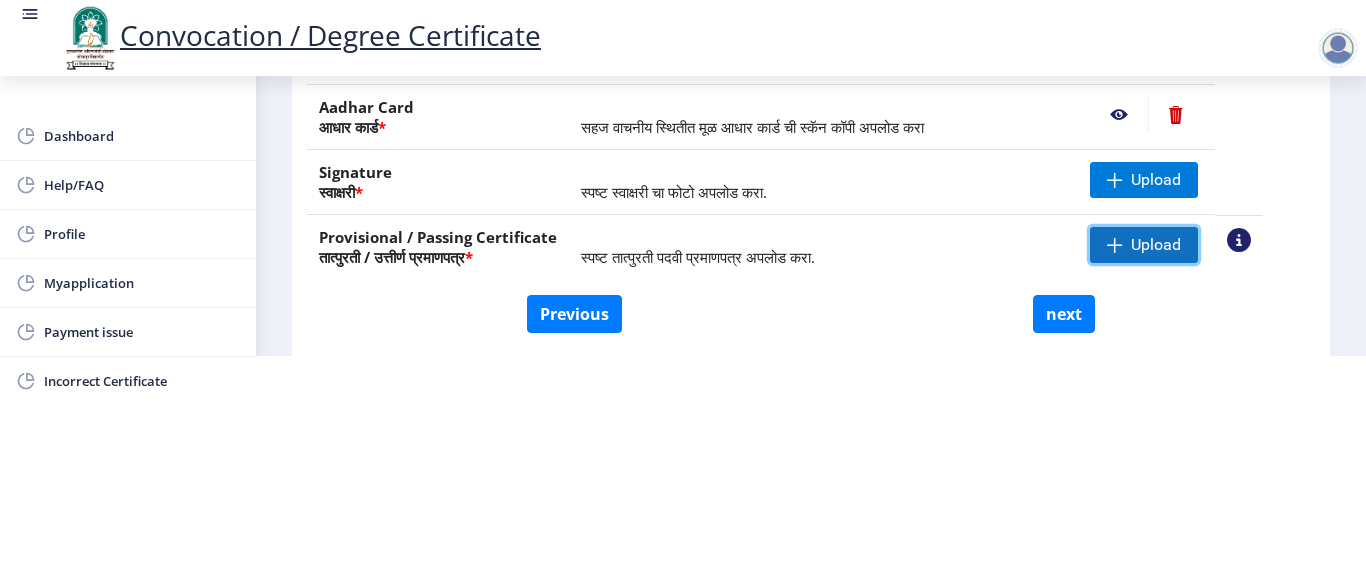 click on "Upload" 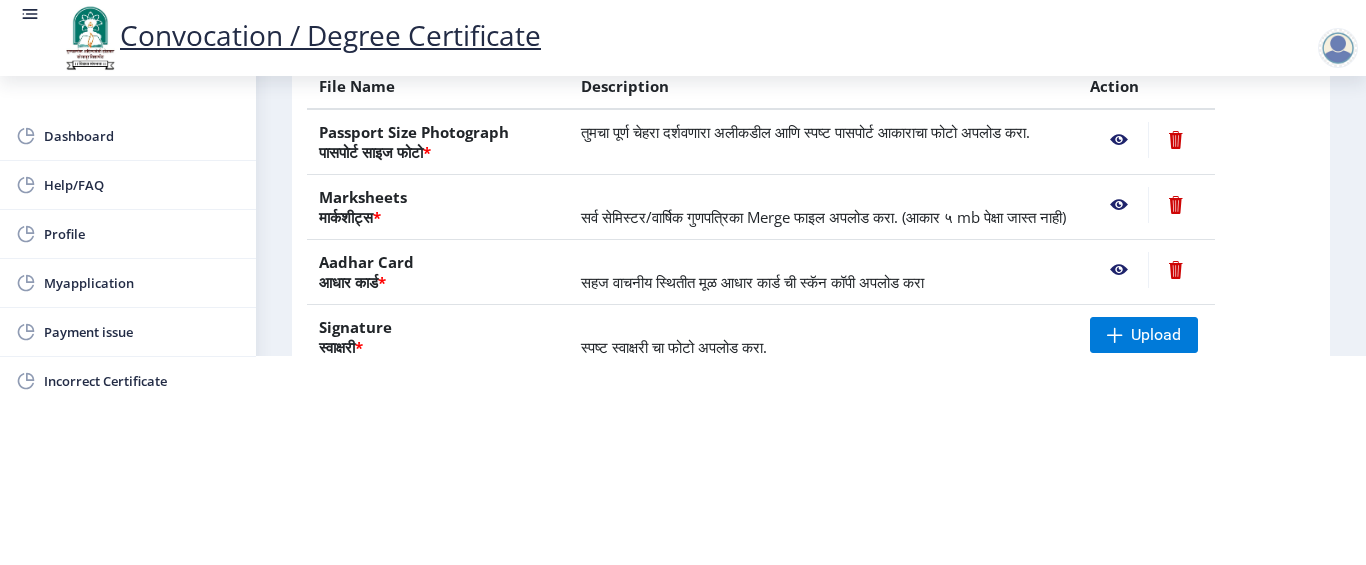 scroll, scrollTop: 200, scrollLeft: 0, axis: vertical 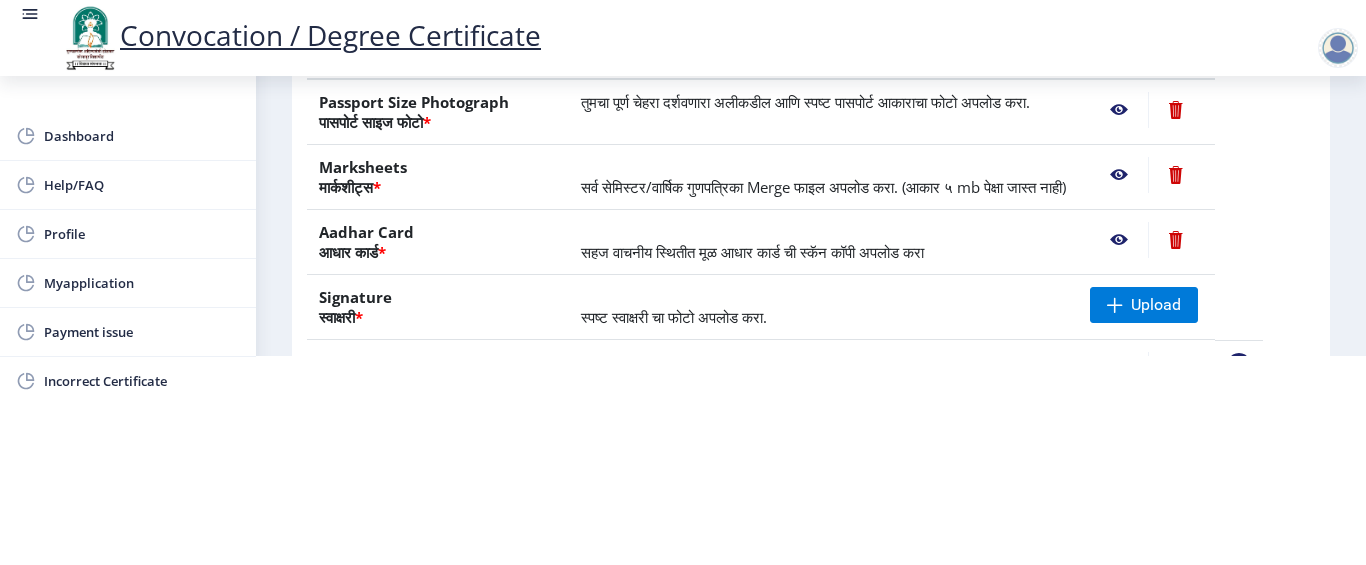 click 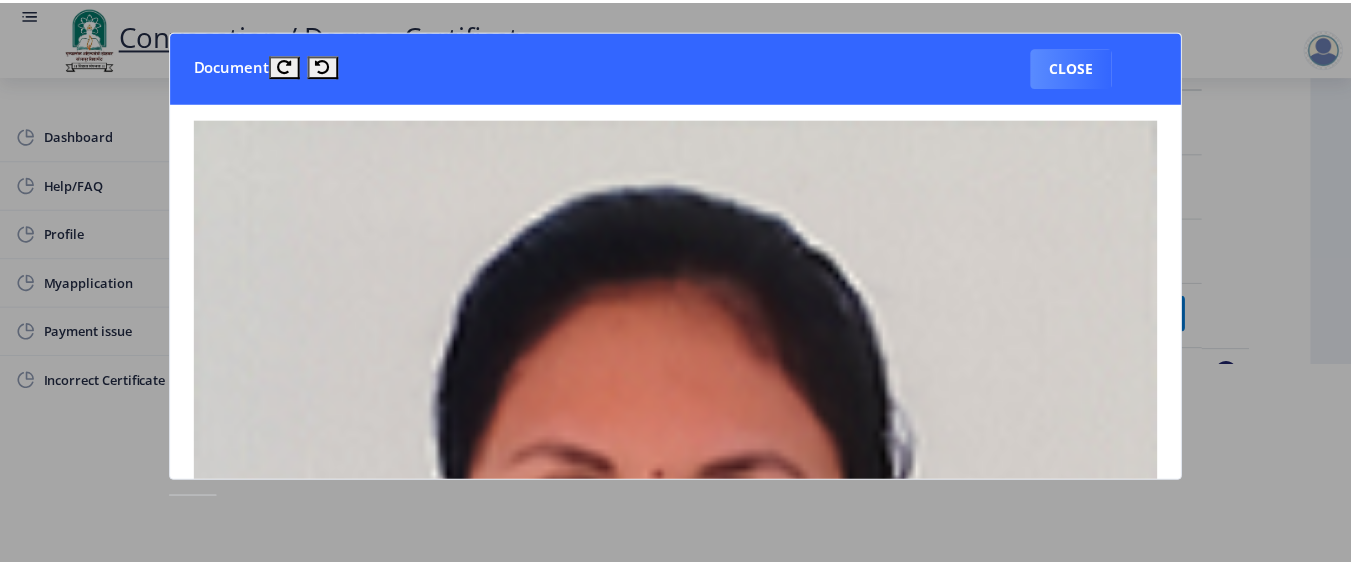 scroll, scrollTop: 0, scrollLeft: 0, axis: both 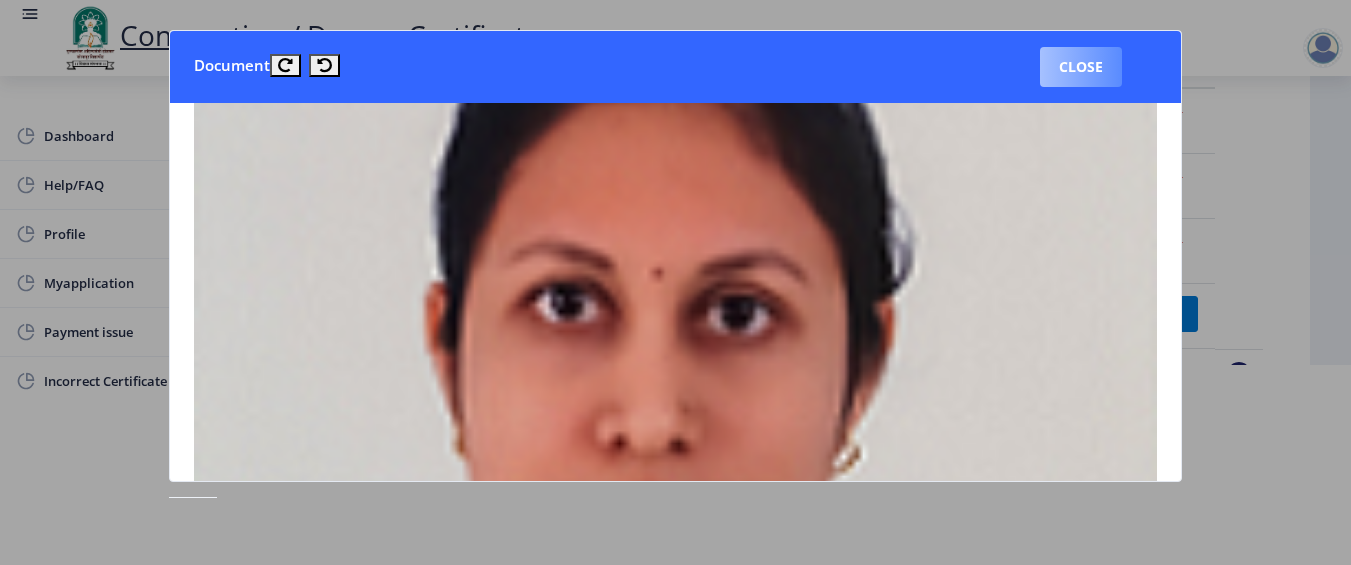 click on "Close" at bounding box center (1081, 67) 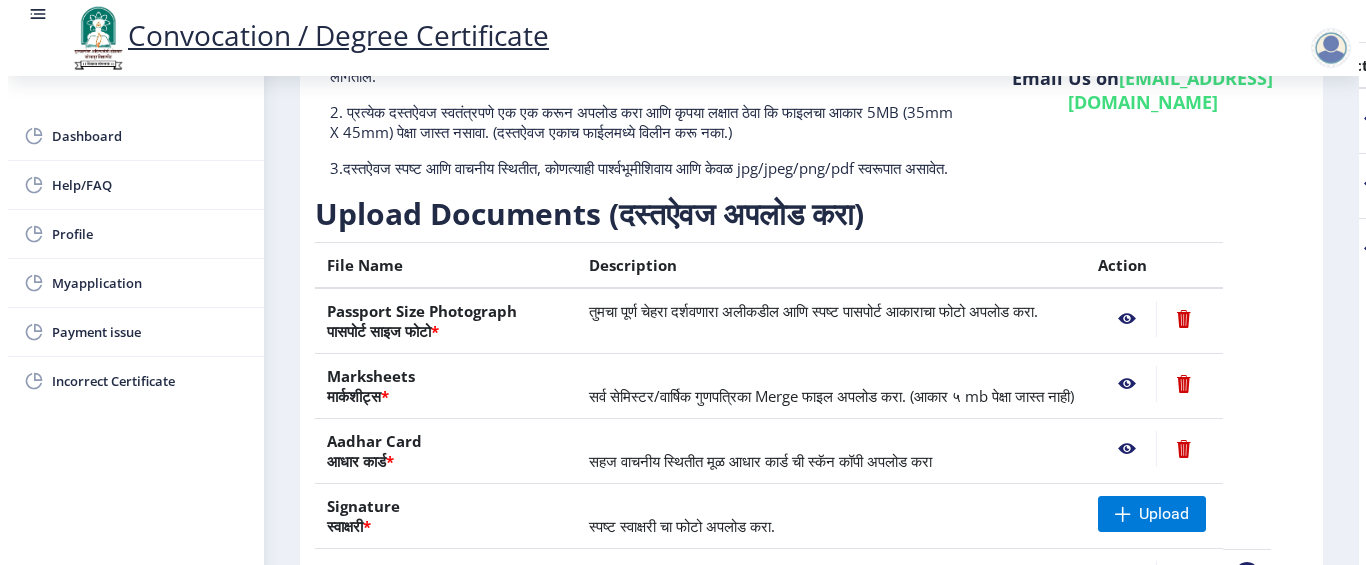 scroll, scrollTop: 200, scrollLeft: 0, axis: vertical 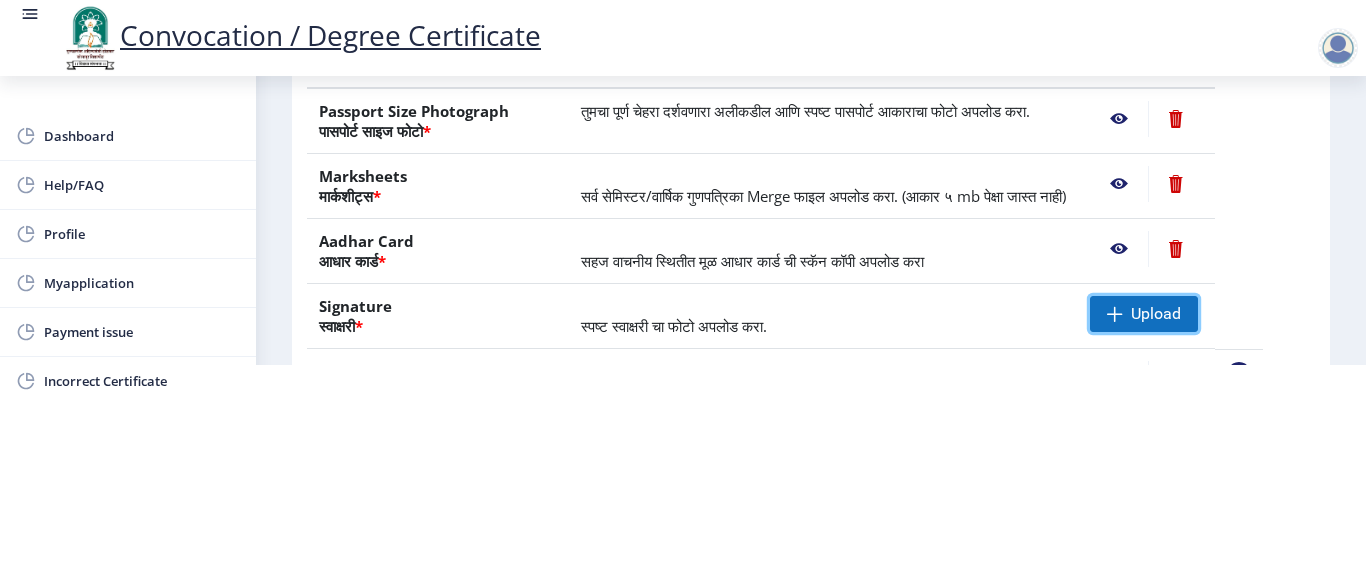 click on "Upload" 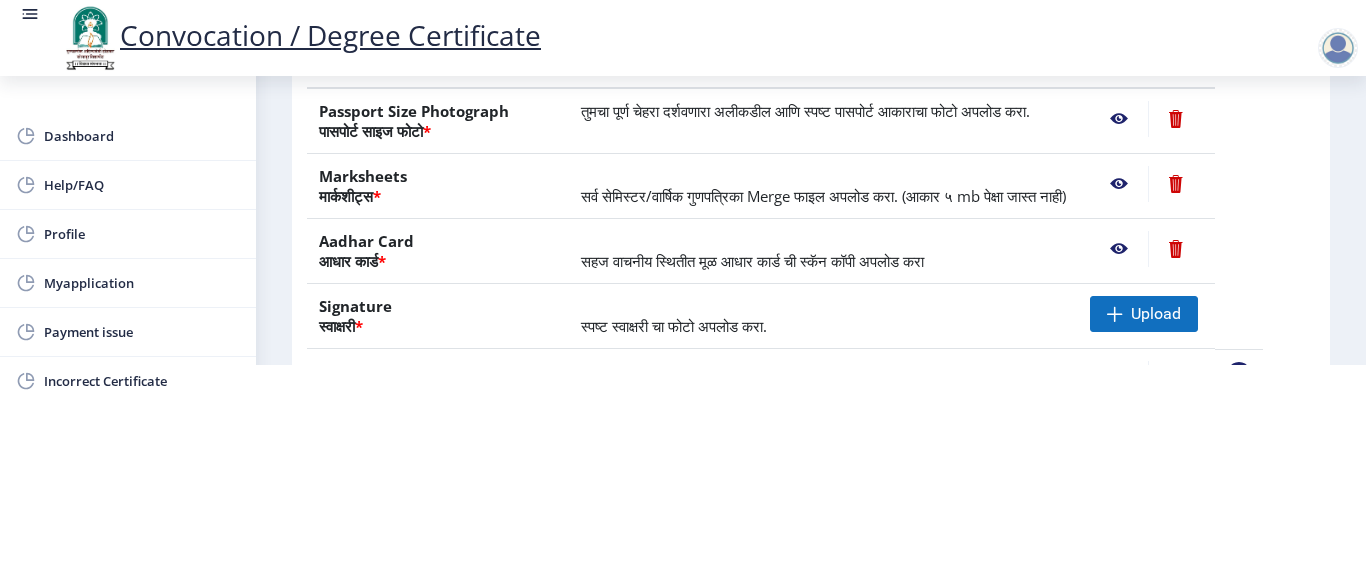 scroll, scrollTop: 425, scrollLeft: 0, axis: vertical 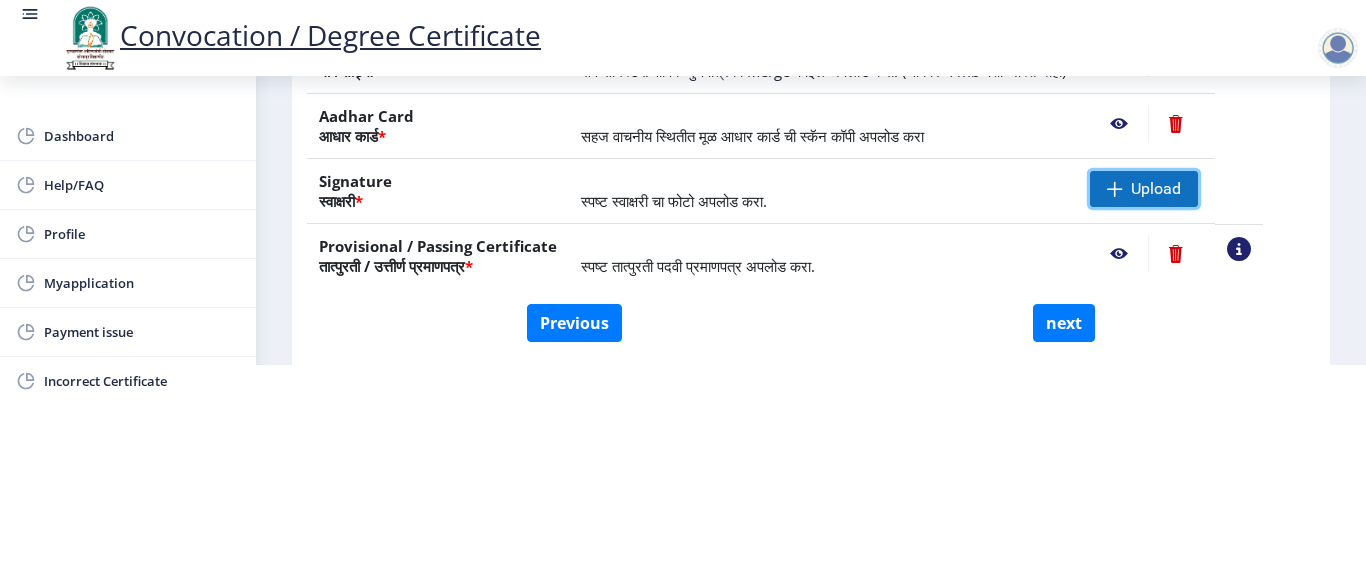 click on "Upload" 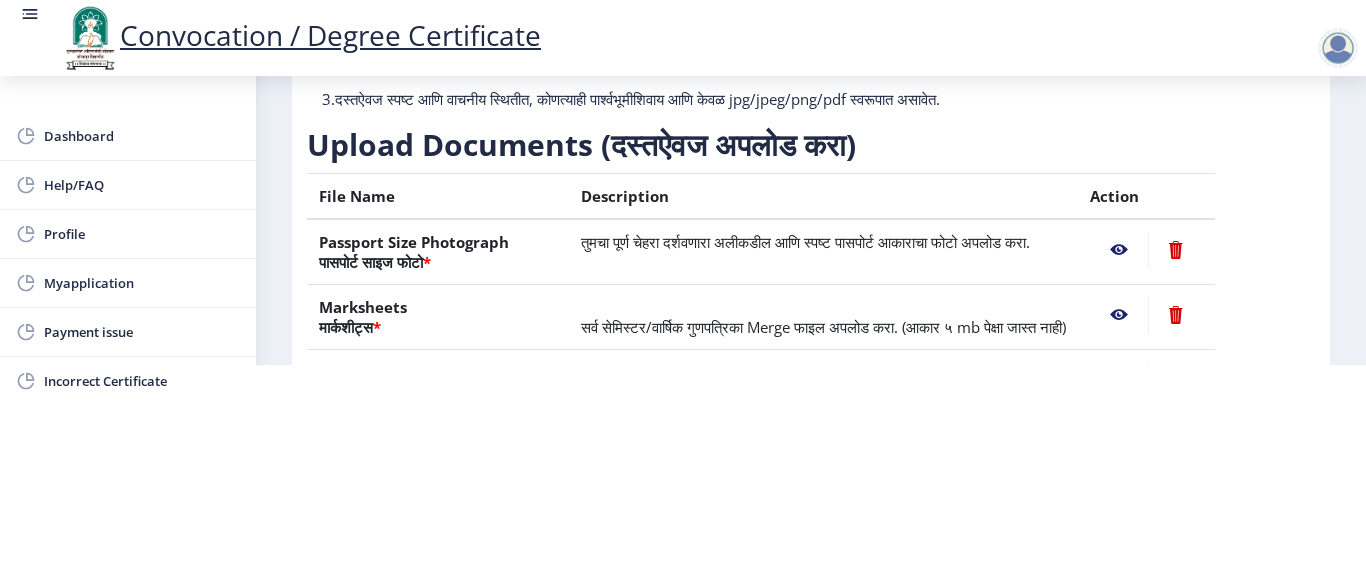 scroll, scrollTop: 100, scrollLeft: 0, axis: vertical 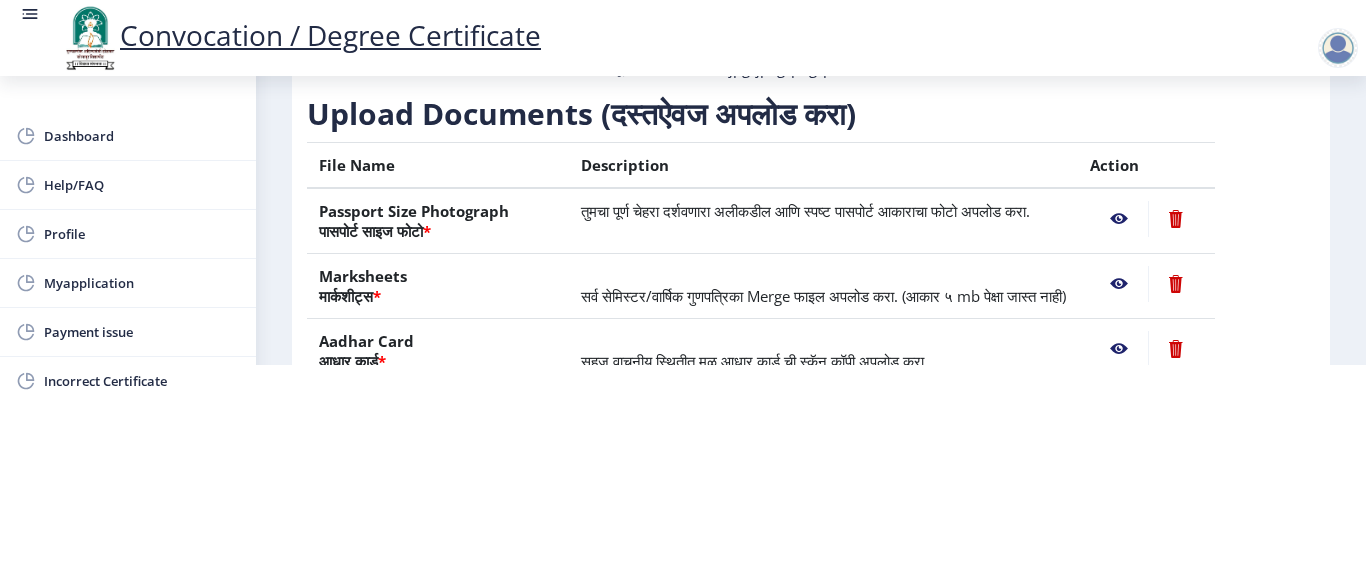 click 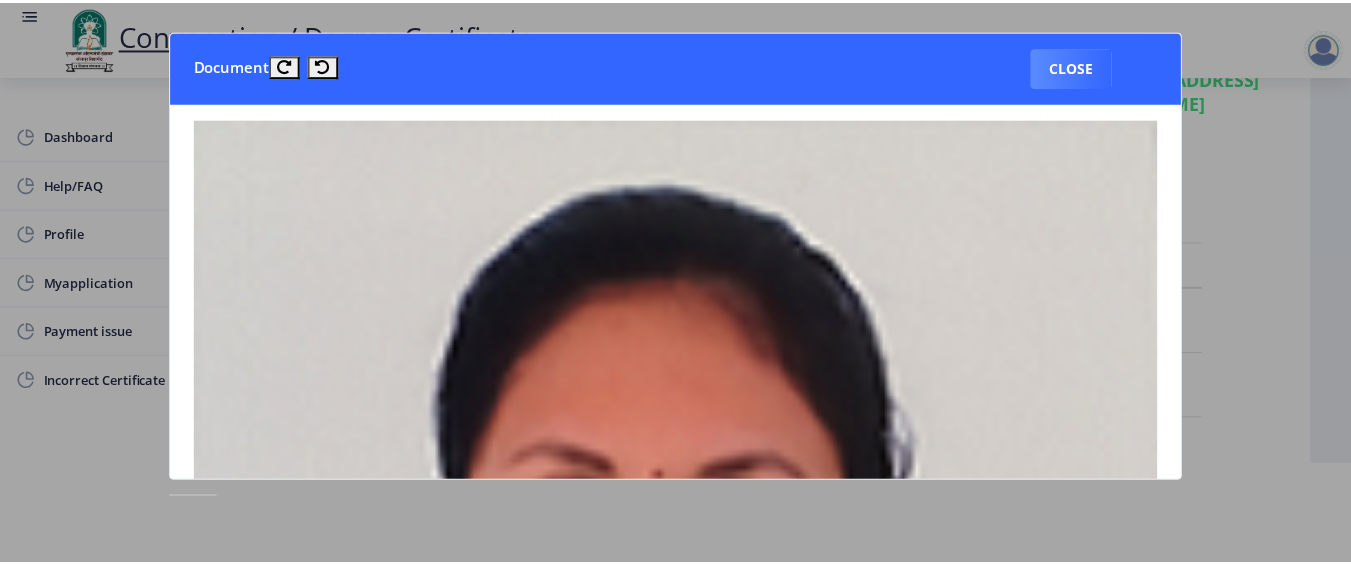 scroll, scrollTop: 0, scrollLeft: 0, axis: both 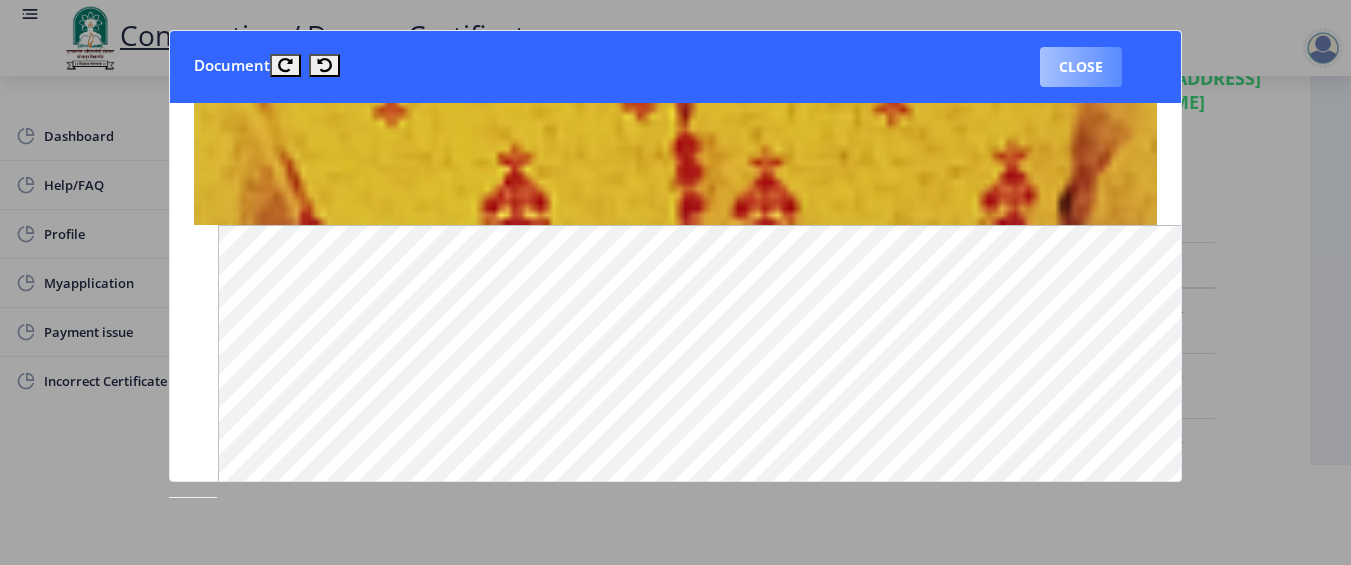 click on "Close" at bounding box center (1081, 67) 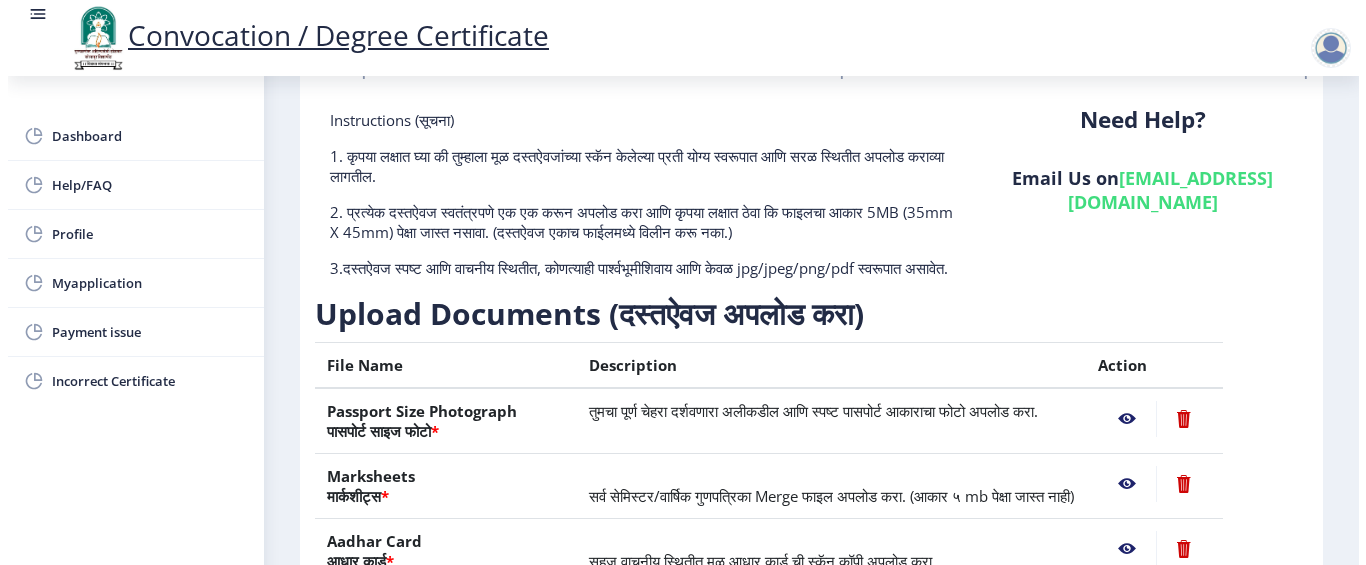 scroll, scrollTop: 100, scrollLeft: 0, axis: vertical 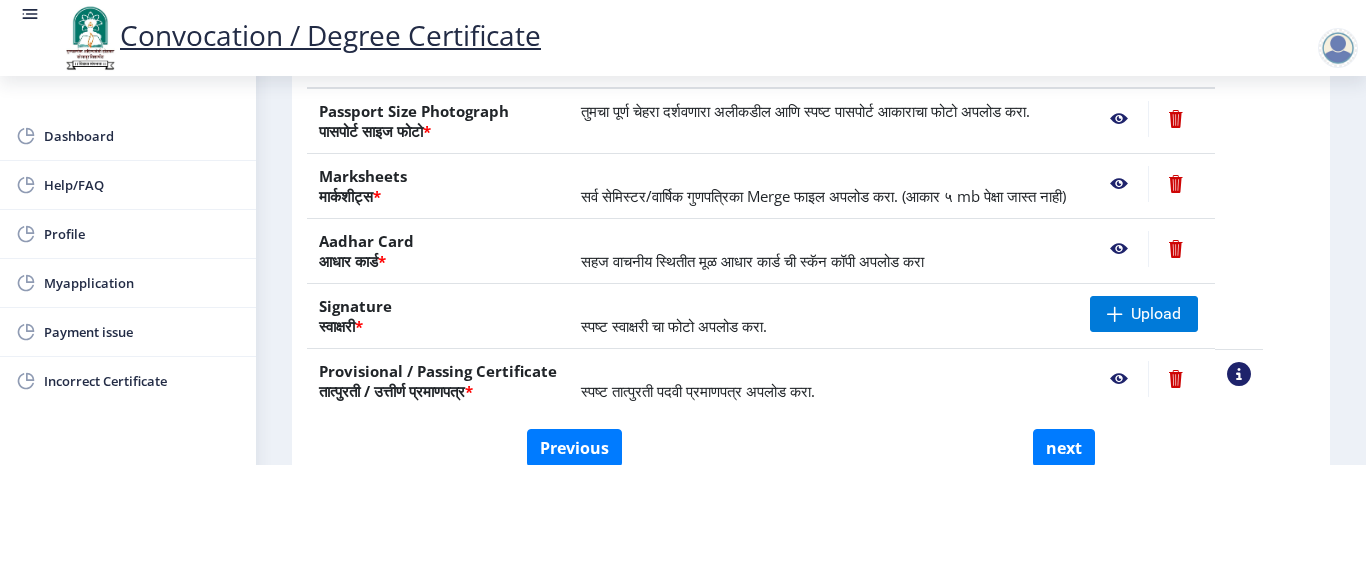 click 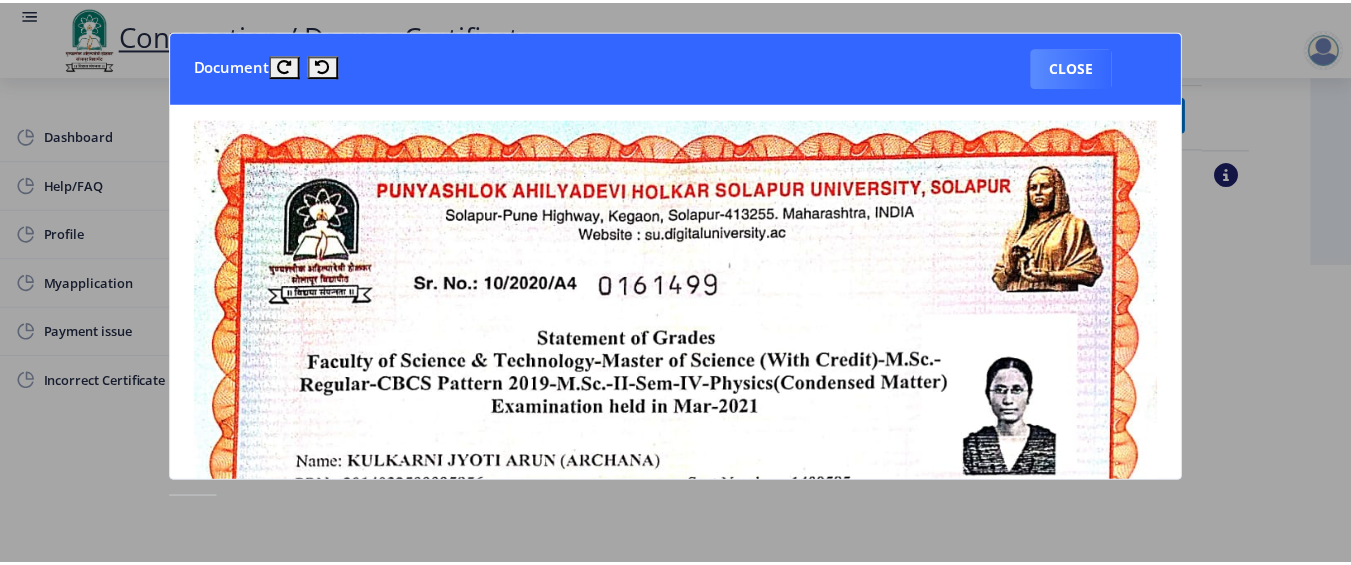 scroll, scrollTop: 0, scrollLeft: 0, axis: both 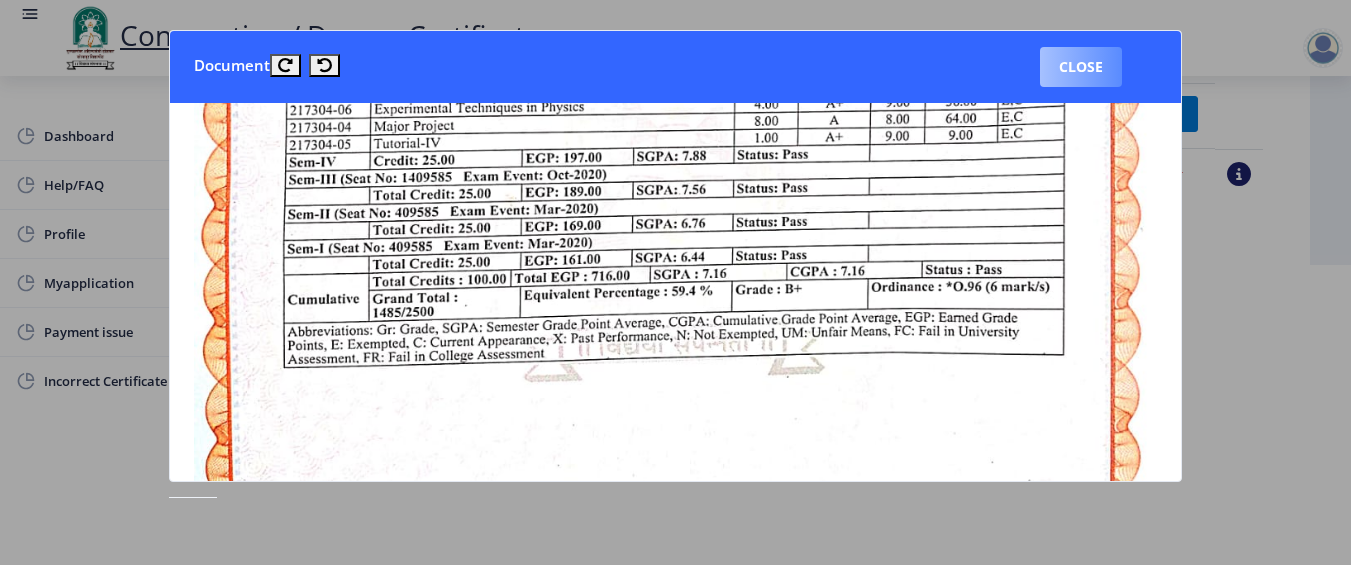 click on "Close" at bounding box center (1081, 67) 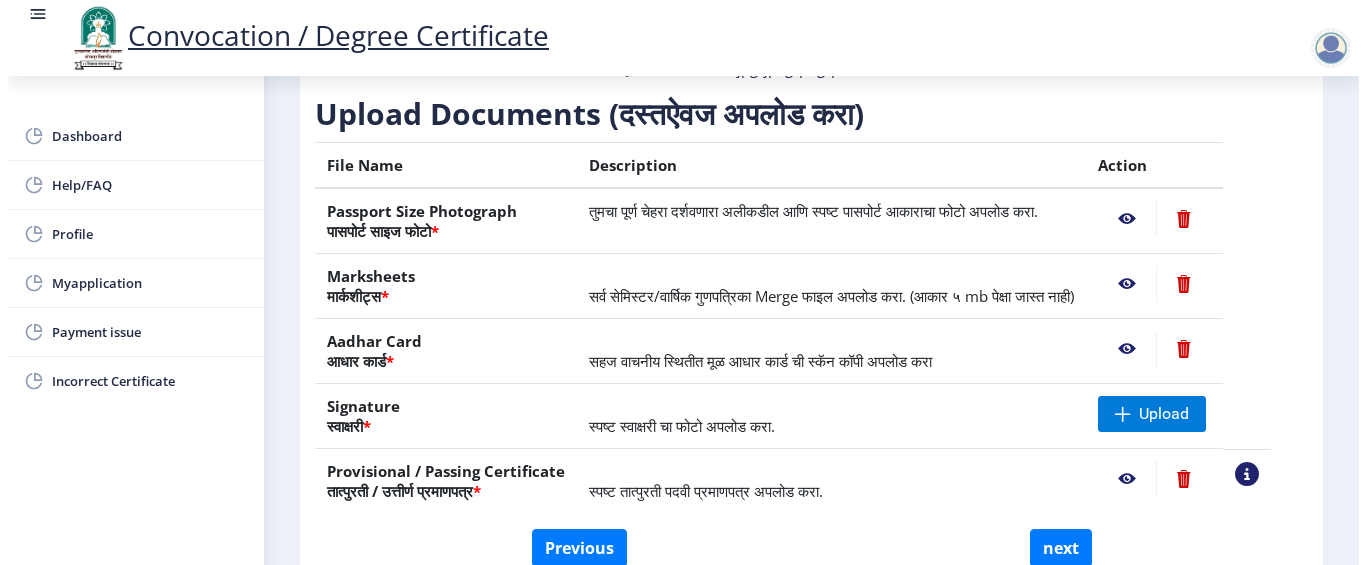 scroll, scrollTop: 229, scrollLeft: 0, axis: vertical 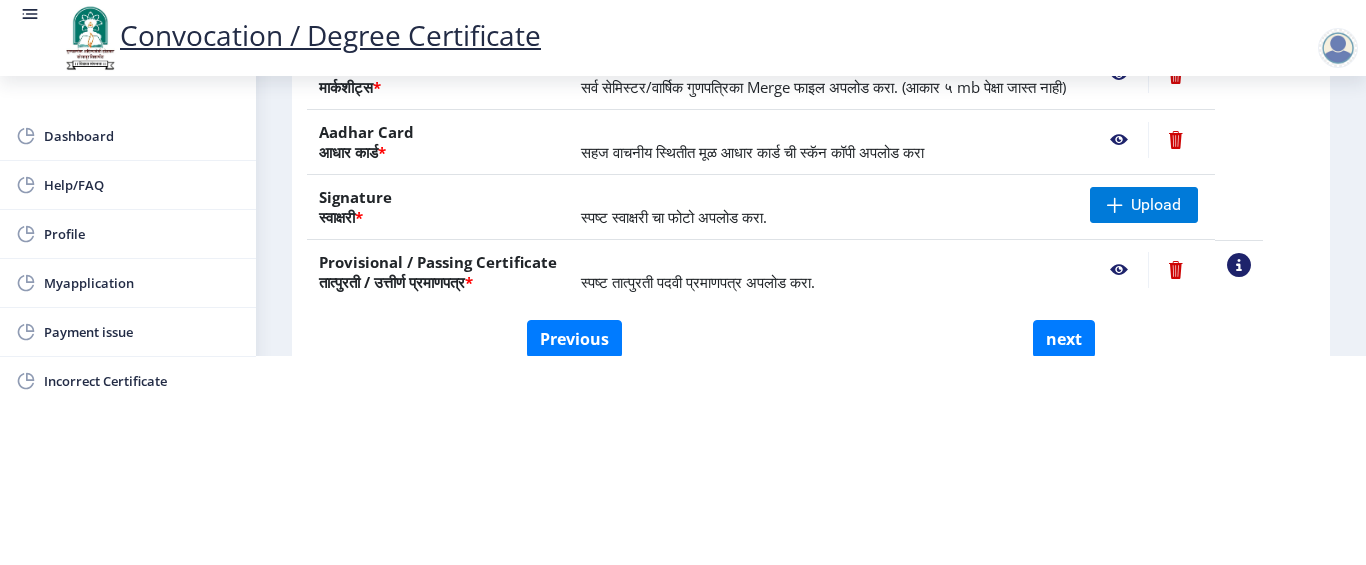 click 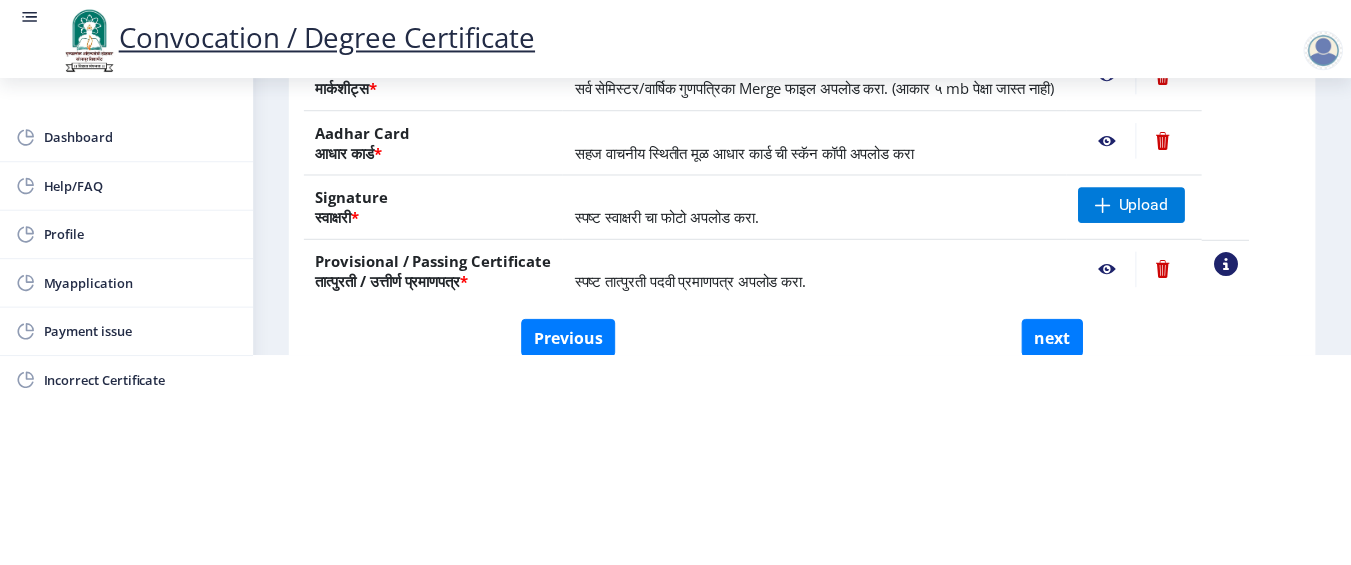 scroll, scrollTop: 0, scrollLeft: 0, axis: both 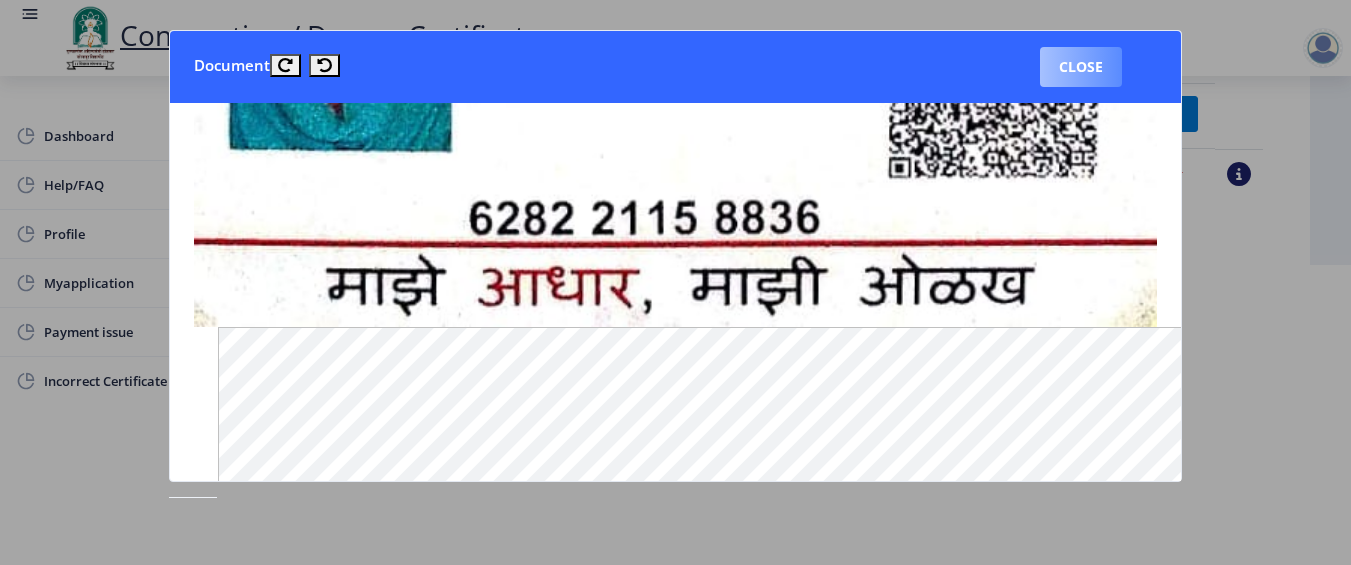 click on "Close" at bounding box center (1081, 67) 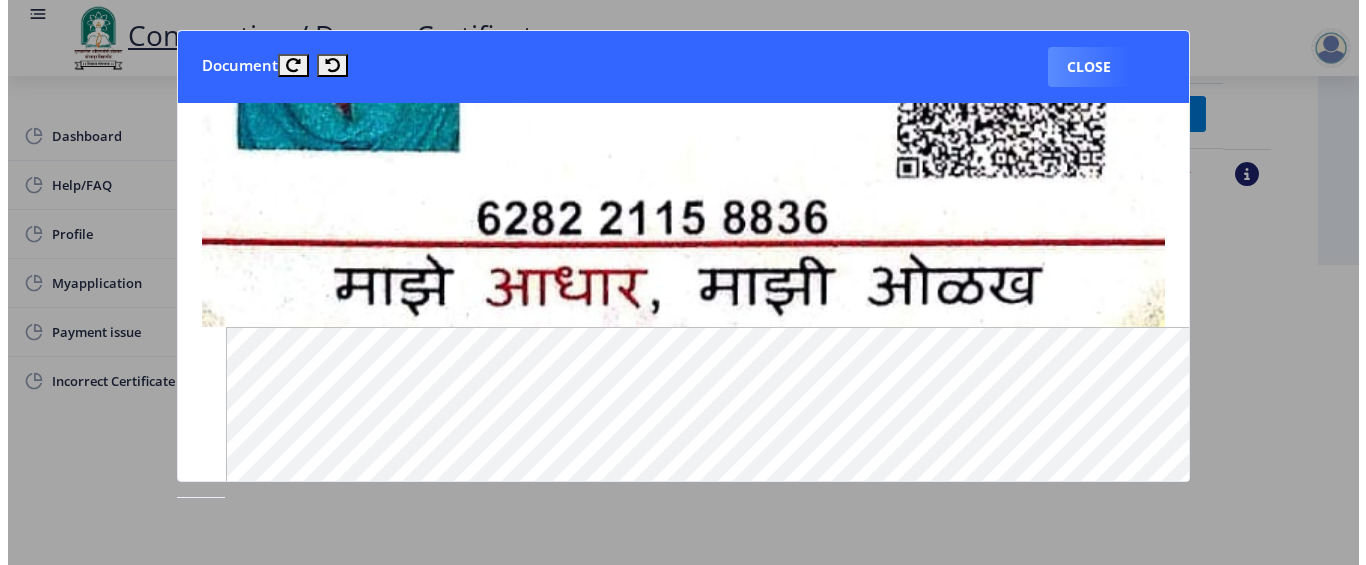 scroll, scrollTop: 229, scrollLeft: 0, axis: vertical 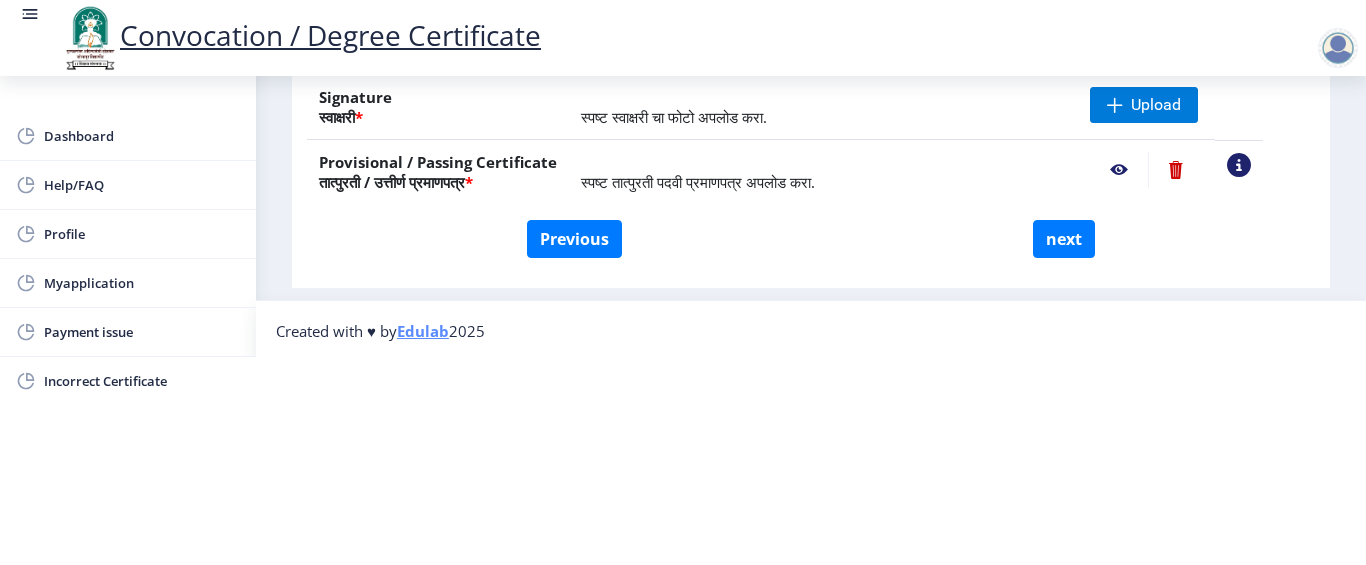 click 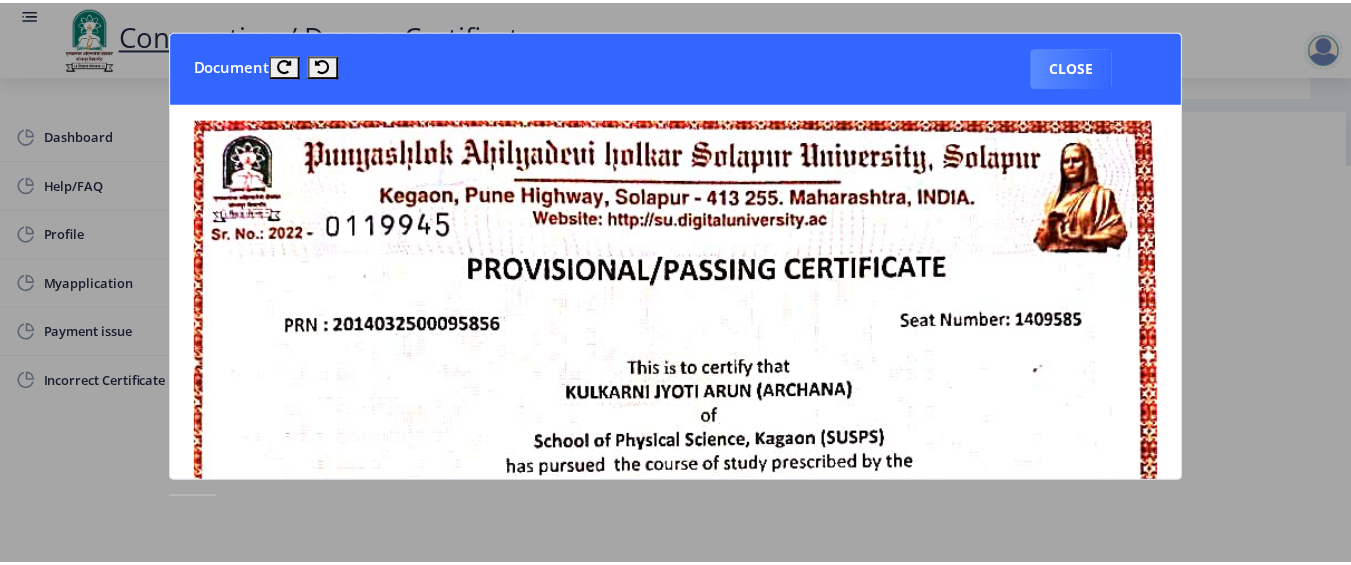 scroll, scrollTop: 0, scrollLeft: 0, axis: both 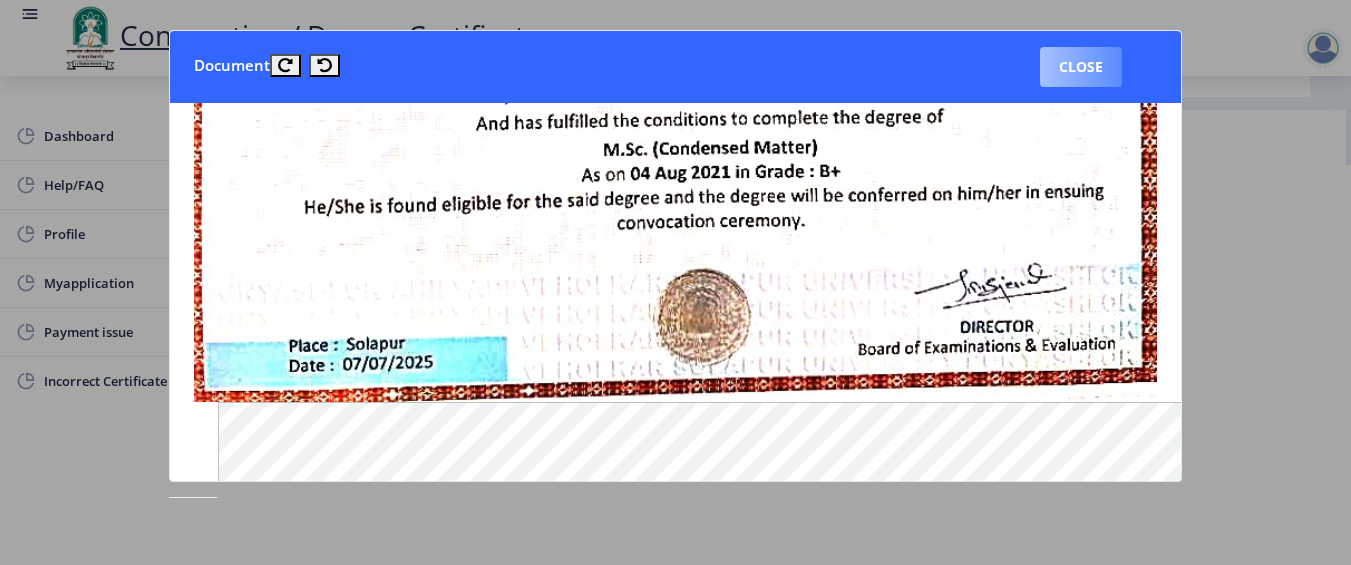 click on "Close" at bounding box center (1081, 67) 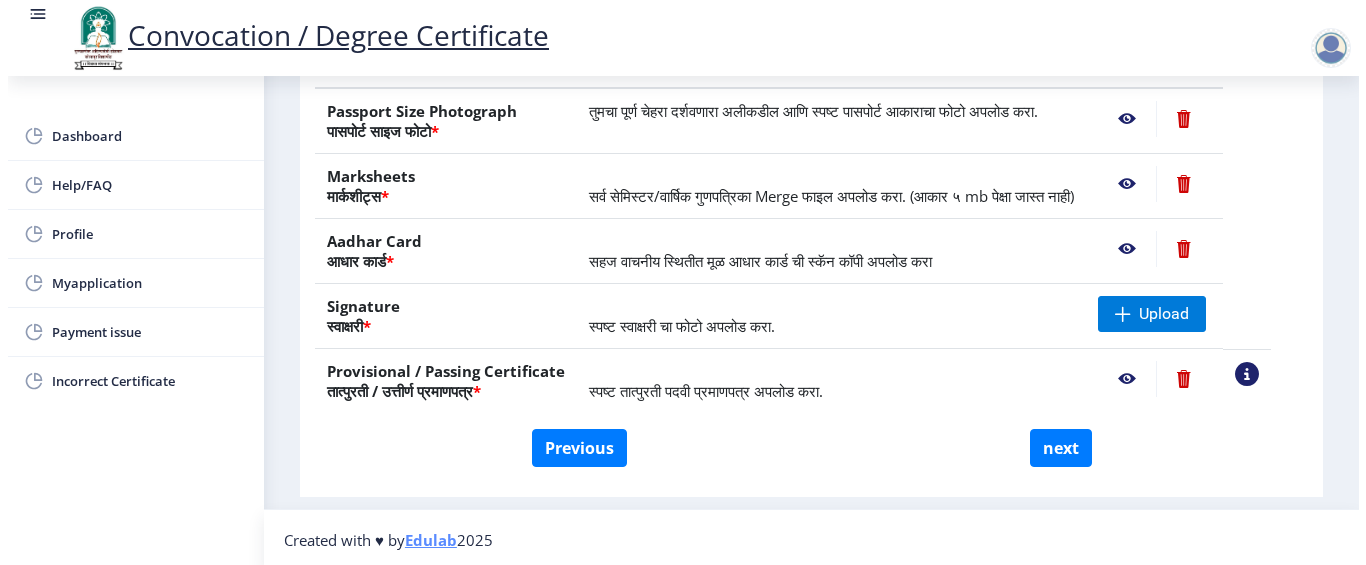 scroll, scrollTop: 229, scrollLeft: 0, axis: vertical 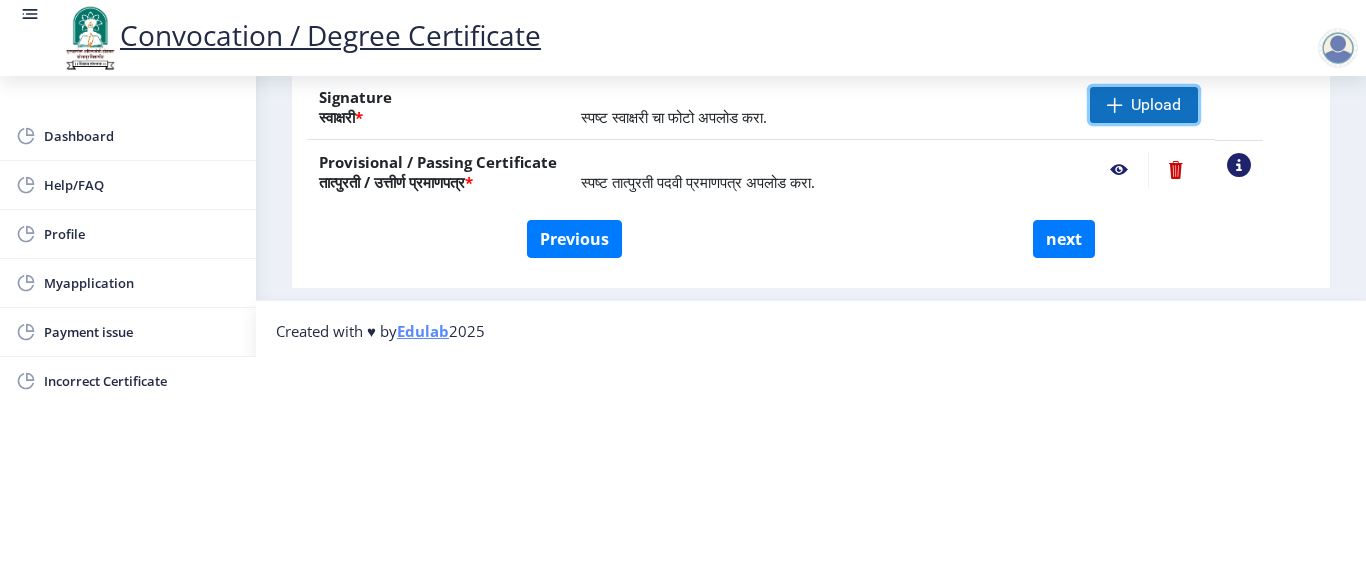 click on "Upload" 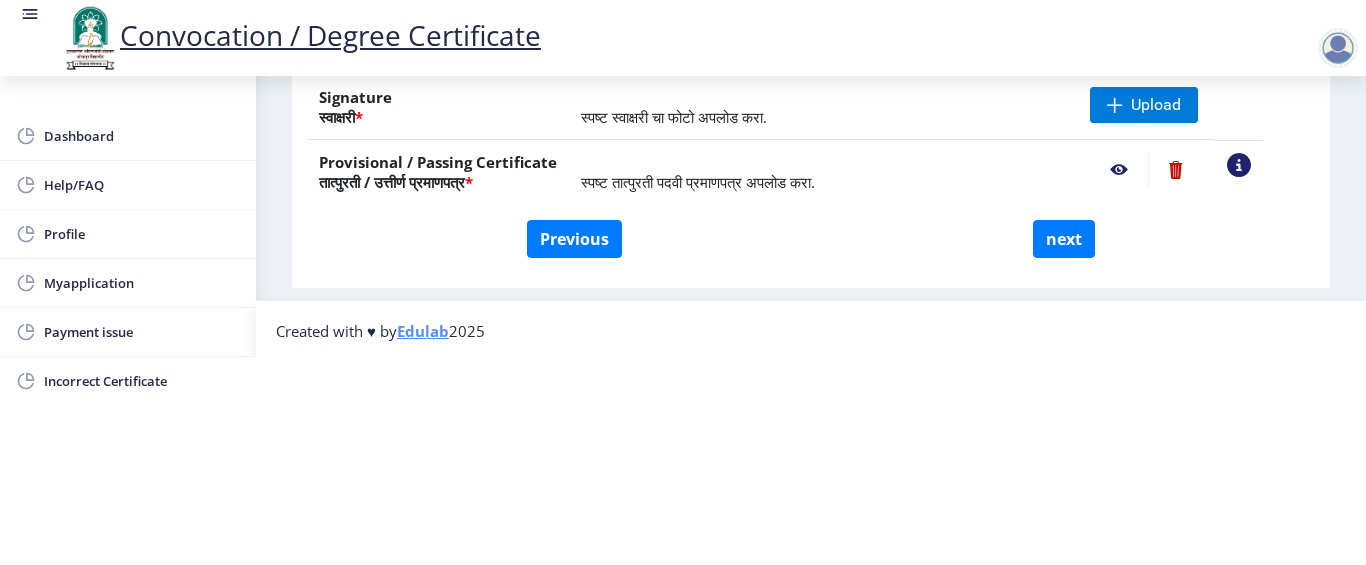 click on "Convocation / Degree Certificate Dashboard Help/FAQ Profile Myapplication Payment issue Incorrect Certificate First step 2 Second step 3 Third step Instructions (सूचना) 1. कृपया लक्षात घ्या की तुम्हाला मूळ दस्तऐवजांच्या स्कॅन केलेल्या प्रती योग्य स्वरूपात आणि सरळ स्थितीत अपलोड कराव्या लागतील.  2. प्रत्येक दस्तऐवज स्वतंत्रपणे एक एक करून अपलोड करा आणि कृपया लक्षात ठेवा कि फाइलचा आकार 5MB (35mm X 45mm) पेक्षा जास्त नसावा. (दस्तऐवज एकाच फाईलमध्ये विलीन करू नका.)  Need Help? Email Us on   [EMAIL_ADDRESS][DOMAIN_NAME] File Name Description Action * Marksheets" at bounding box center (683, 73) 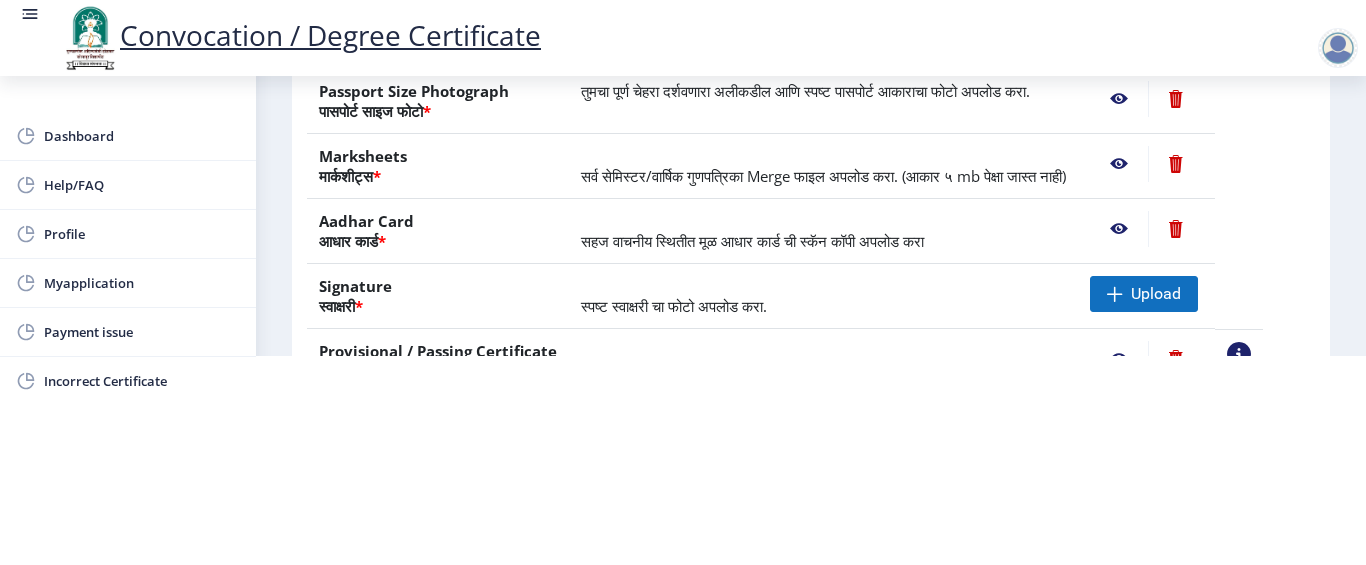 scroll, scrollTop: 200, scrollLeft: 0, axis: vertical 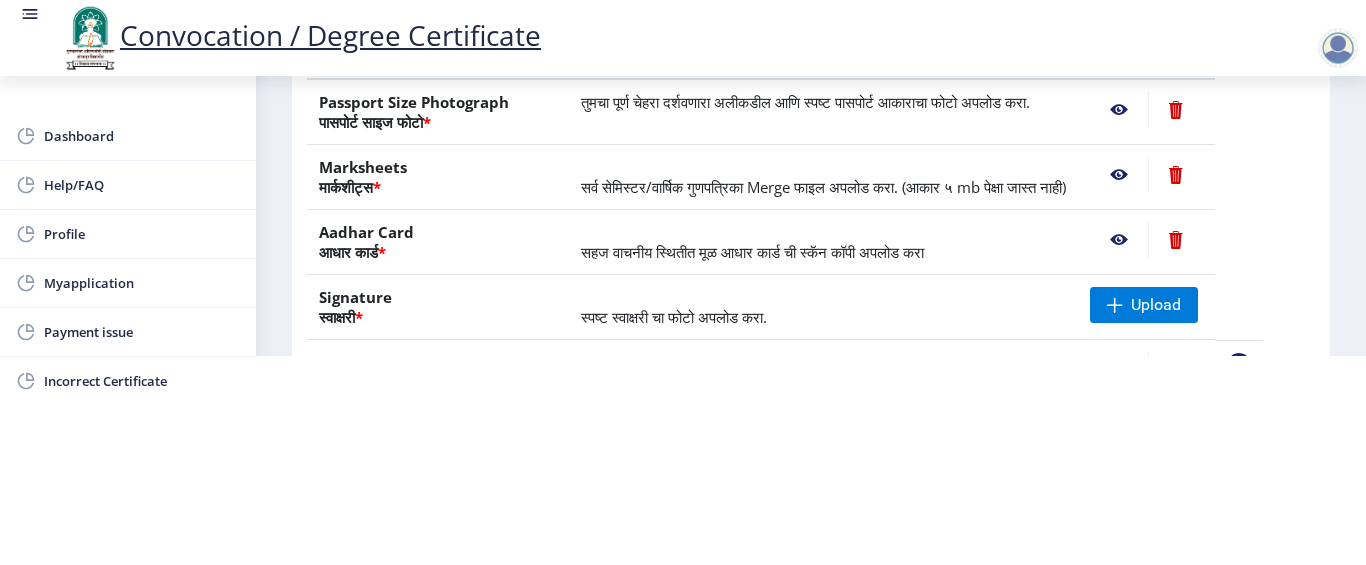 click on "Convocation / Degree Certificate Dashboard Help/FAQ Profile Myapplication Payment issue Incorrect Certificate First step 2 Second step 3 Third step Instructions (सूचना) 1. कृपया लक्षात घ्या की तुम्हाला मूळ दस्तऐवजांच्या स्कॅन केलेल्या प्रती योग्य स्वरूपात आणि सरळ स्थितीत अपलोड कराव्या लागतील.  2. प्रत्येक दस्तऐवज स्वतंत्रपणे एक एक करून अपलोड करा आणि कृपया लक्षात ठेवा कि फाइलचा आकार 5MB (35mm X 45mm) पेक्षा जास्त नसावा. (दस्तऐवज एकाच फाईलमध्ये विलीन करू नका.)  Need Help? Email Us on   [EMAIL_ADDRESS][DOMAIN_NAME] File Name Description Action * Marksheets" at bounding box center [683, 73] 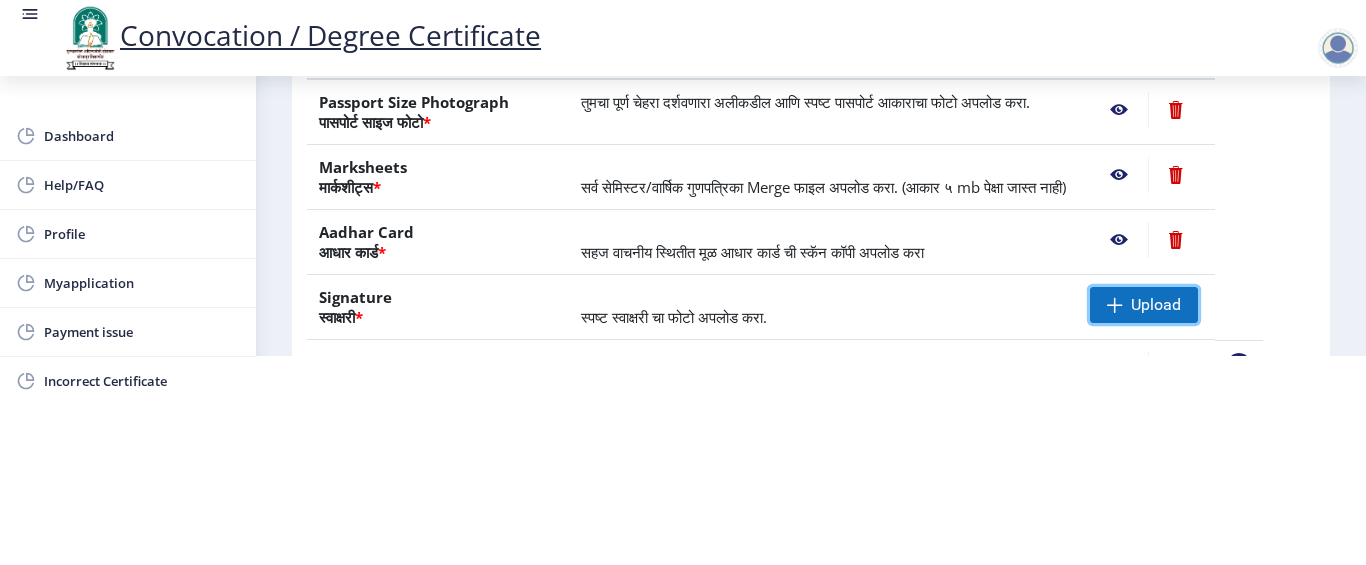 click on "Upload" 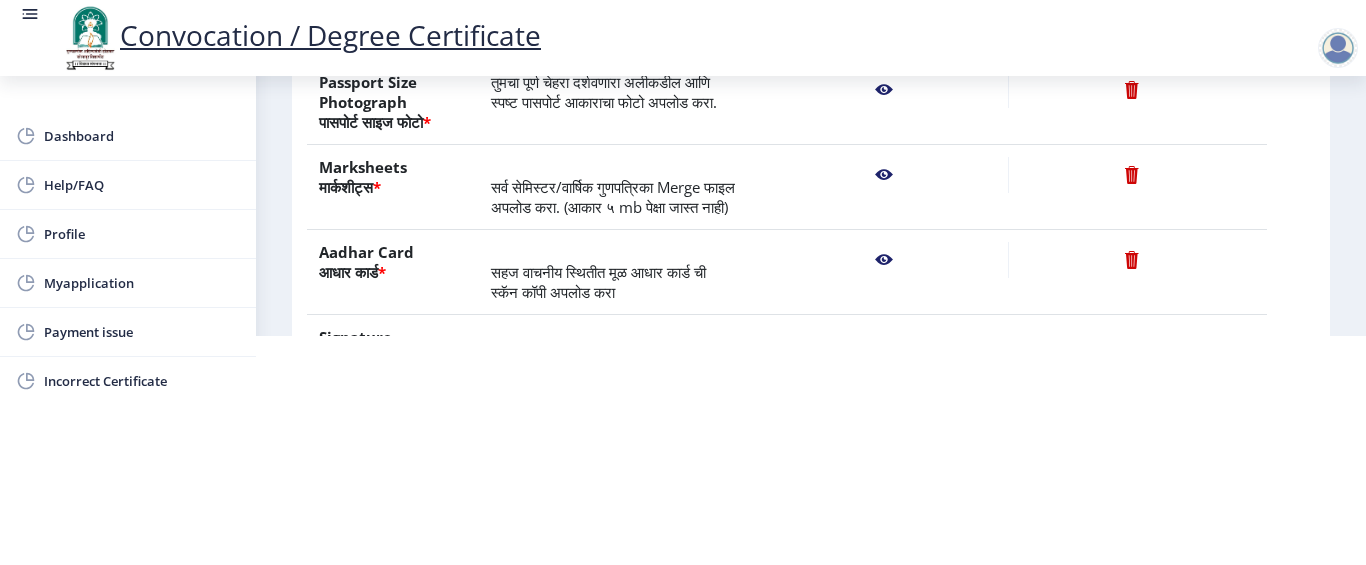 click 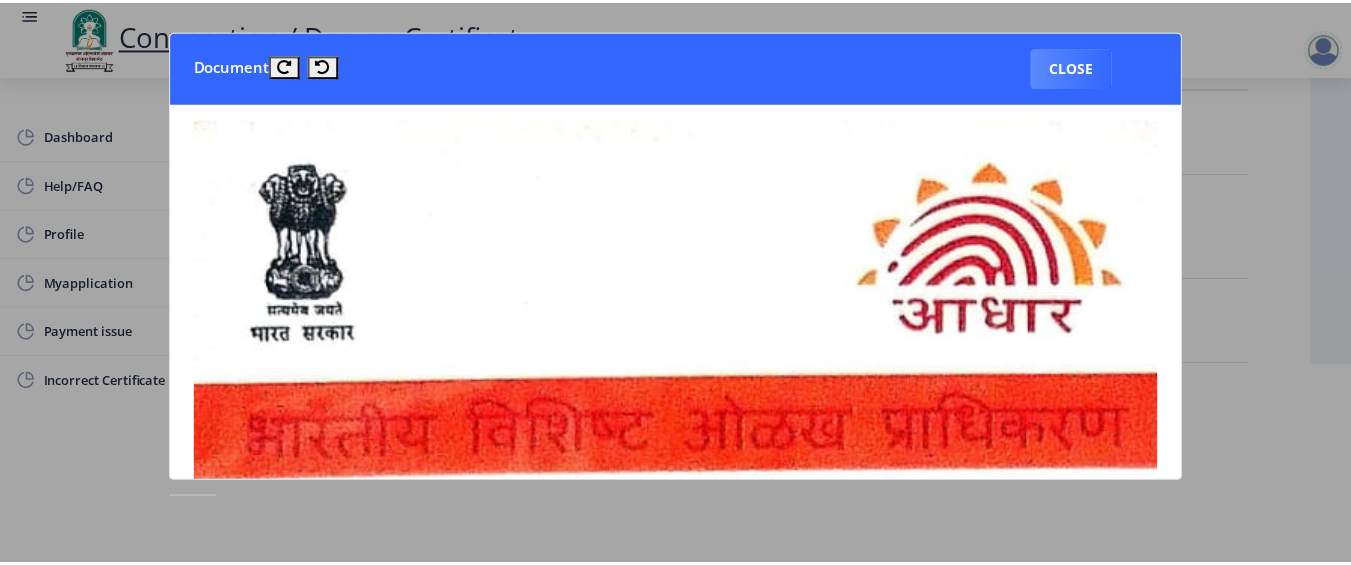 scroll, scrollTop: 0, scrollLeft: 0, axis: both 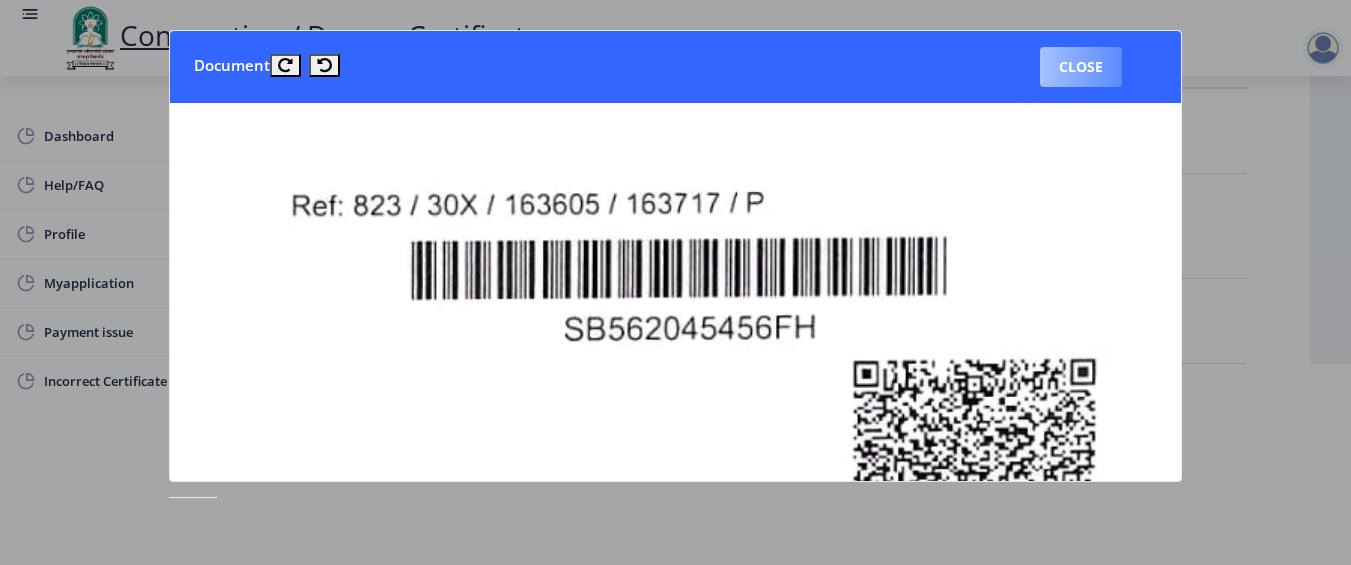 click on "Close" at bounding box center [1081, 67] 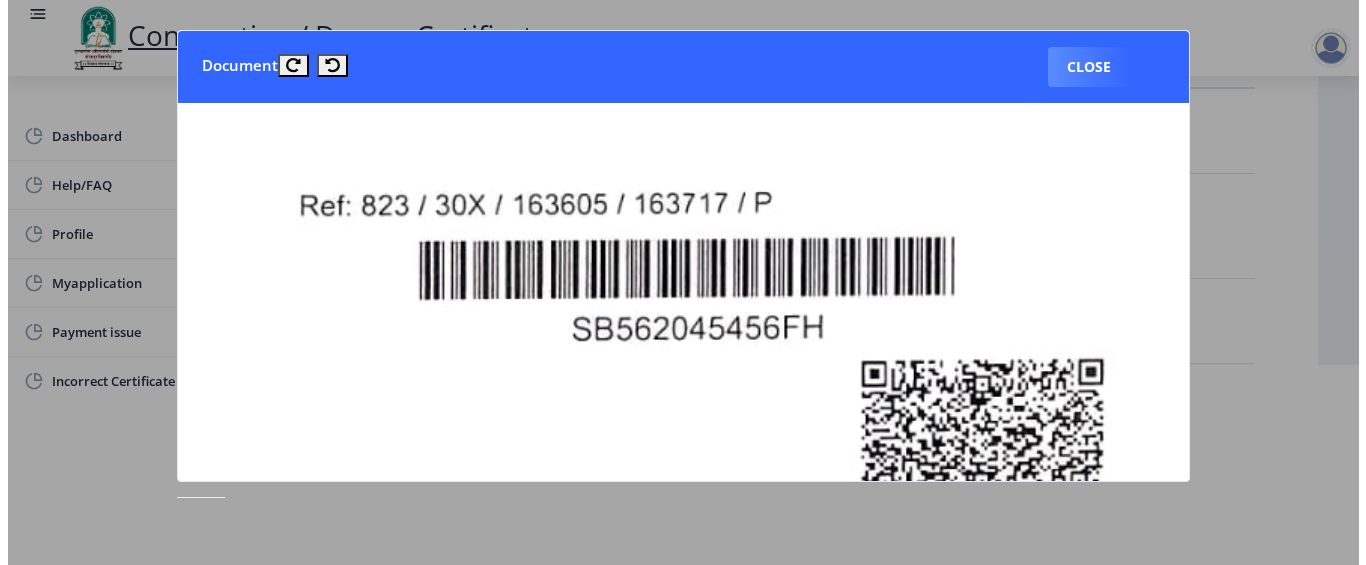 scroll, scrollTop: 200, scrollLeft: 0, axis: vertical 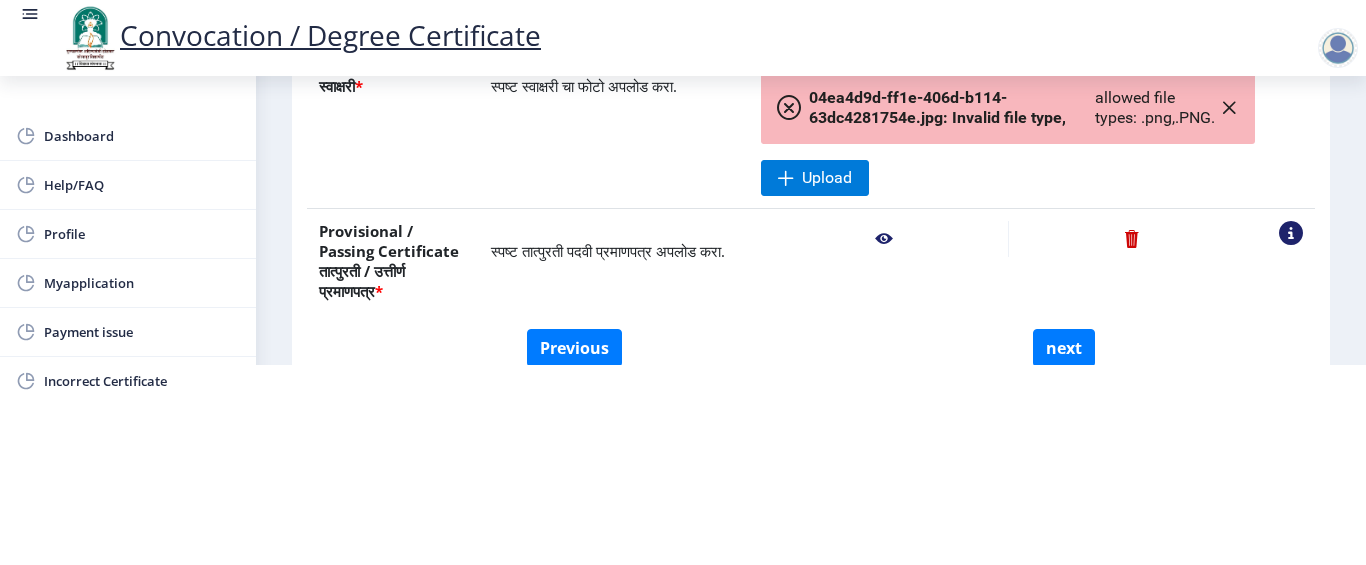 click on "04ea4d9d-ff1e-406d-b114-63dc4281754e.jpg: Invalid file type,  allowed file types: .png,.PNG." 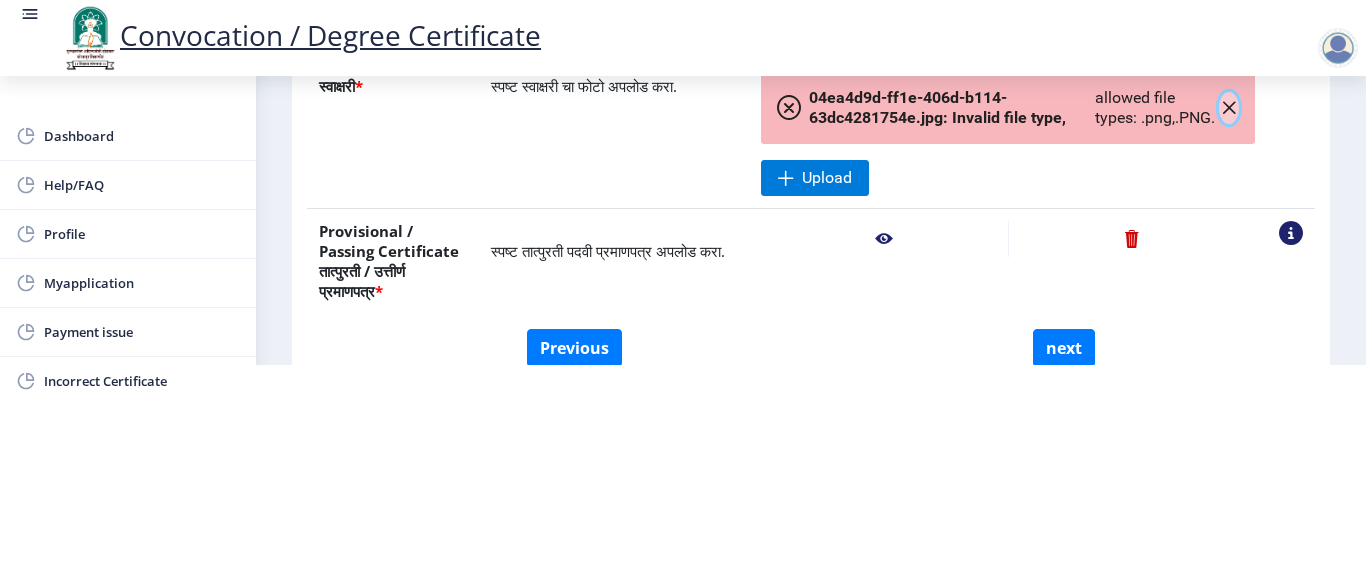 click 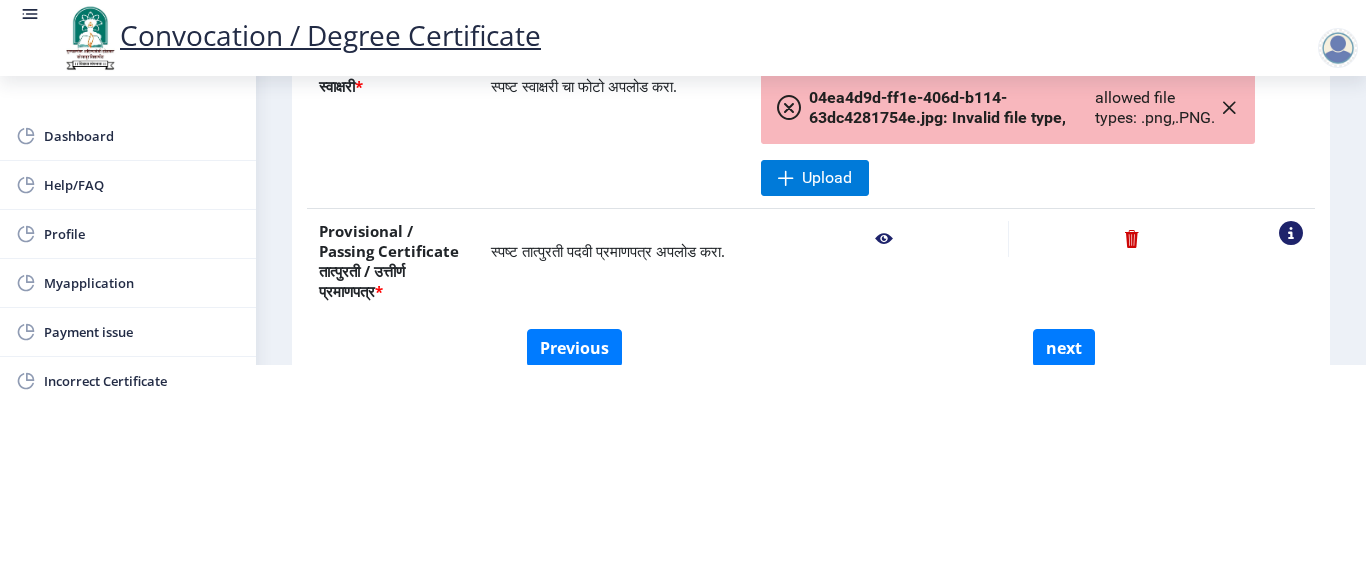 scroll, scrollTop: 425, scrollLeft: 0, axis: vertical 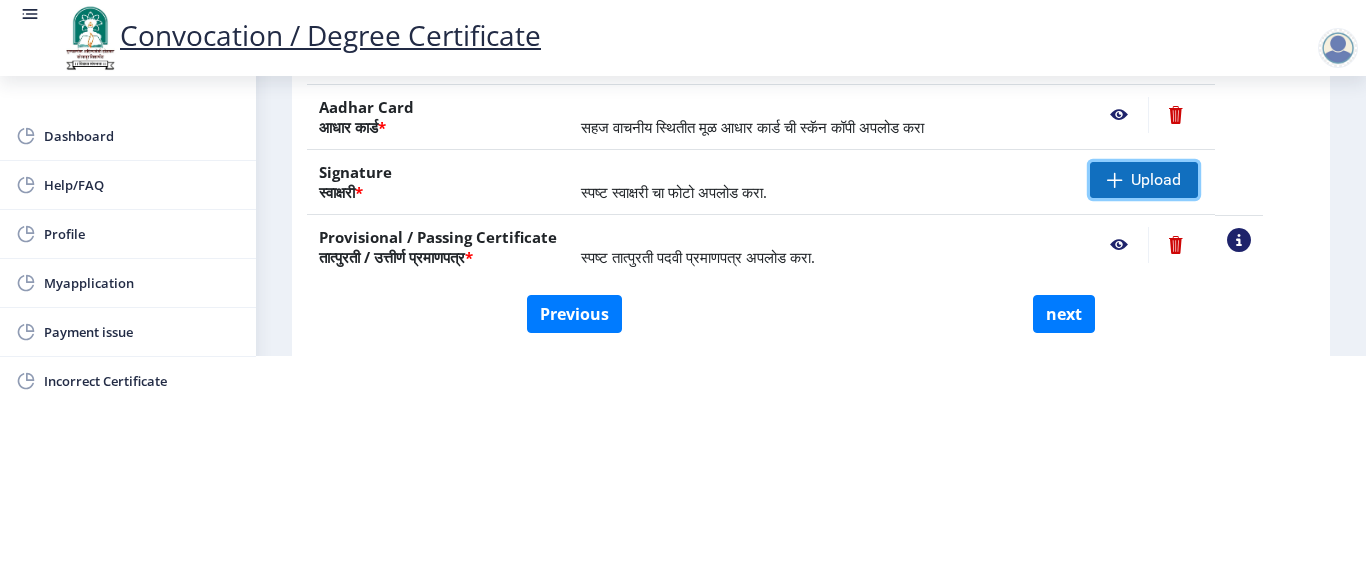 click on "Upload" 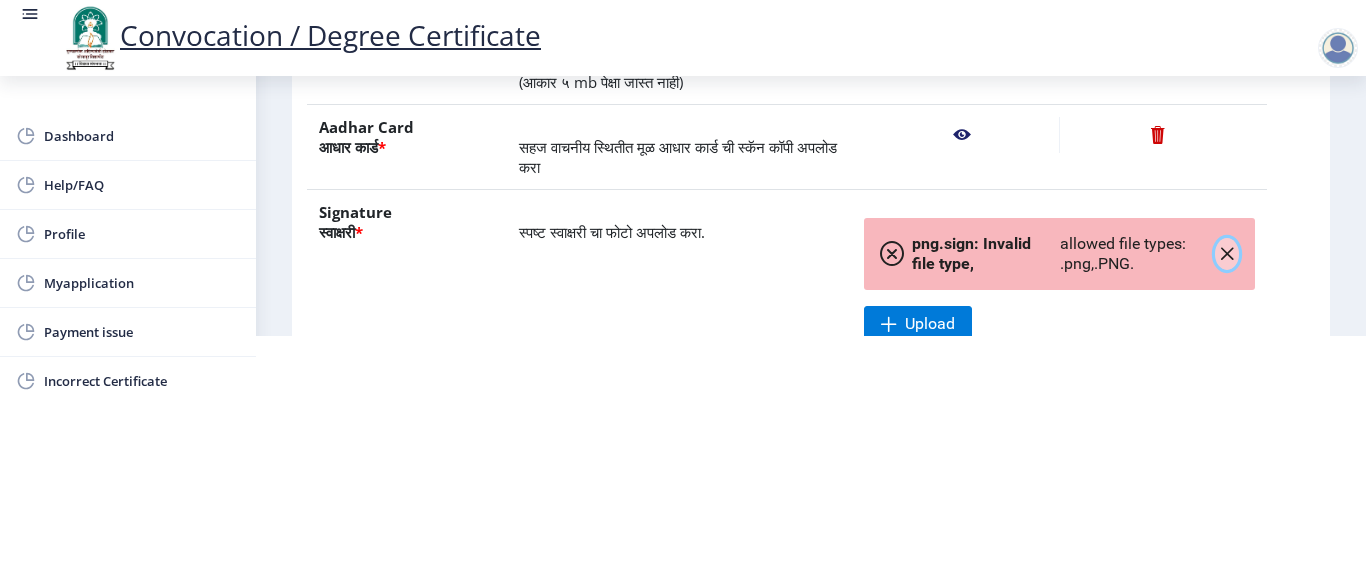 click 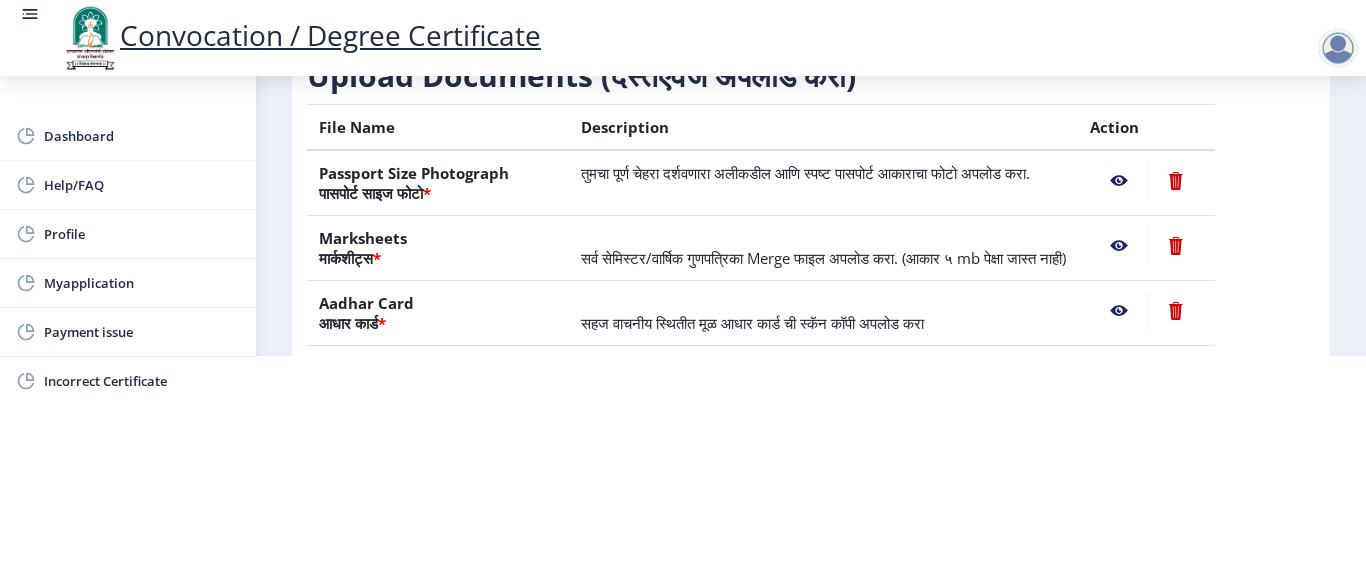 scroll, scrollTop: 0, scrollLeft: 0, axis: both 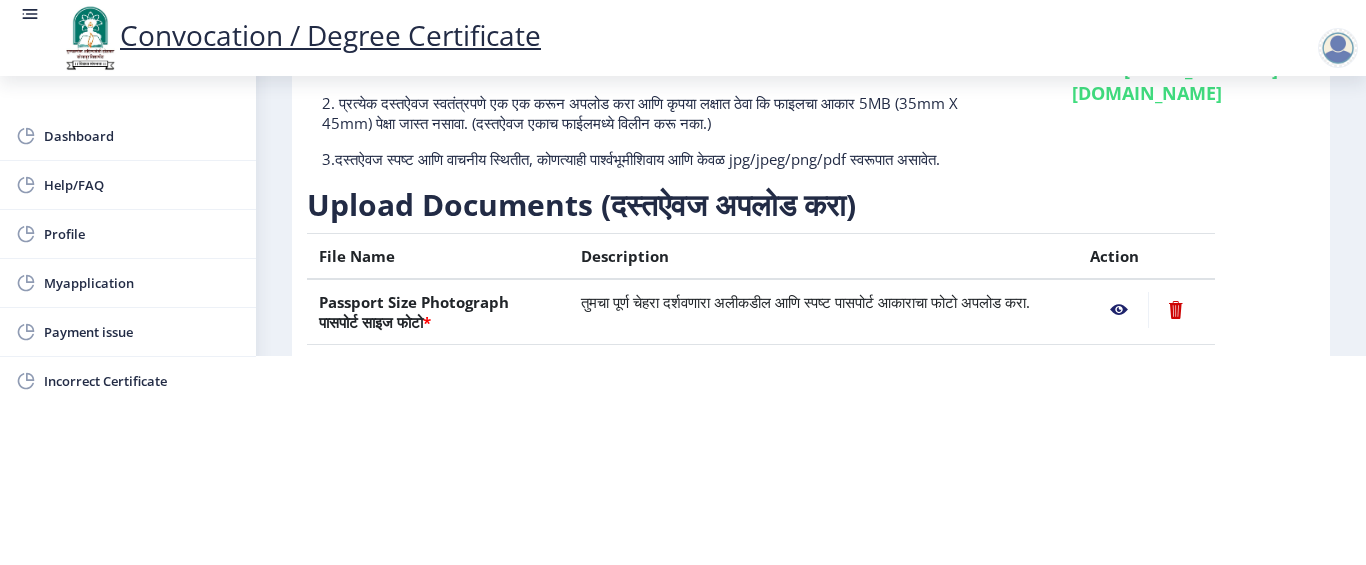 click on "3.दस्तऐवज स्पष्ट आणि वाचनीय स्थितीत, कोणत्याही पार्श्वभूमीशिवाय आणि केवळ jpg/jpeg/png/pdf स्वरूपात असावेत." 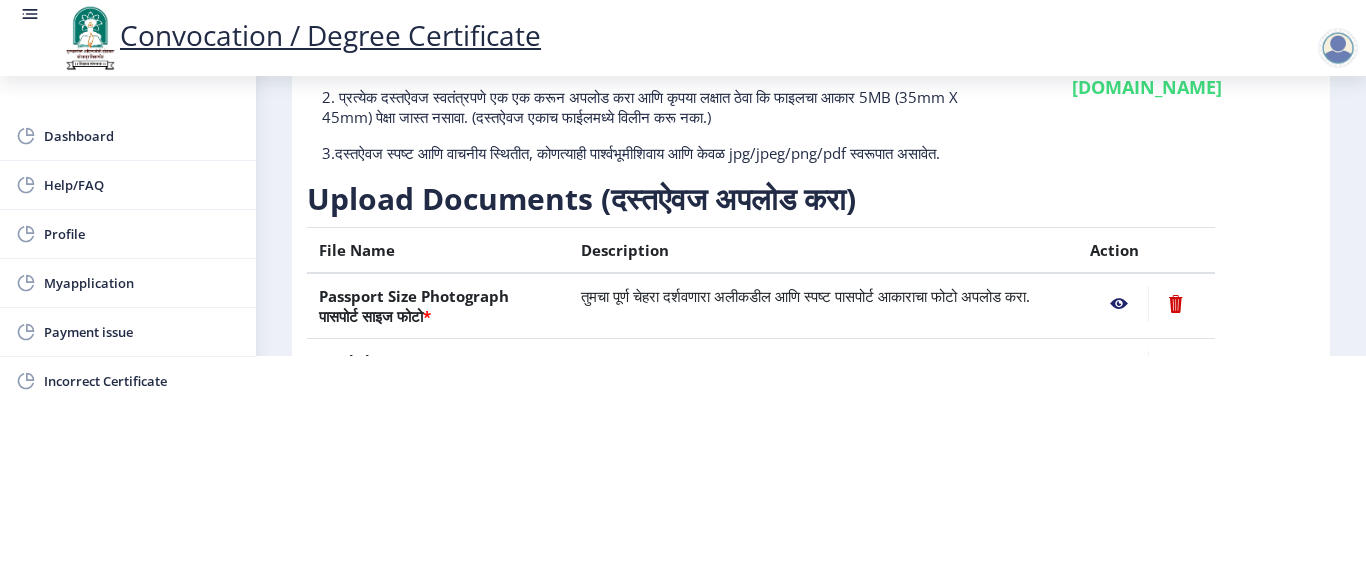 scroll, scrollTop: 0, scrollLeft: 0, axis: both 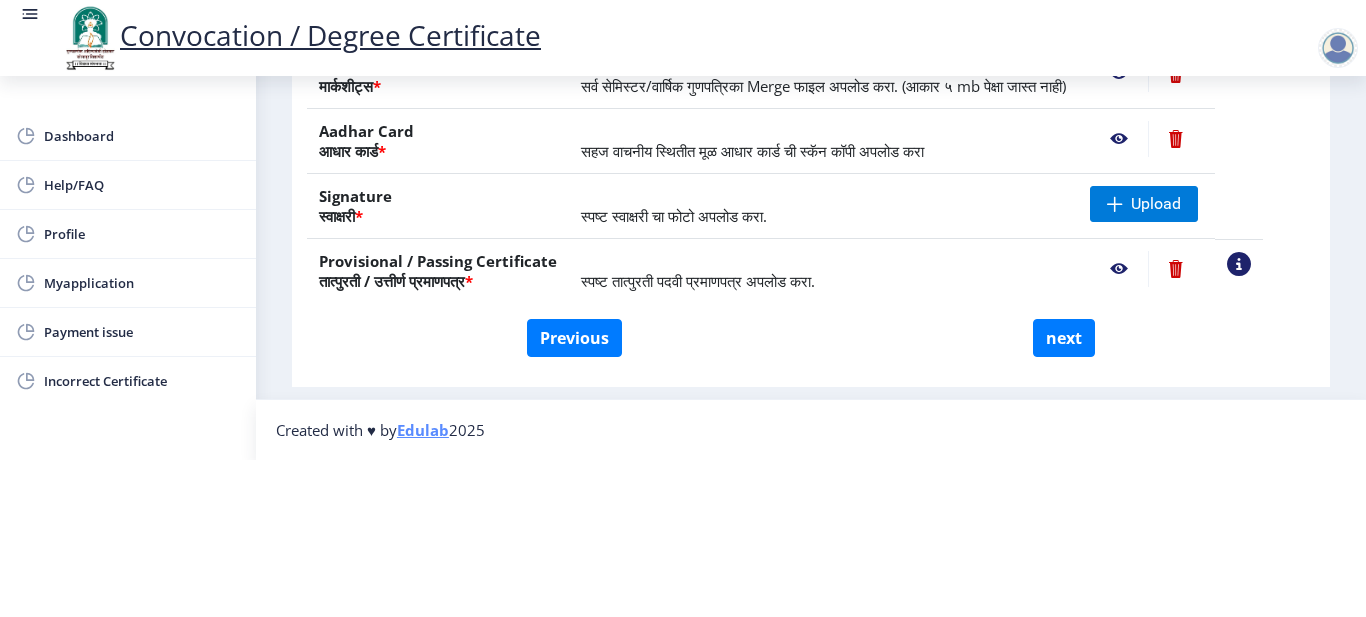 click on "Convocation / Degree Certificate Dashboard Help/FAQ Profile Myapplication Payment issue Incorrect Certificate First step 2 Second step 3 Third step Instructions (सूचना) 1. कृपया लक्षात घ्या की तुम्हाला मूळ दस्तऐवजांच्या स्कॅन केलेल्या प्रती योग्य स्वरूपात आणि सरळ स्थितीत अपलोड कराव्या लागतील.  2. प्रत्येक दस्तऐवज स्वतंत्रपणे एक एक करून अपलोड करा आणि कृपया लक्षात ठेवा कि फाइलचा आकार 5MB (35mm X 45mm) पेक्षा जास्त नसावा. (दस्तऐवज एकाच फाईलमध्ये विलीन करू नका.)  Need Help? Email Us on   [EMAIL_ADDRESS][DOMAIN_NAME] File Name Description Action * Marksheets" at bounding box center (683, 151) 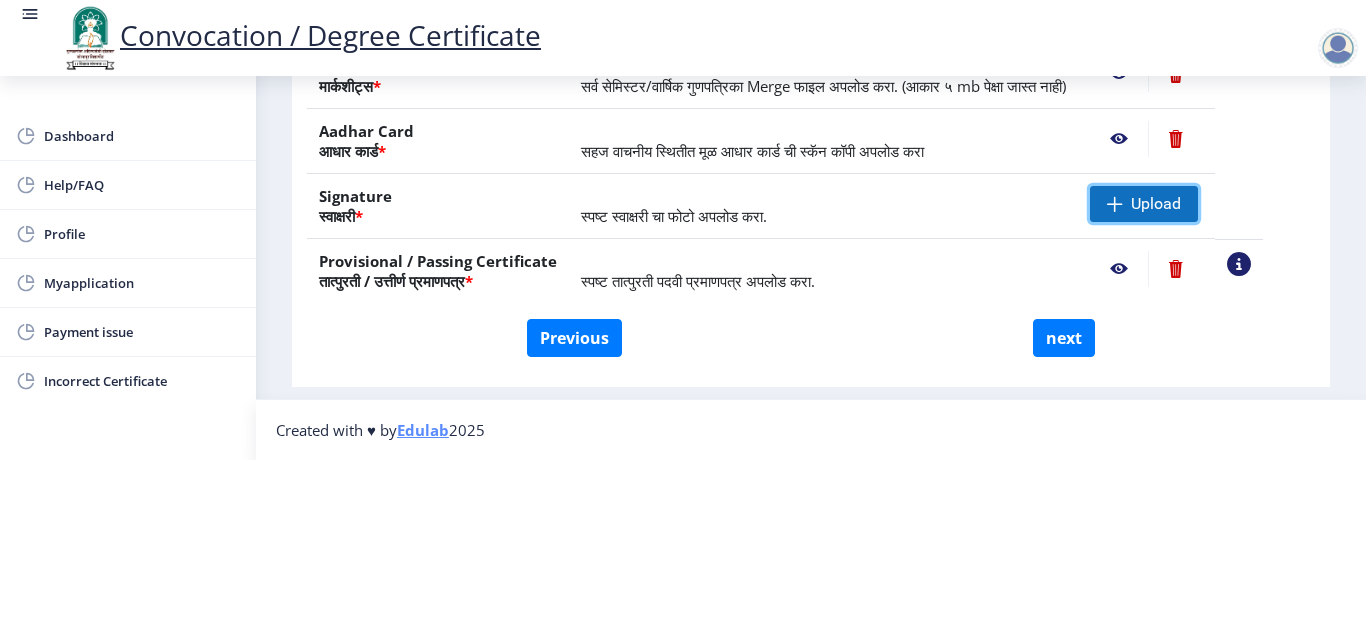 click on "Upload" 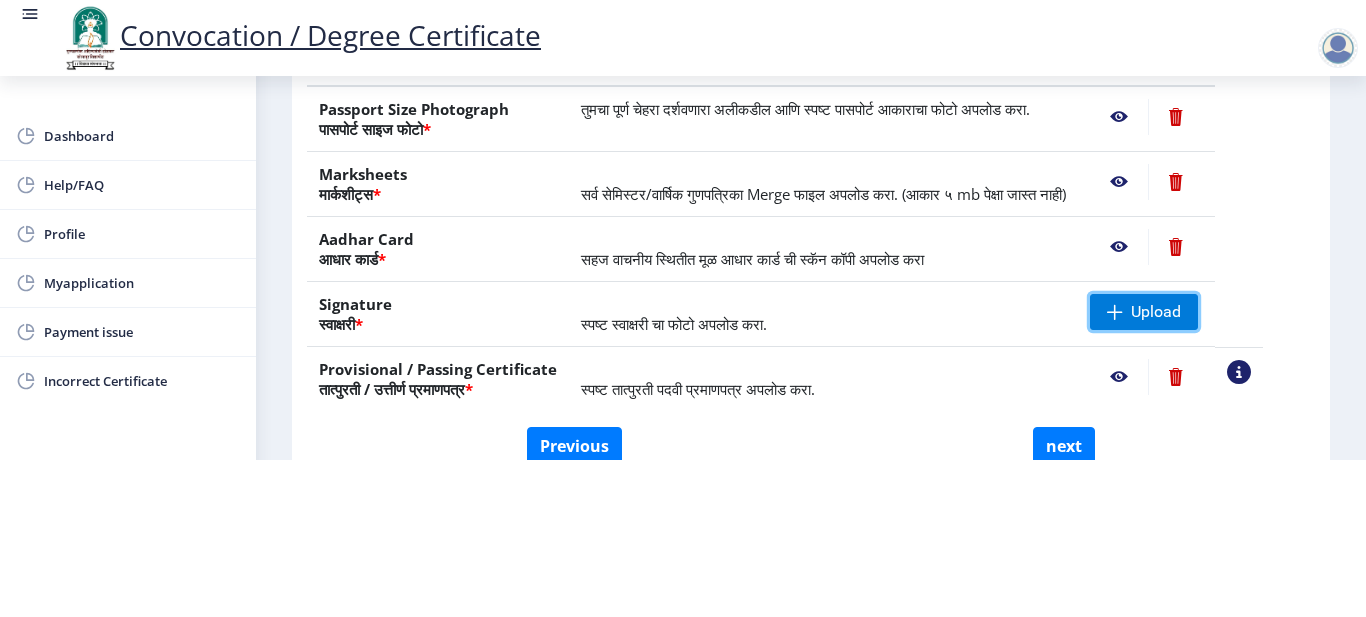 scroll, scrollTop: 73, scrollLeft: 0, axis: vertical 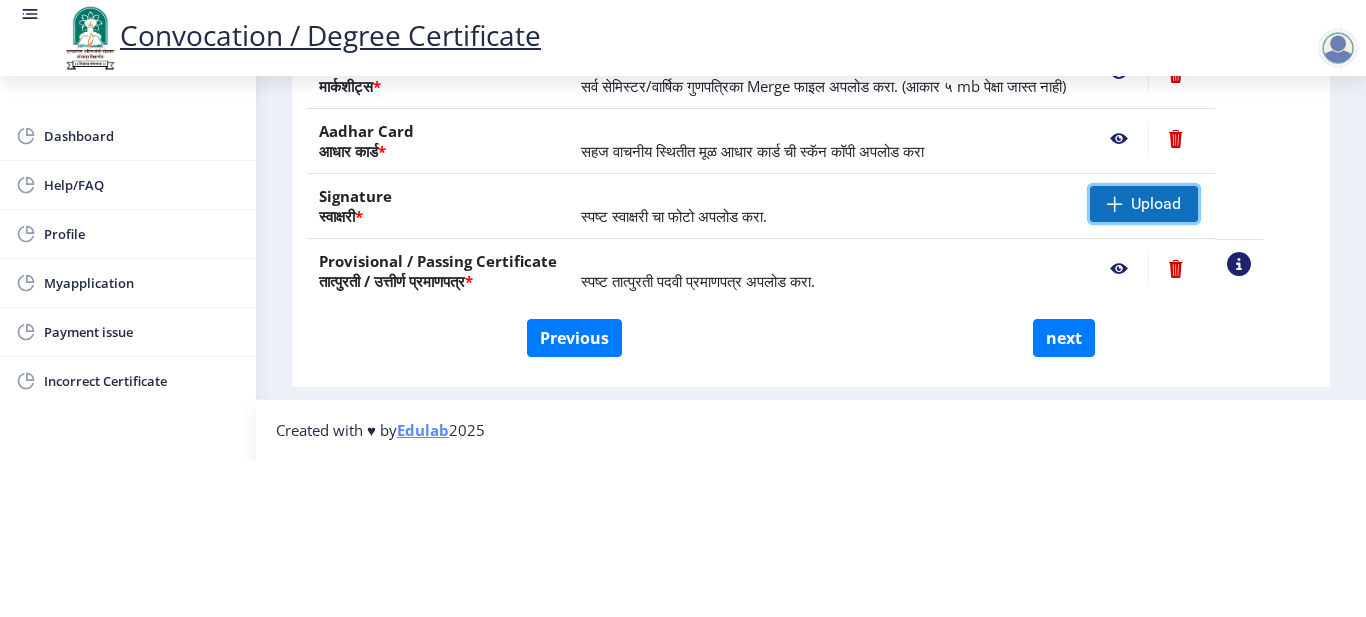 click on "Upload" 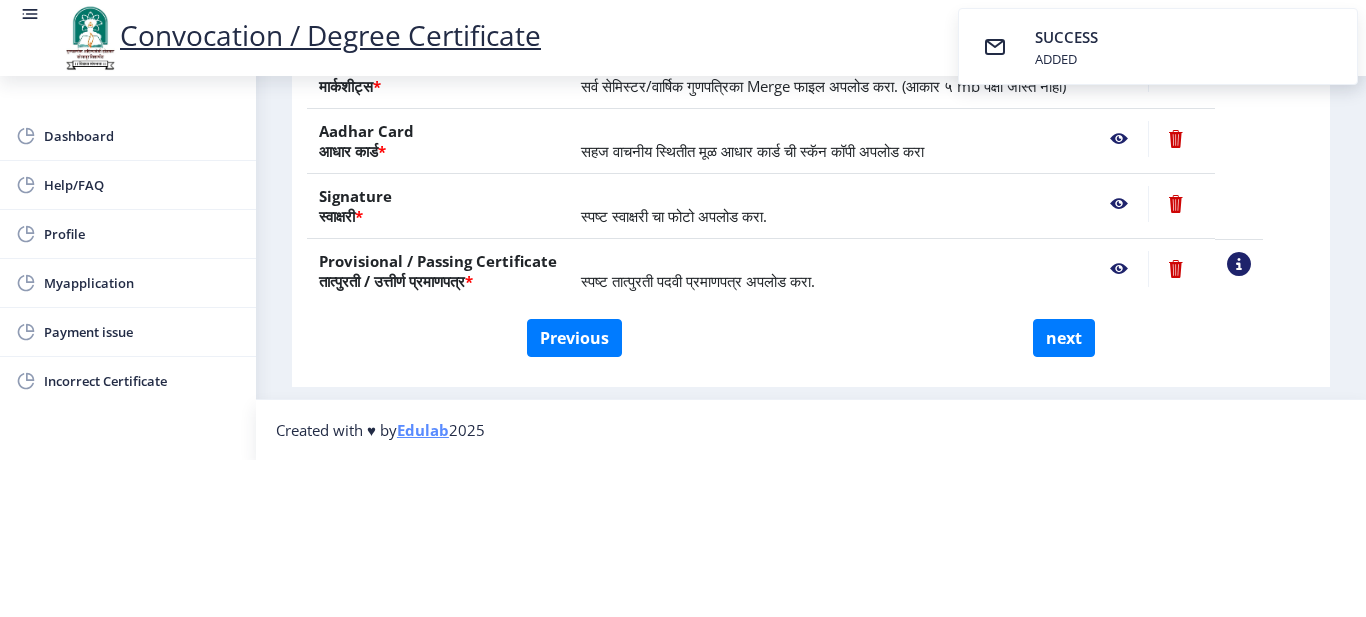 click 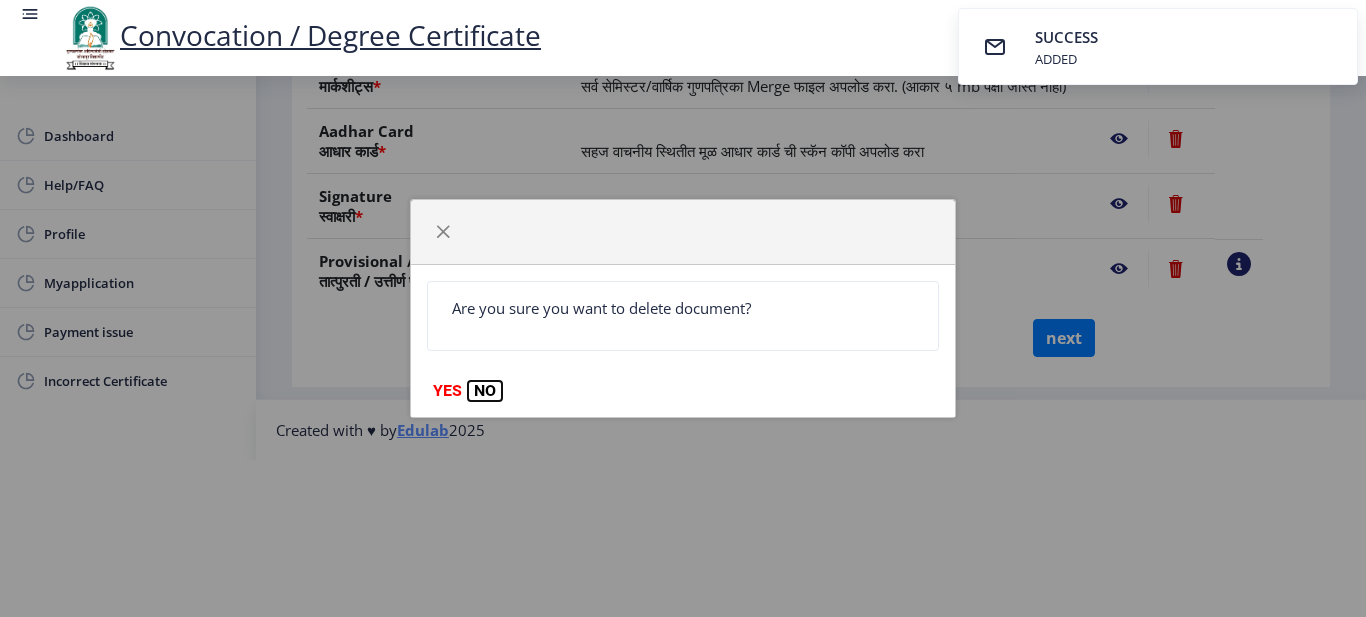 click on "NO" 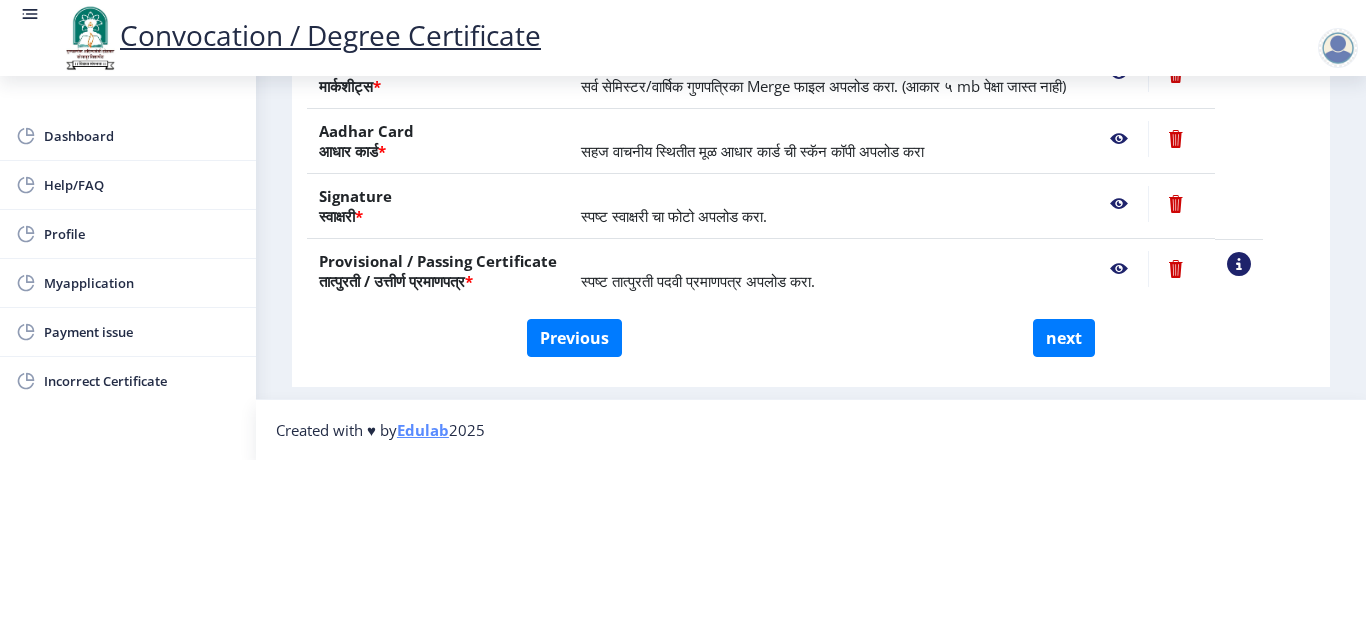 click 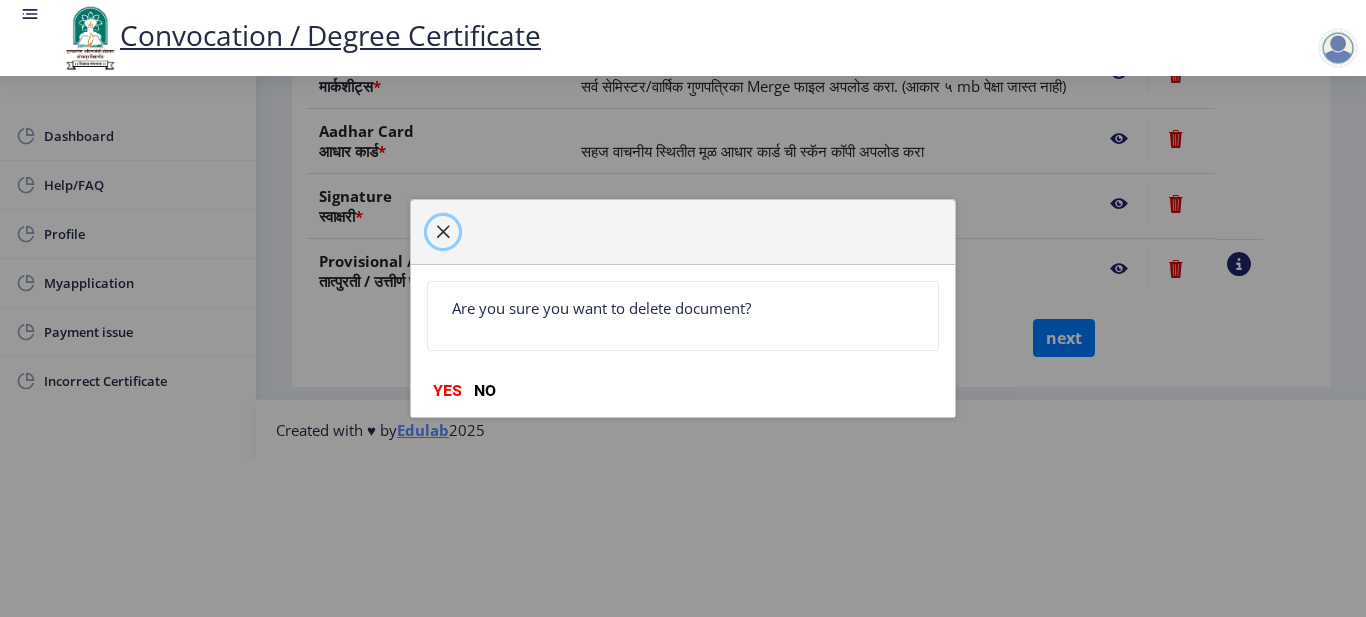 click 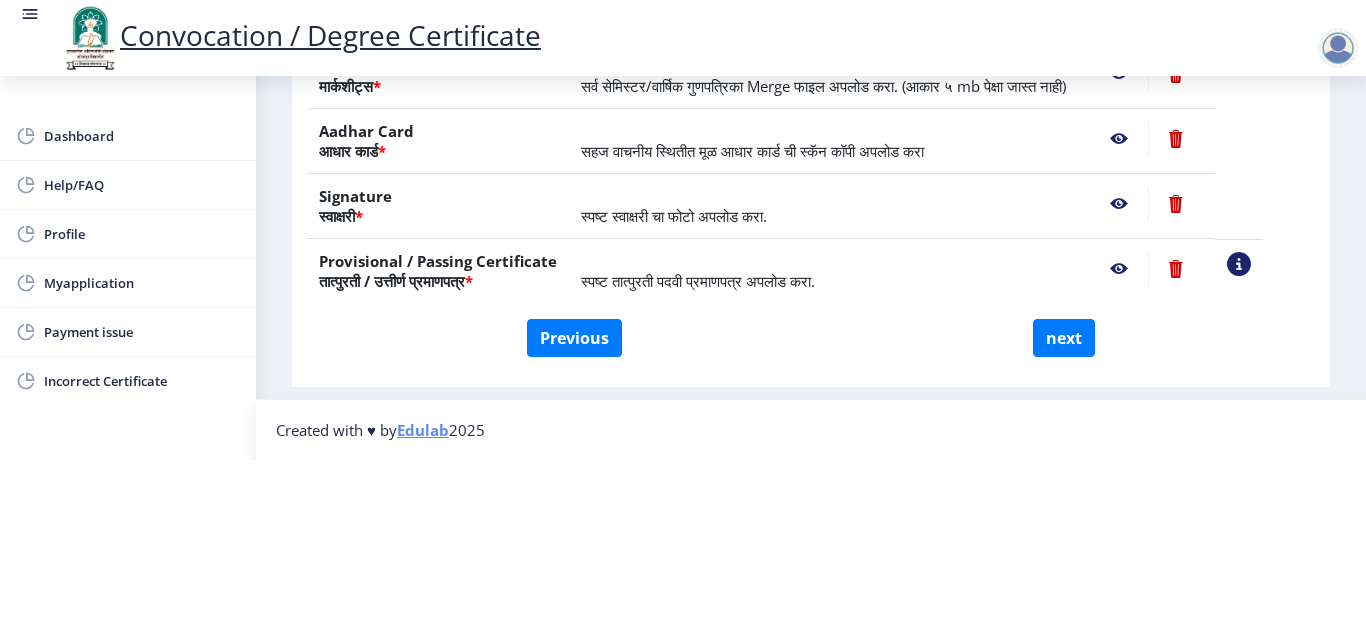 click 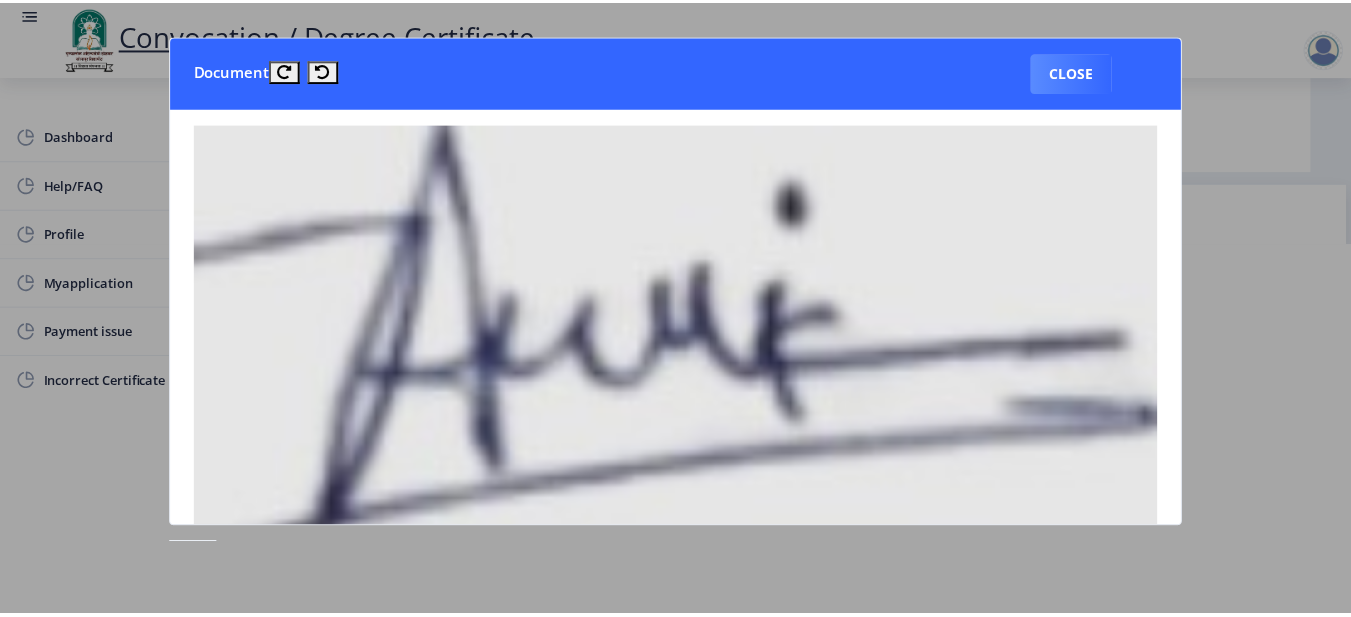 scroll, scrollTop: 0, scrollLeft: 0, axis: both 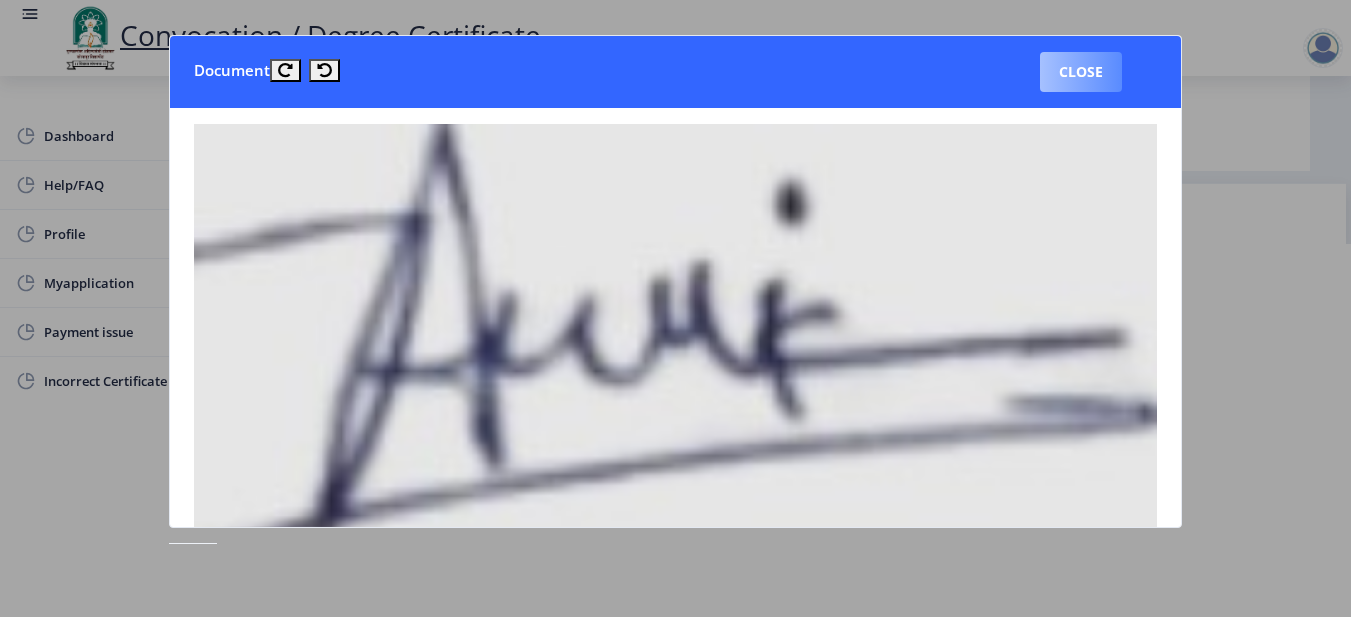 click on "Close" at bounding box center (1081, 72) 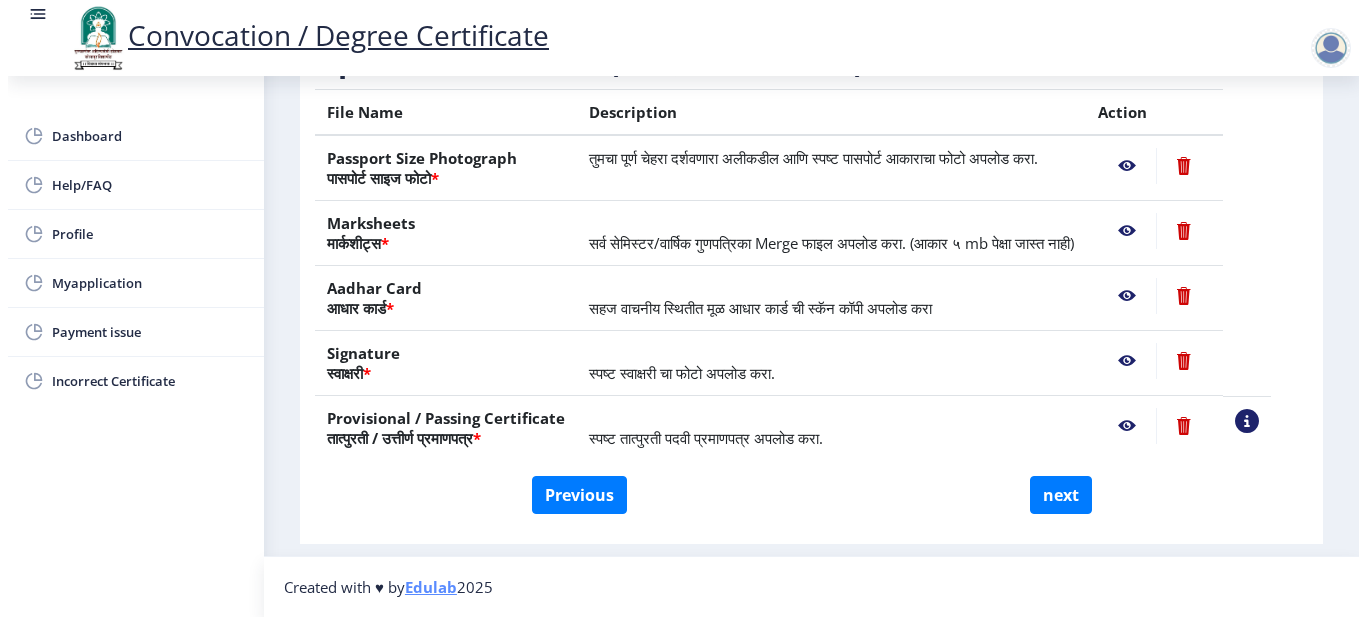 scroll, scrollTop: 177, scrollLeft: 0, axis: vertical 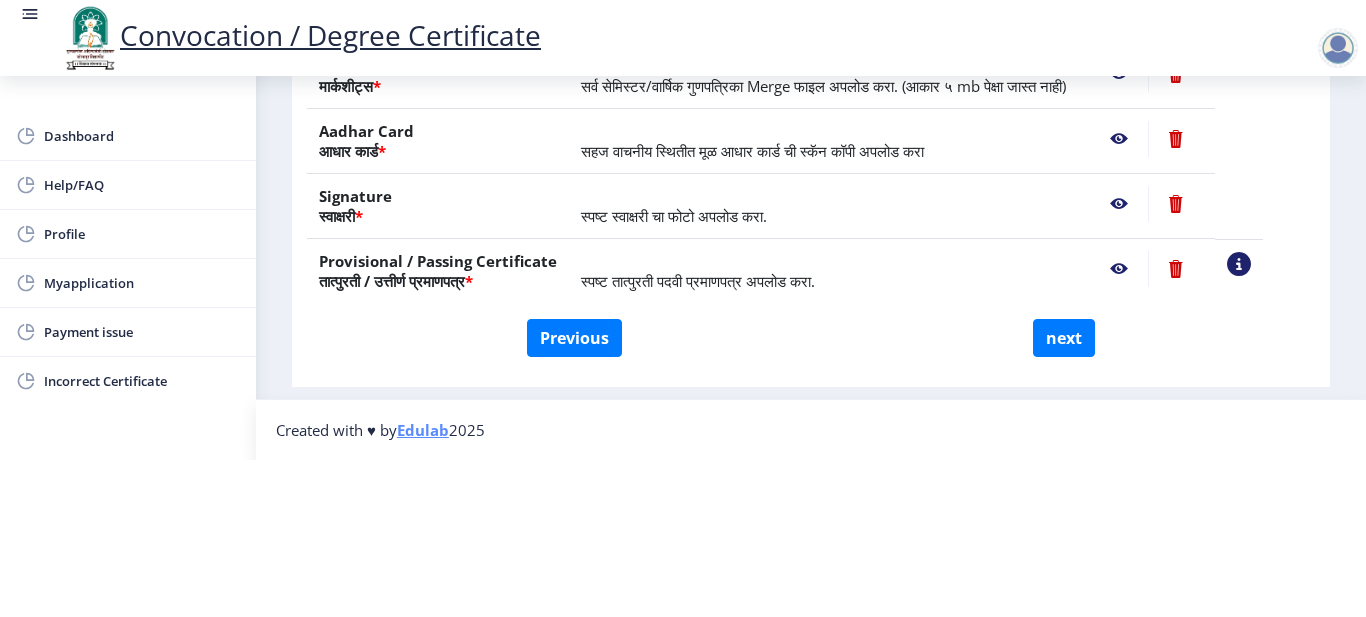 click 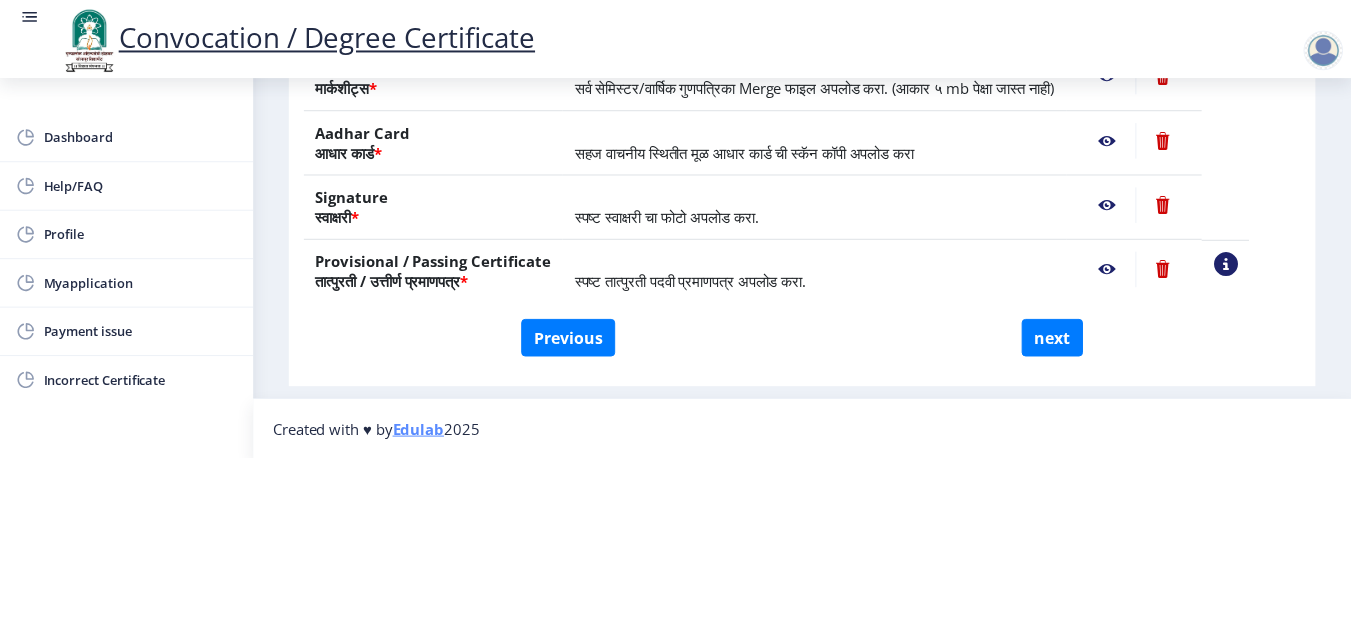 scroll, scrollTop: 0, scrollLeft: 0, axis: both 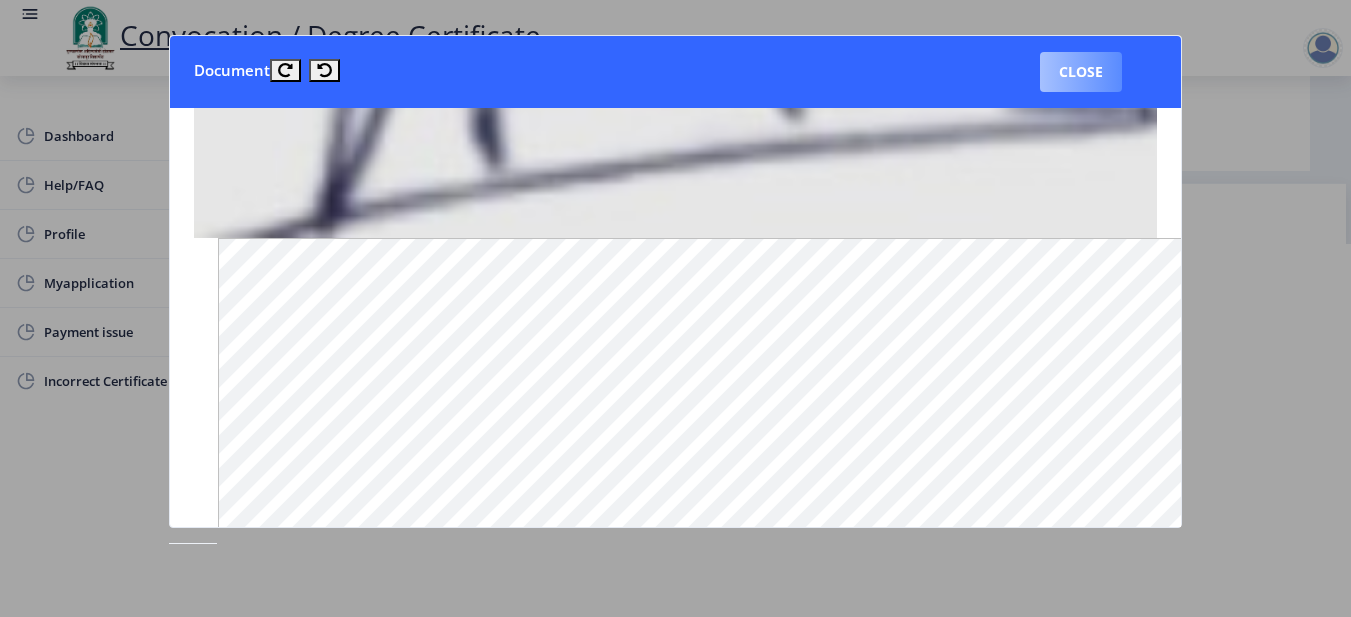 click on "Close" at bounding box center [1081, 72] 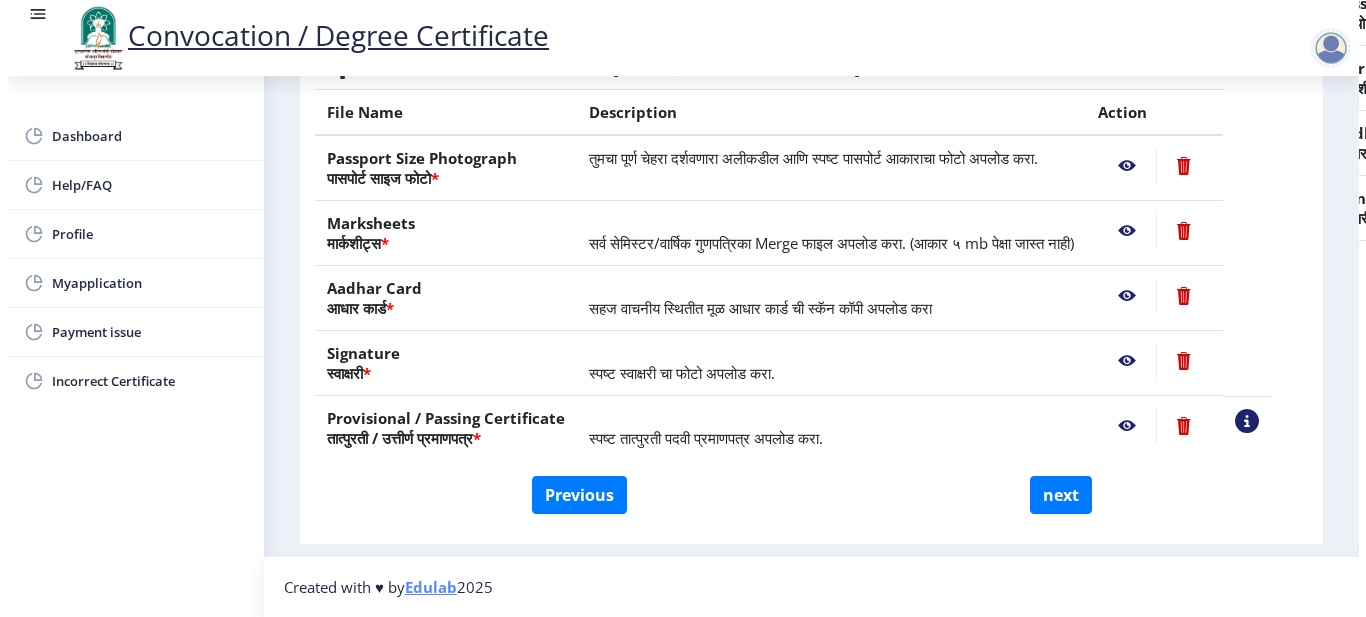 scroll, scrollTop: 177, scrollLeft: 0, axis: vertical 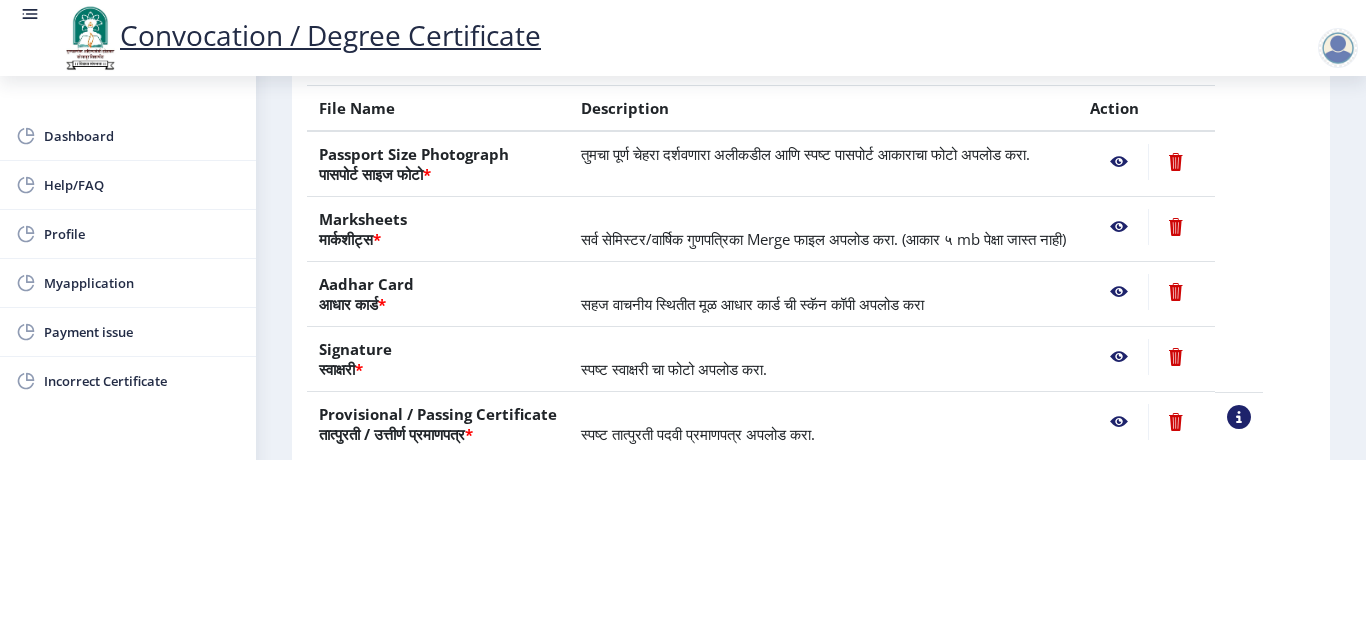 click 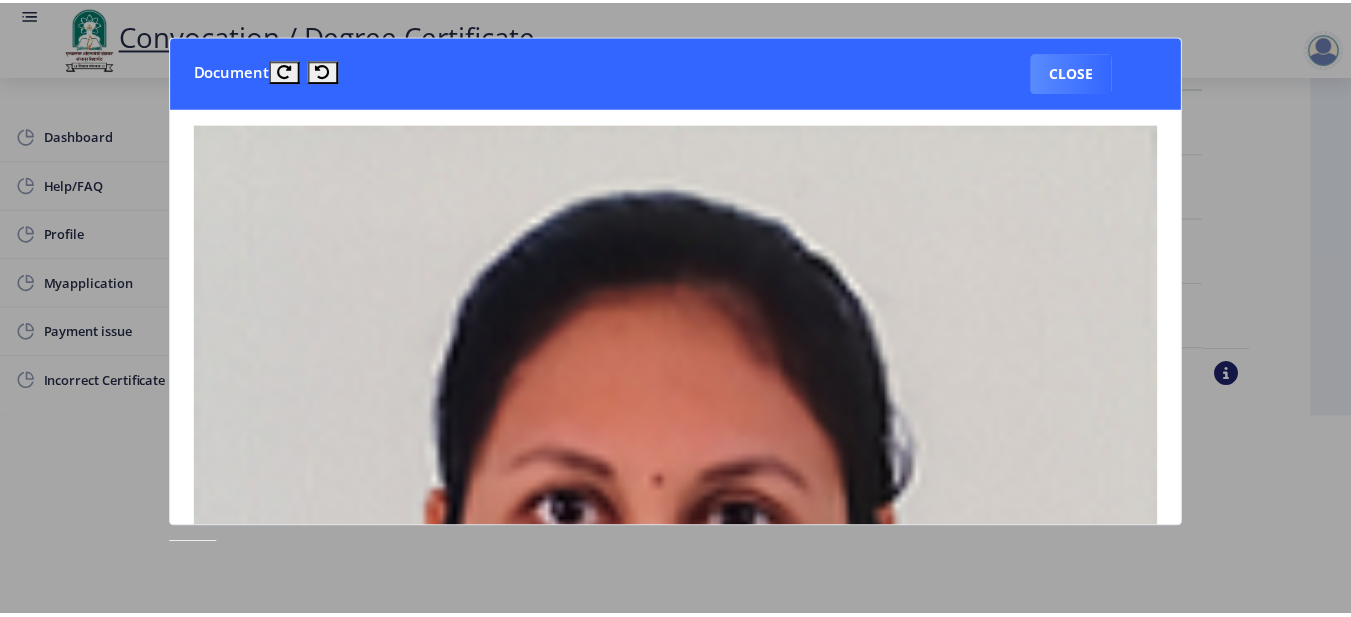 scroll, scrollTop: 0, scrollLeft: 0, axis: both 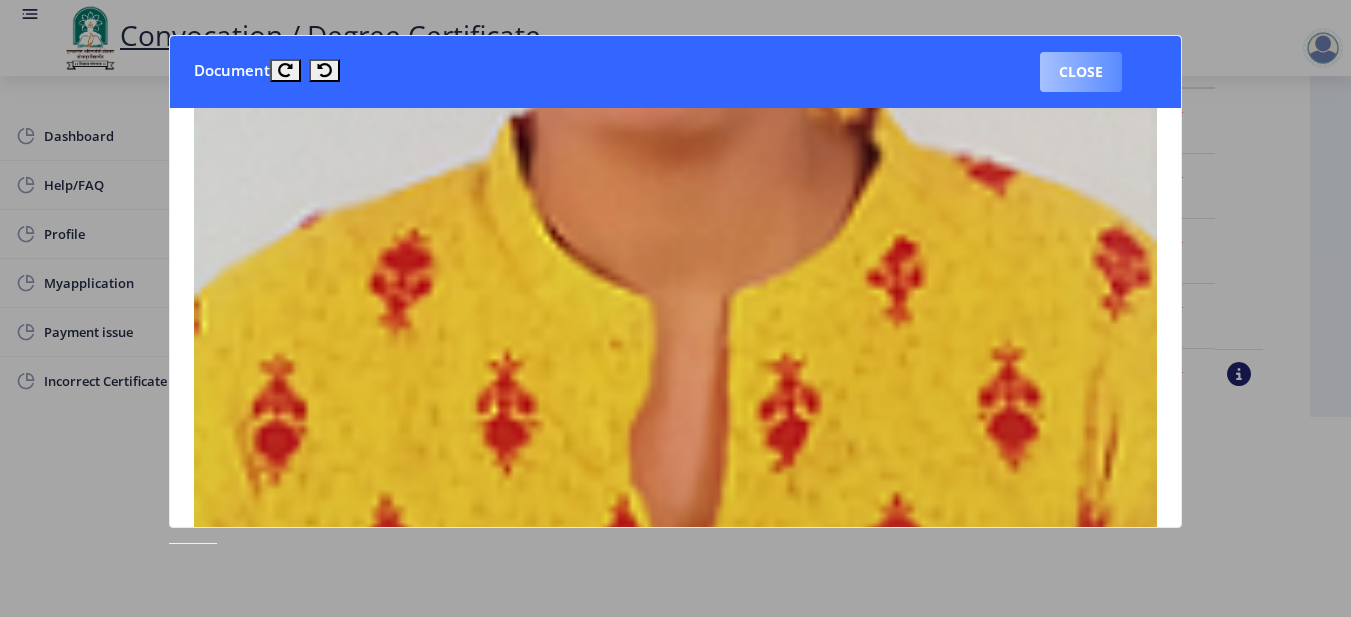 click on "Close" at bounding box center (1081, 72) 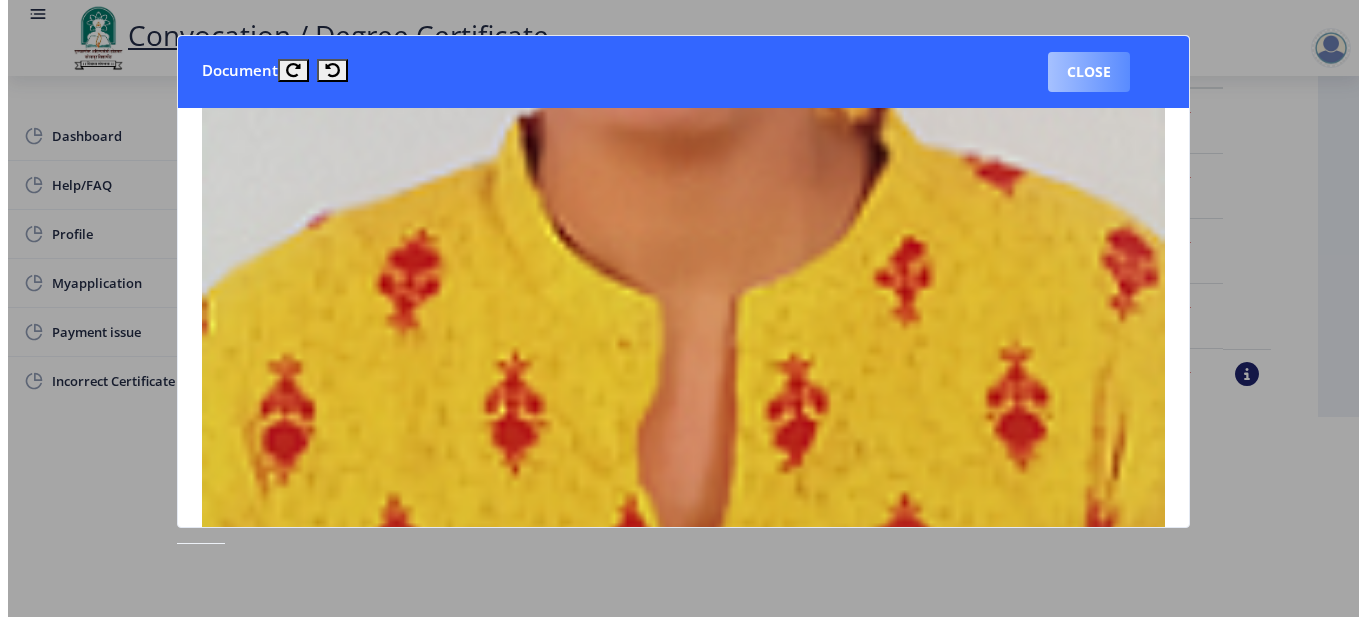 scroll, scrollTop: 177, scrollLeft: 0, axis: vertical 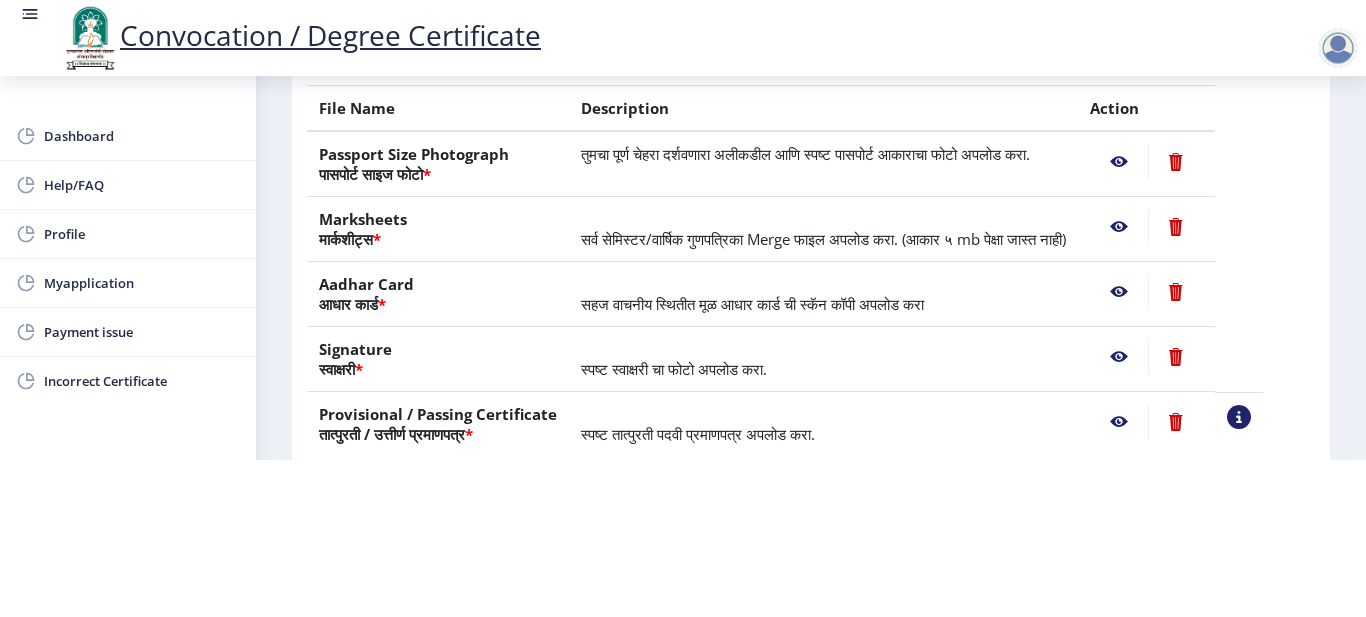 click 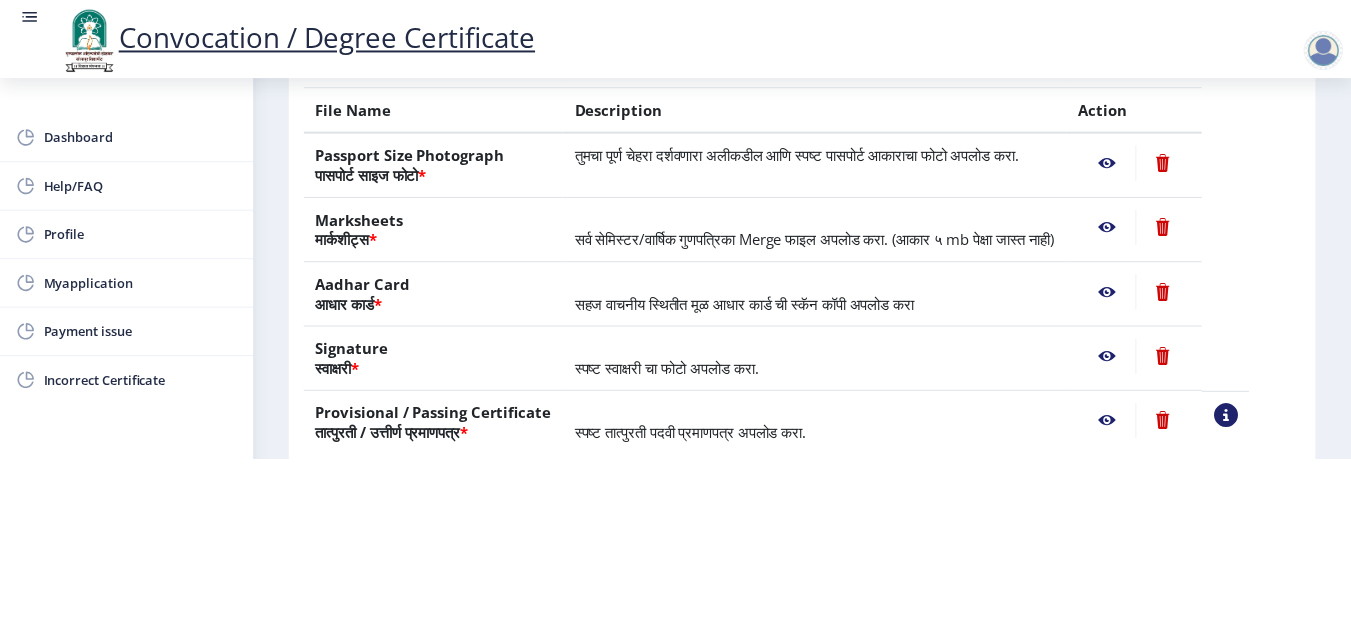 scroll, scrollTop: 0, scrollLeft: 0, axis: both 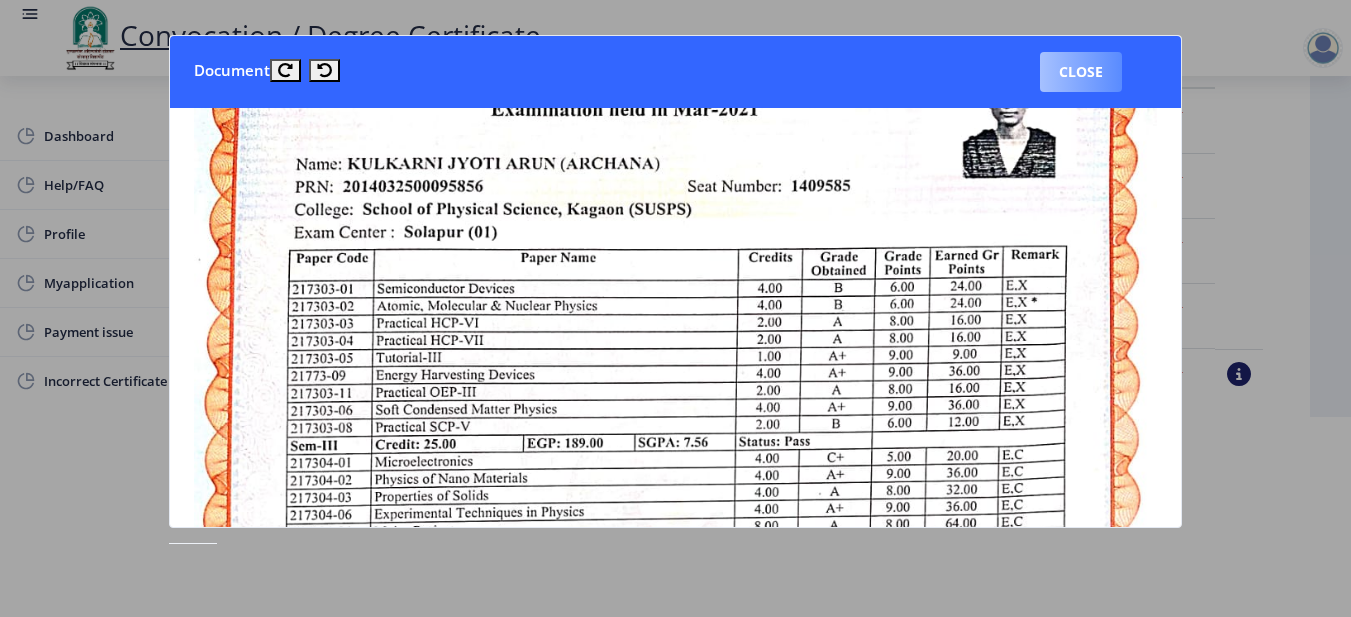 click on "Close" at bounding box center [1081, 72] 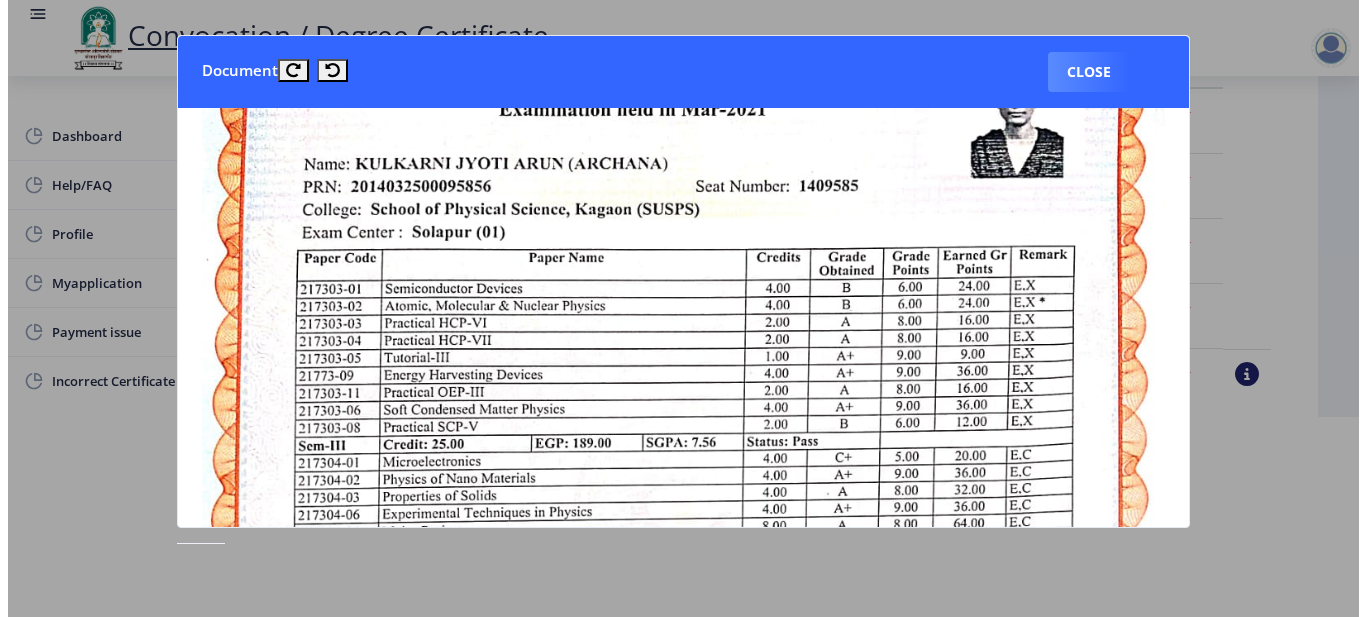 scroll, scrollTop: 177, scrollLeft: 0, axis: vertical 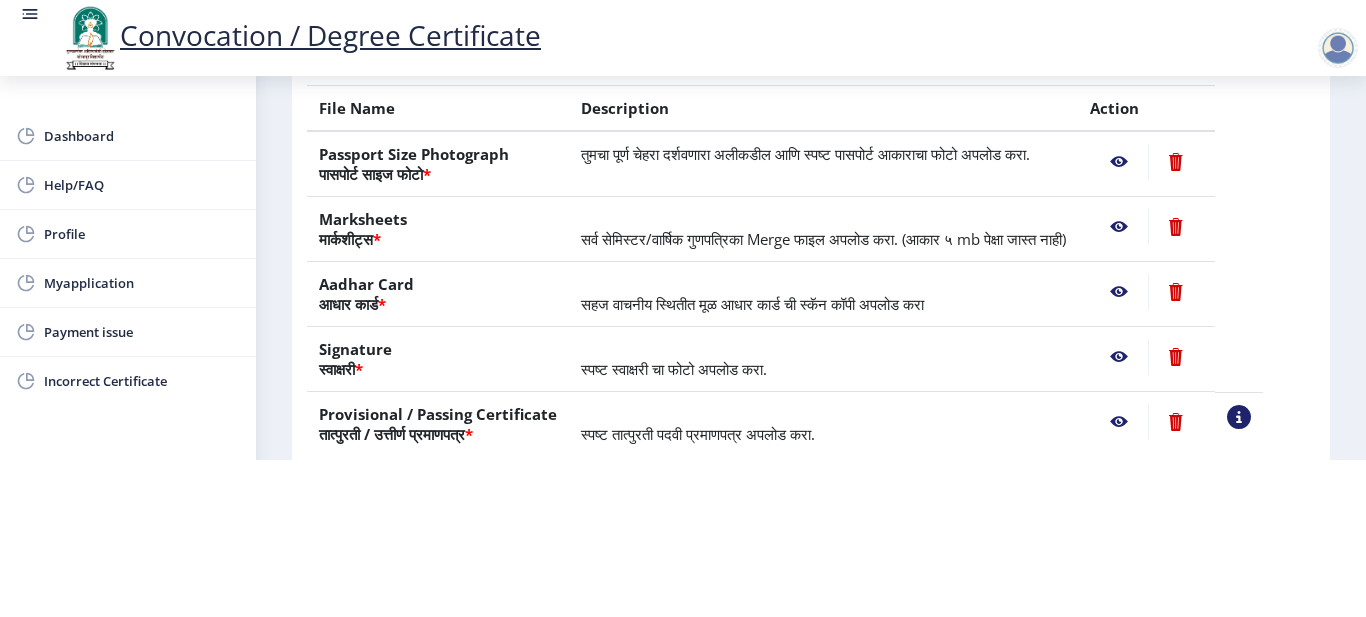 click 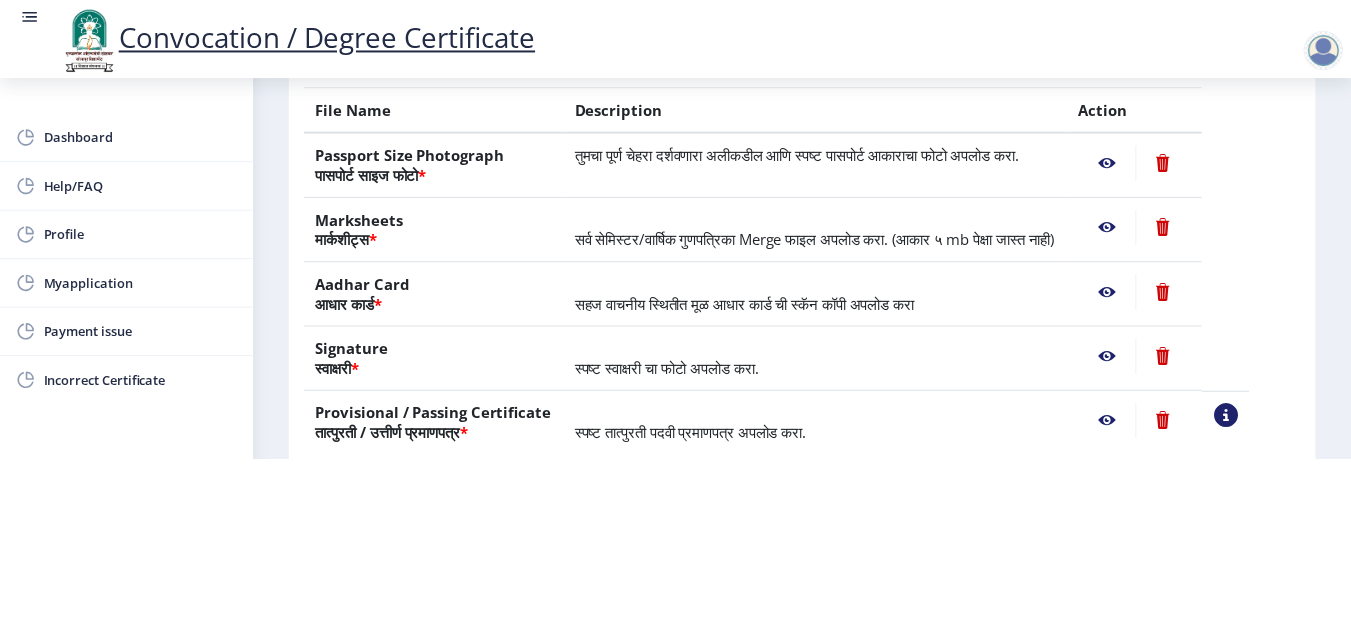 scroll, scrollTop: 0, scrollLeft: 0, axis: both 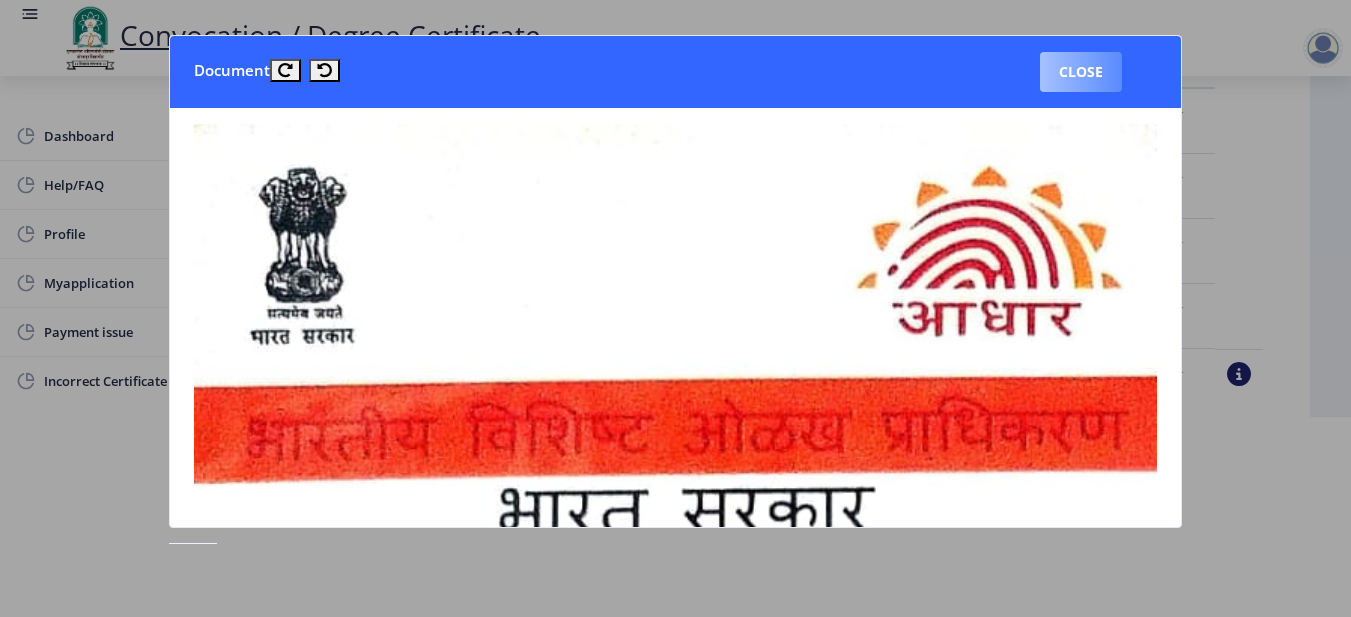 click on "Close" at bounding box center [1081, 72] 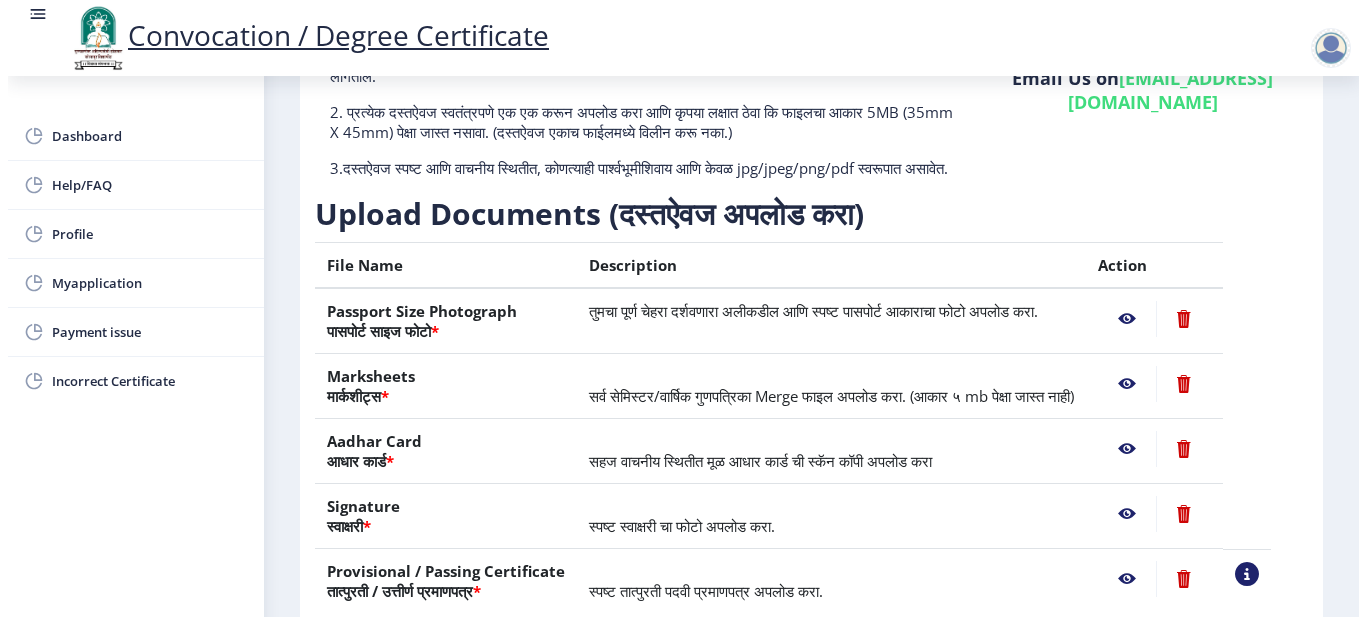 scroll, scrollTop: 177, scrollLeft: 0, axis: vertical 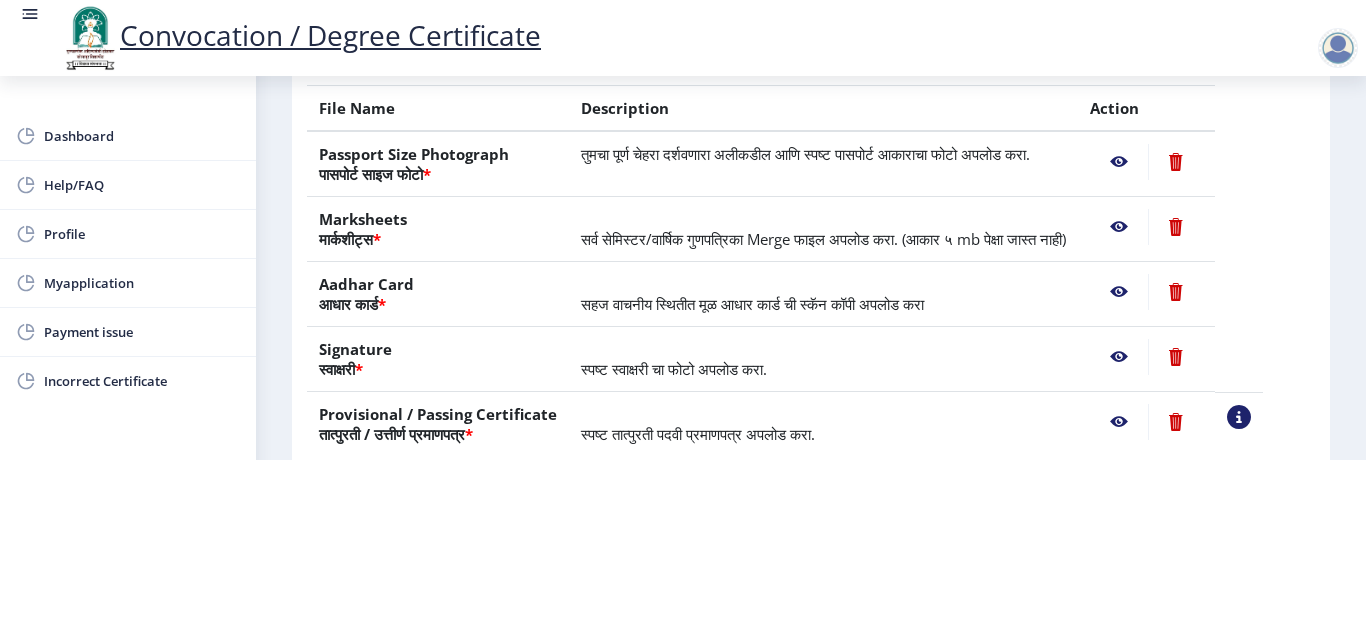 click 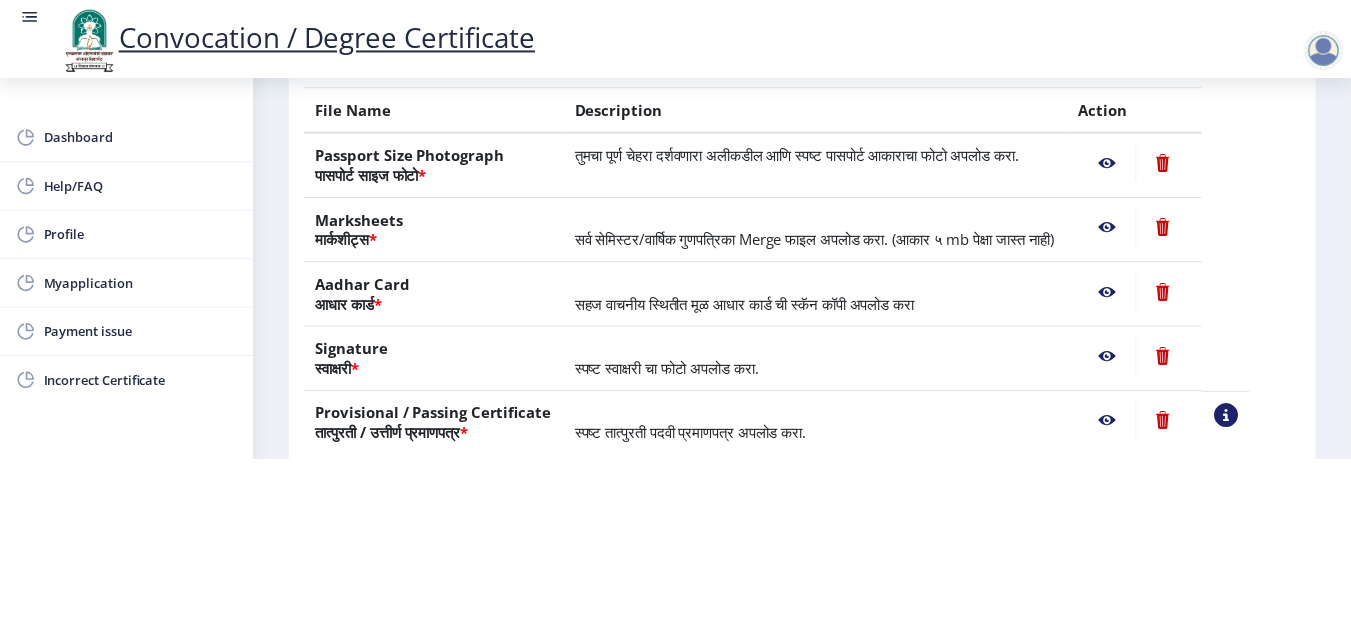 scroll, scrollTop: 0, scrollLeft: 0, axis: both 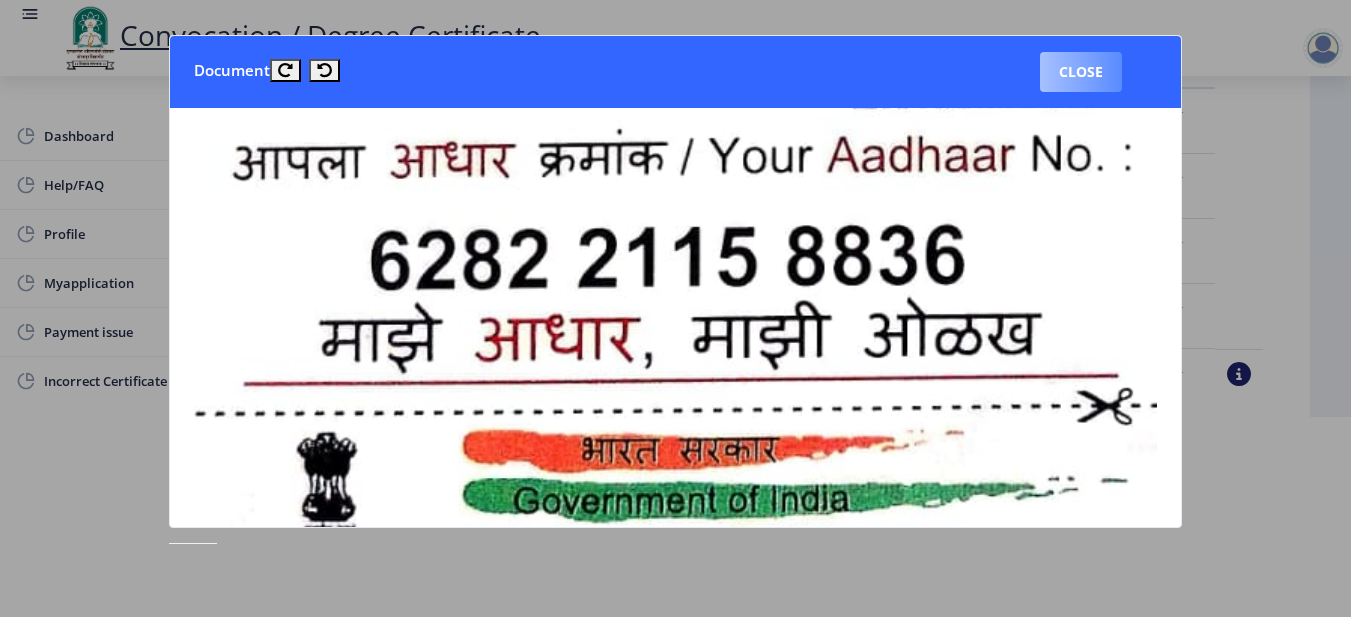 click on "Close" at bounding box center [1081, 72] 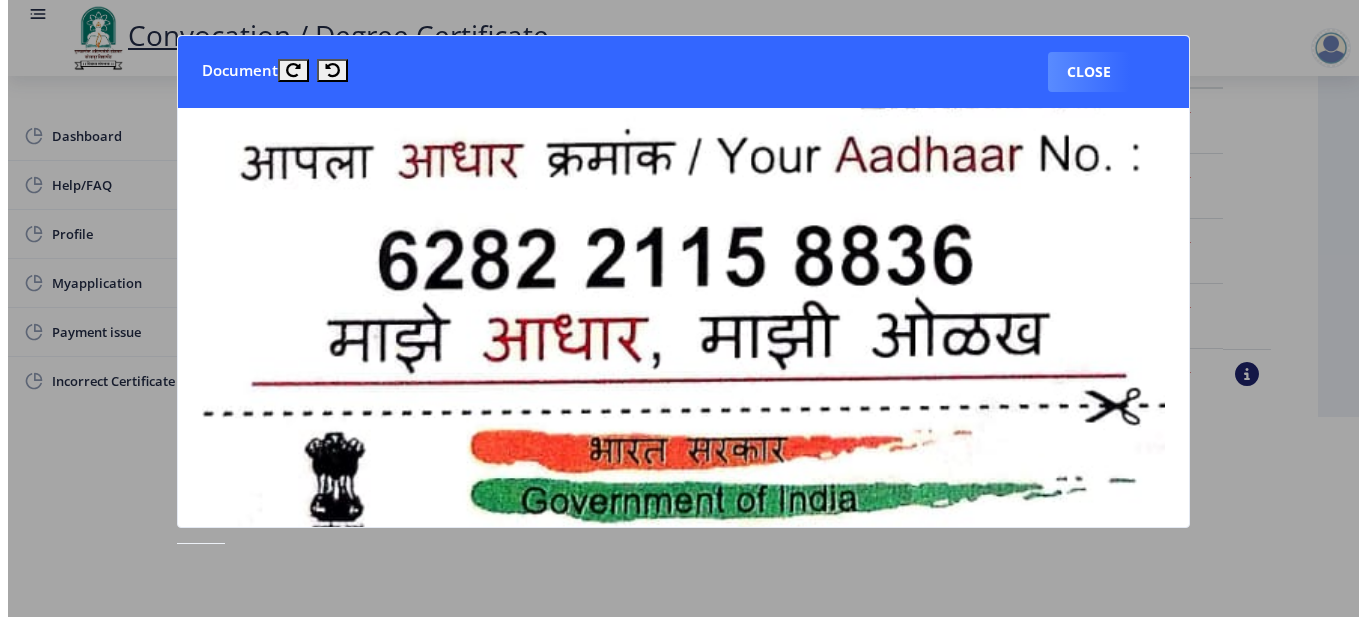 scroll, scrollTop: 177, scrollLeft: 0, axis: vertical 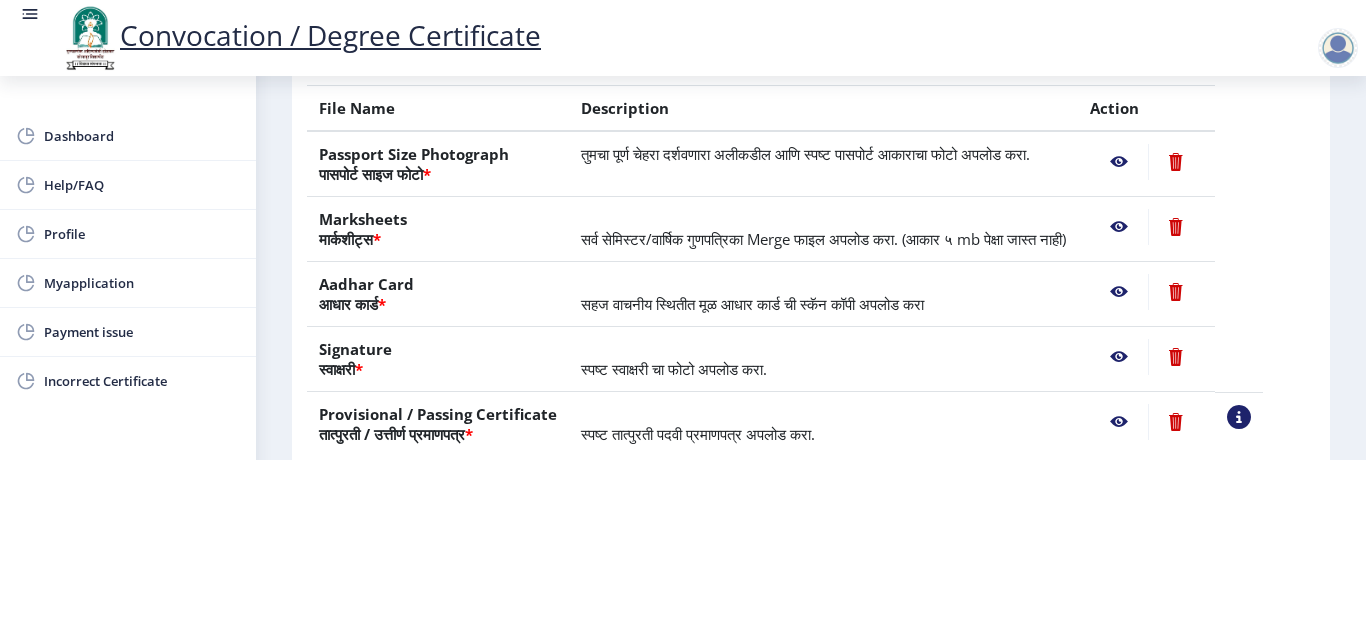 click 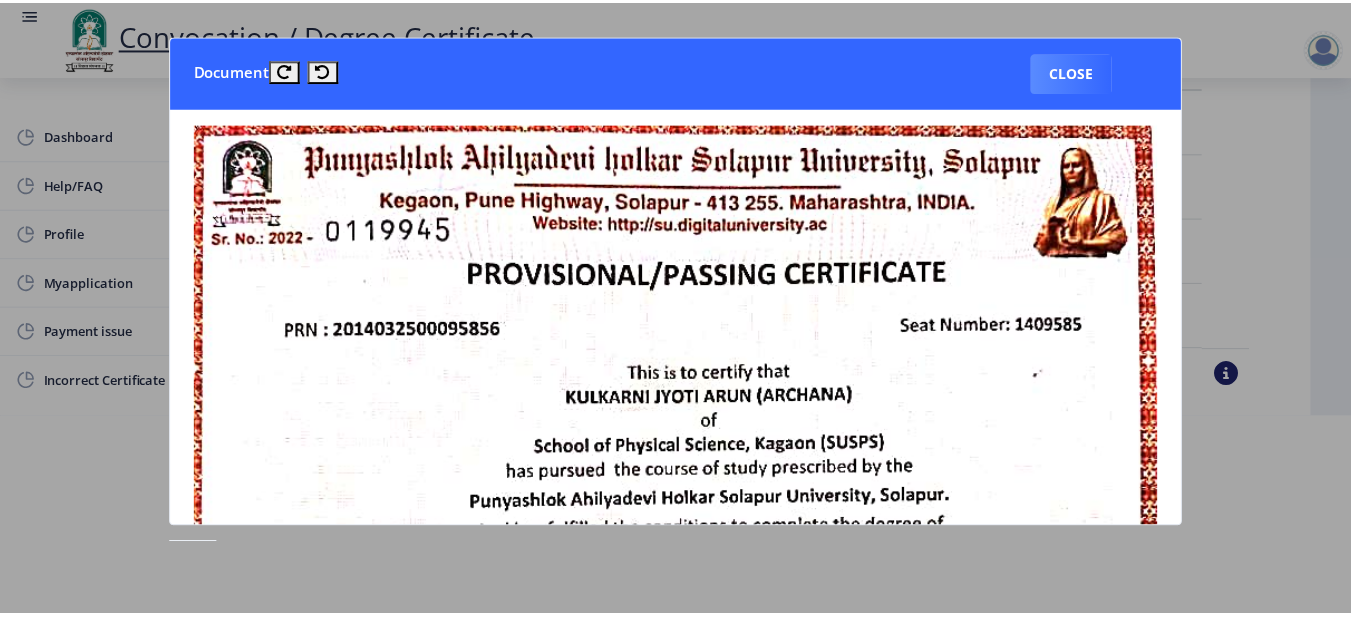 scroll, scrollTop: 0, scrollLeft: 0, axis: both 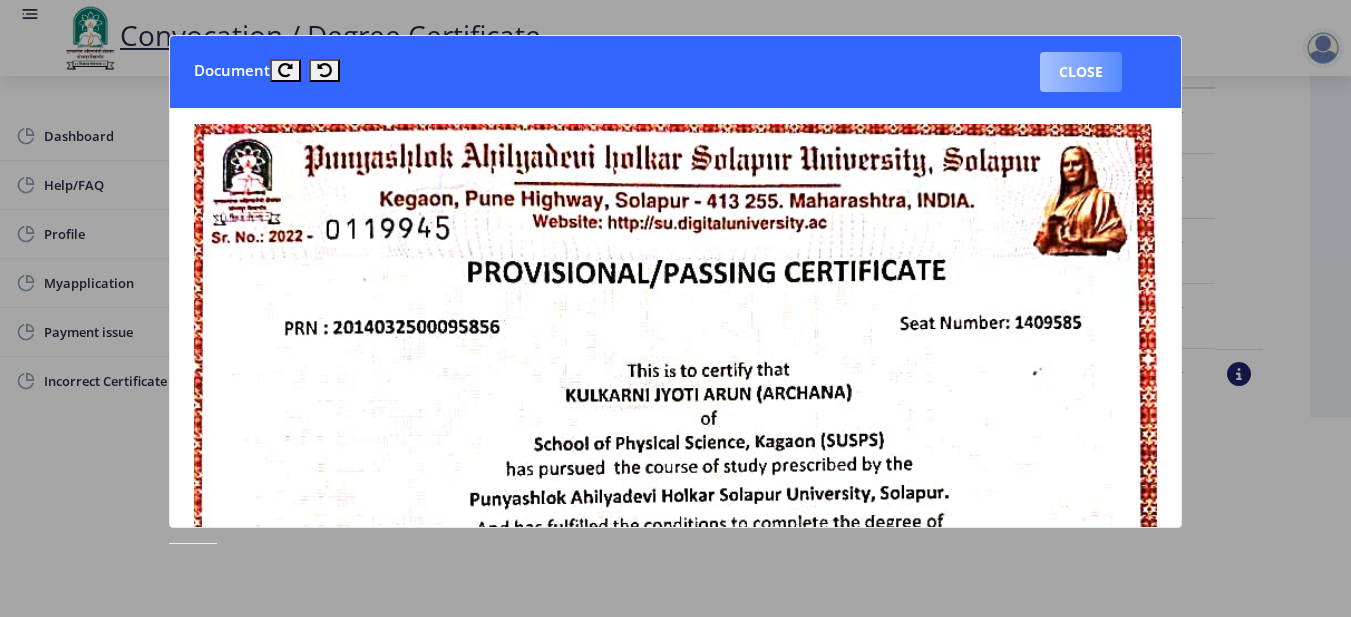 click on "Close" at bounding box center [1081, 72] 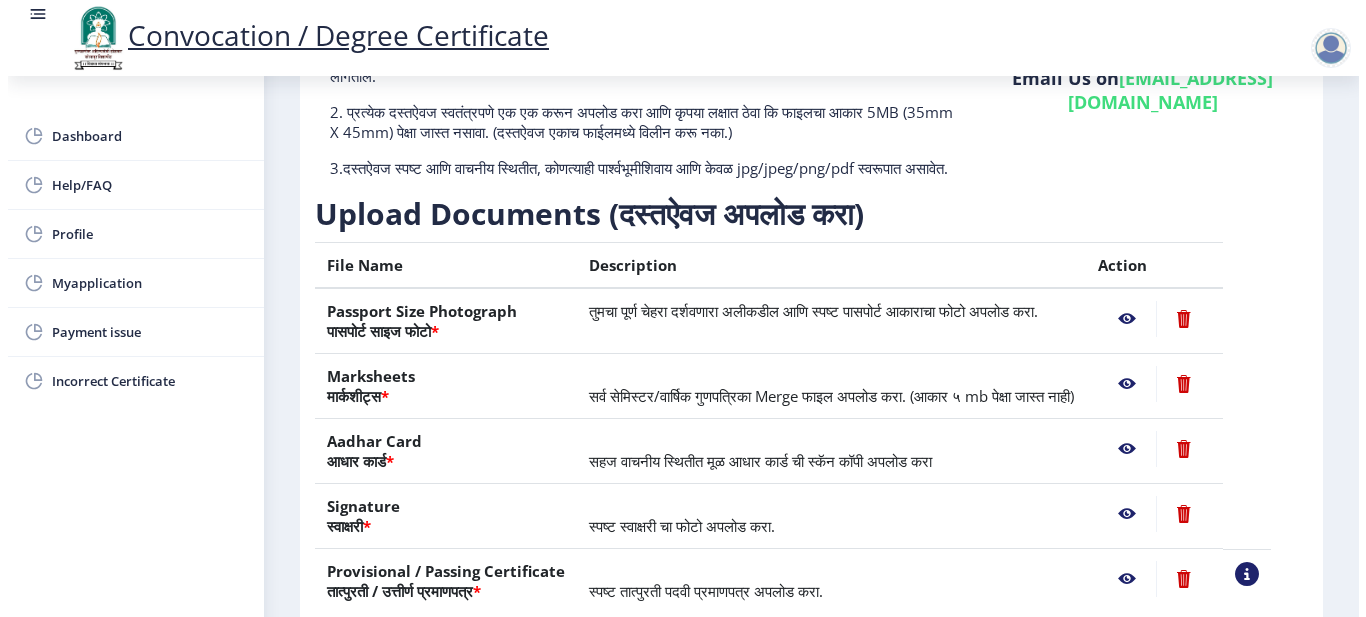 scroll, scrollTop: 177, scrollLeft: 0, axis: vertical 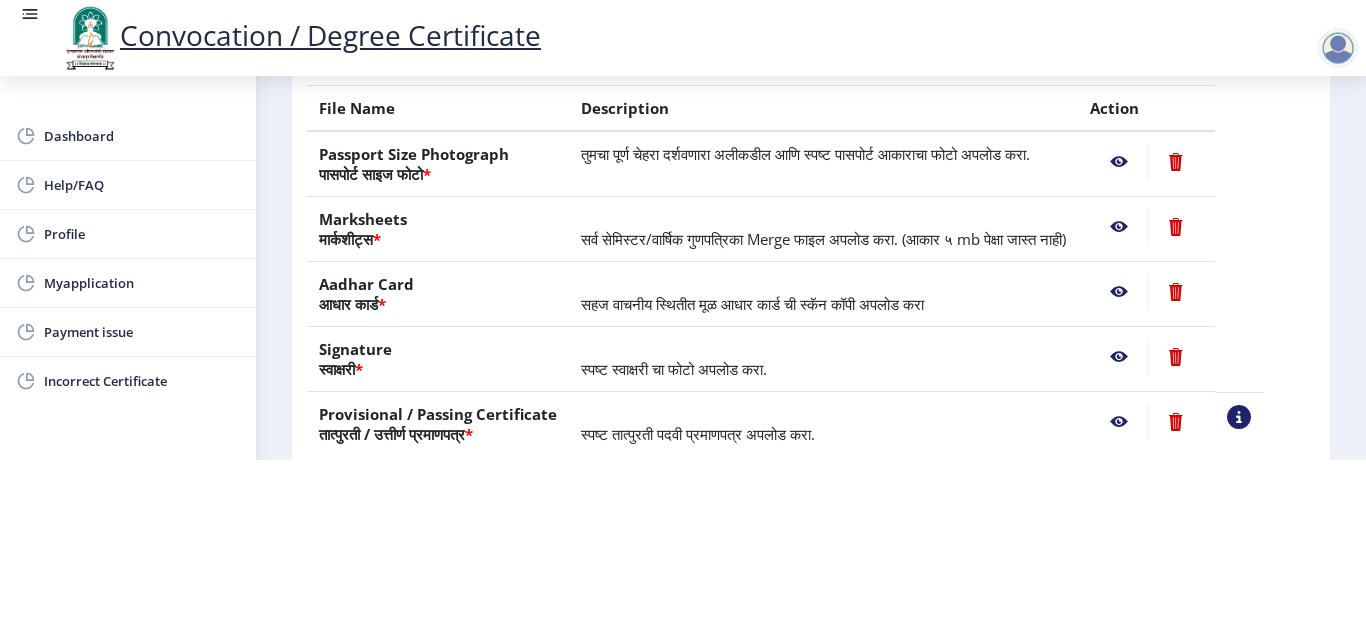 click 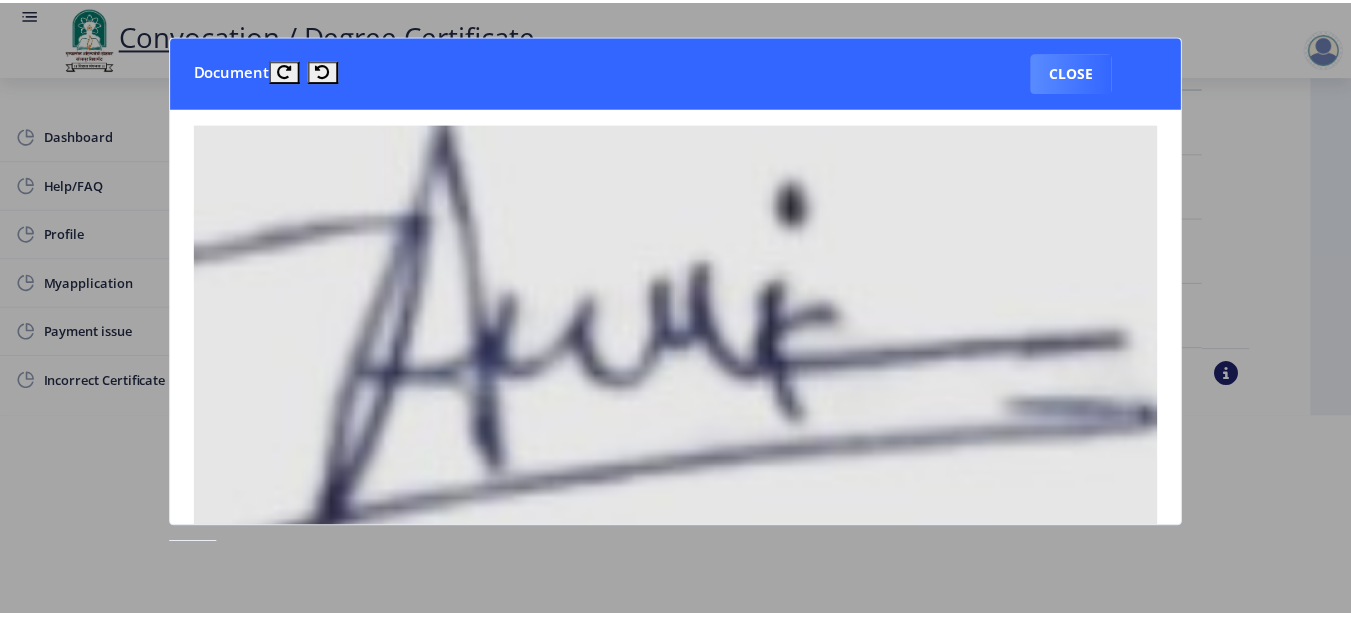 scroll, scrollTop: 0, scrollLeft: 0, axis: both 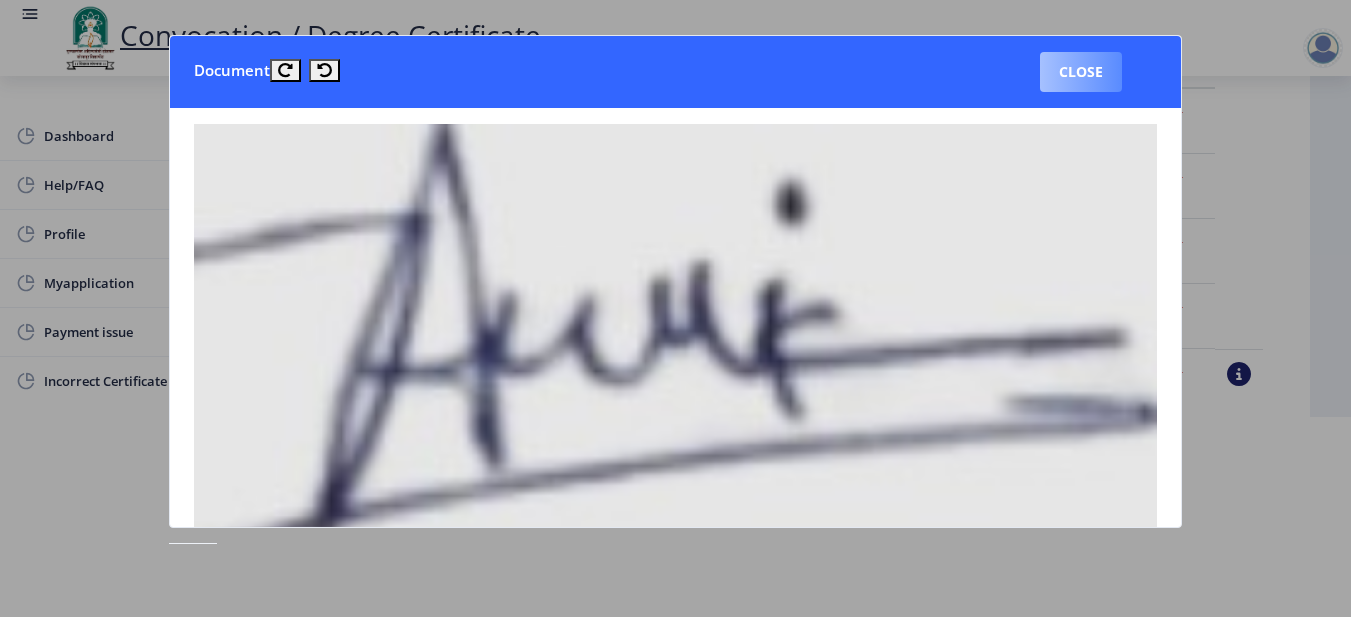 click on "Close" at bounding box center [1081, 72] 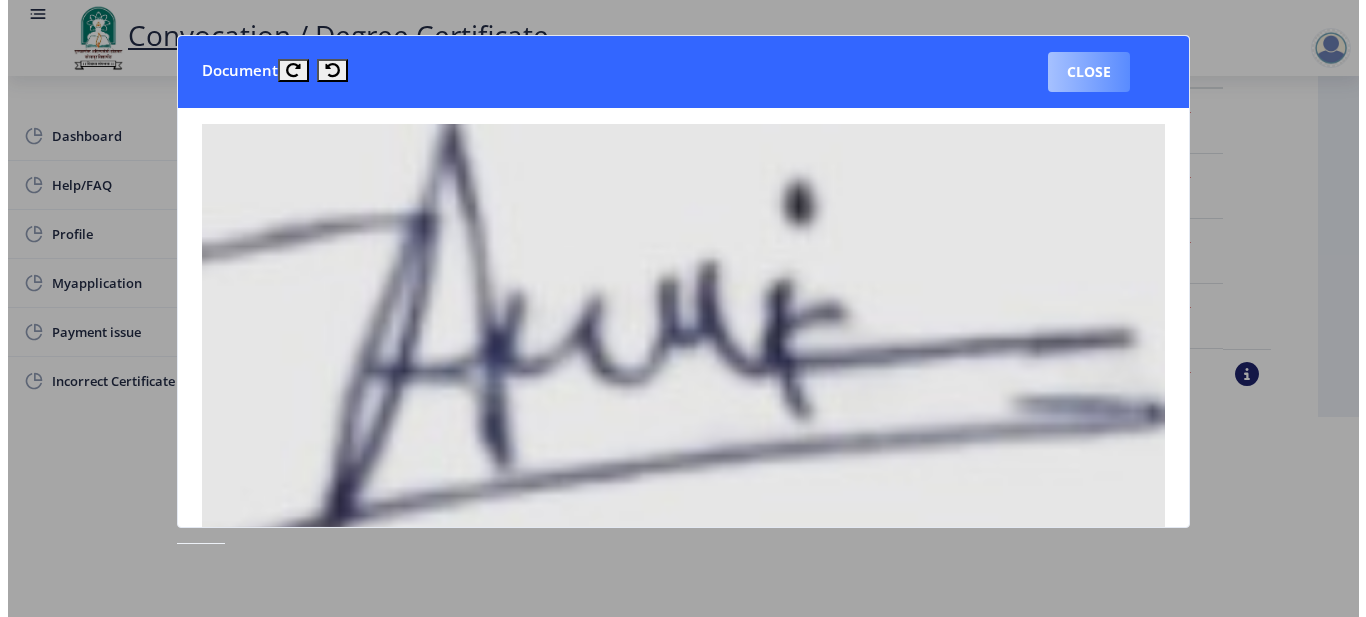 scroll, scrollTop: 177, scrollLeft: 0, axis: vertical 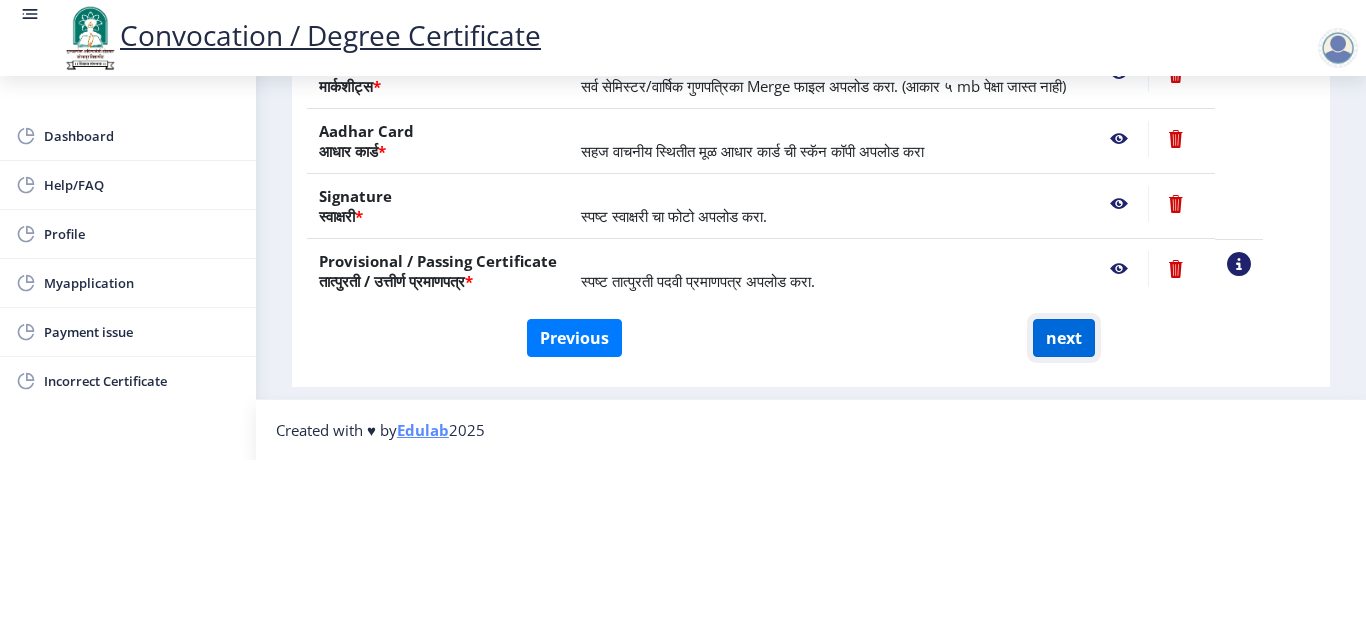 click on "next" 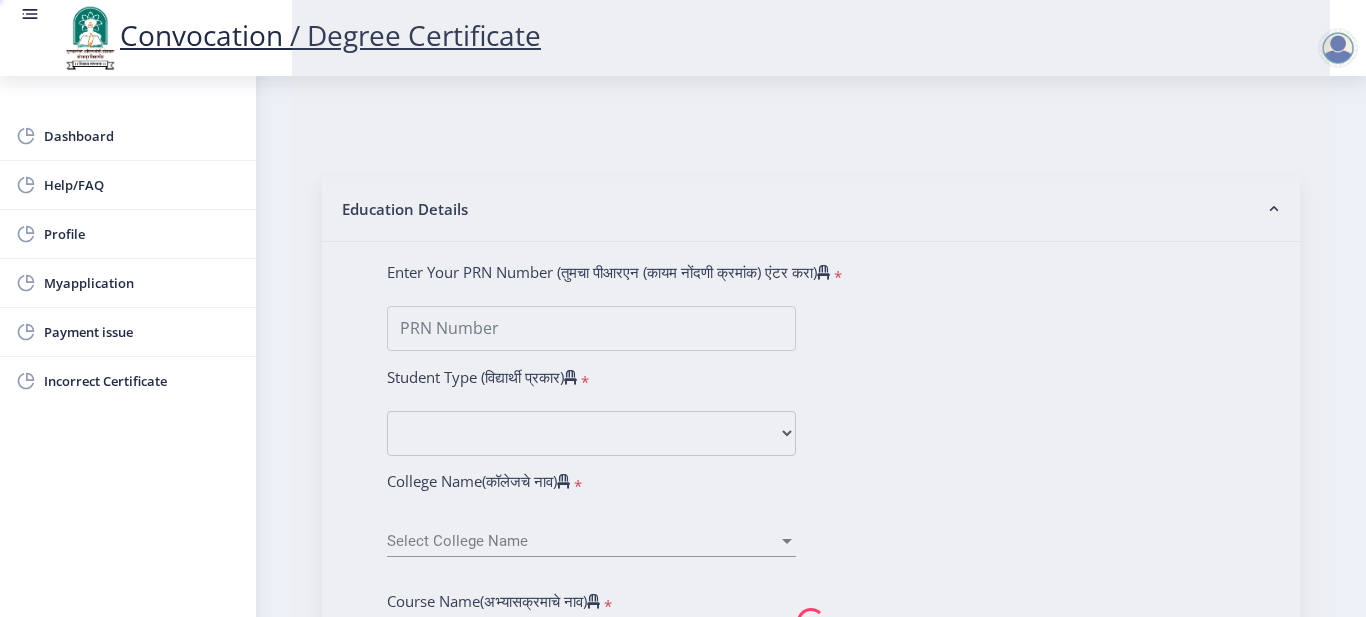 select 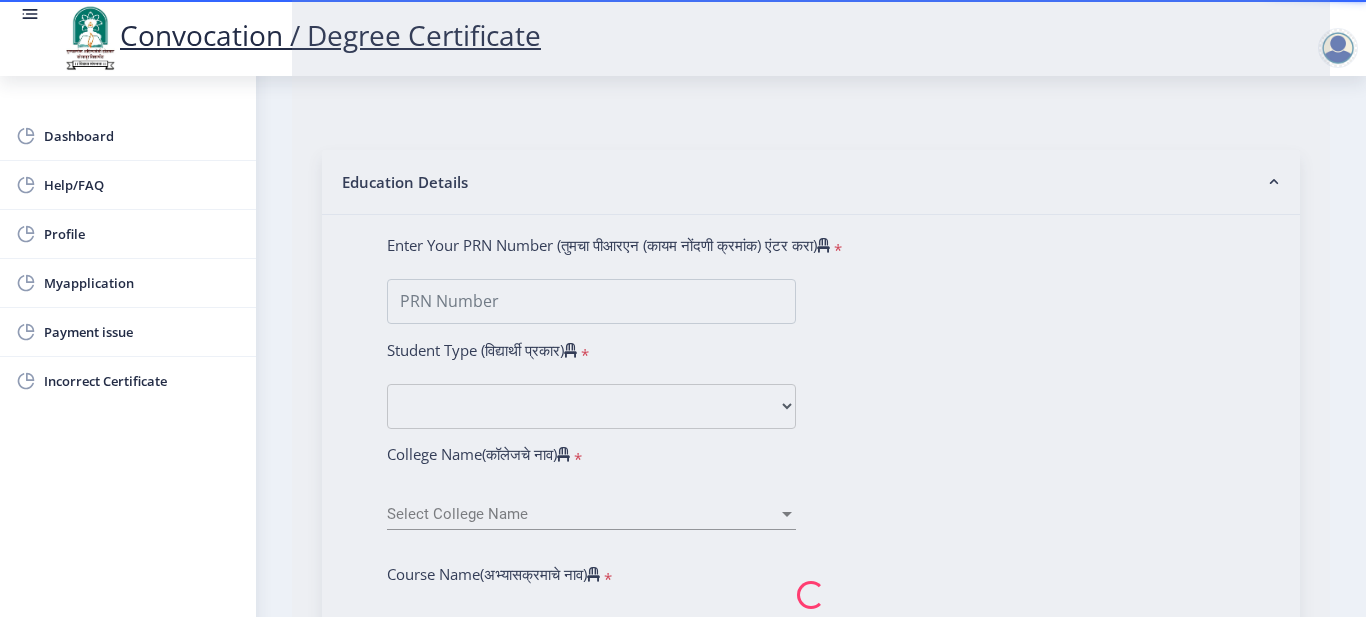 scroll, scrollTop: 600, scrollLeft: 0, axis: vertical 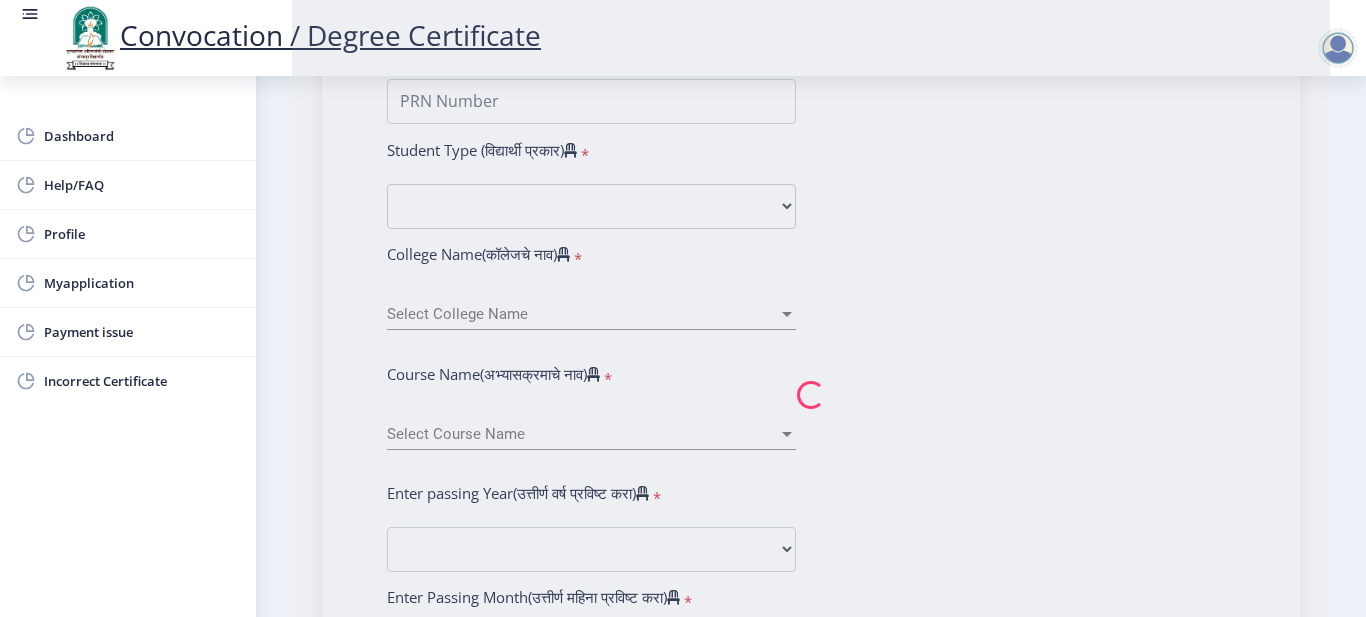 type on "[PERSON_NAME] [PERSON_NAME]" 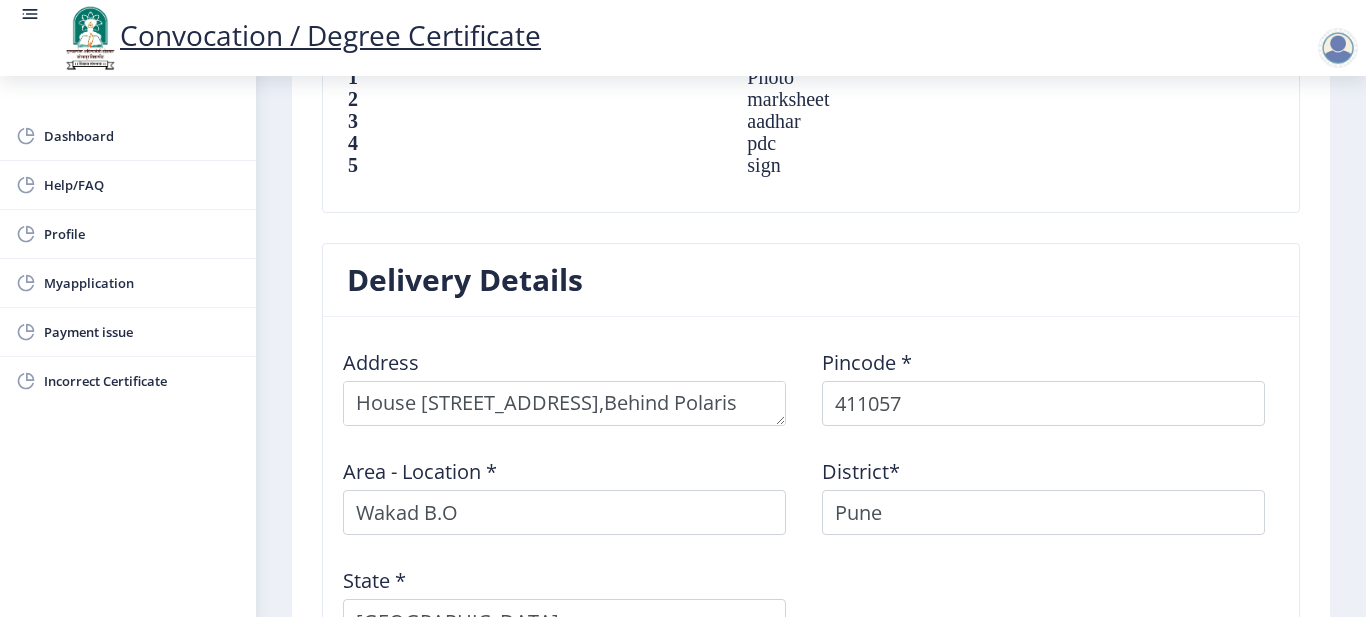 scroll, scrollTop: 1600, scrollLeft: 0, axis: vertical 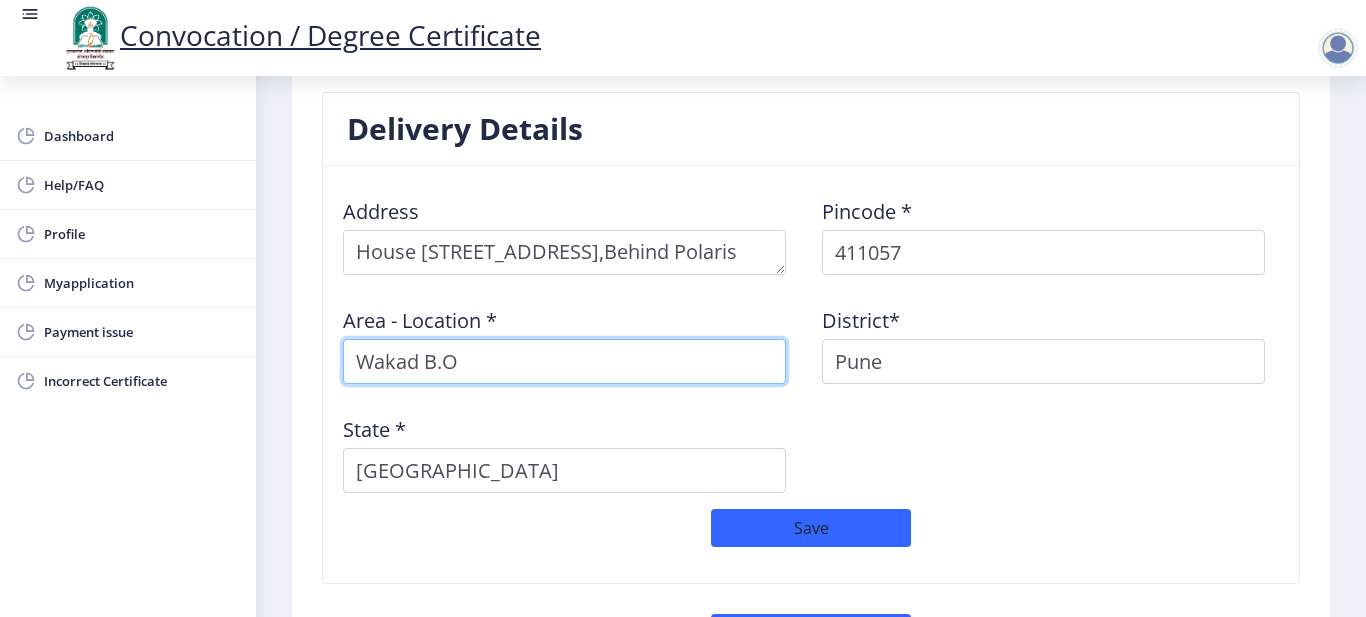 click on "Wakad B.O" at bounding box center (564, 361) 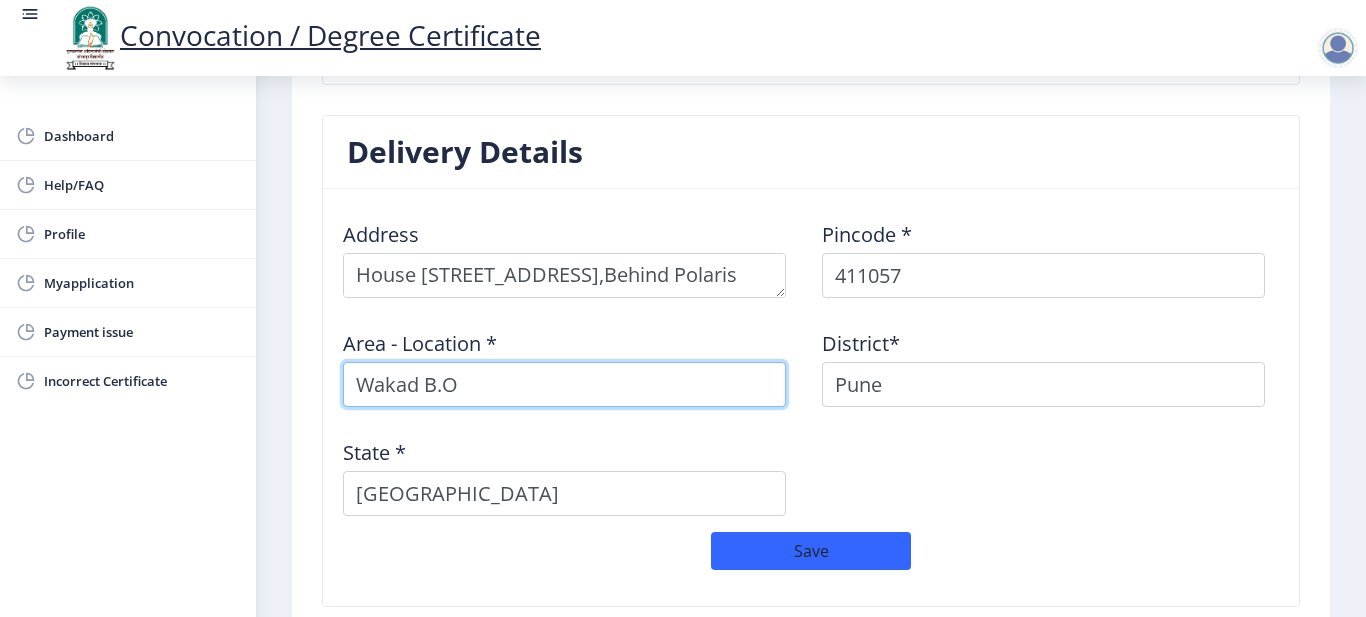 scroll, scrollTop: 1576, scrollLeft: 0, axis: vertical 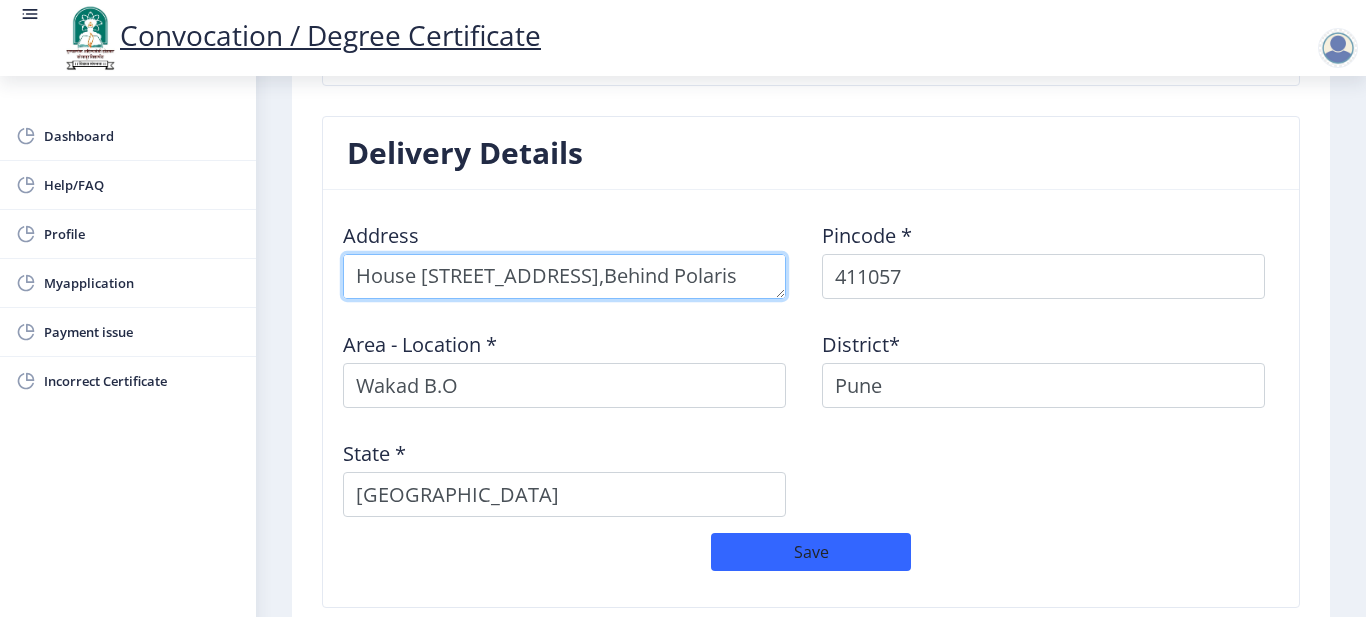 click at bounding box center (564, 276) 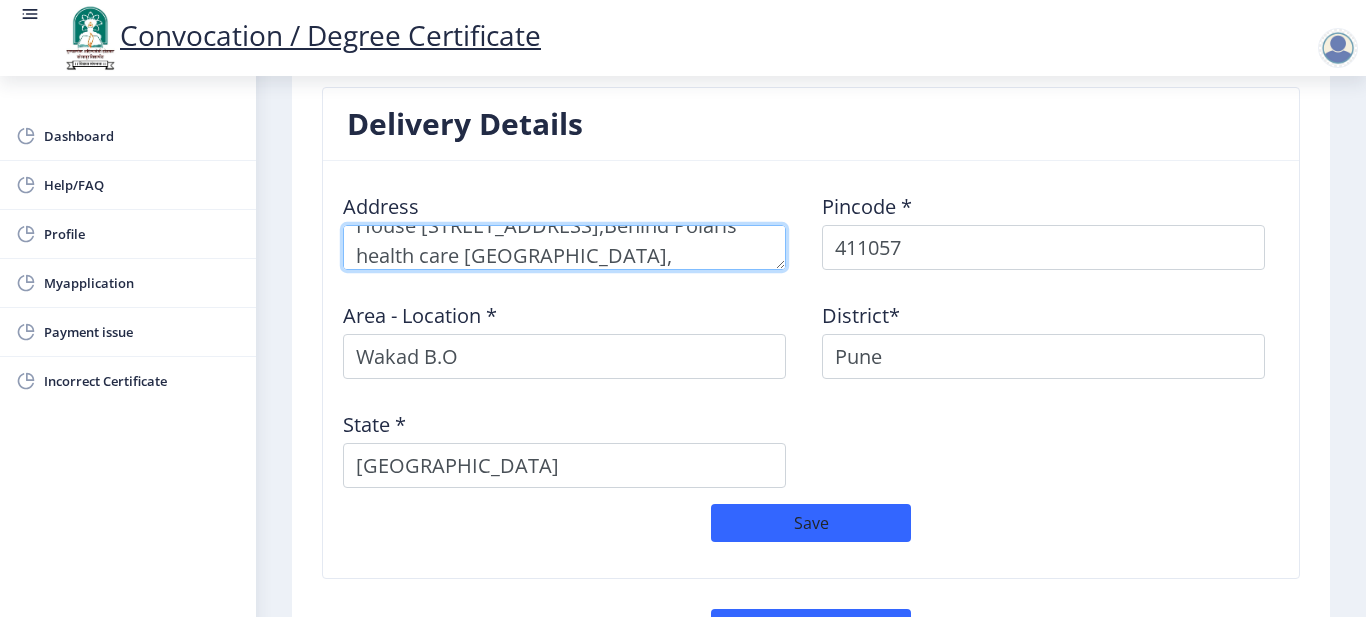 scroll, scrollTop: 1576, scrollLeft: 0, axis: vertical 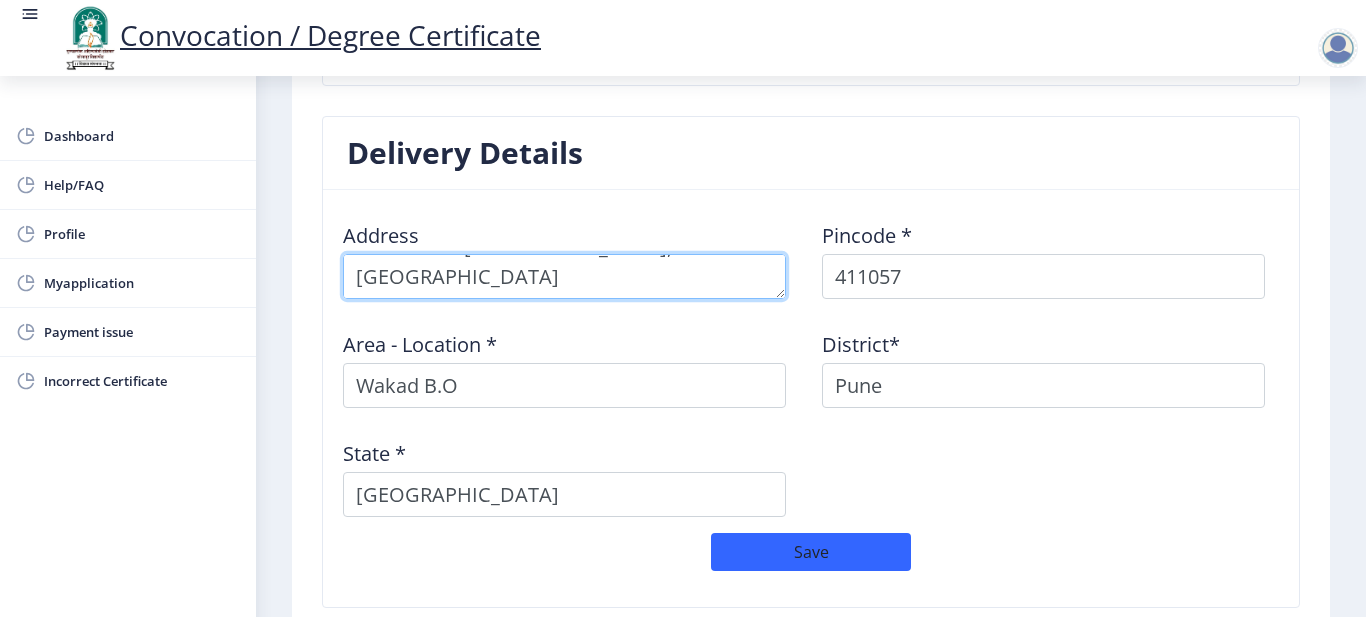 click at bounding box center (564, 276) 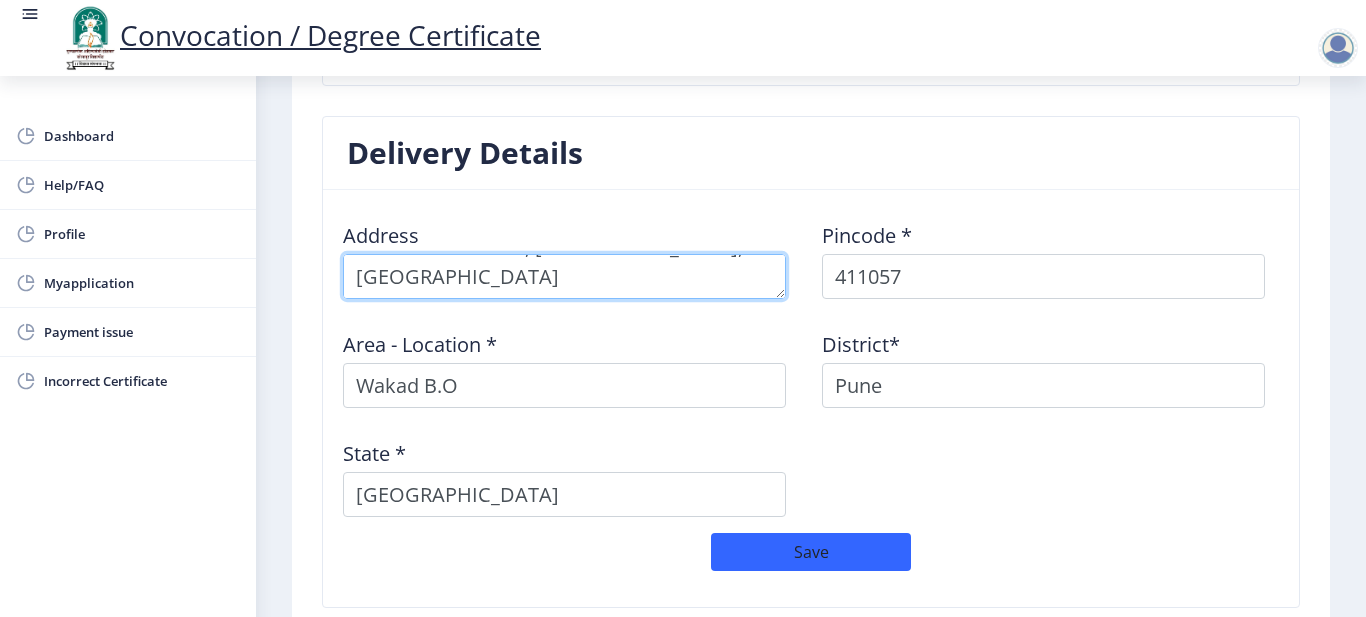 click at bounding box center [564, 276] 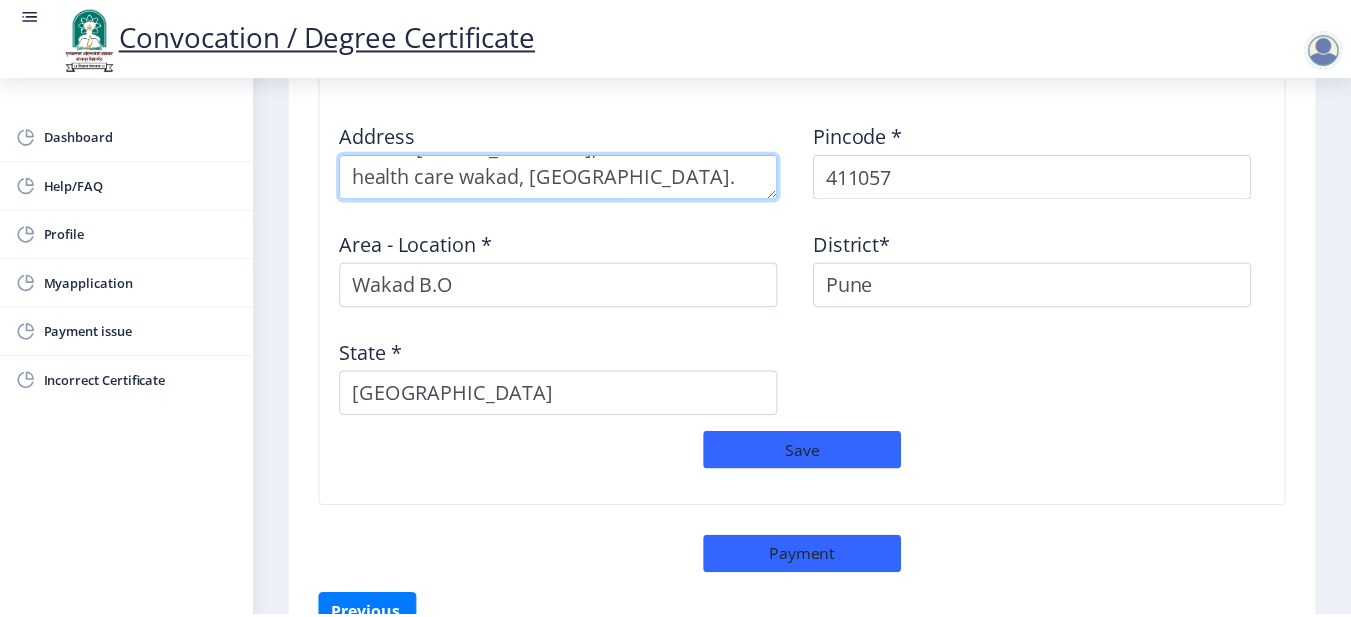 scroll, scrollTop: 1776, scrollLeft: 0, axis: vertical 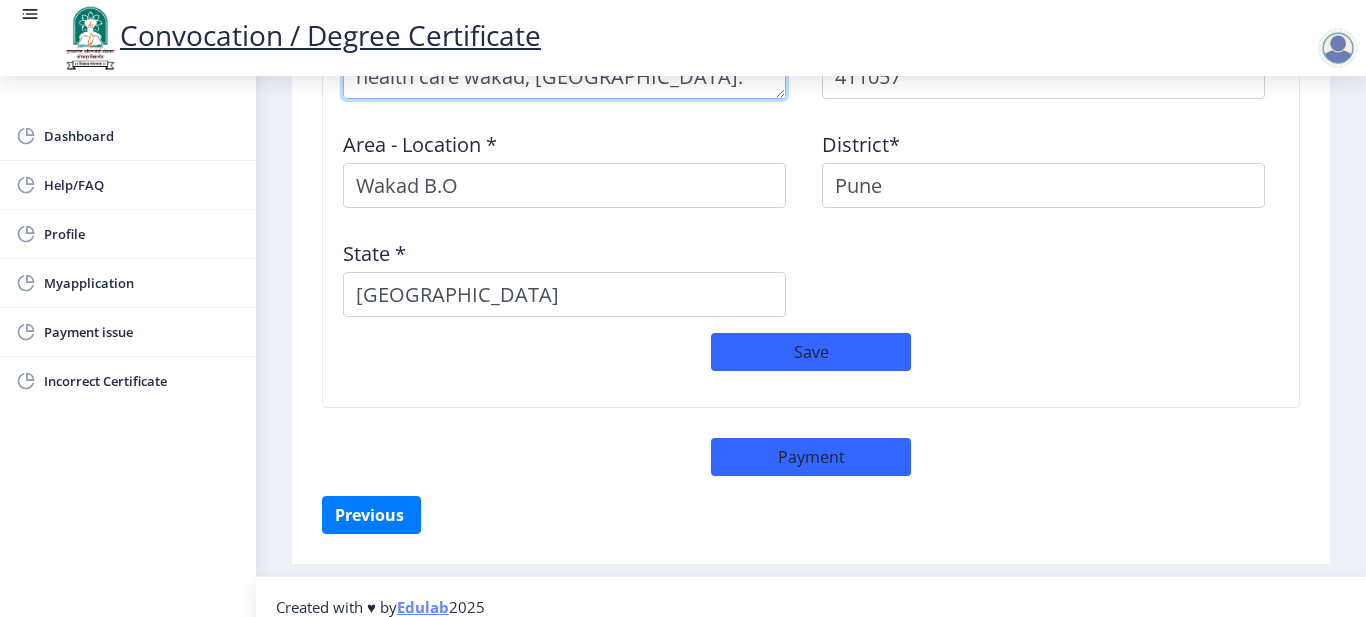 type on "House [STREET_ADDRESS],Behind Polaris health care wakad, [GEOGRAPHIC_DATA]." 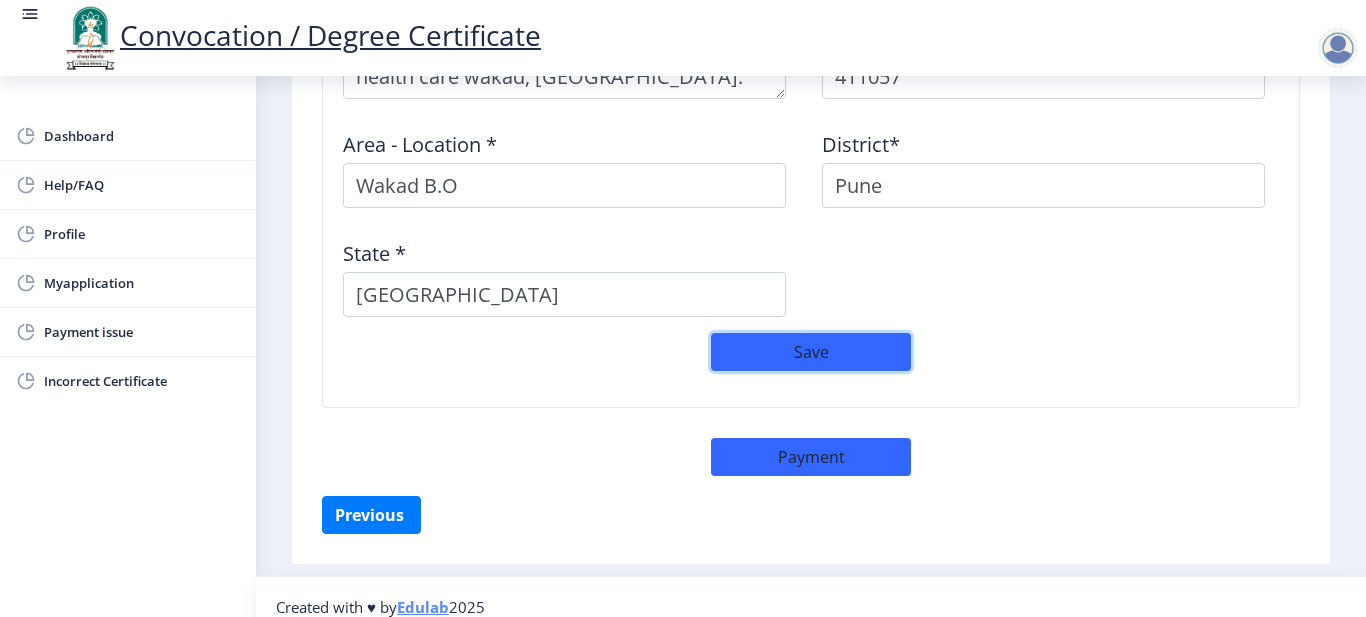 click on "Save" 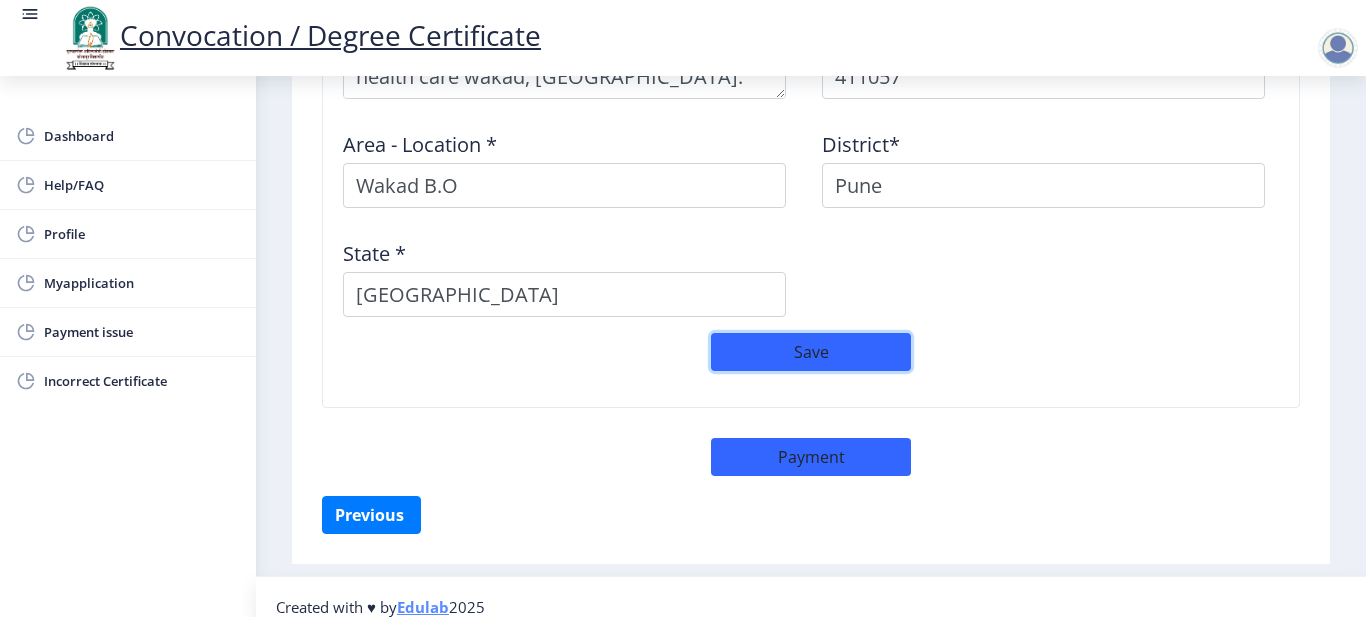 click on "Save" 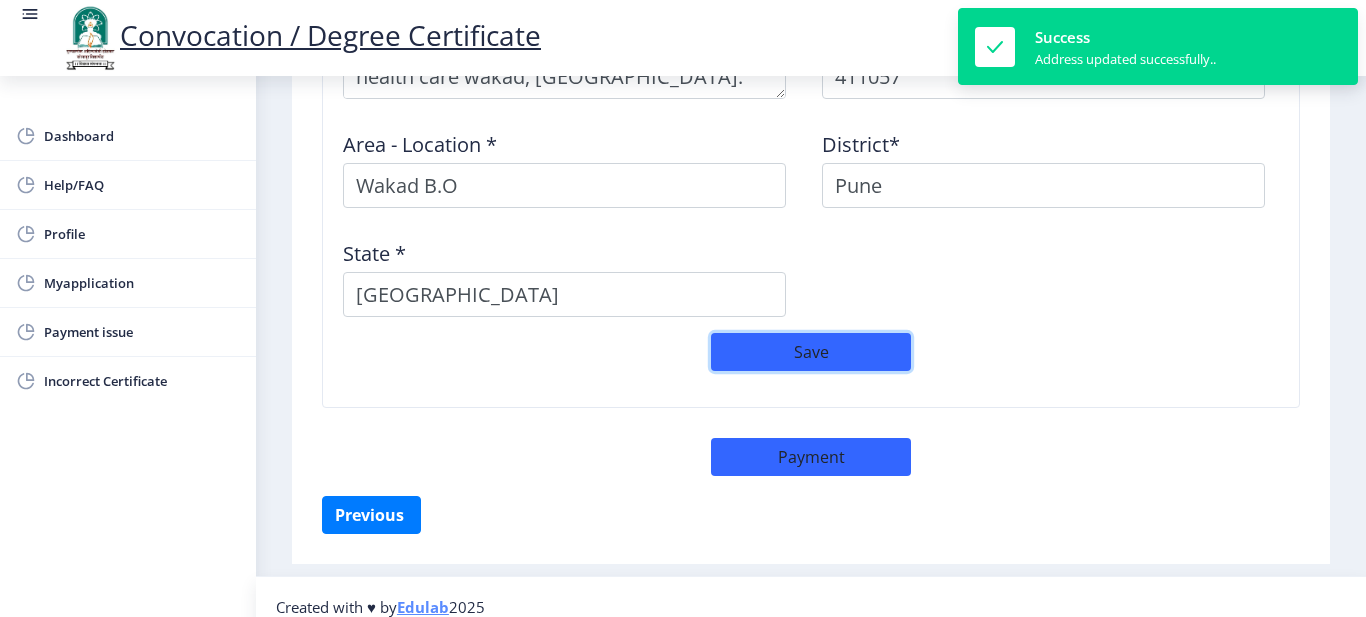 click on "Save" 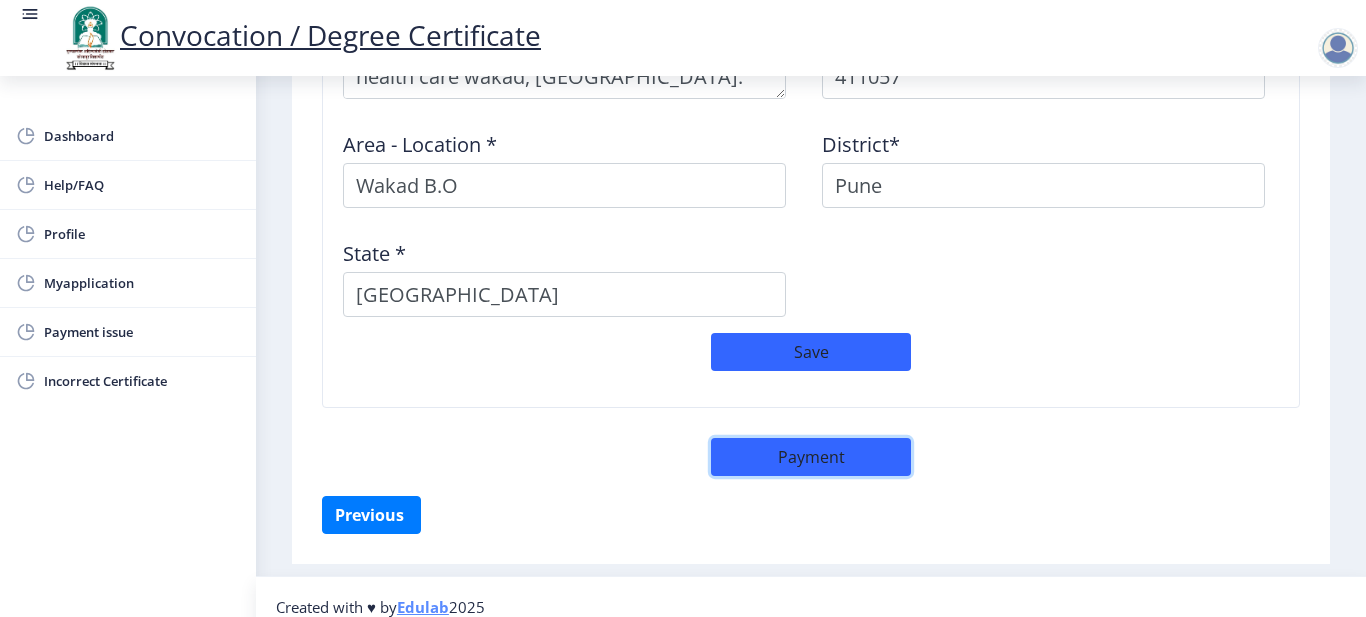 click on "Payment" 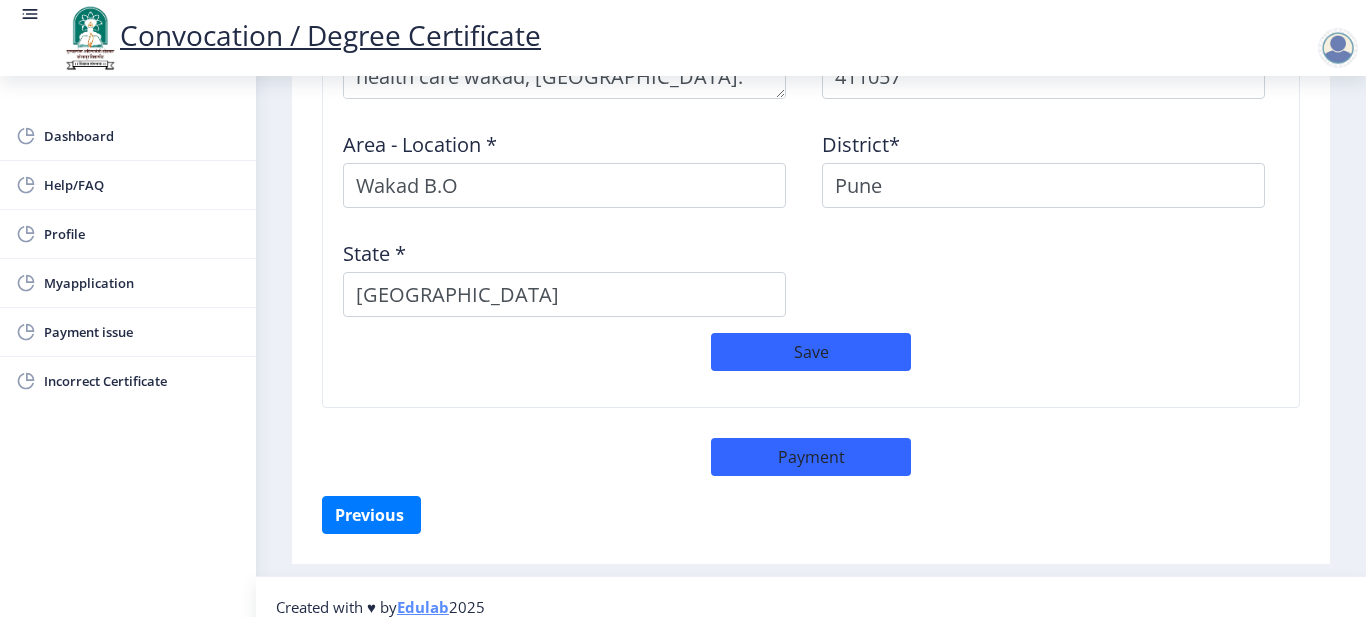 select on "sealed" 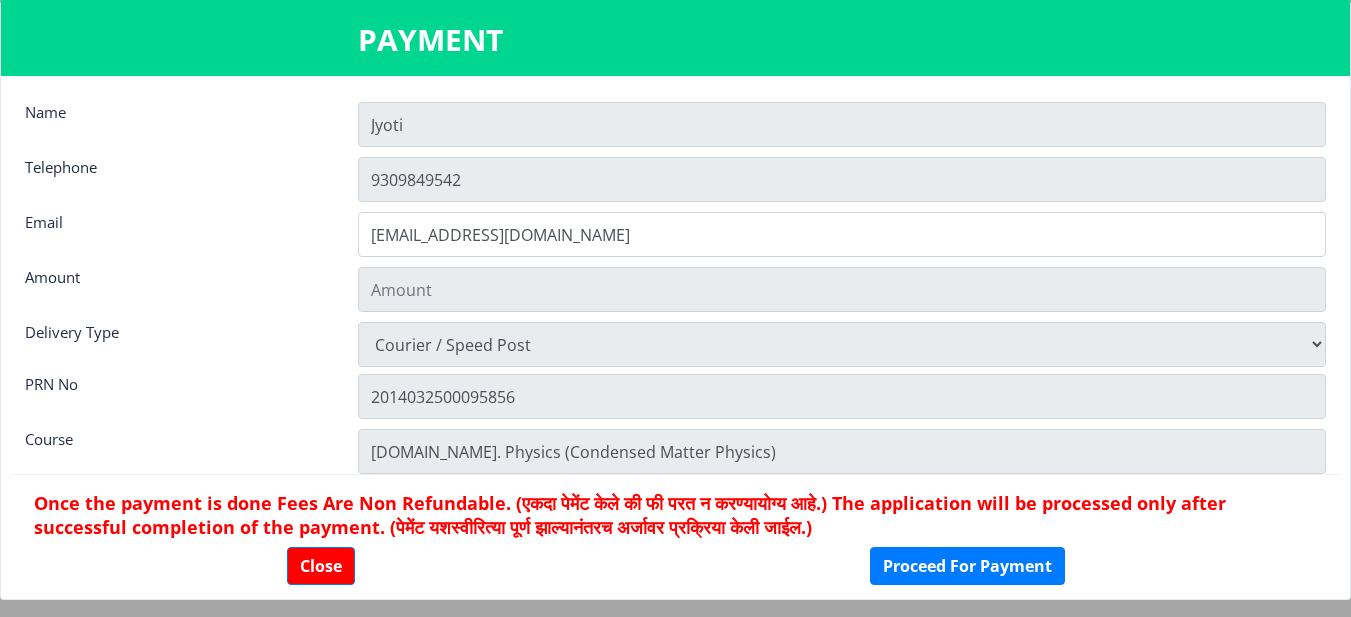 type on "2885" 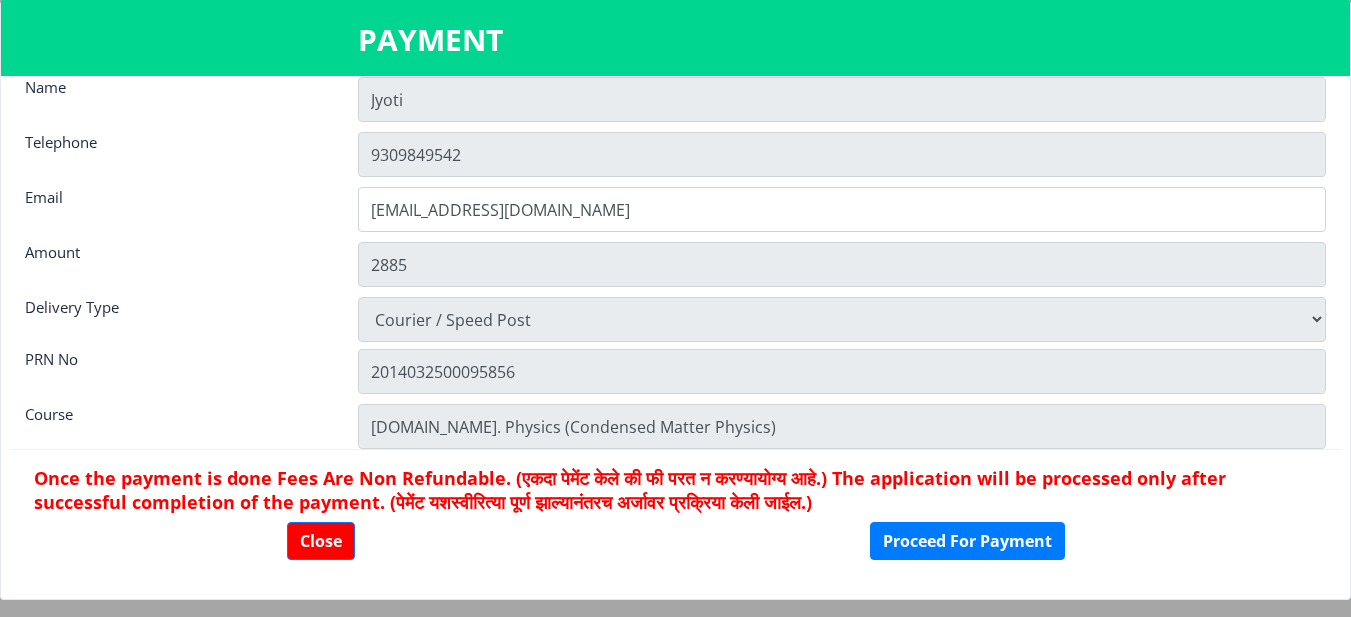 scroll, scrollTop: 28, scrollLeft: 0, axis: vertical 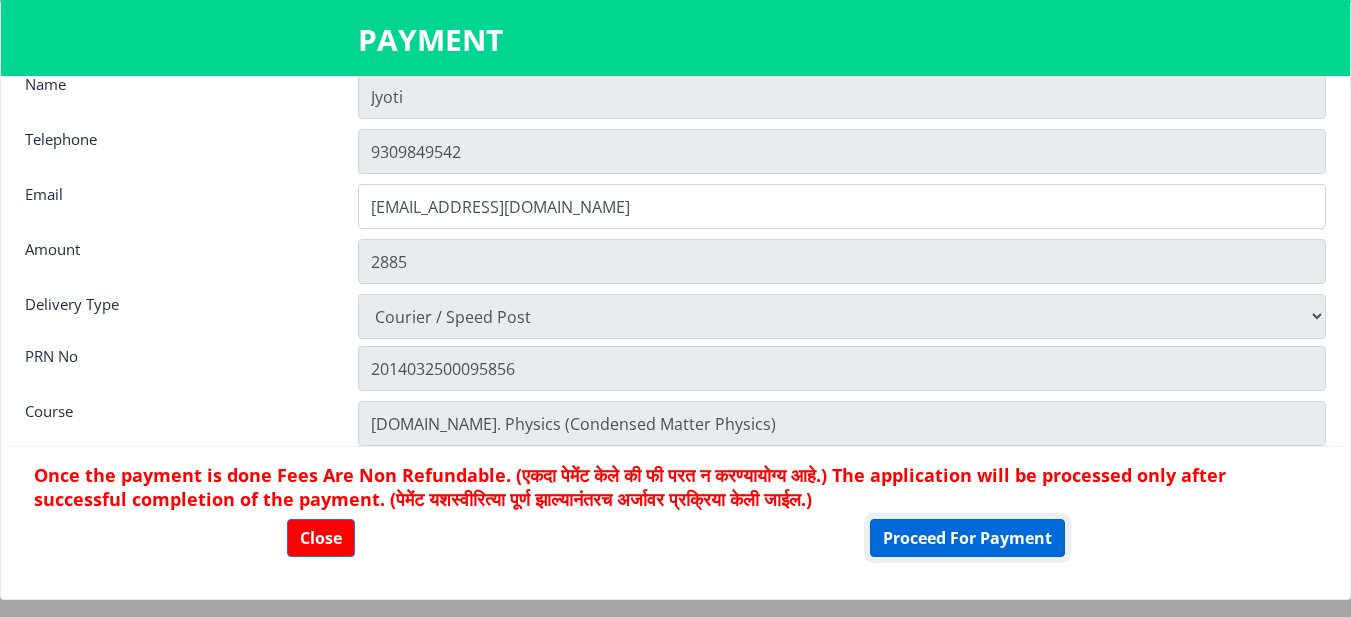 click on "Proceed For Payment" 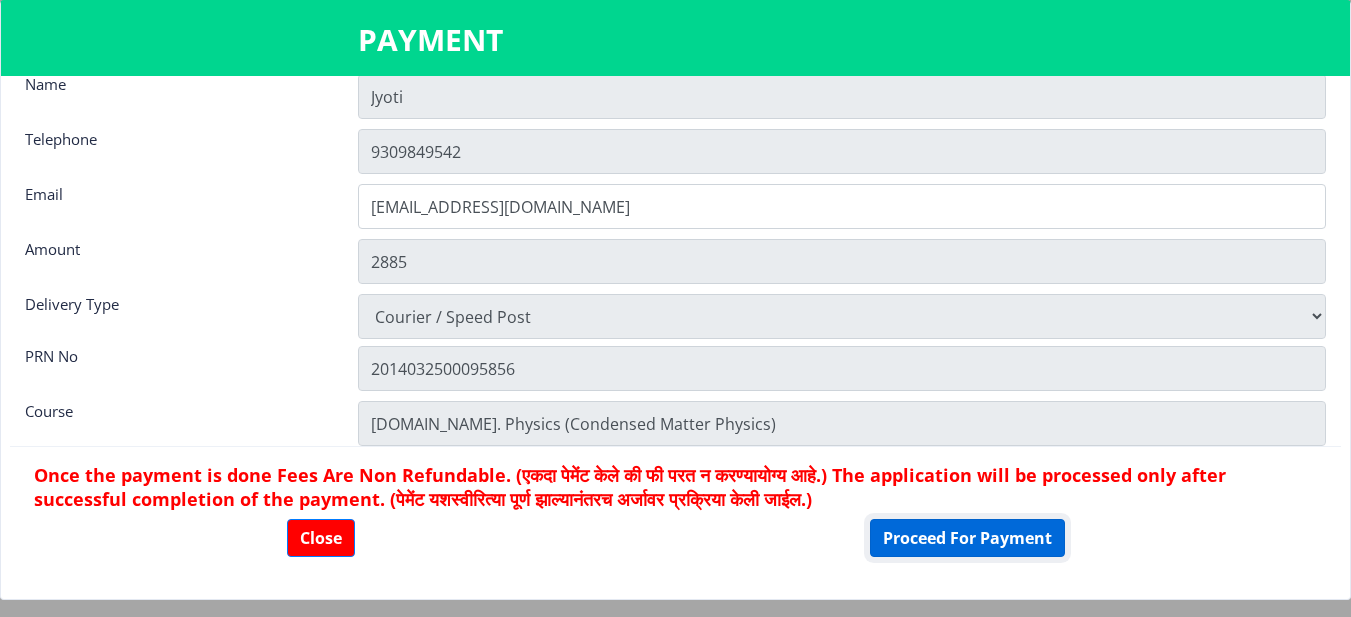 click on "Proceed For Payment" 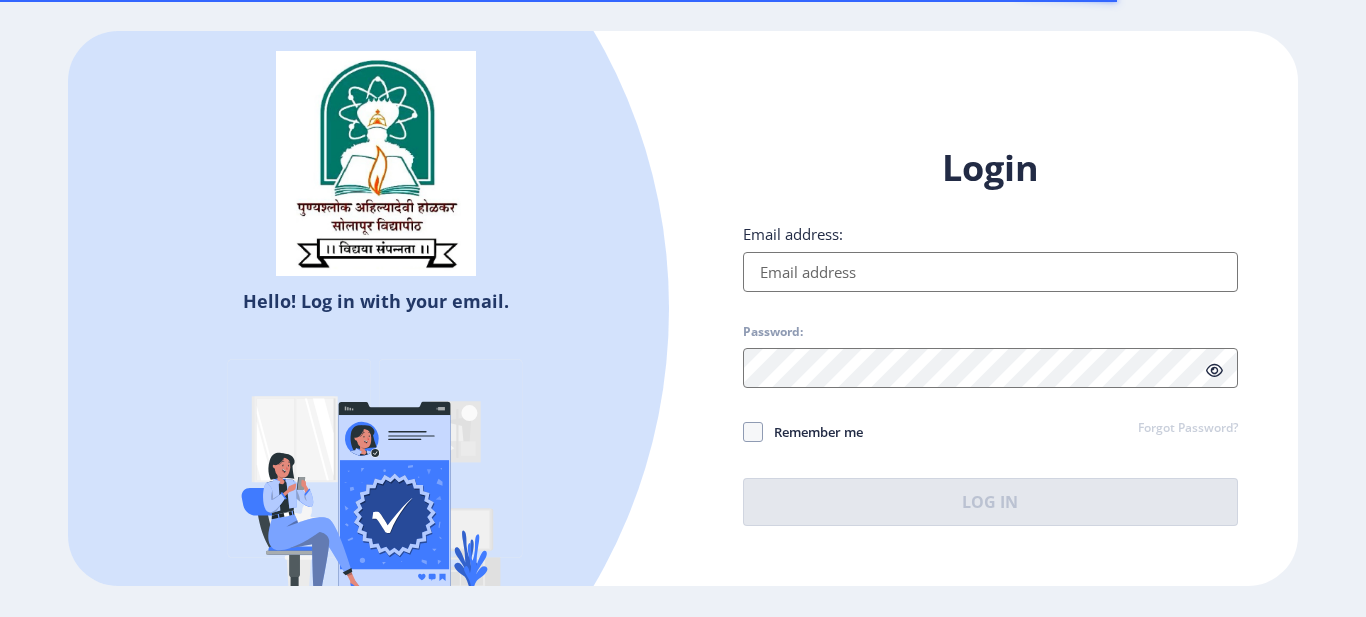scroll, scrollTop: 0, scrollLeft: 0, axis: both 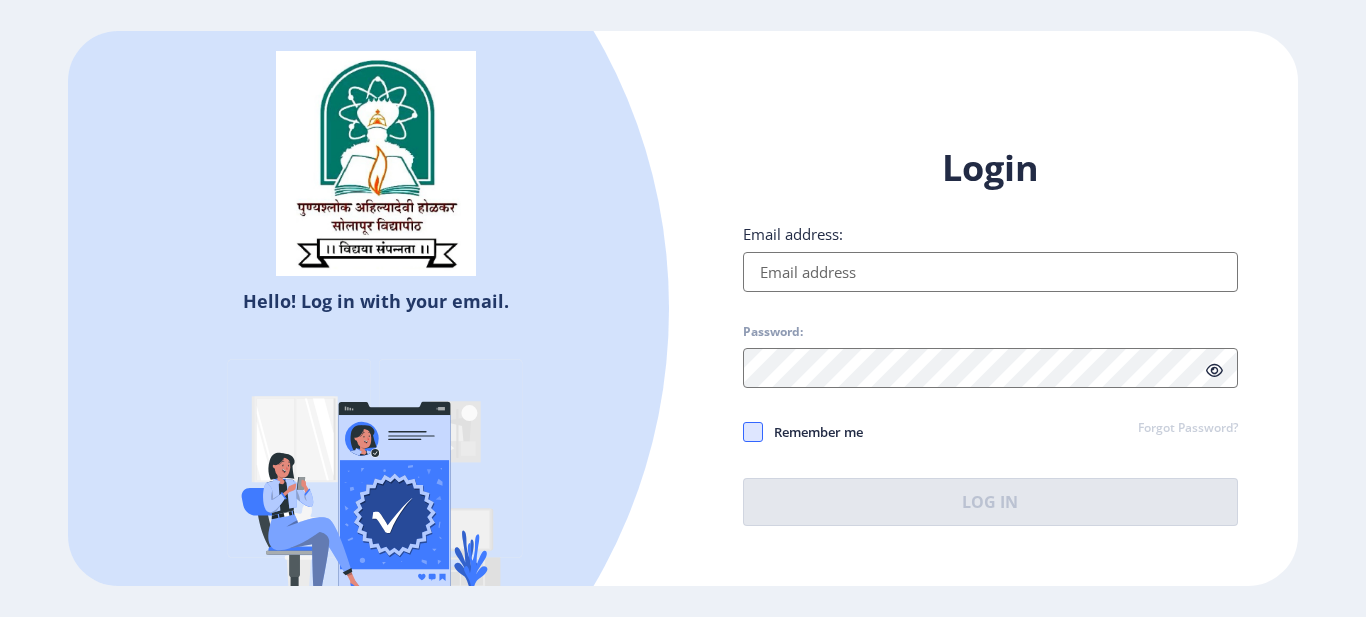 type on "[EMAIL_ADDRESS][DOMAIN_NAME]" 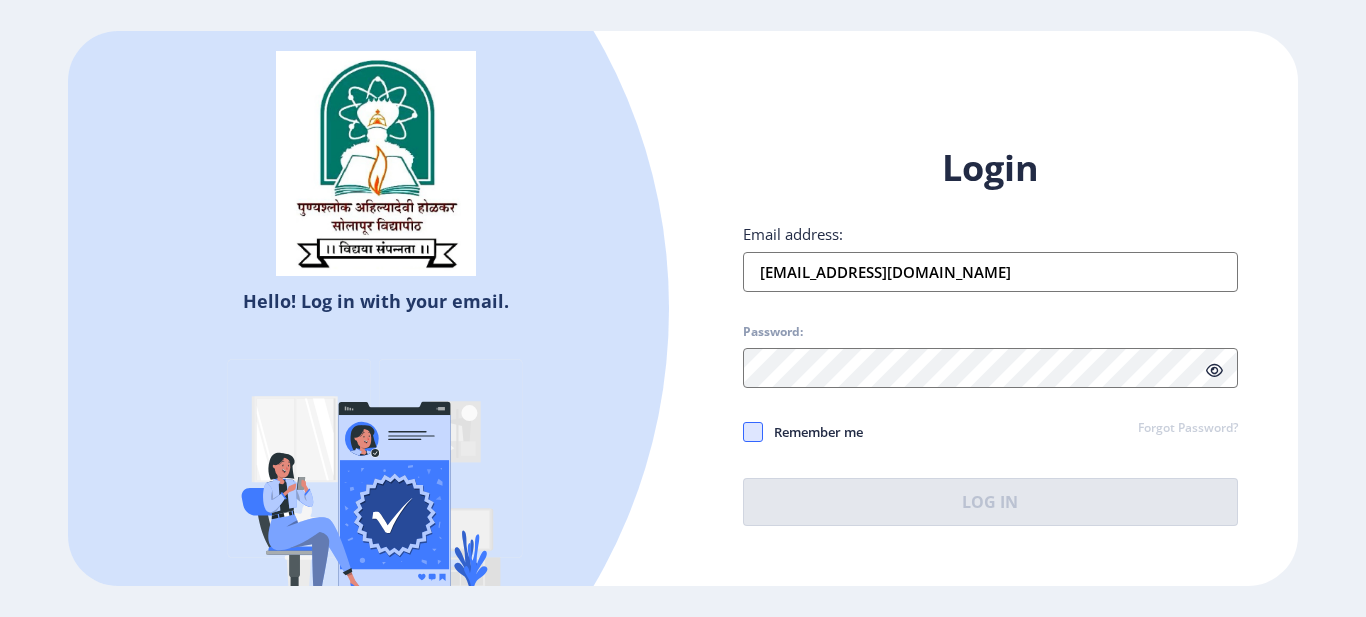 click 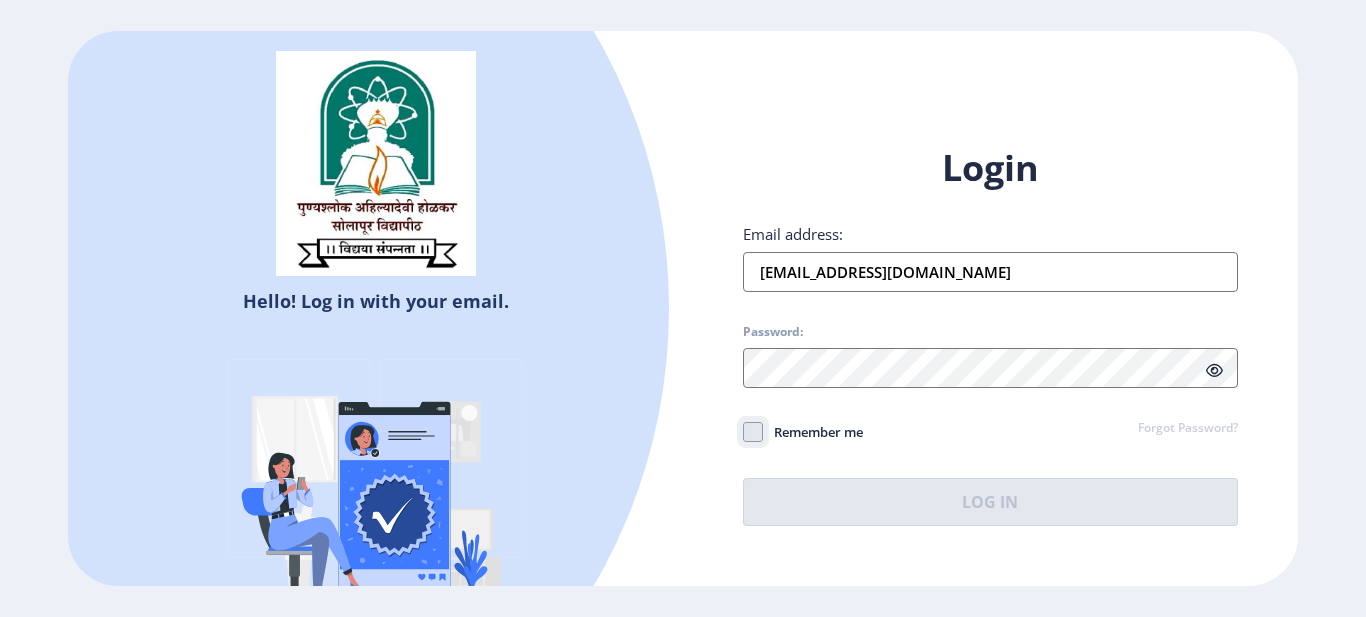 click on "Remember me" 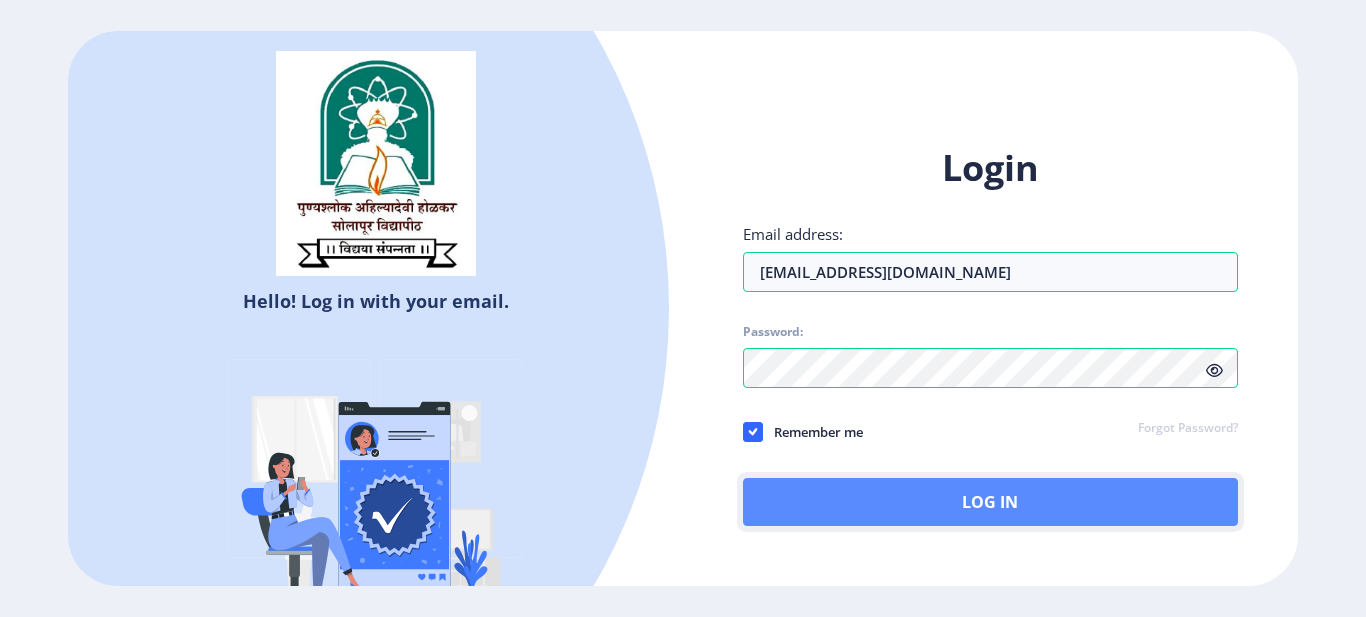 click on "Log In" 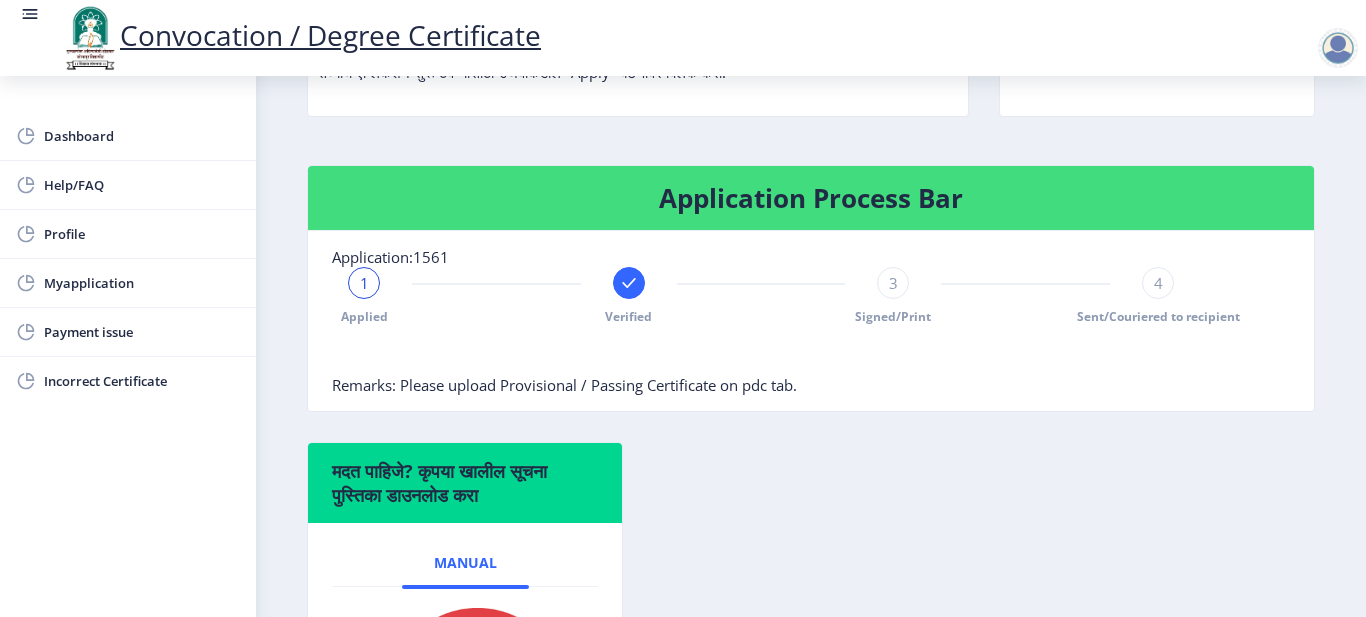 scroll, scrollTop: 300, scrollLeft: 0, axis: vertical 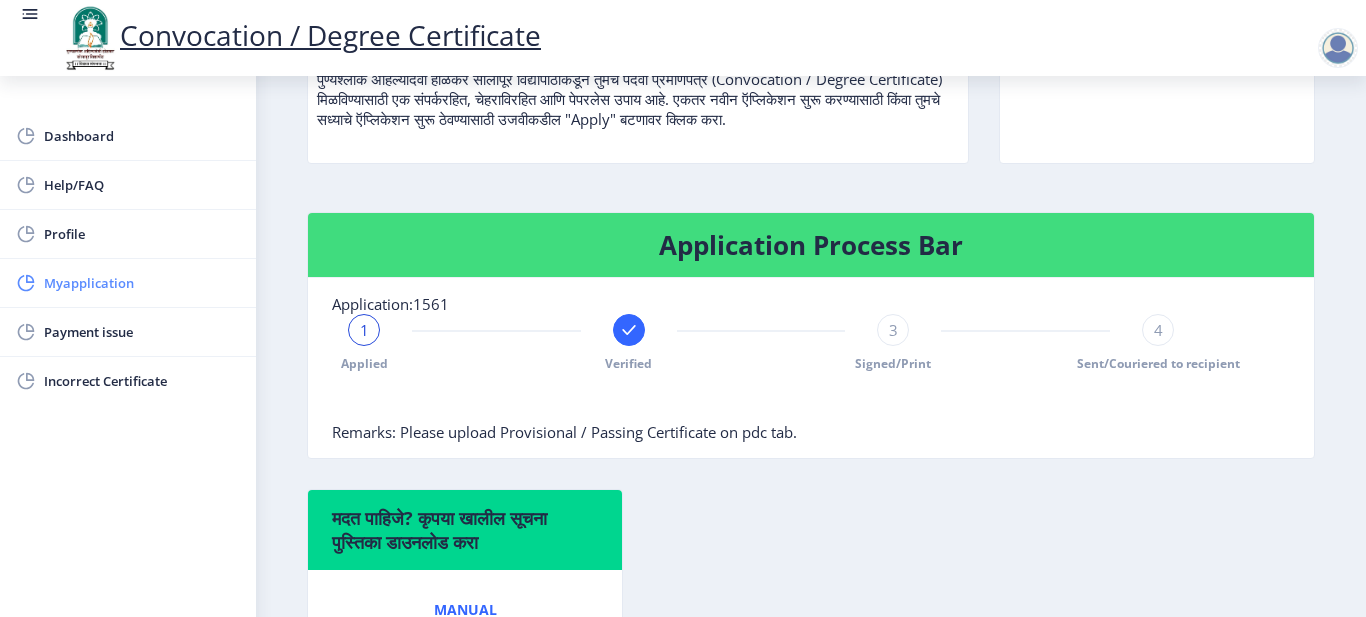 click on "Myapplication" 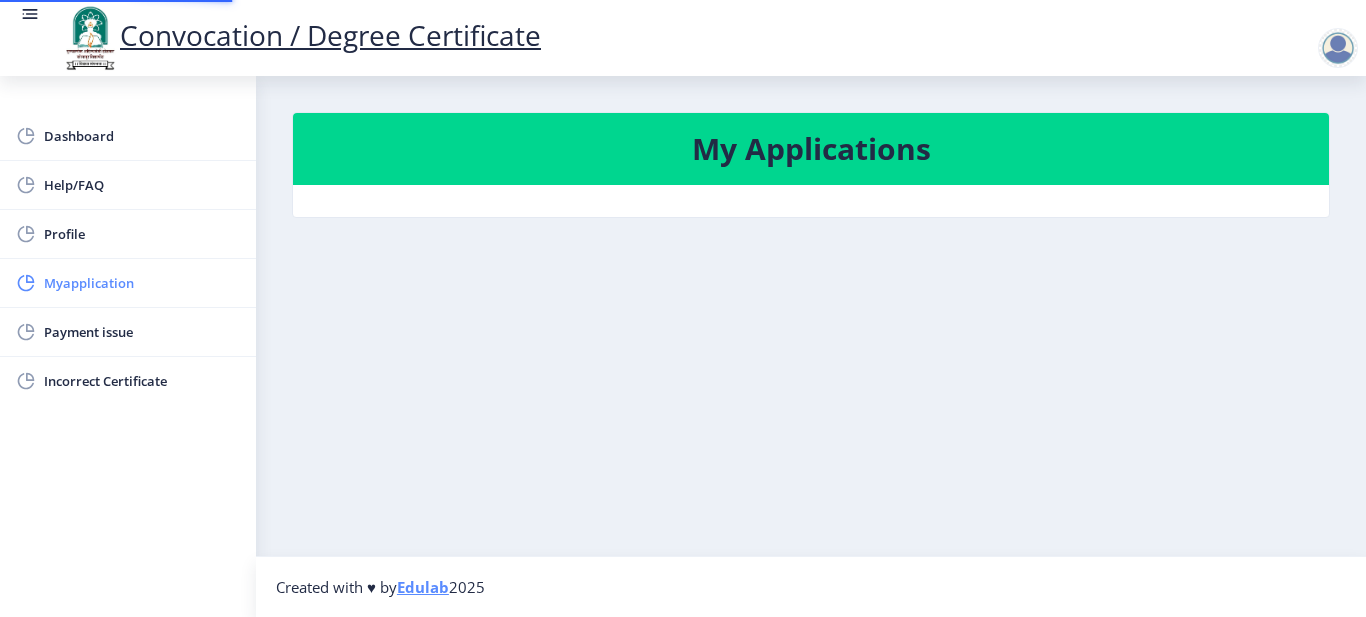 scroll, scrollTop: 0, scrollLeft: 0, axis: both 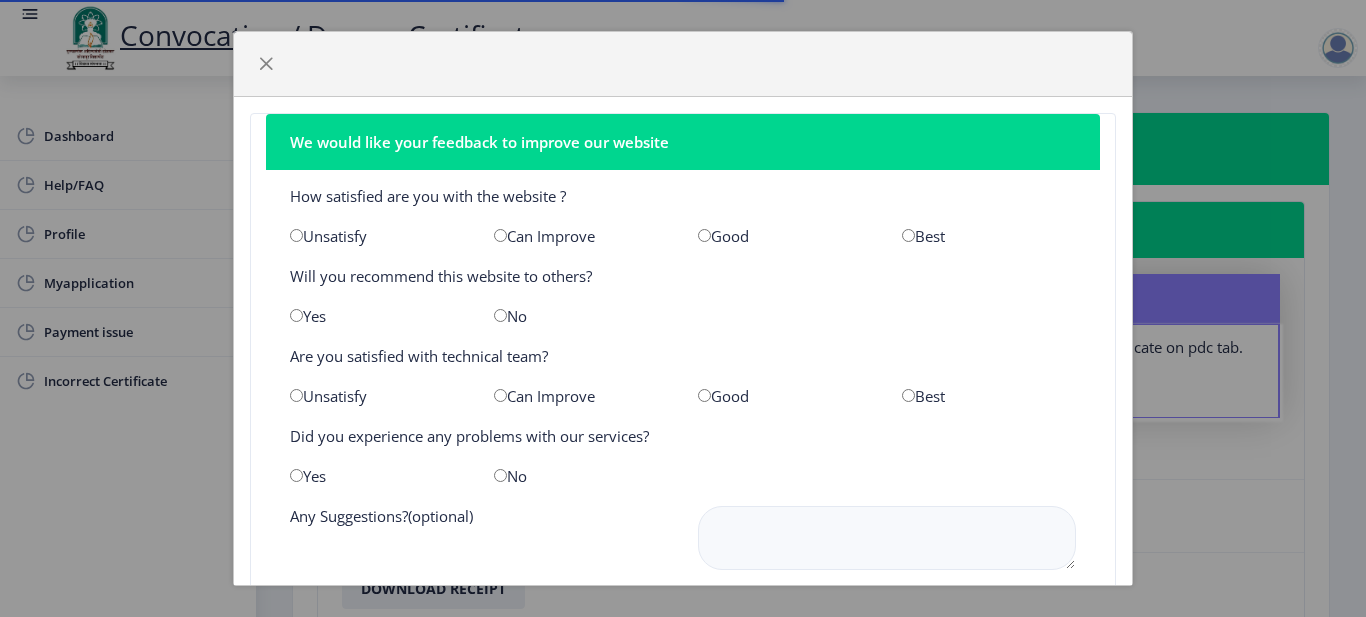 click on "We would like your feedback to improve our website  How satisfied are you with the website ?   Unsatisfy   Can Improve   Good   Best   Will you recommend this website to others?   Yes   No   Are you satisfied with technical team?   Unsatisfy   Can Improve   Good   Best   Did you experience any problems with our services?   Yes   No   Any Suggestions?(optional)  save" 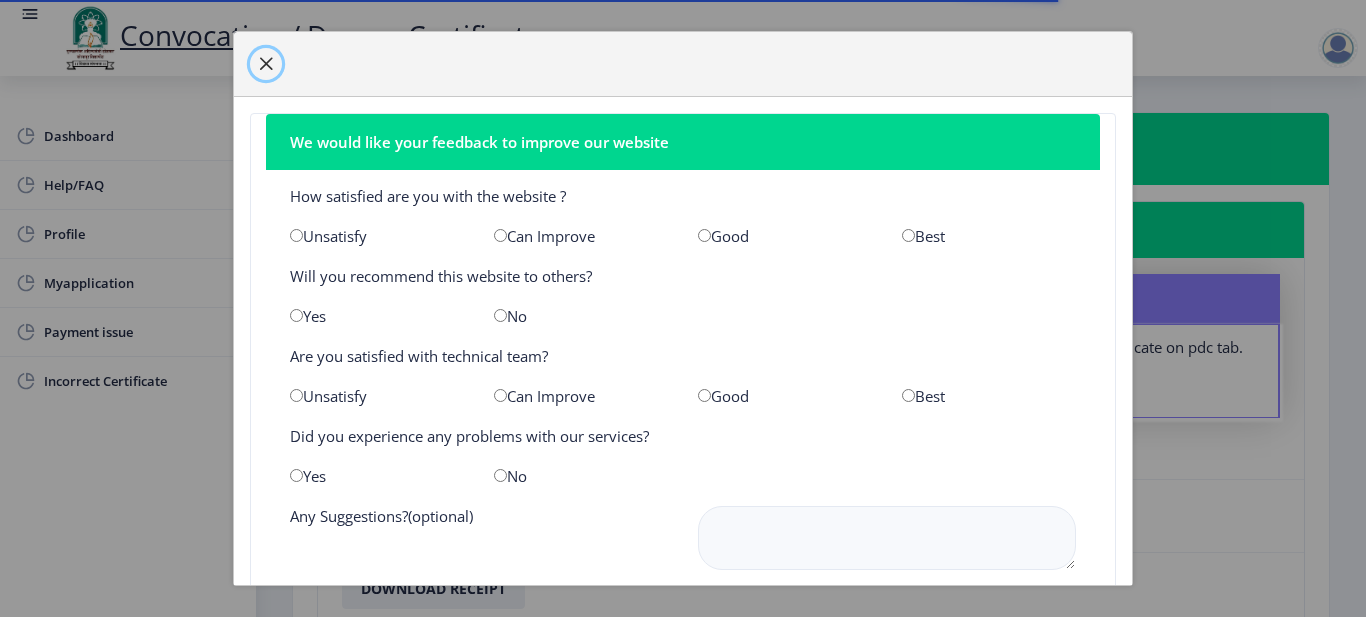 click 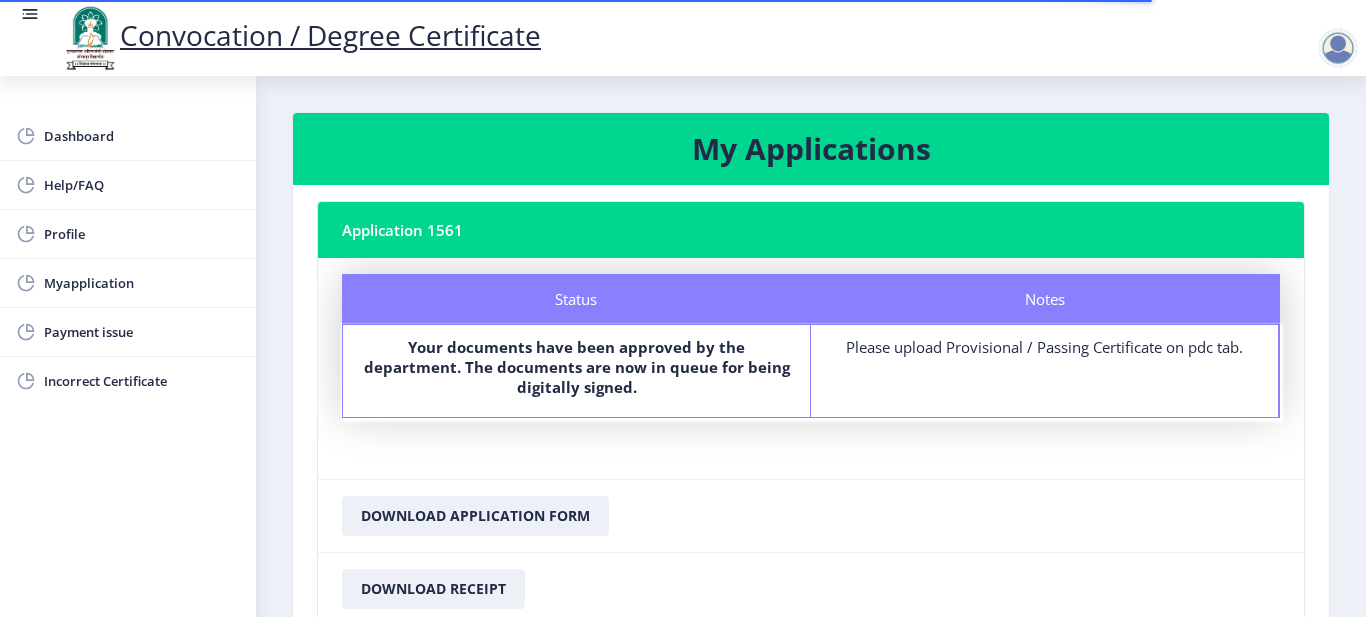 scroll, scrollTop: 159, scrollLeft: 0, axis: vertical 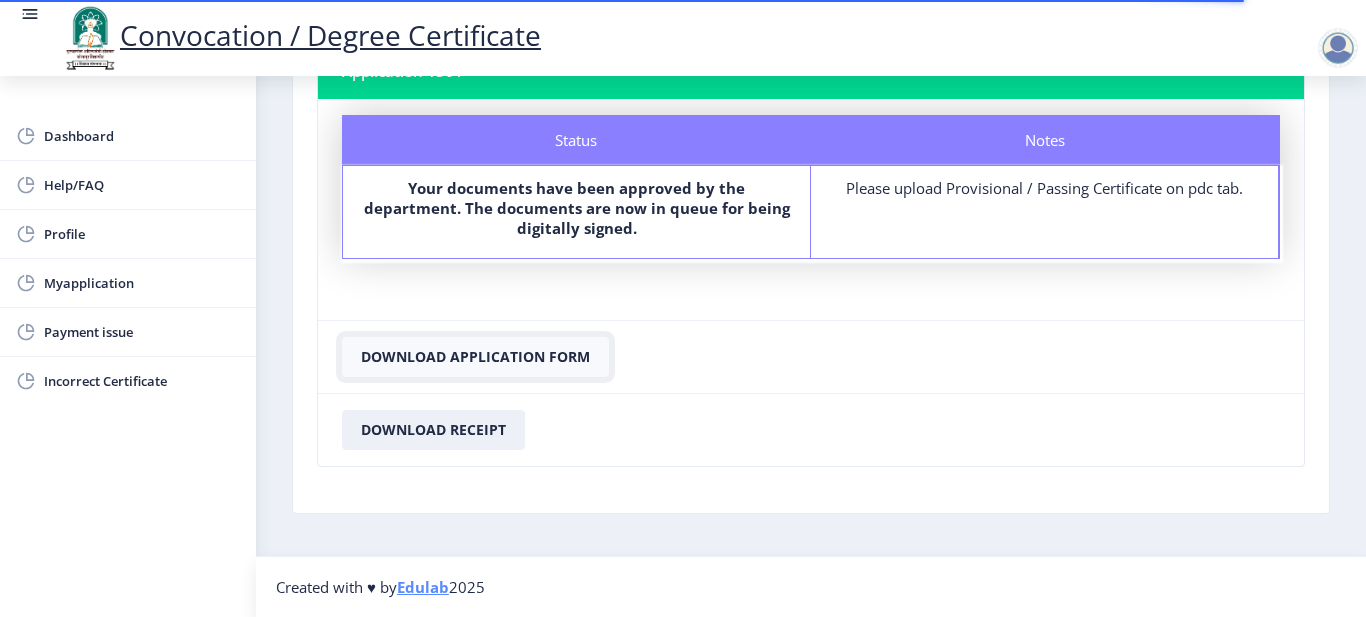 click on "Download Application Form" 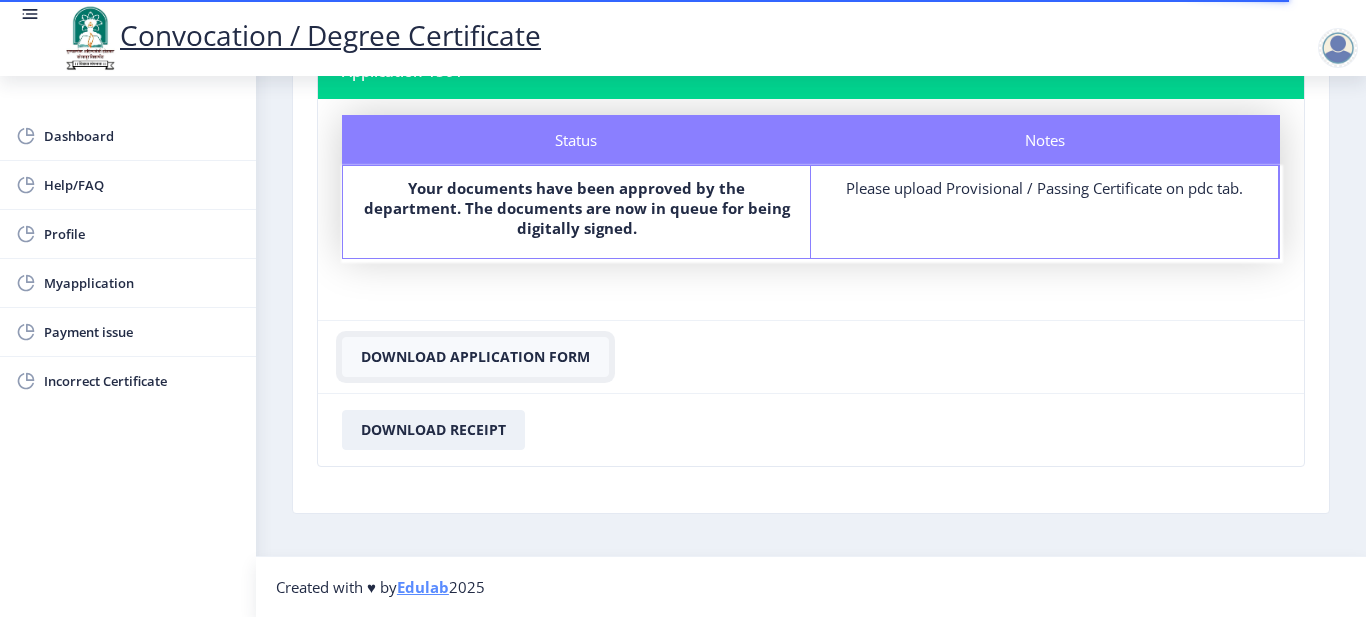 scroll, scrollTop: 0, scrollLeft: 0, axis: both 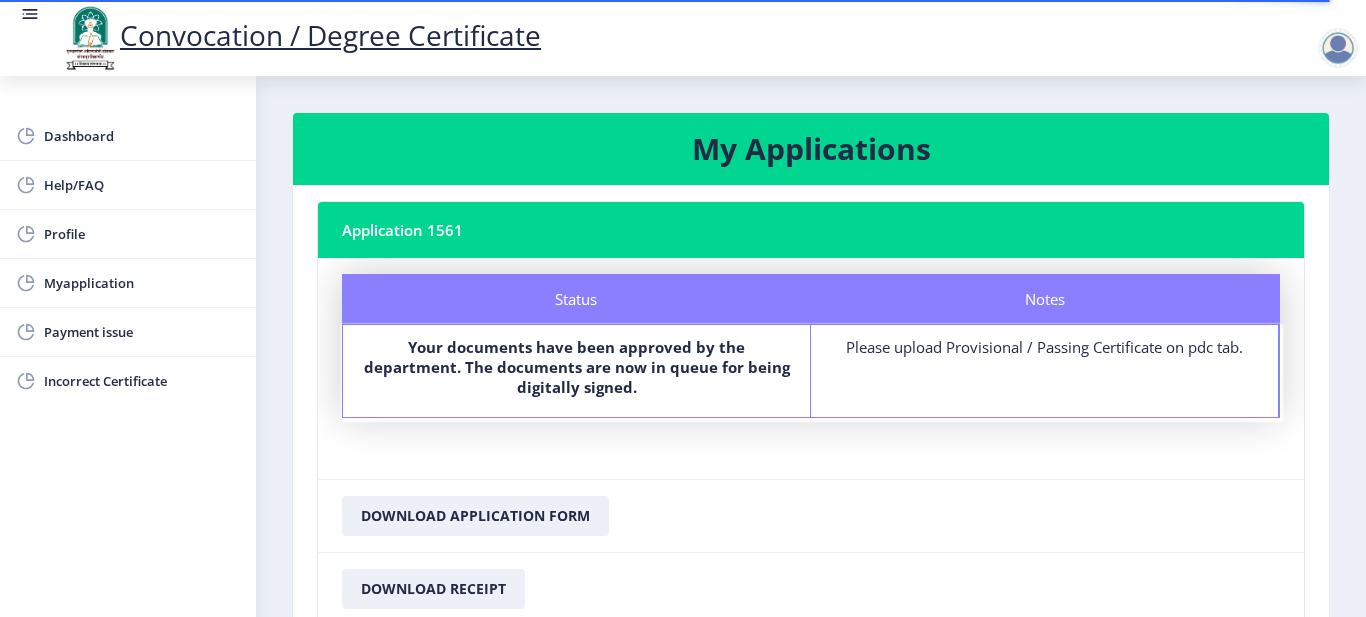 click on "My Applications" 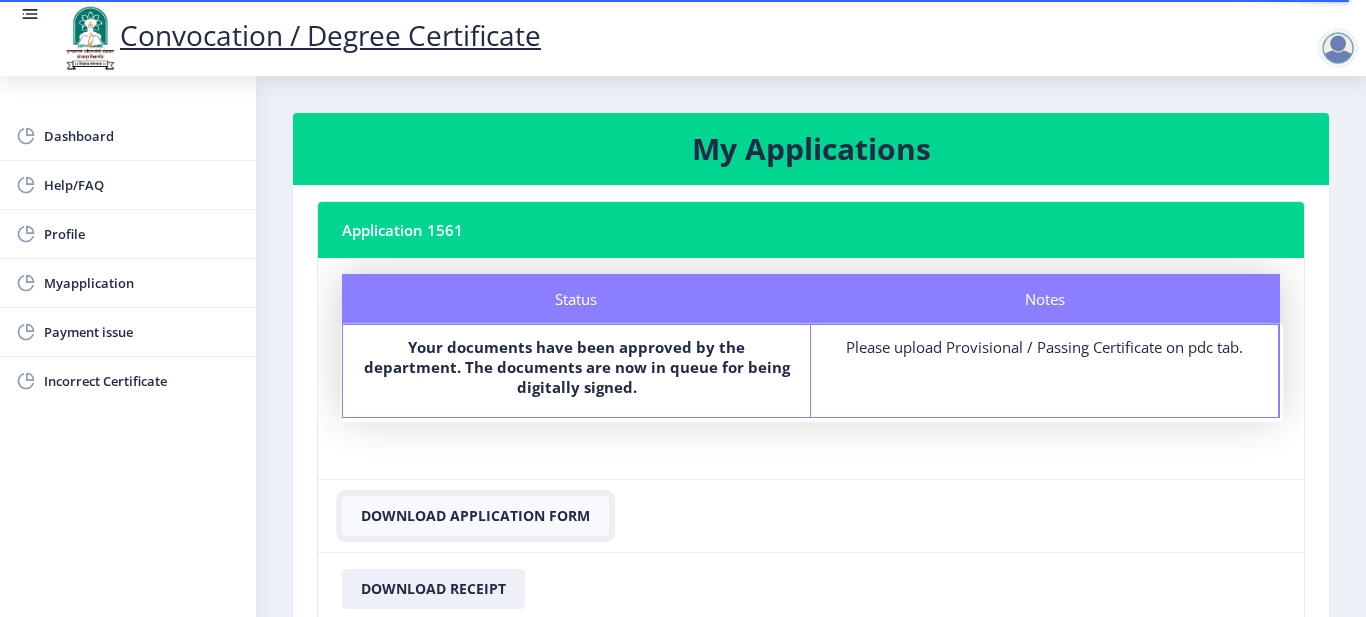 click on "Download Application Form" 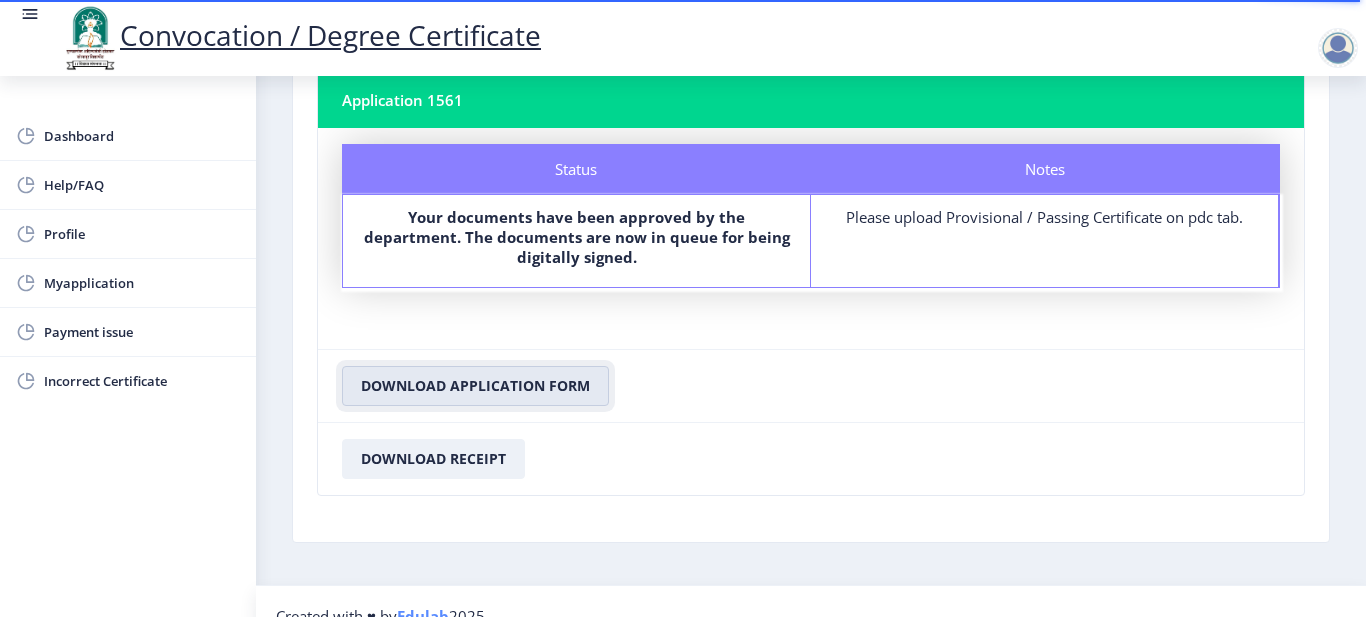 scroll, scrollTop: 159, scrollLeft: 0, axis: vertical 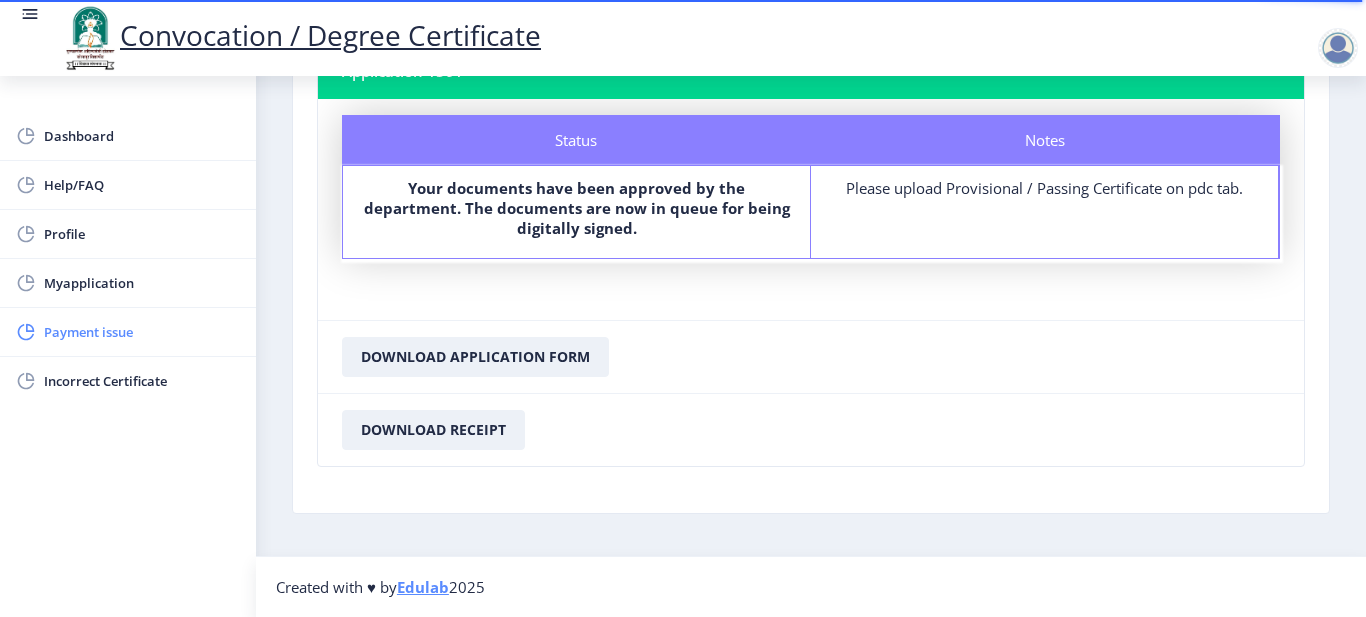 click on "Payment issue" 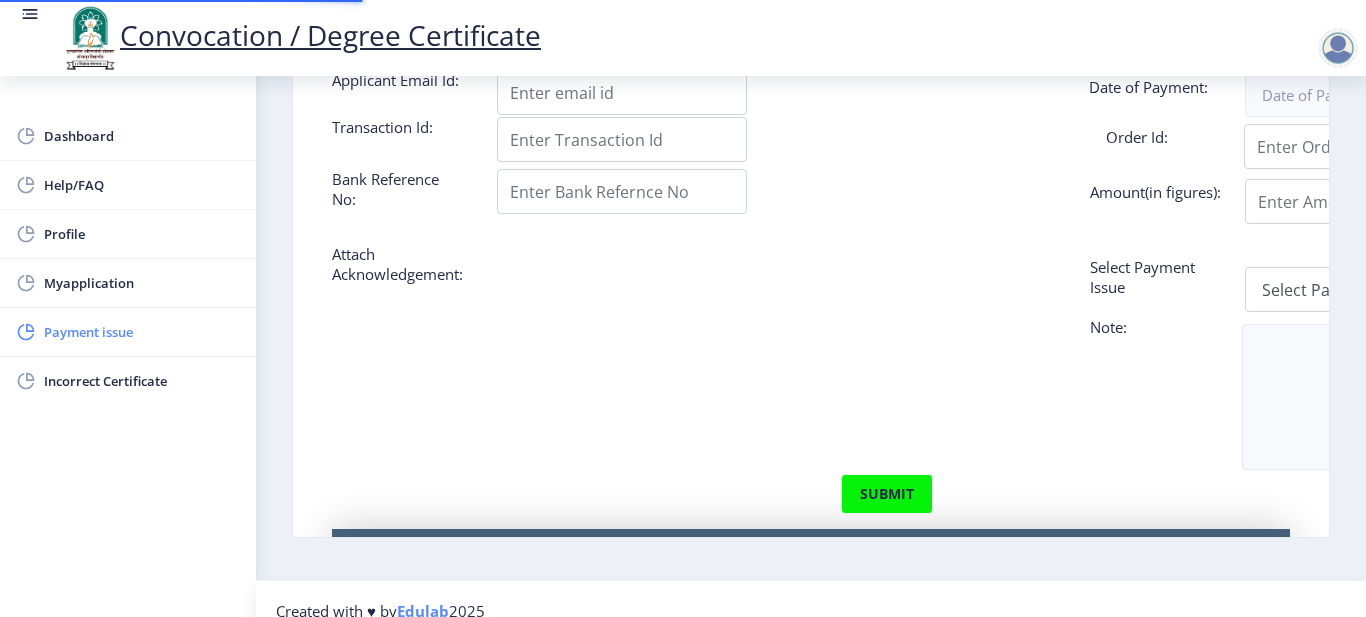 scroll, scrollTop: 0, scrollLeft: 0, axis: both 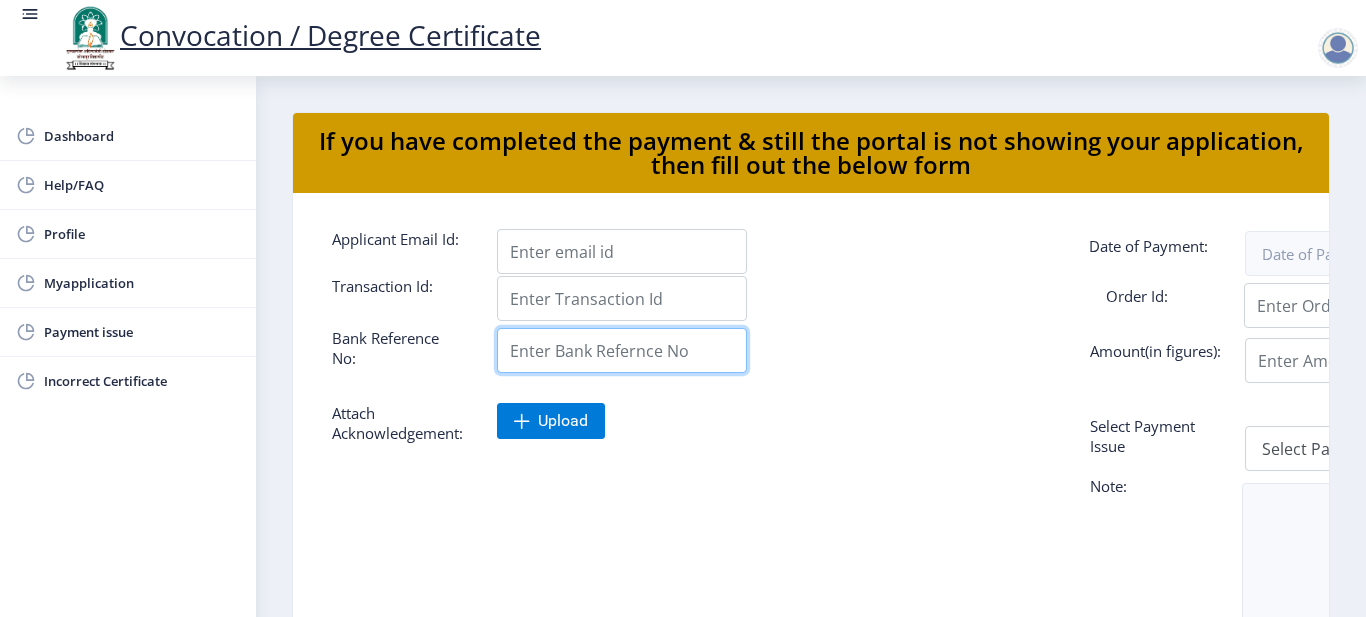 click on "Applicant Email Id:" at bounding box center [622, 298] 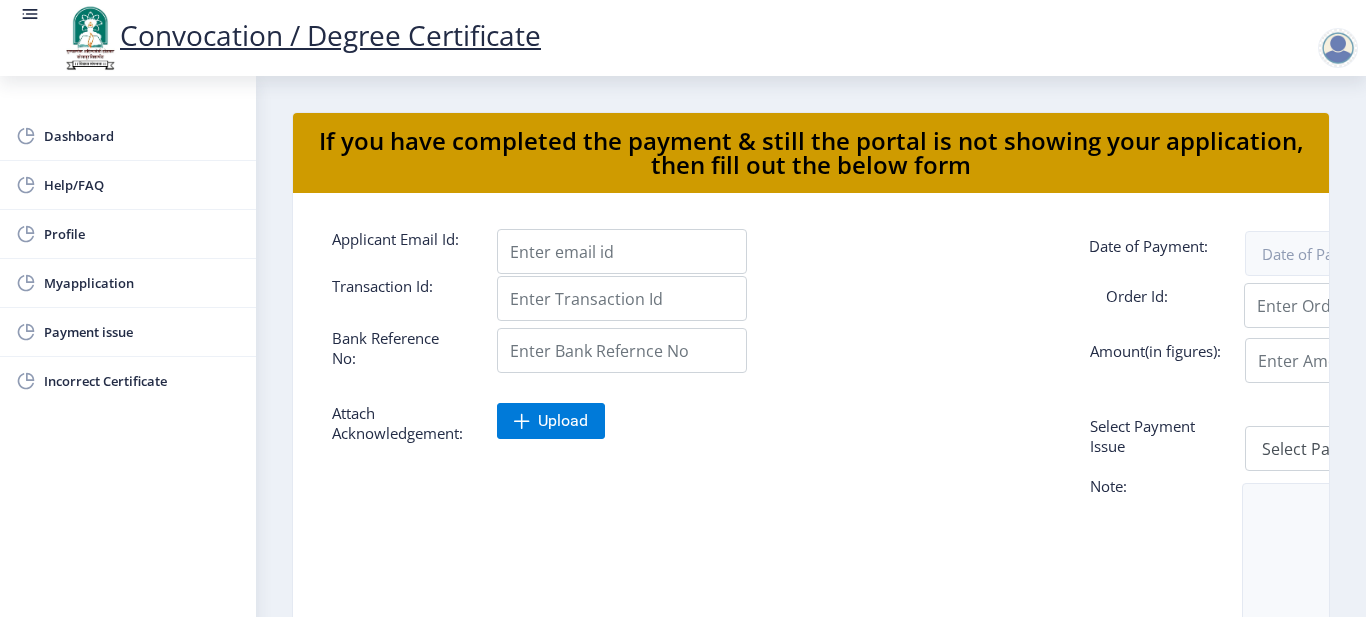 click 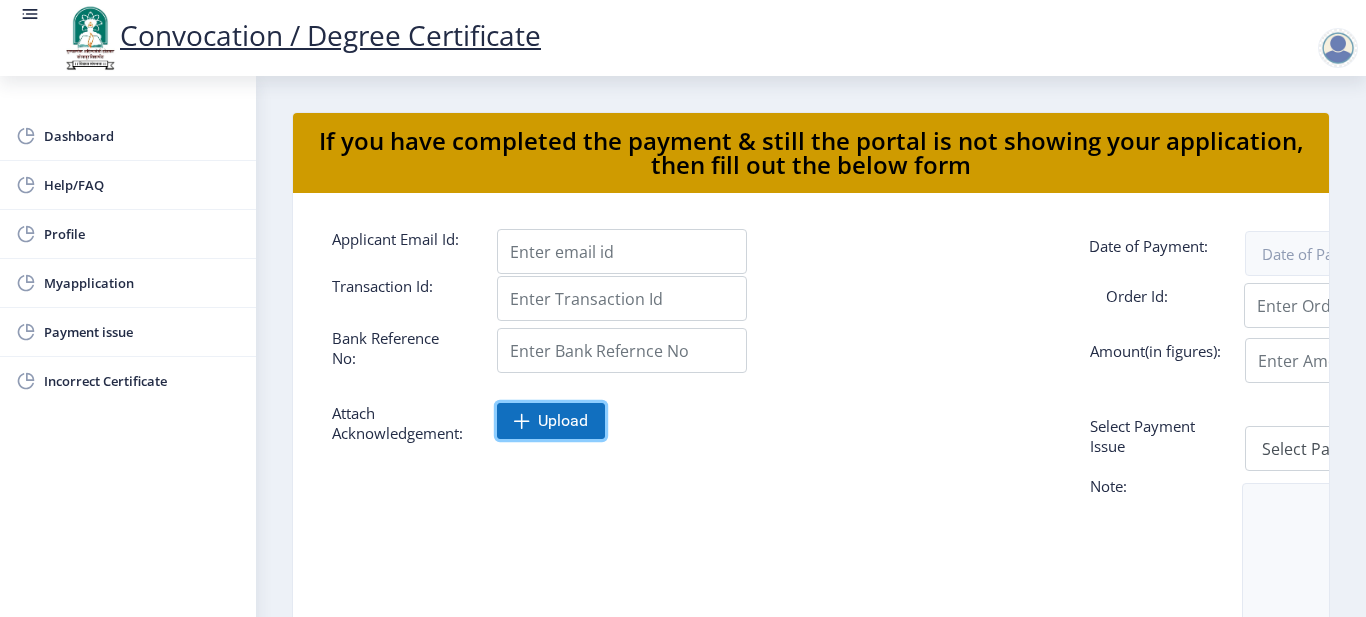 click on "Upload" 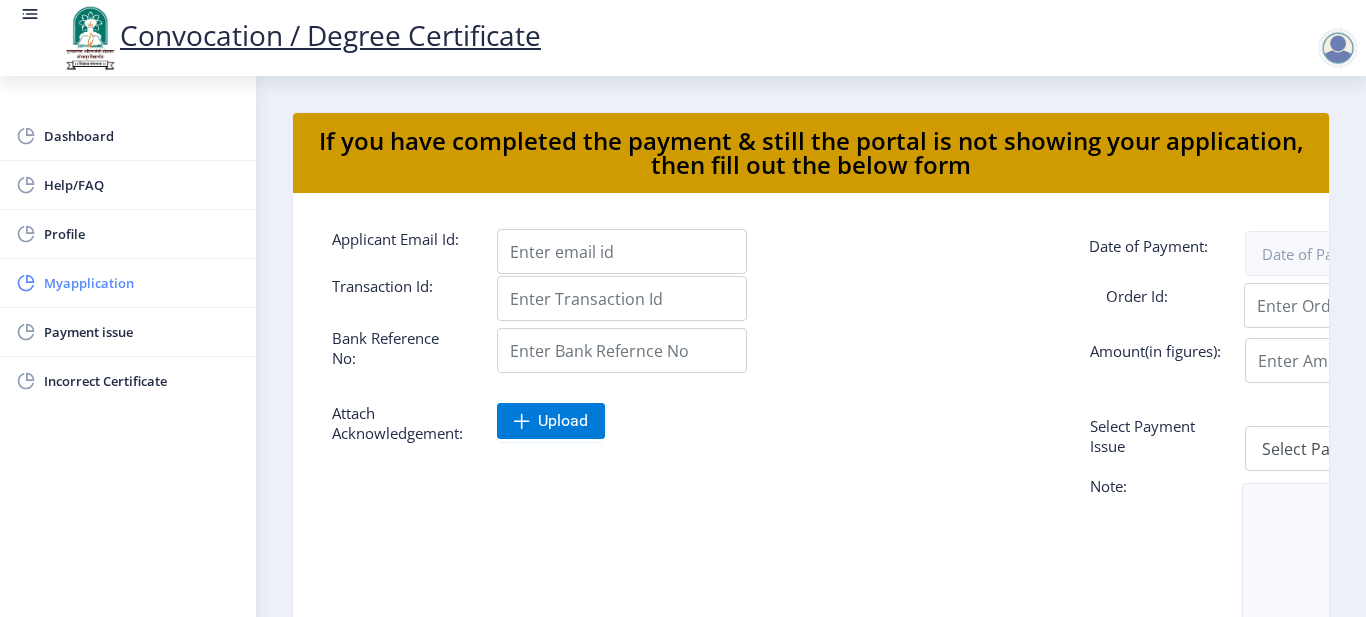 click on "Myapplication" 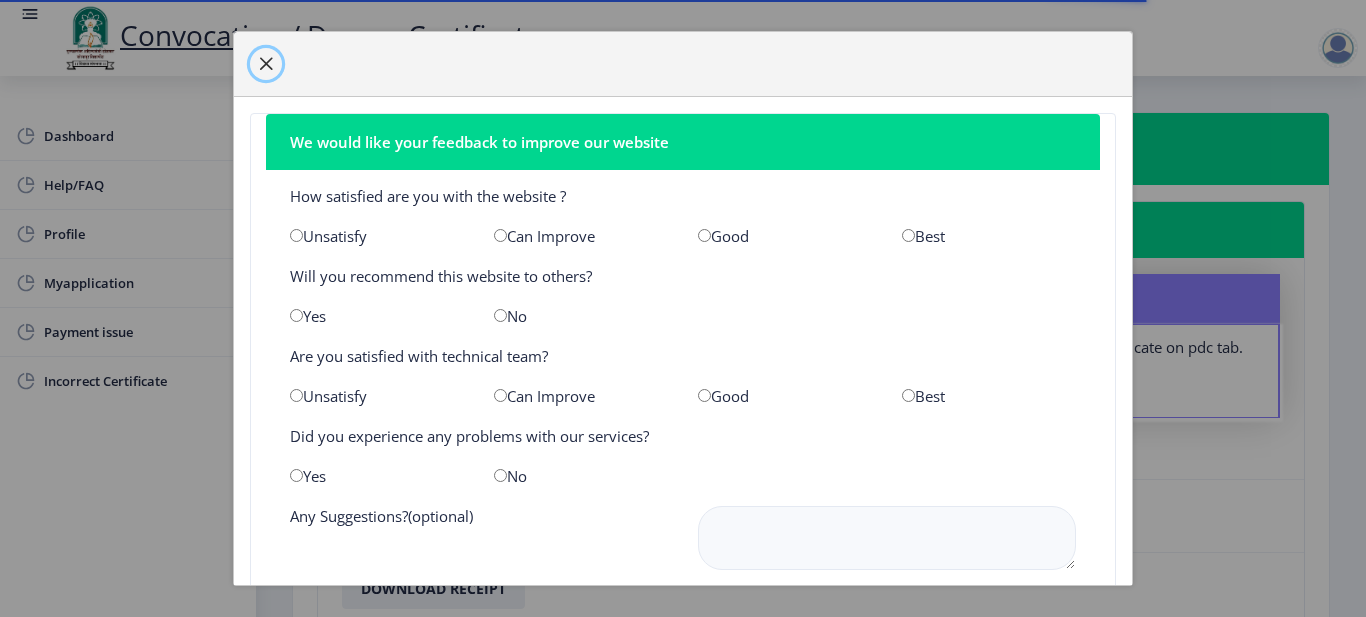 click 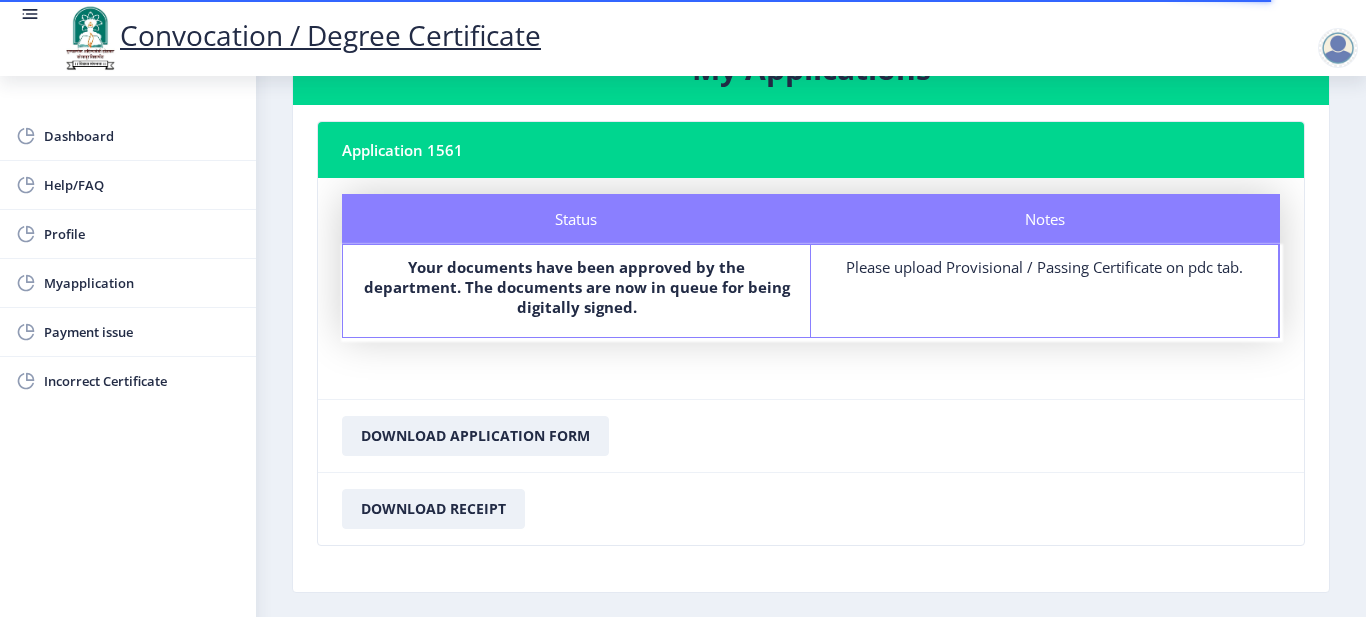 scroll, scrollTop: 0, scrollLeft: 0, axis: both 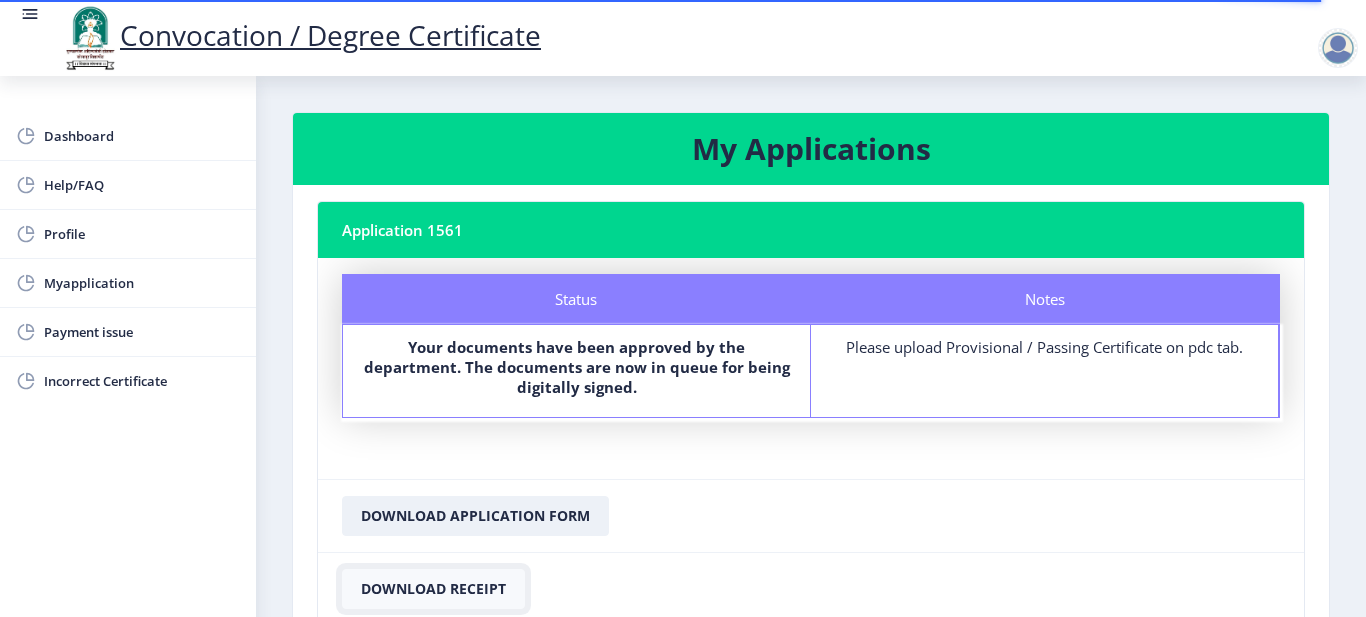 click on "Download Receipt" 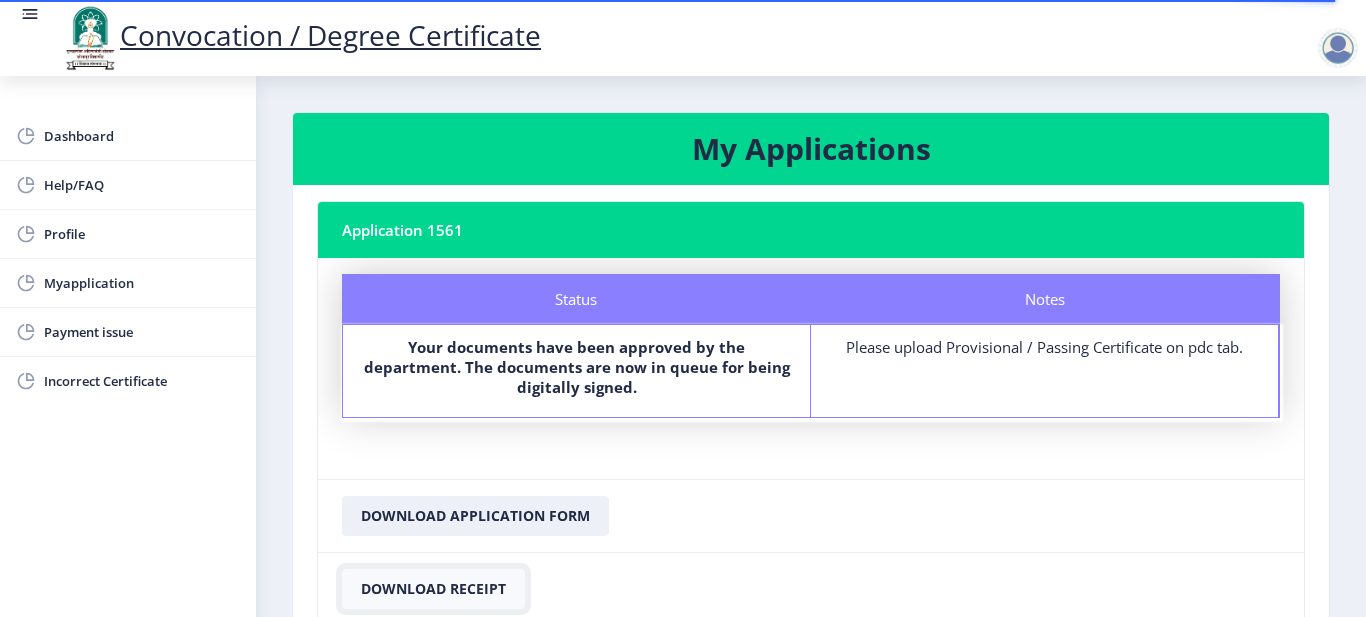 click on "Download Receipt" 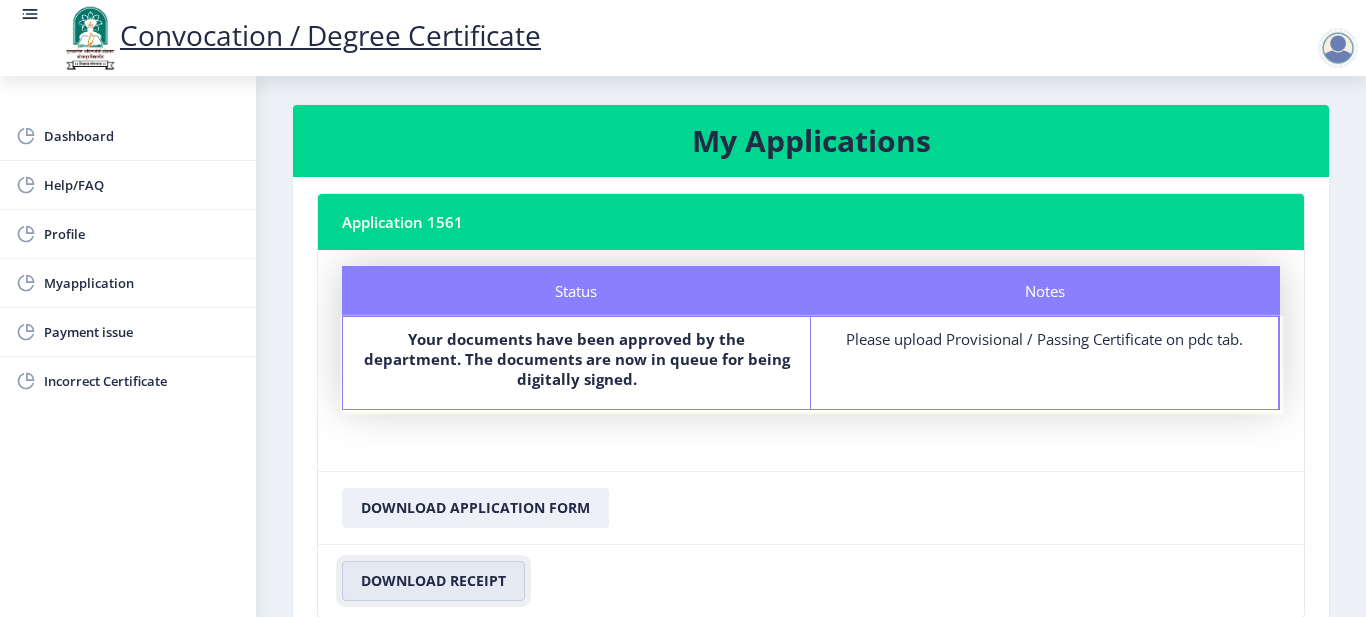 scroll, scrollTop: 0, scrollLeft: 0, axis: both 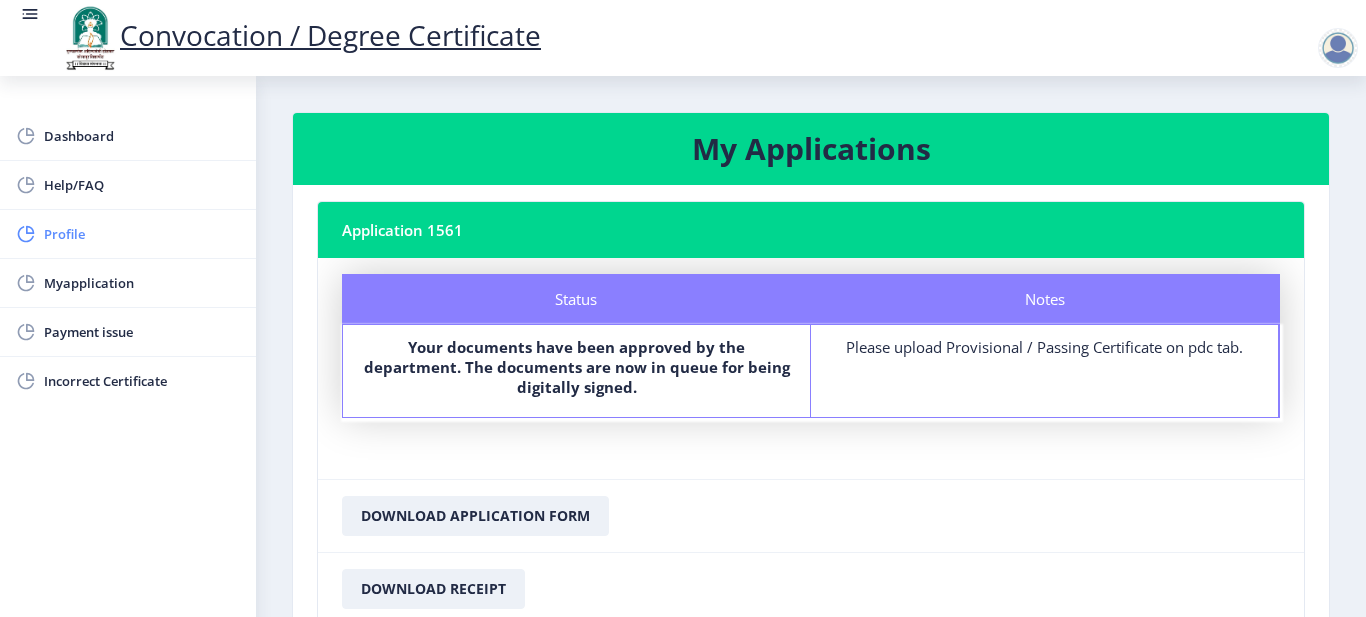 click on "Profile" 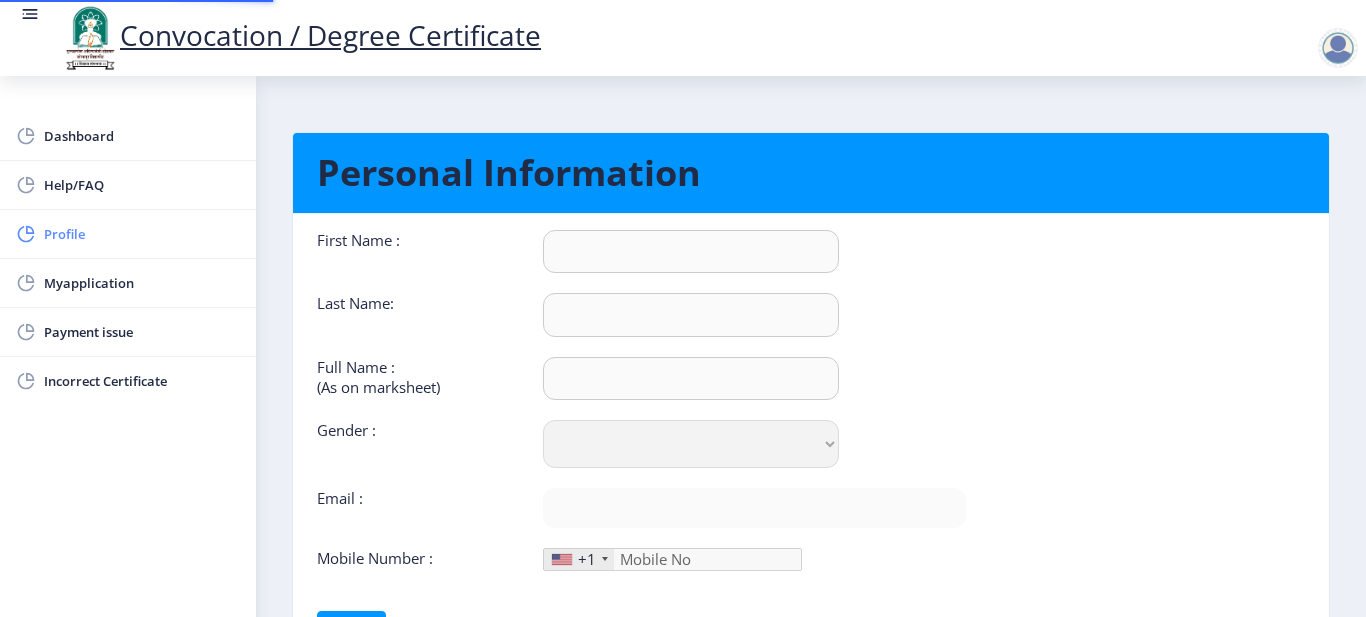 type on "Jyoti" 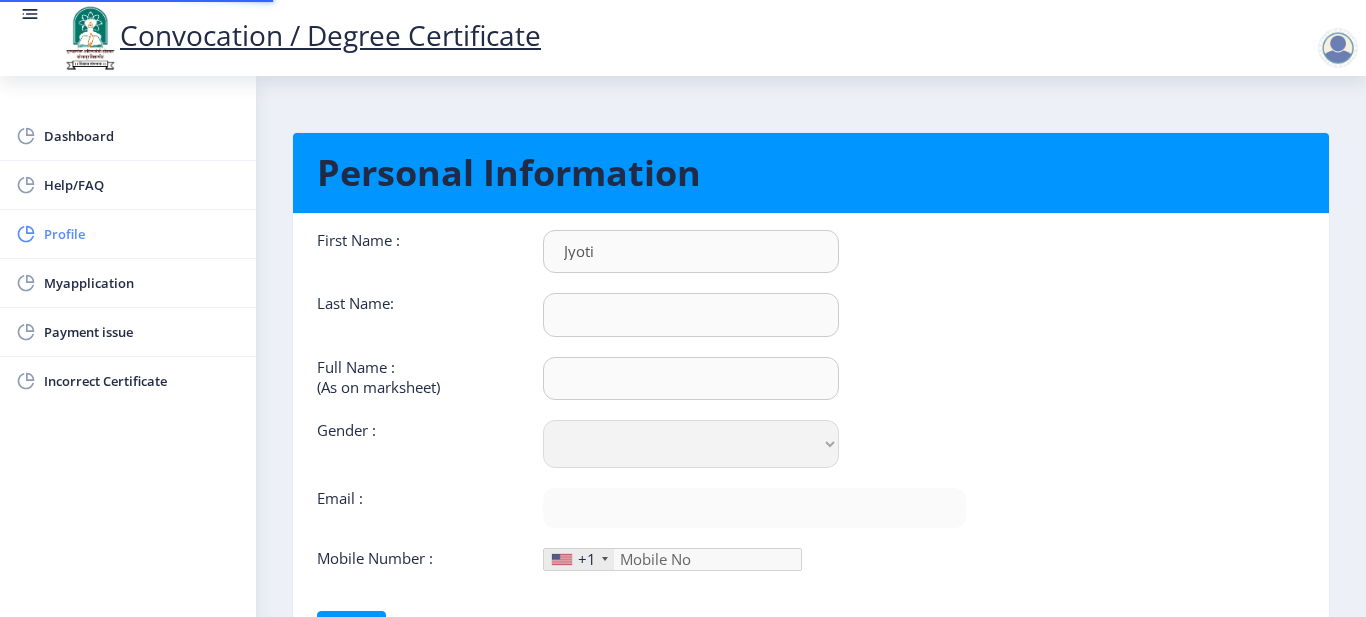 type on "Kulkarni" 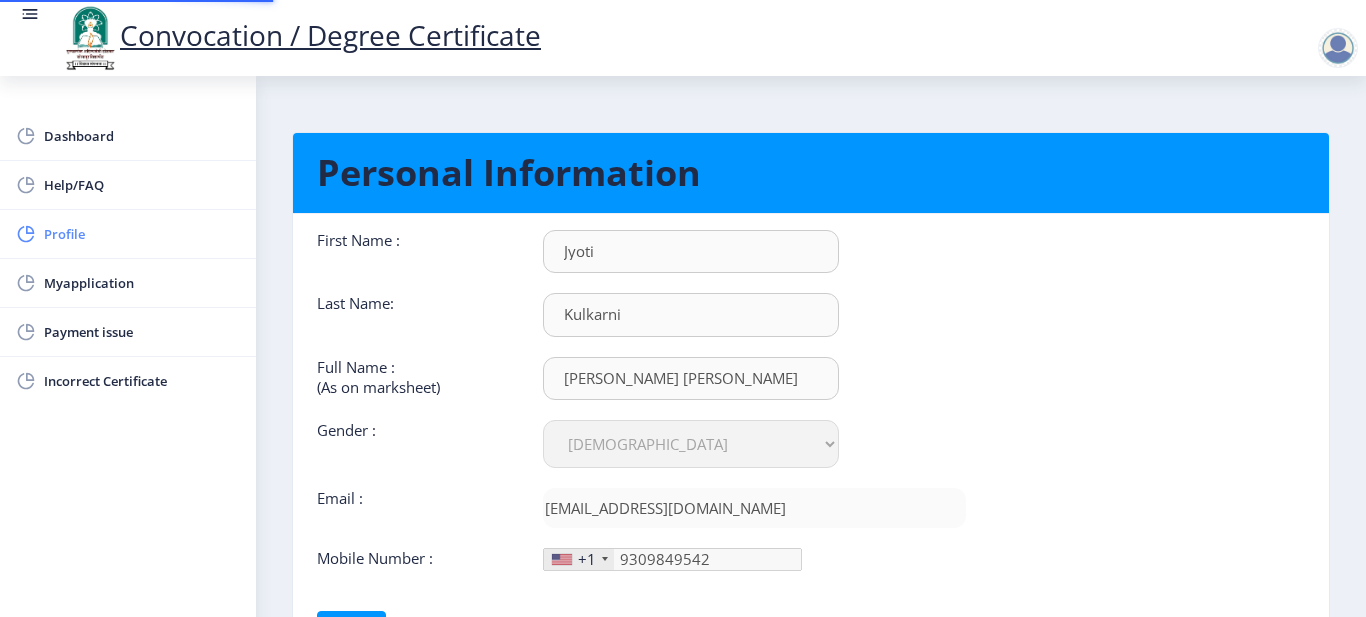 type on "930-984-95" 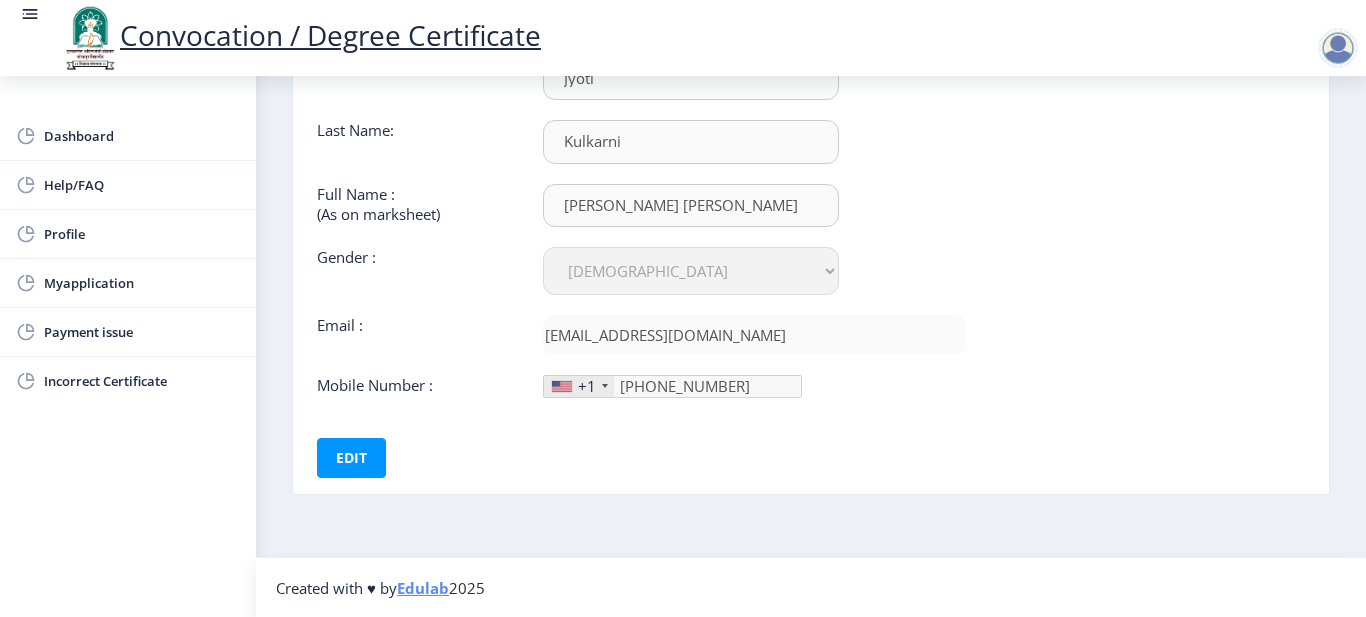scroll, scrollTop: 174, scrollLeft: 0, axis: vertical 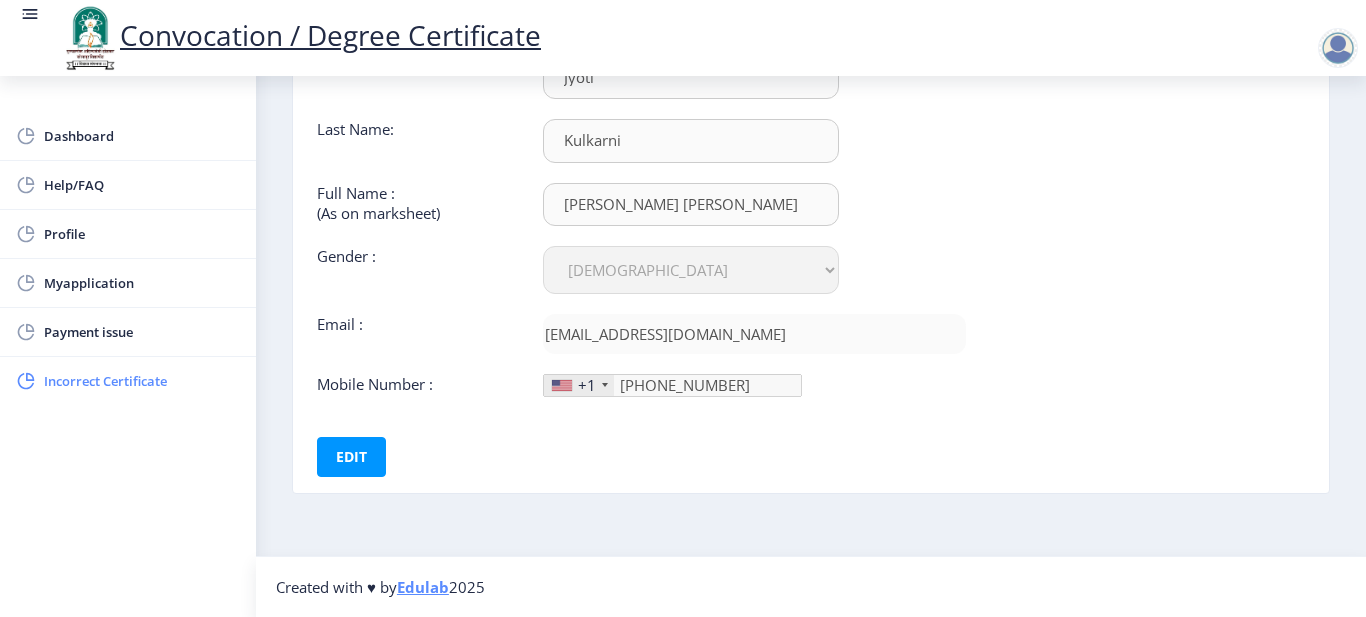 click on "Incorrect Certificate" 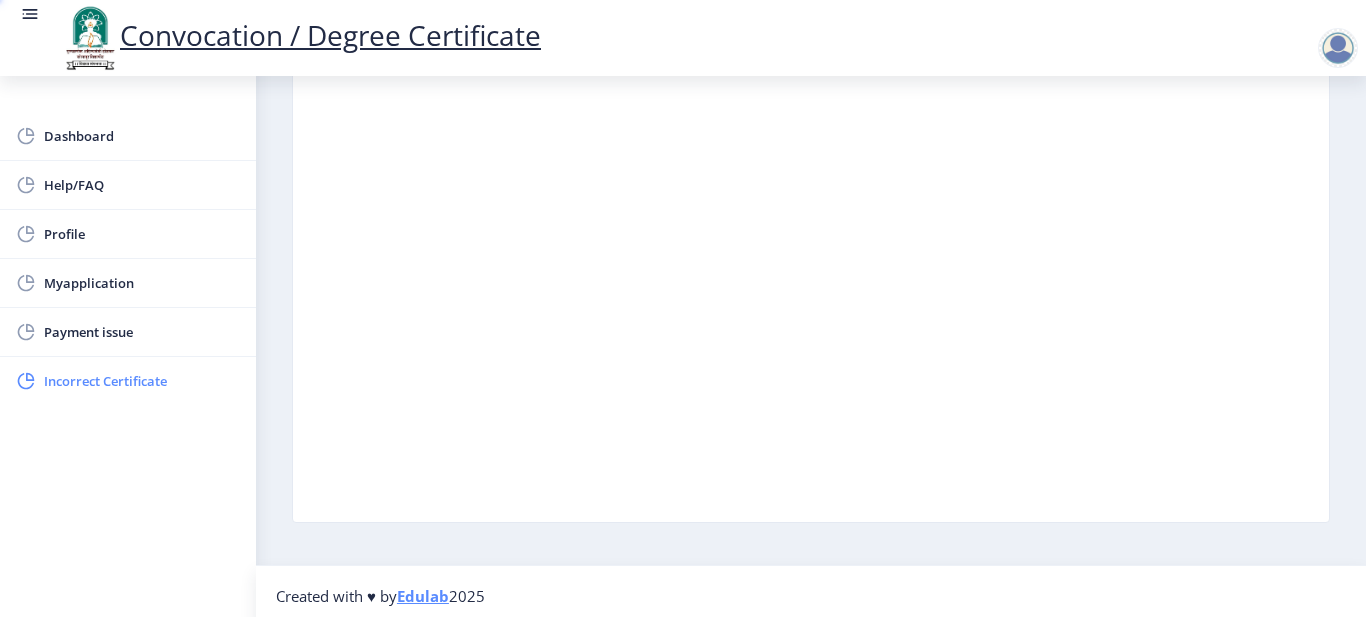 scroll, scrollTop: 0, scrollLeft: 0, axis: both 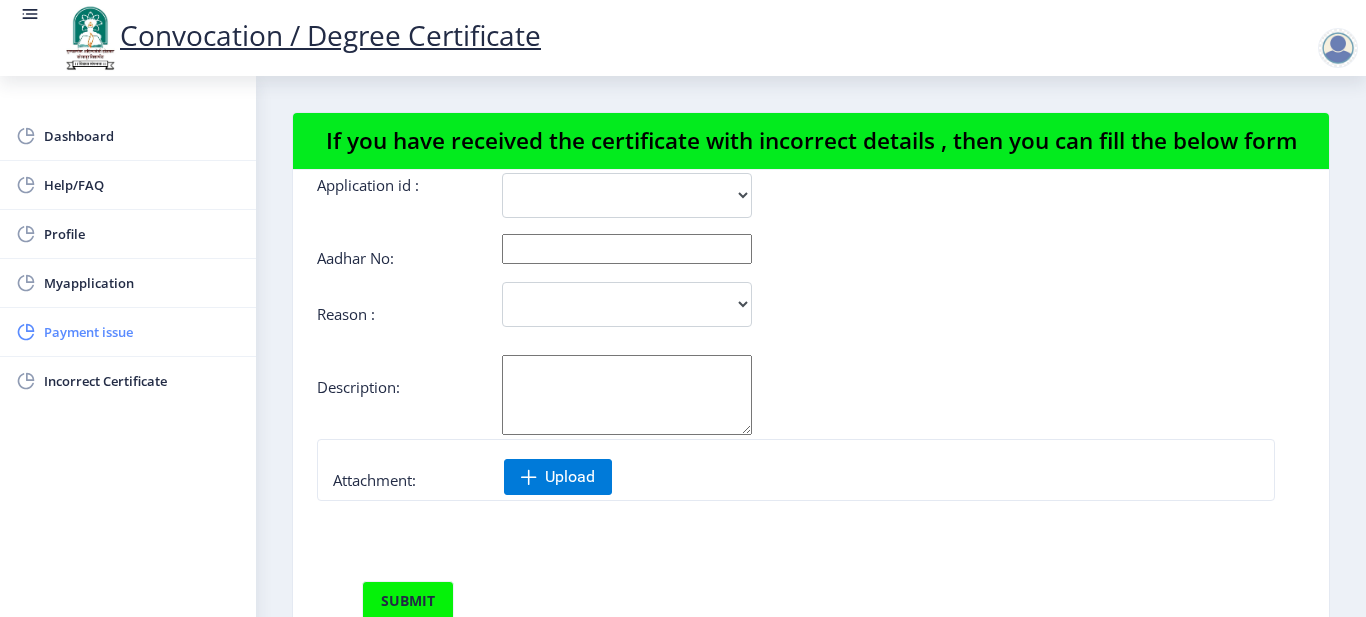 click on "Payment issue" 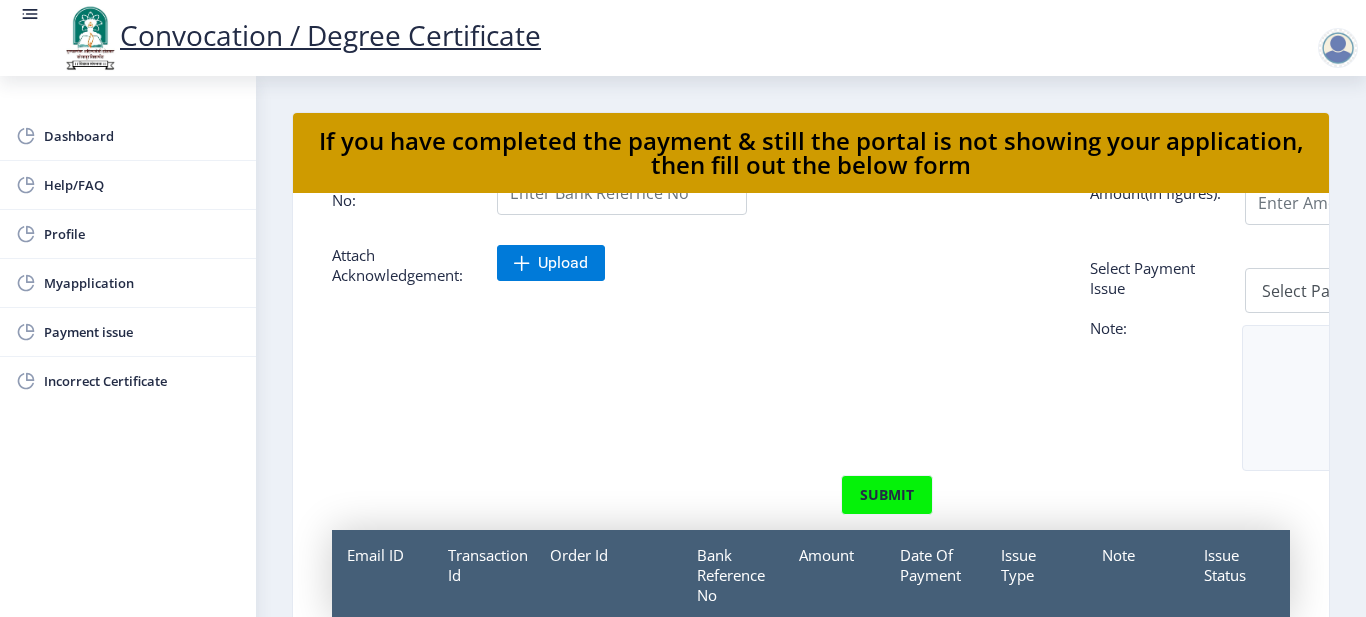 scroll, scrollTop: 176, scrollLeft: 0, axis: vertical 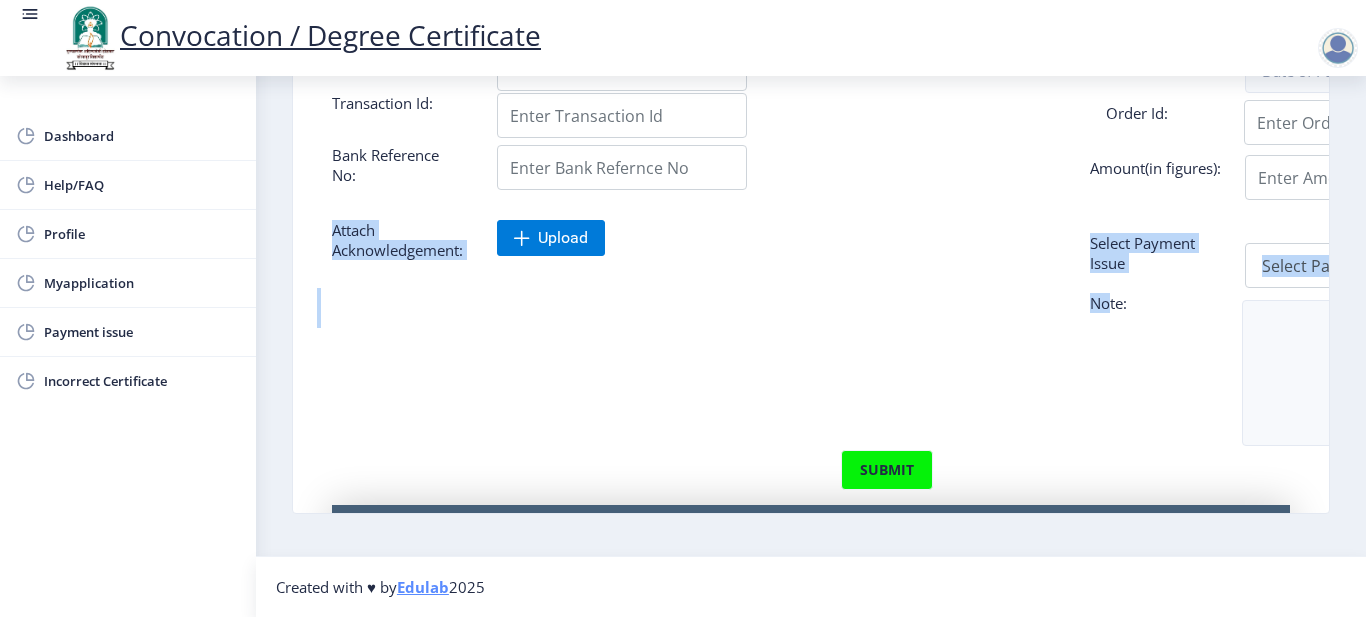 drag, startPoint x: 1112, startPoint y: 314, endPoint x: 1057, endPoint y: 319, distance: 55.226807 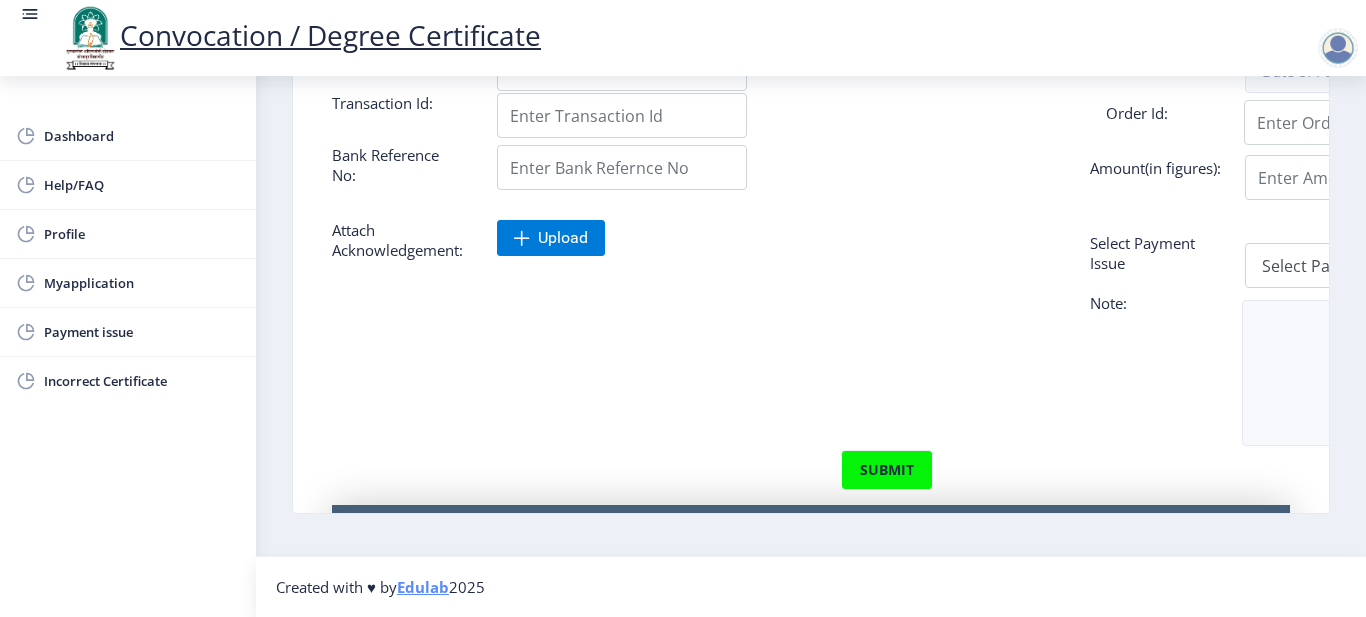 click 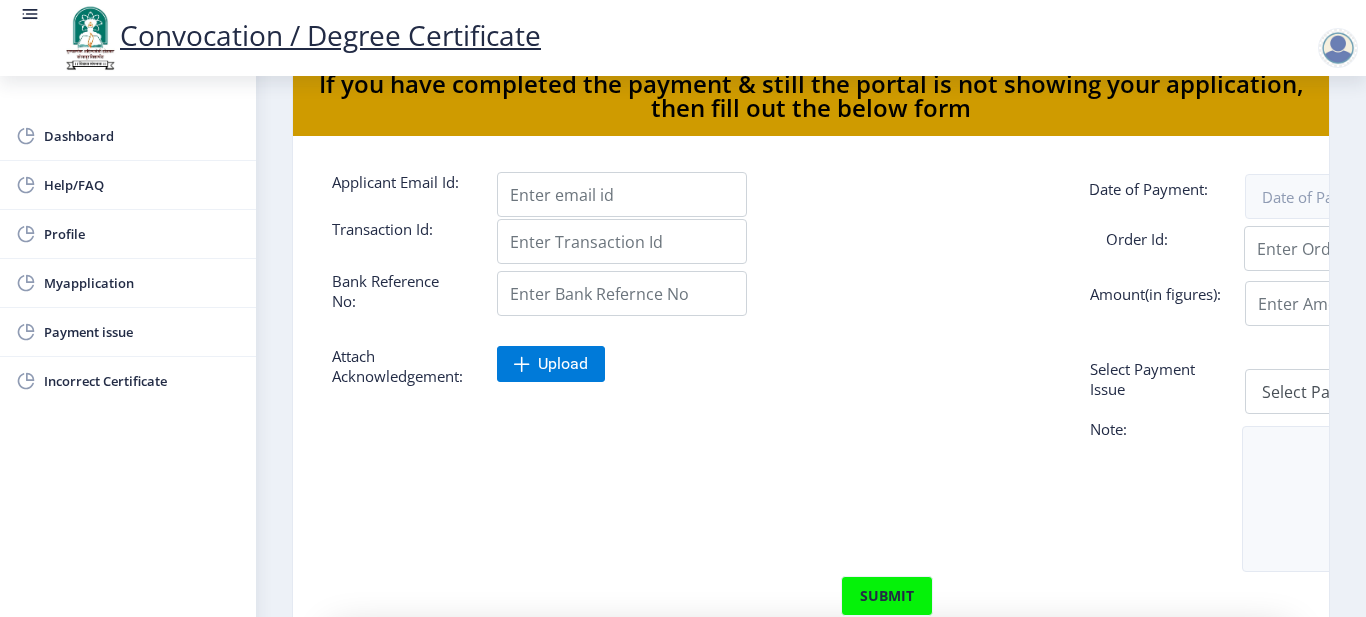 scroll, scrollTop: 0, scrollLeft: 0, axis: both 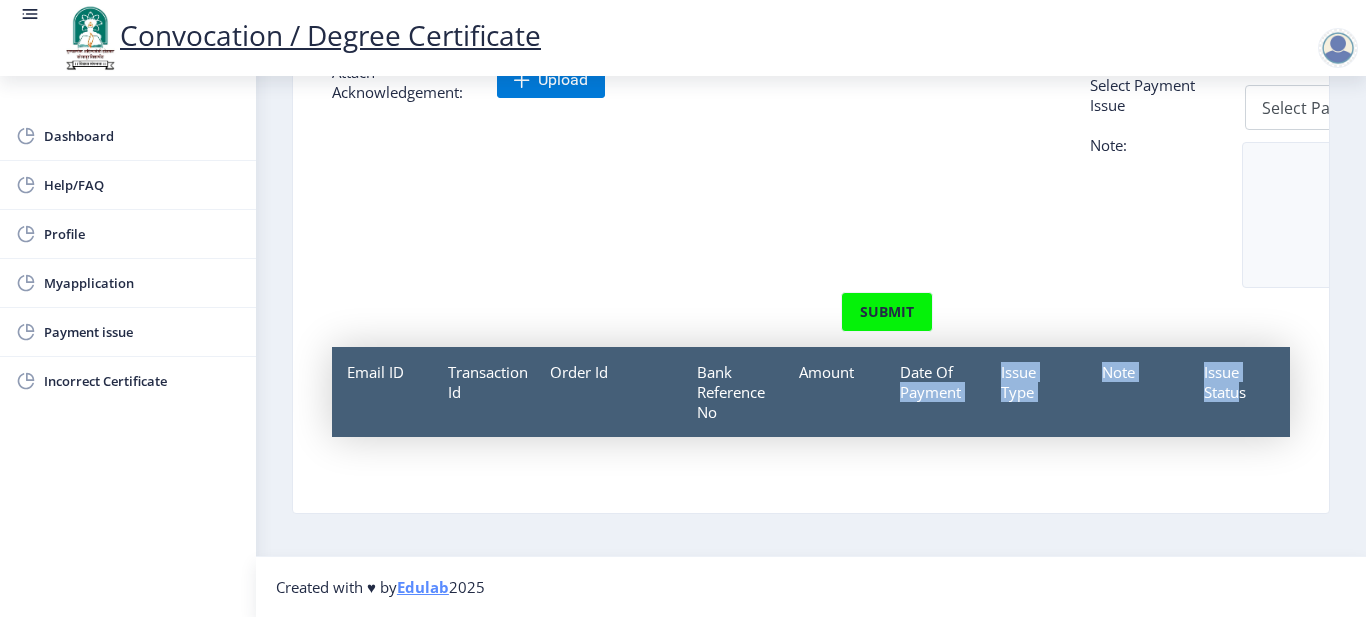 drag, startPoint x: 886, startPoint y: 475, endPoint x: 1225, endPoint y: 468, distance: 339.07227 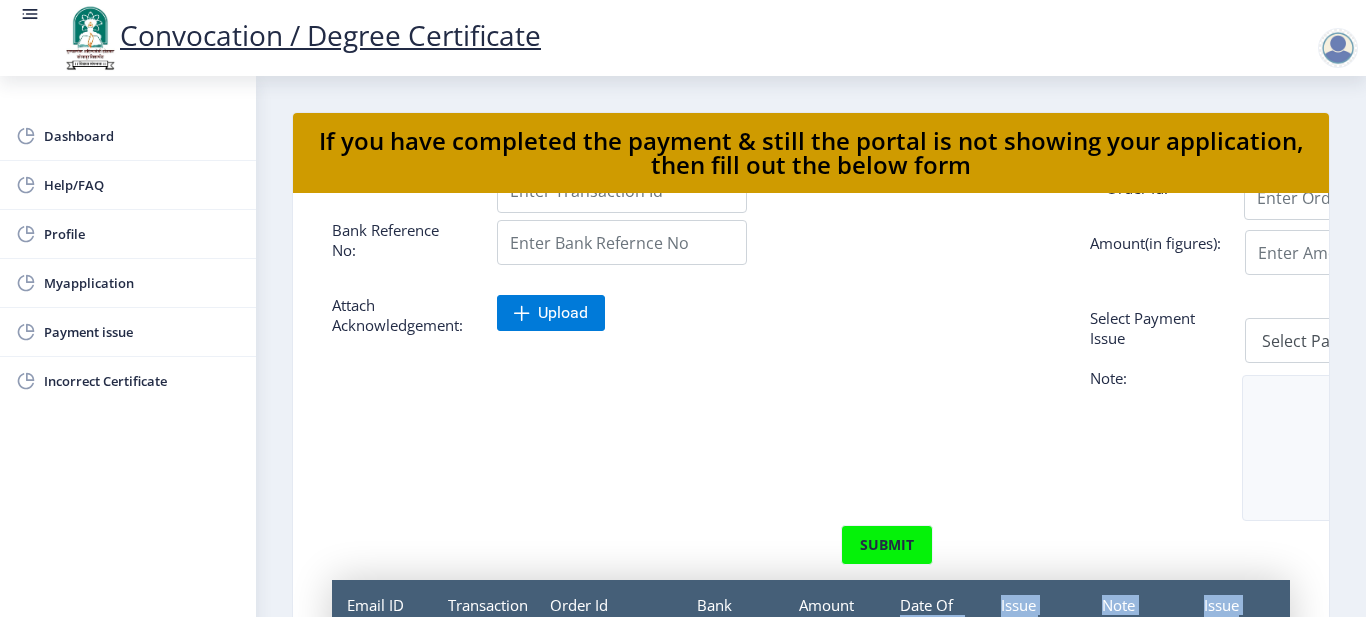 scroll, scrollTop: 0, scrollLeft: 0, axis: both 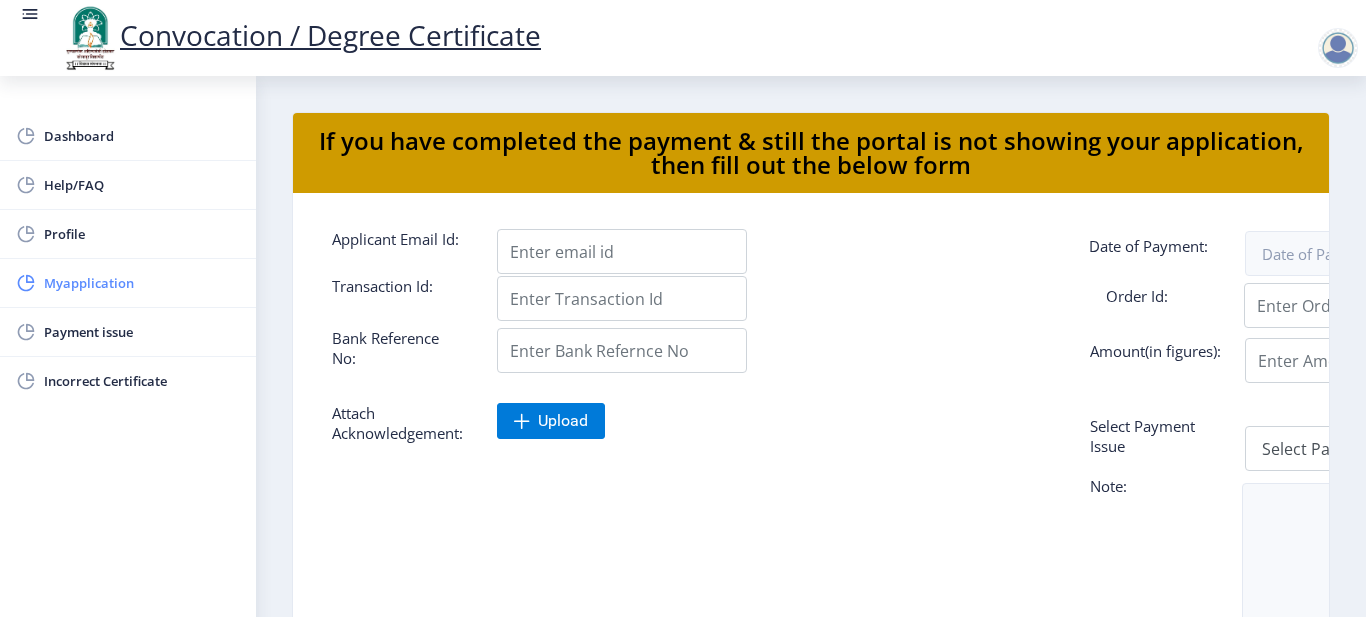 click on "Myapplication" 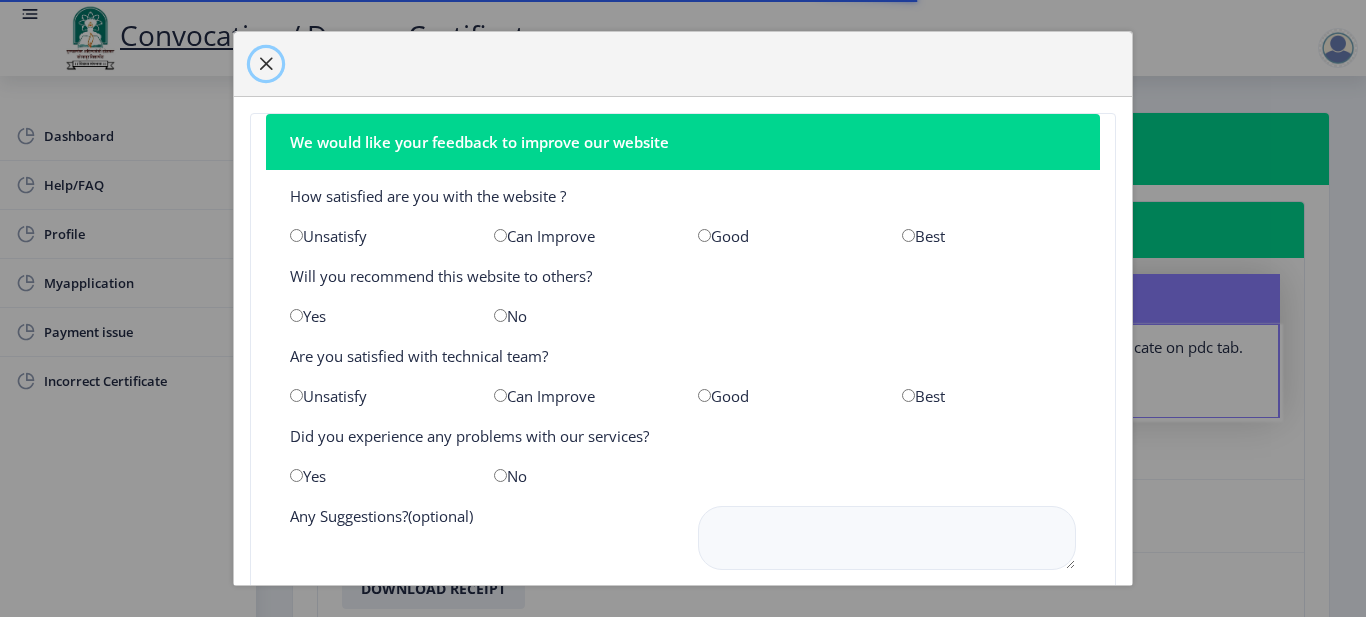 click 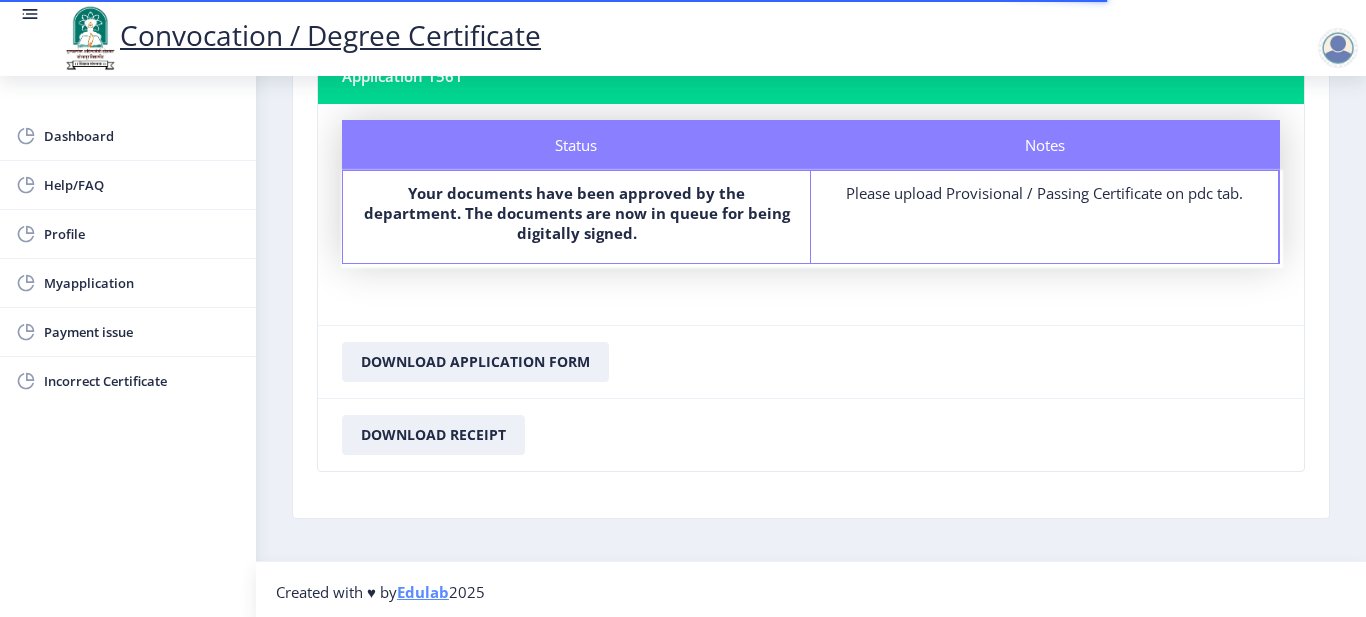 scroll, scrollTop: 159, scrollLeft: 0, axis: vertical 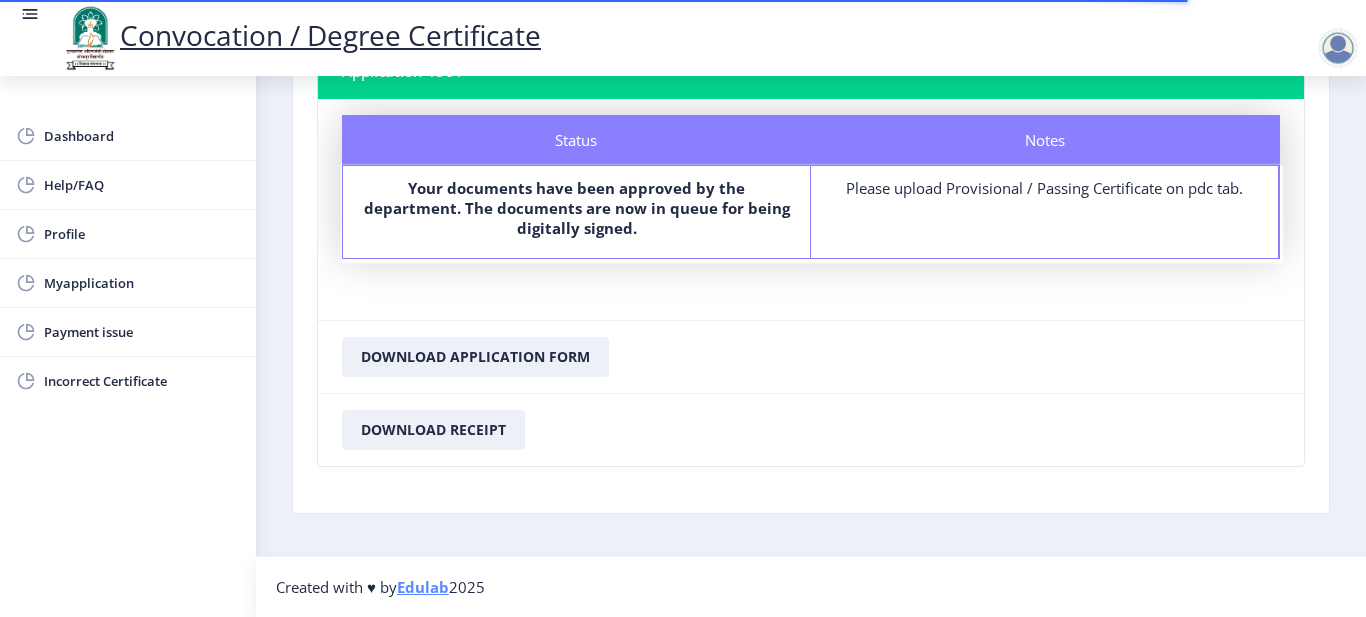 click on "Your documents have been approved by the department. The documents are now in queue for being digitally signed." 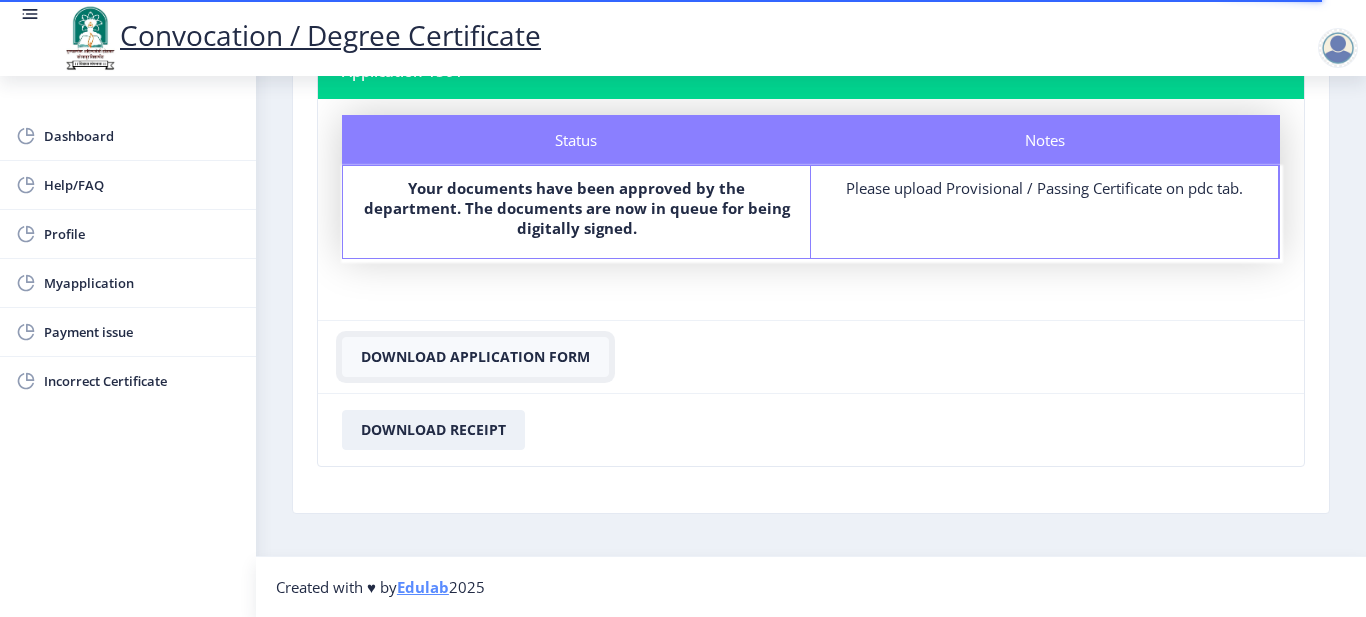 click on "Download Application Form" 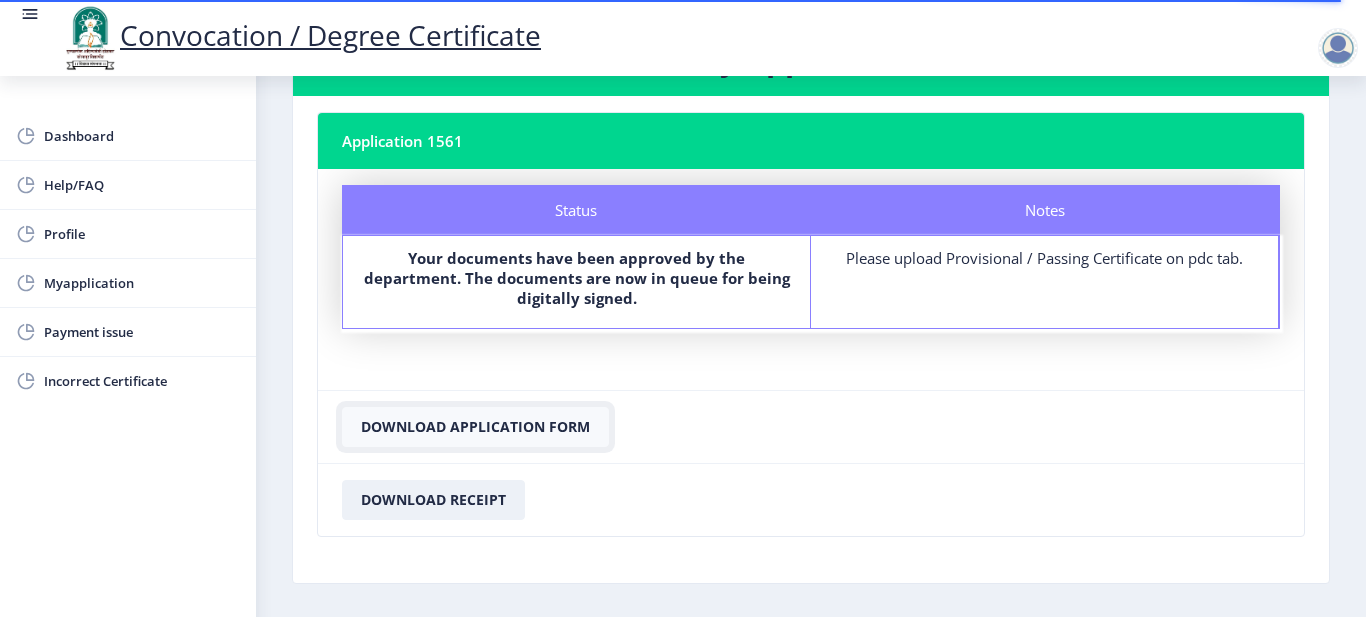 scroll, scrollTop: 0, scrollLeft: 0, axis: both 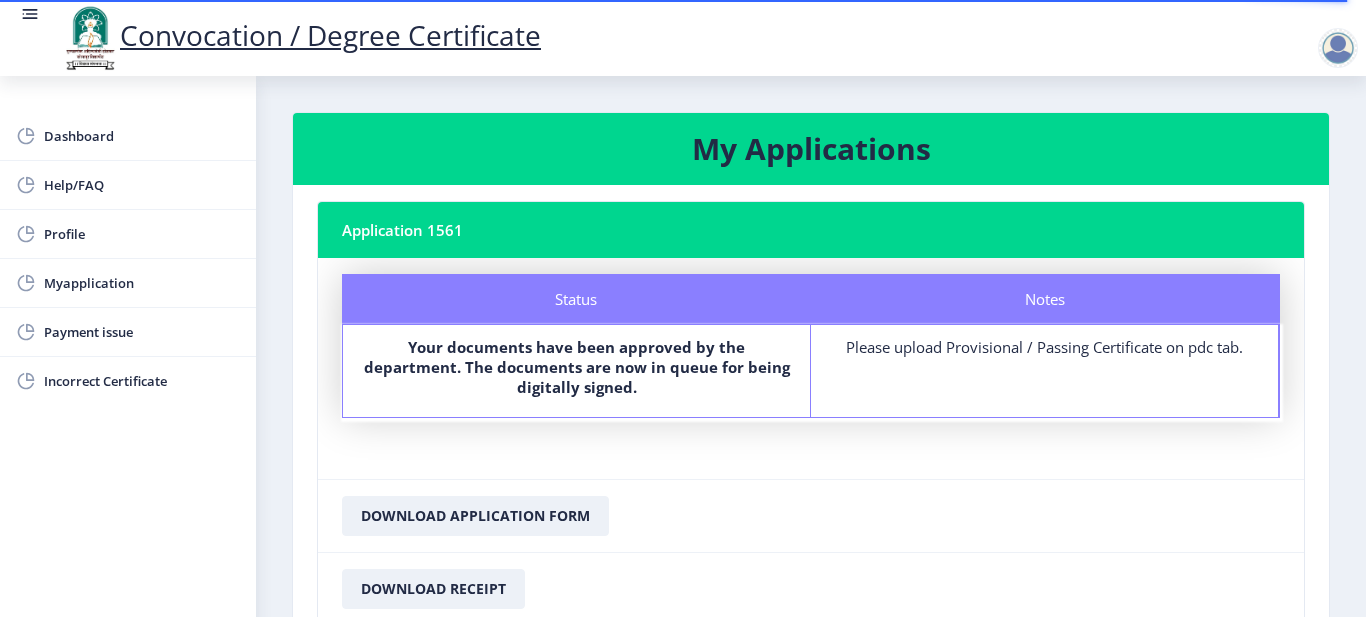 click on "Application 1561" 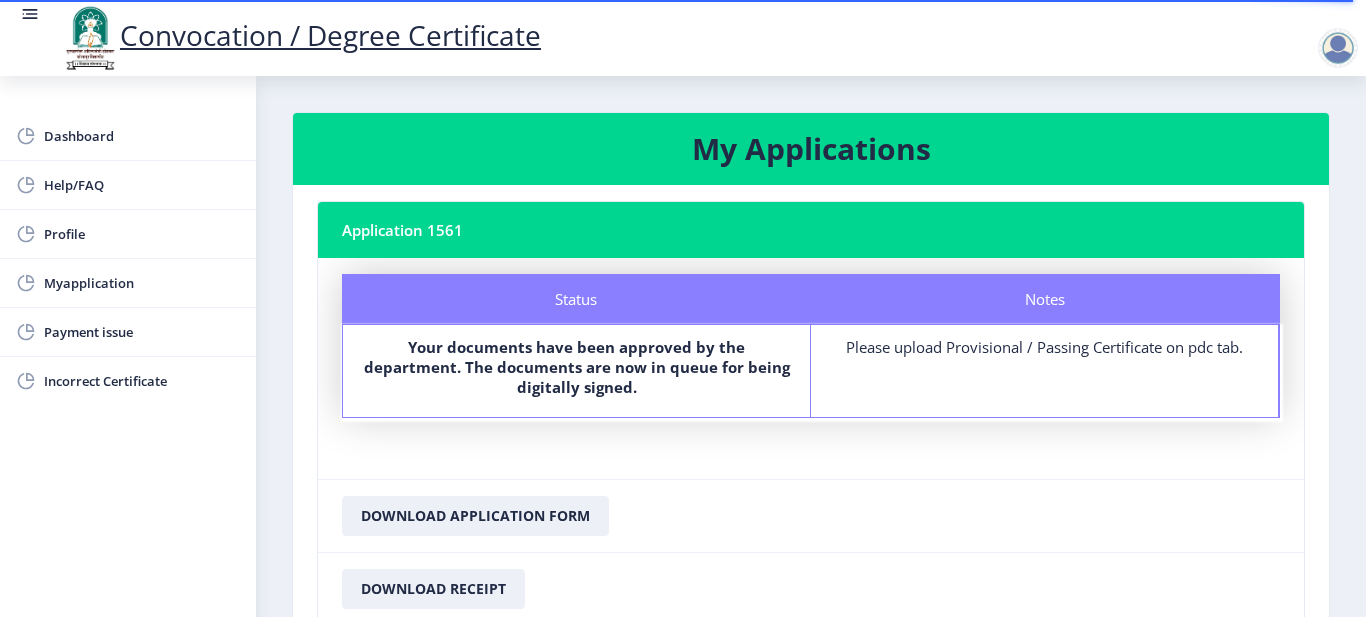 click on "My Applications" 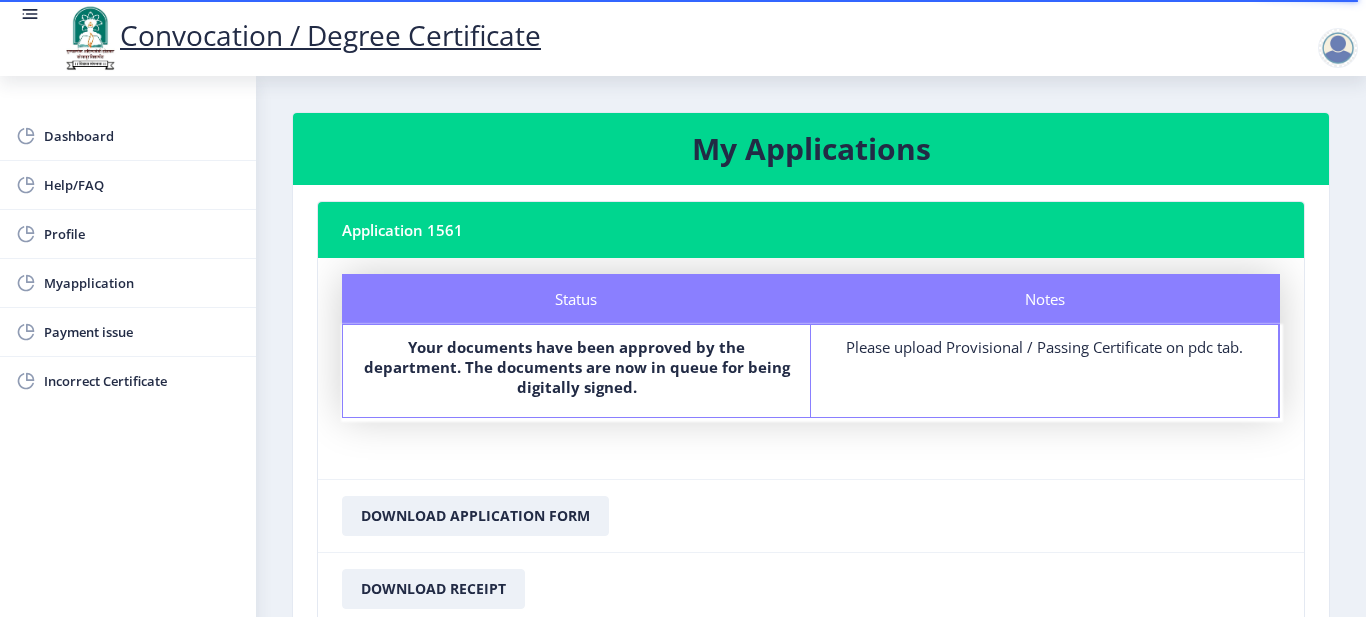 click on "Application 1561" 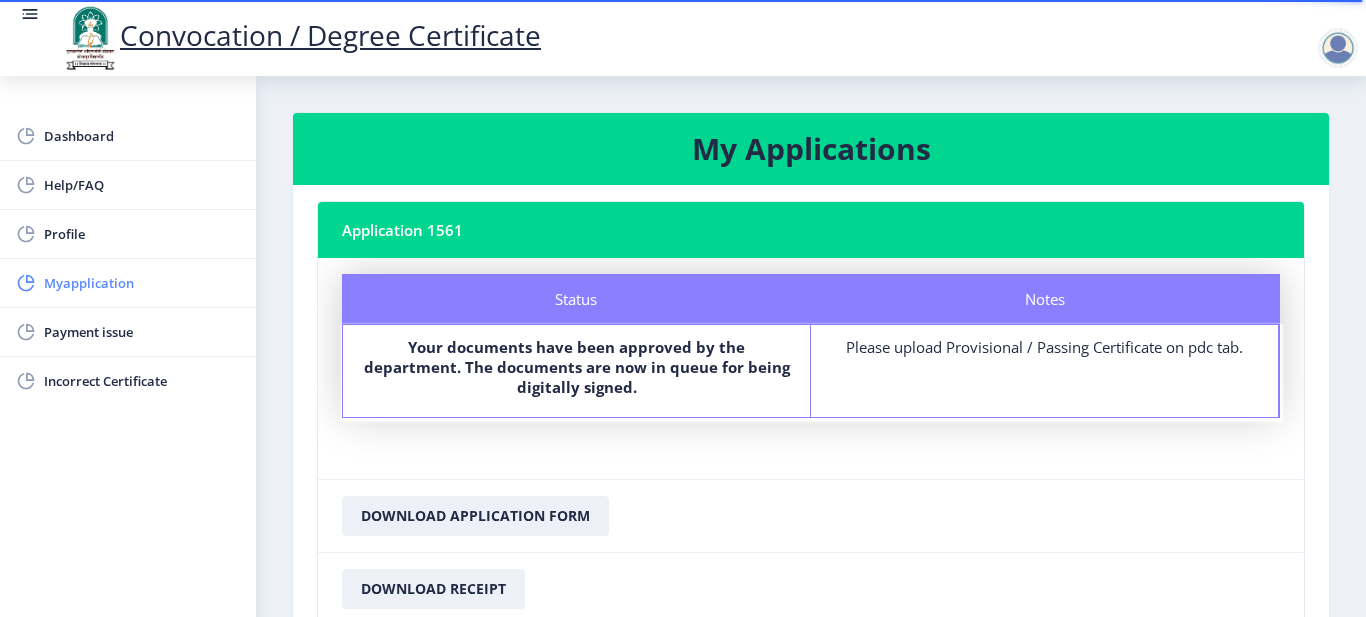 click on "Myapplication" 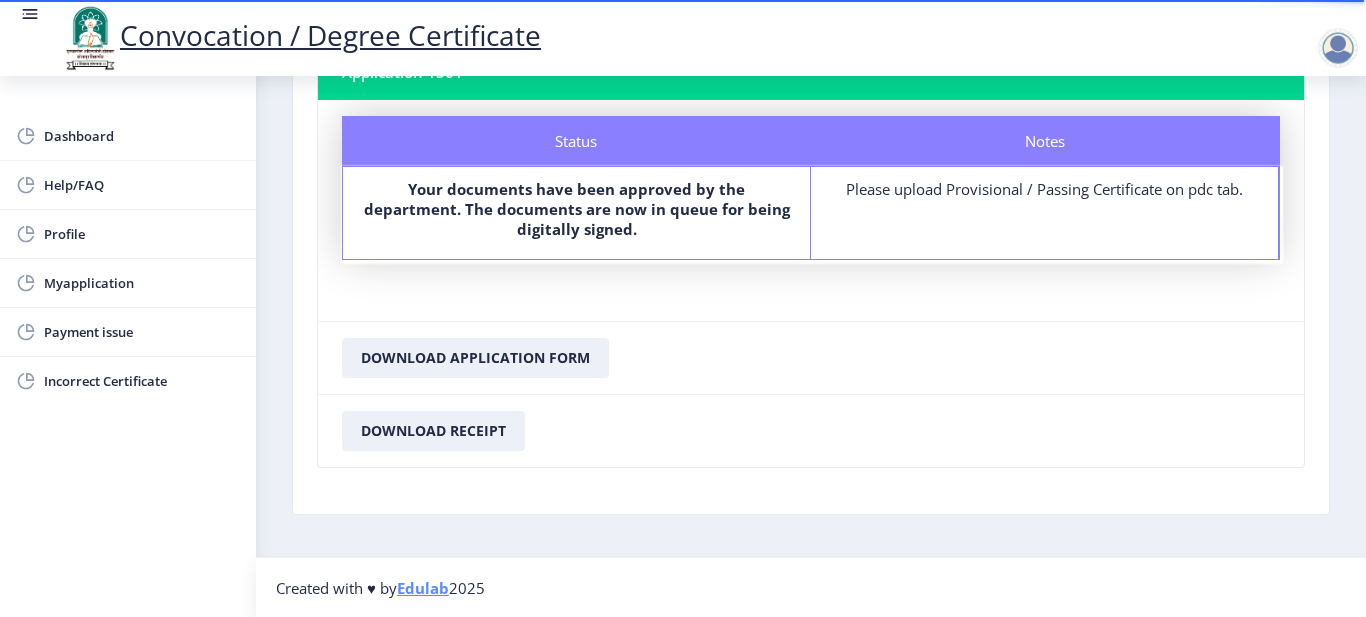 scroll, scrollTop: 159, scrollLeft: 0, axis: vertical 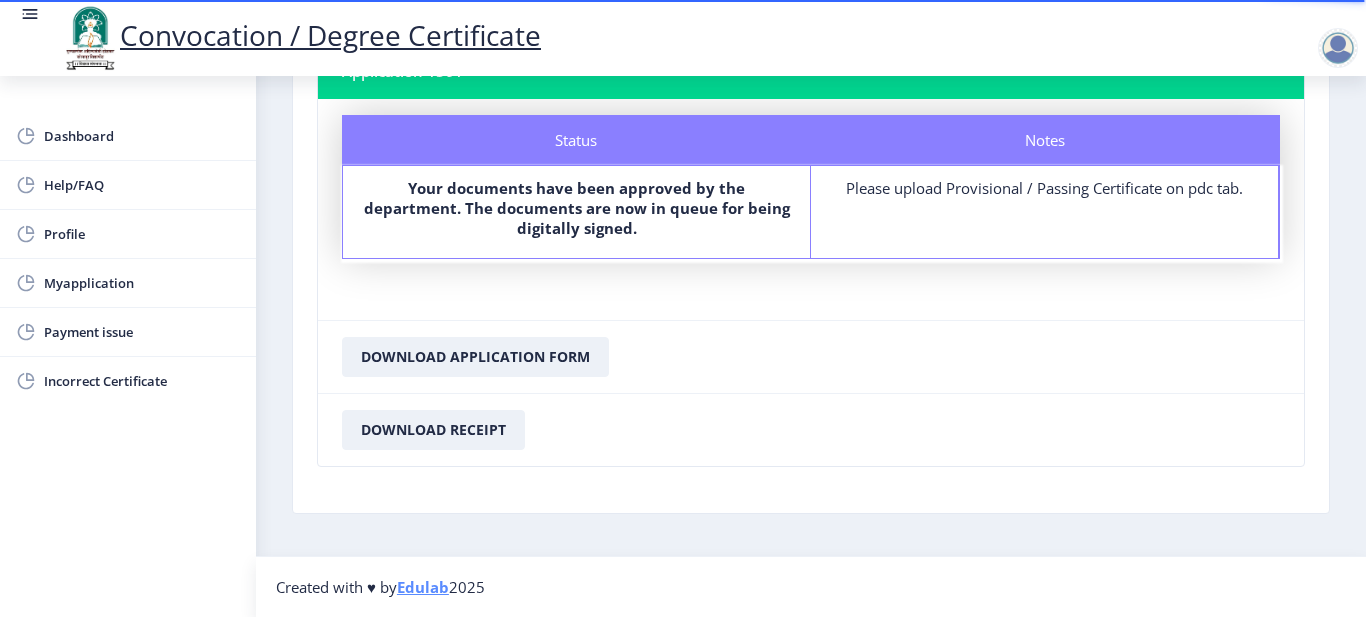 click on "Download Receipt" 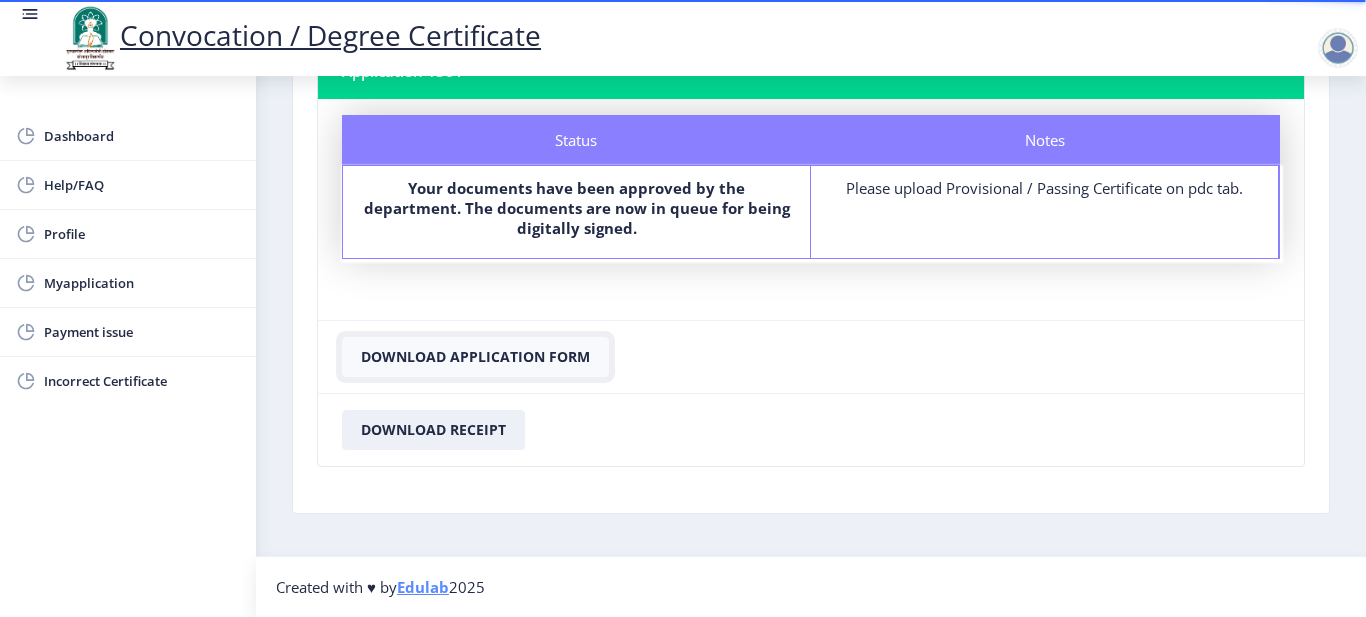 click on "Download Application Form" 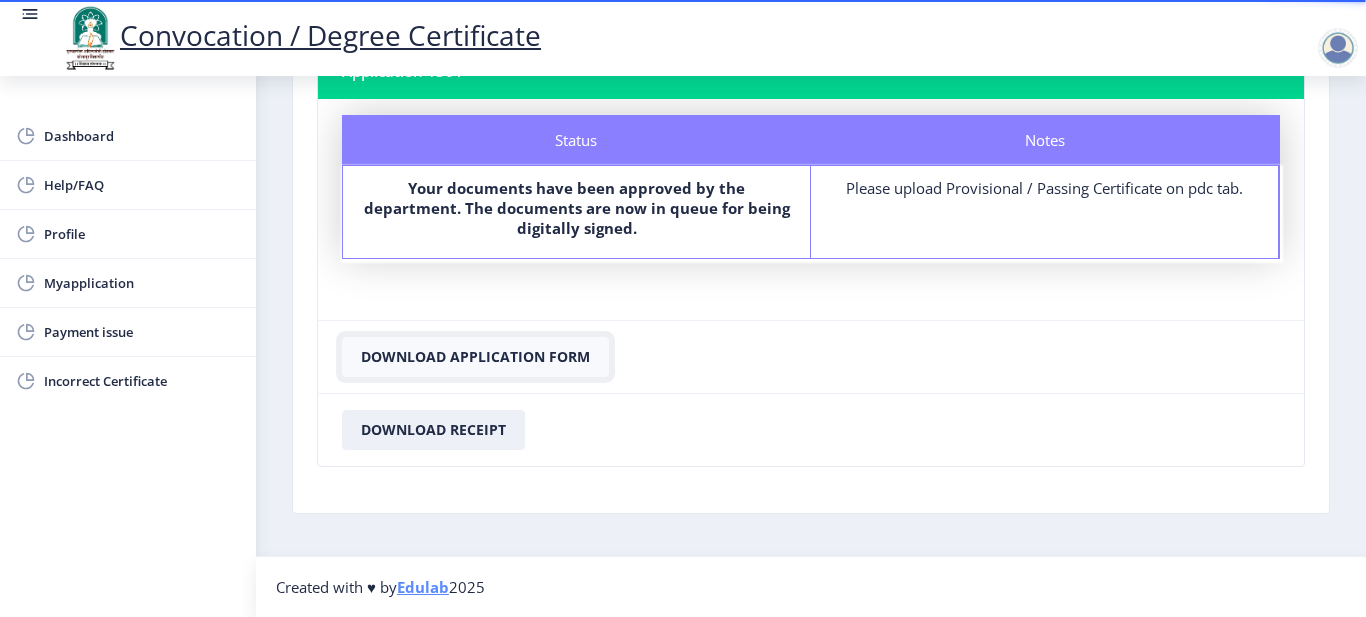 click on "Download Application Form" 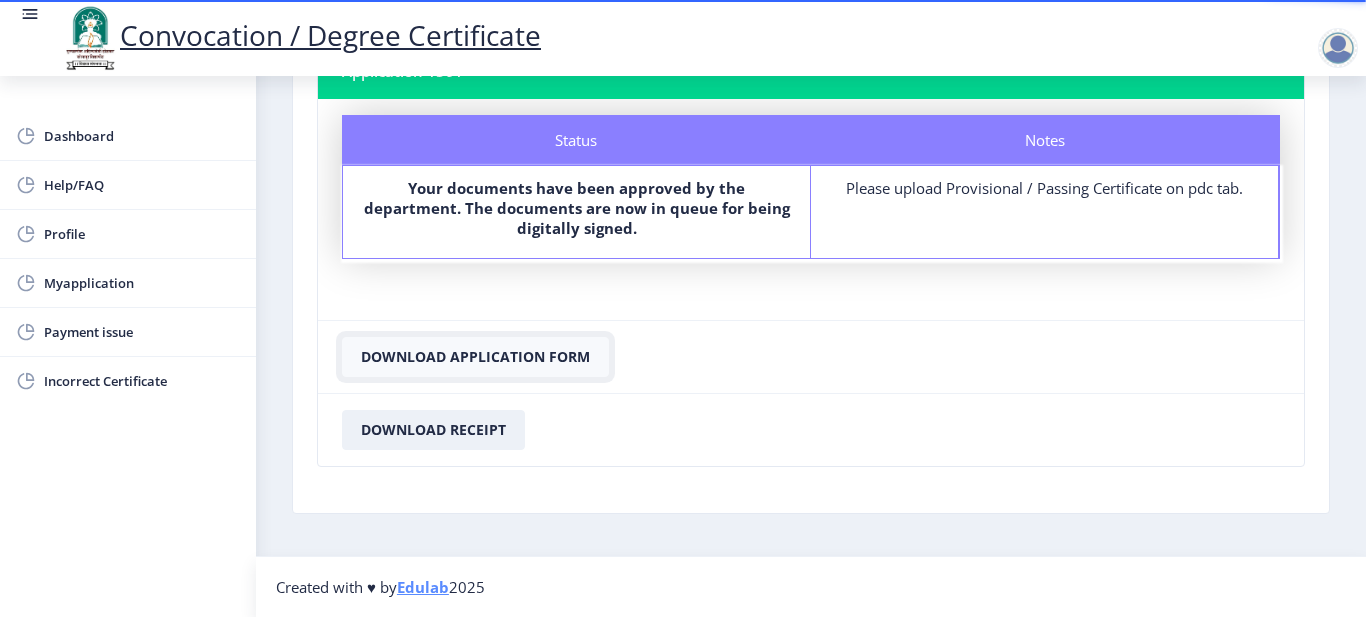 click on "Download Application Form" 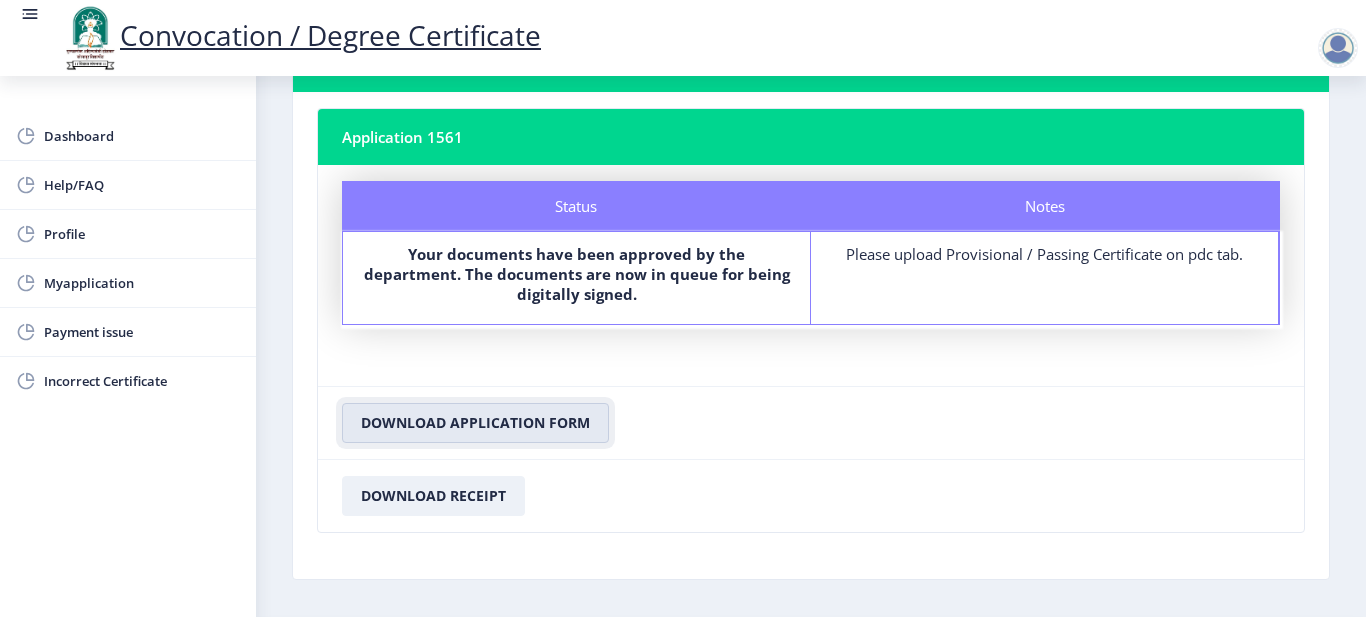 scroll, scrollTop: 59, scrollLeft: 0, axis: vertical 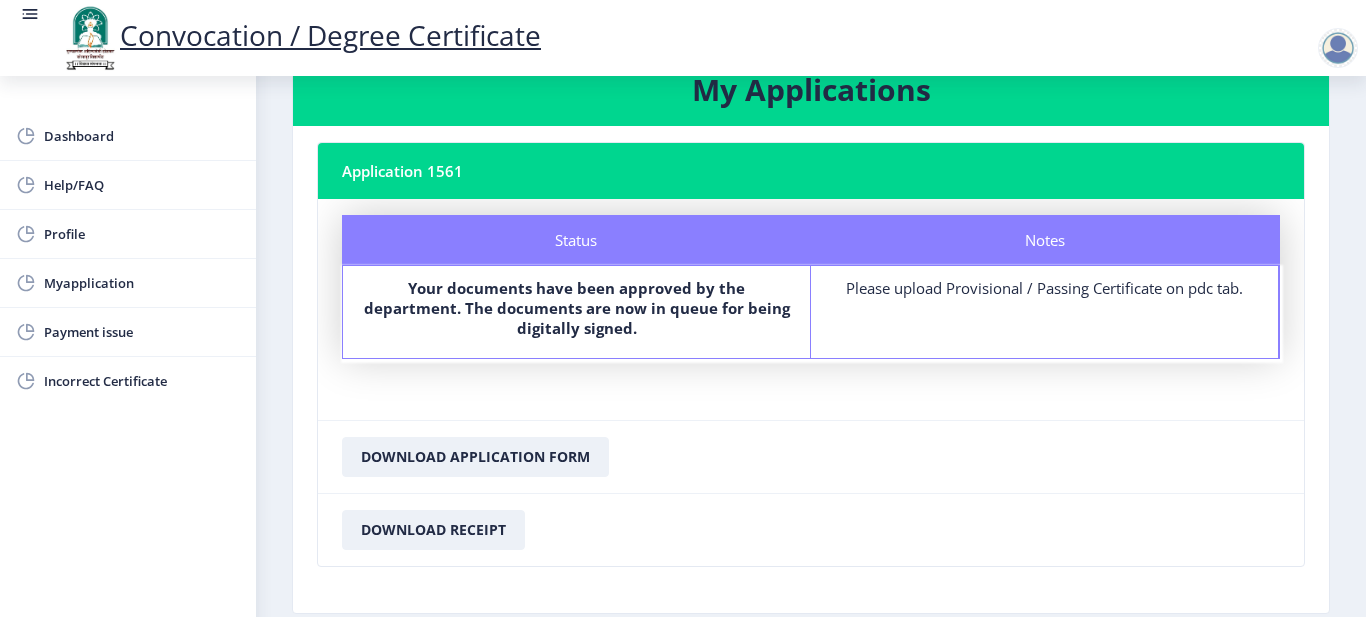 click on "Please upload Provisional / Passing Certificate on pdc tab." 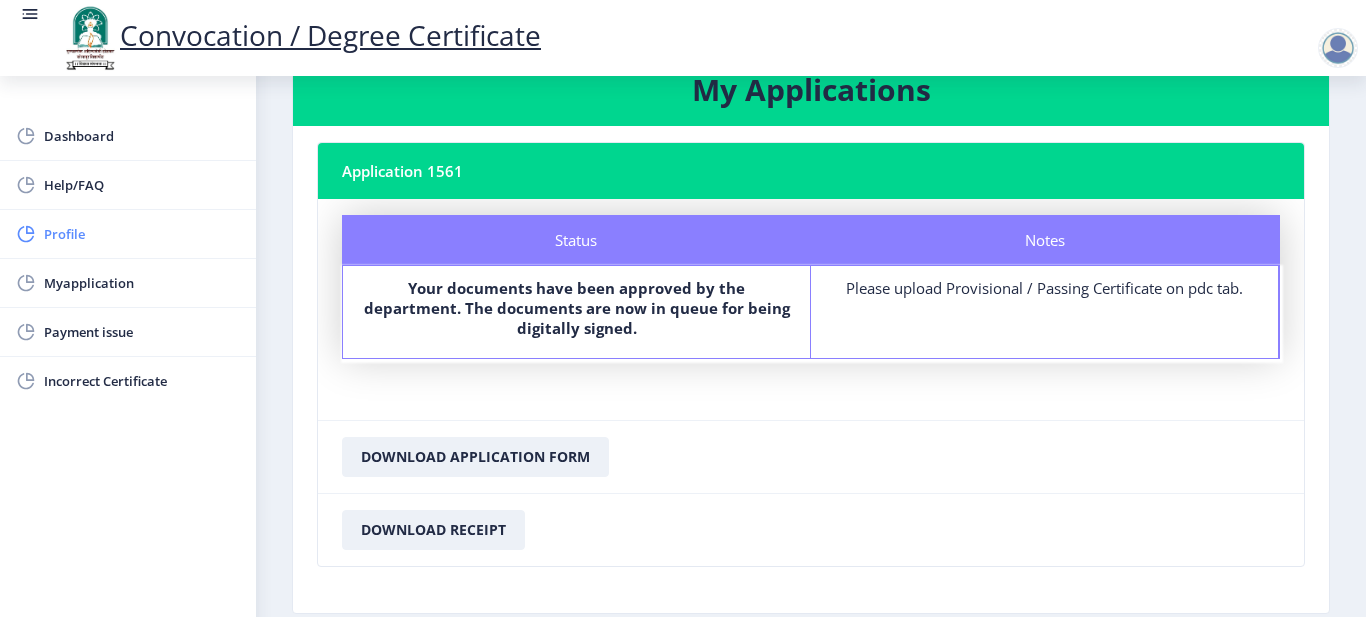 click on "Profile" 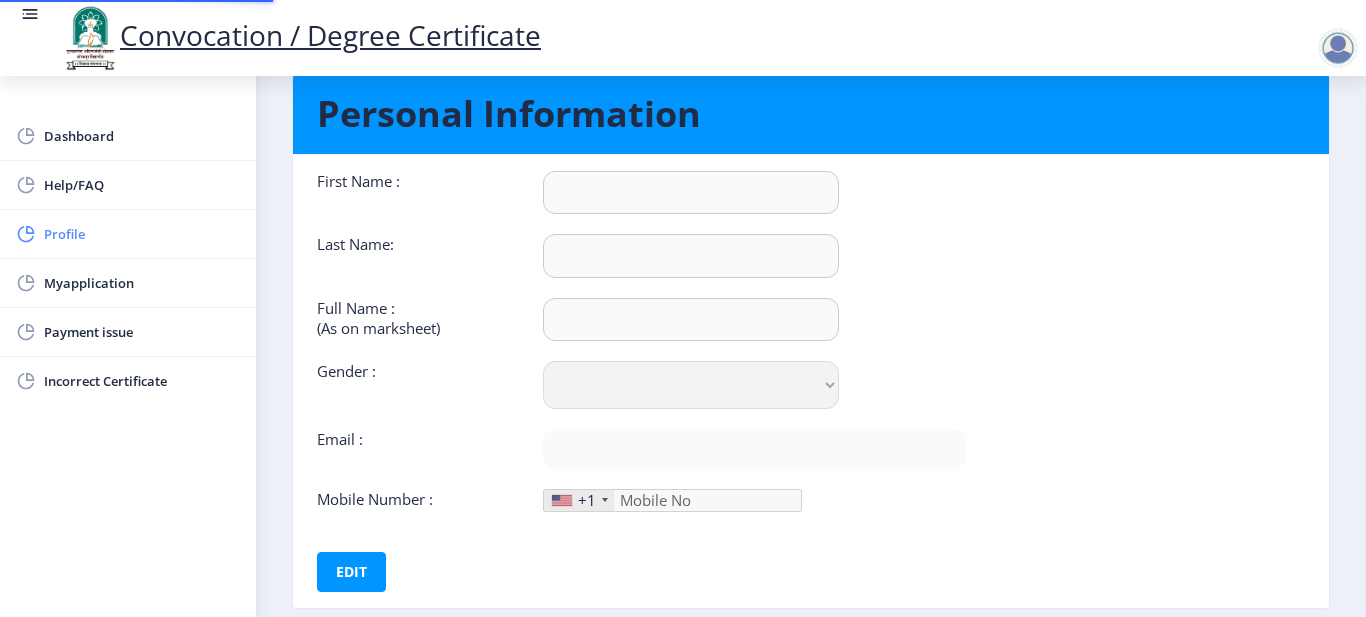 scroll, scrollTop: 0, scrollLeft: 0, axis: both 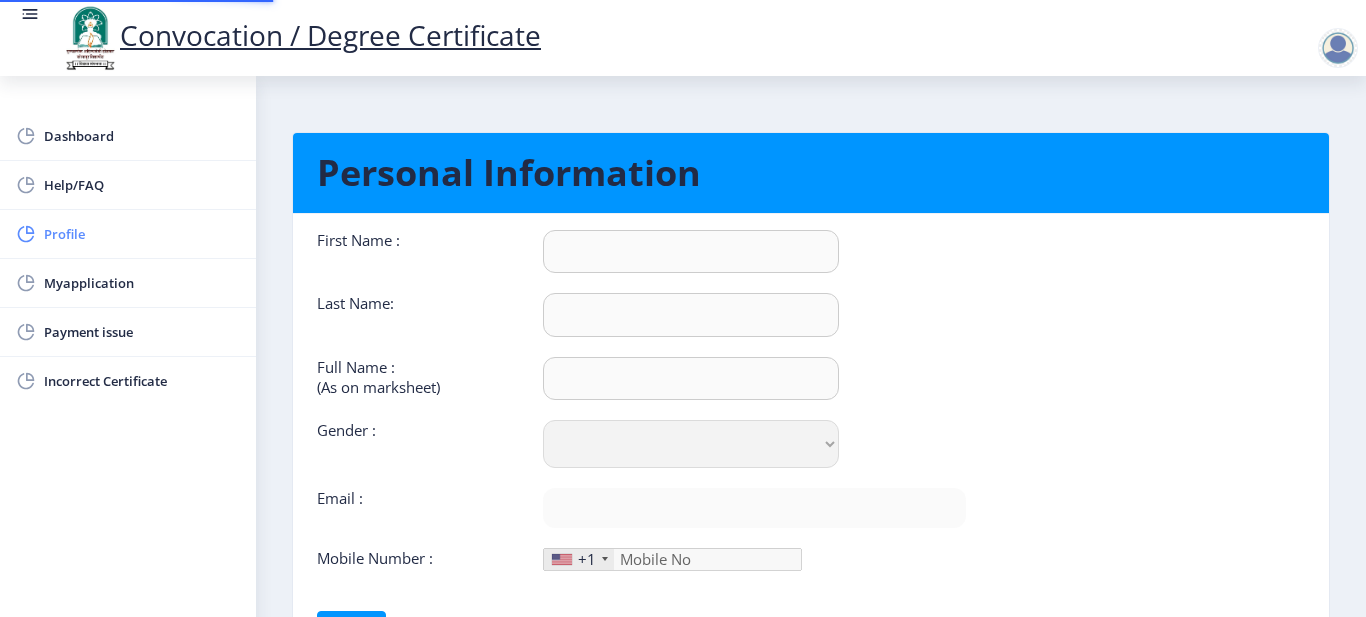 type on "Jyoti" 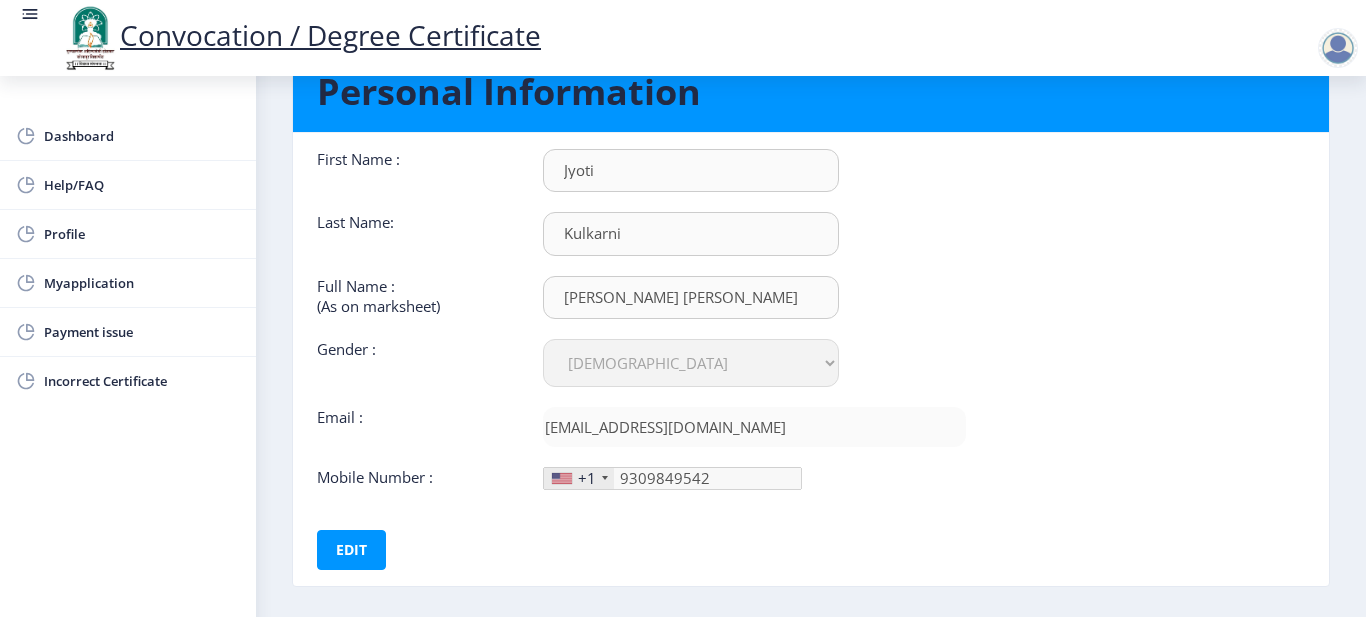 scroll, scrollTop: 0, scrollLeft: 0, axis: both 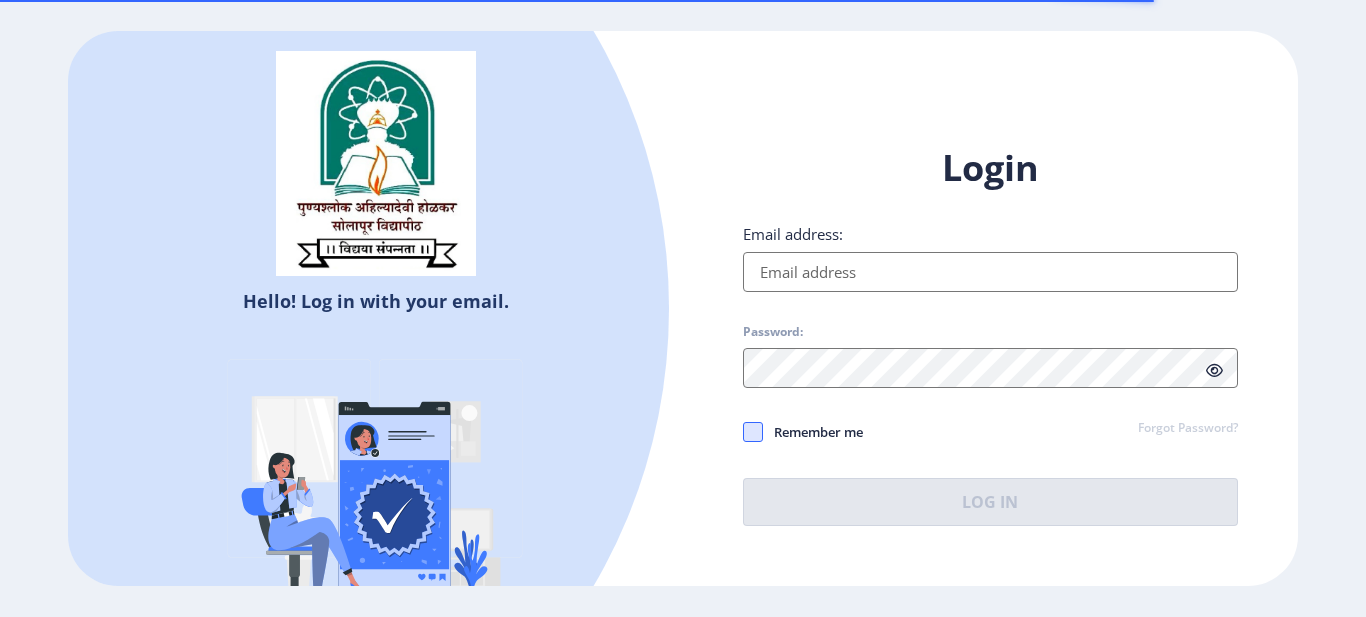 type on "[EMAIL_ADDRESS][DOMAIN_NAME]" 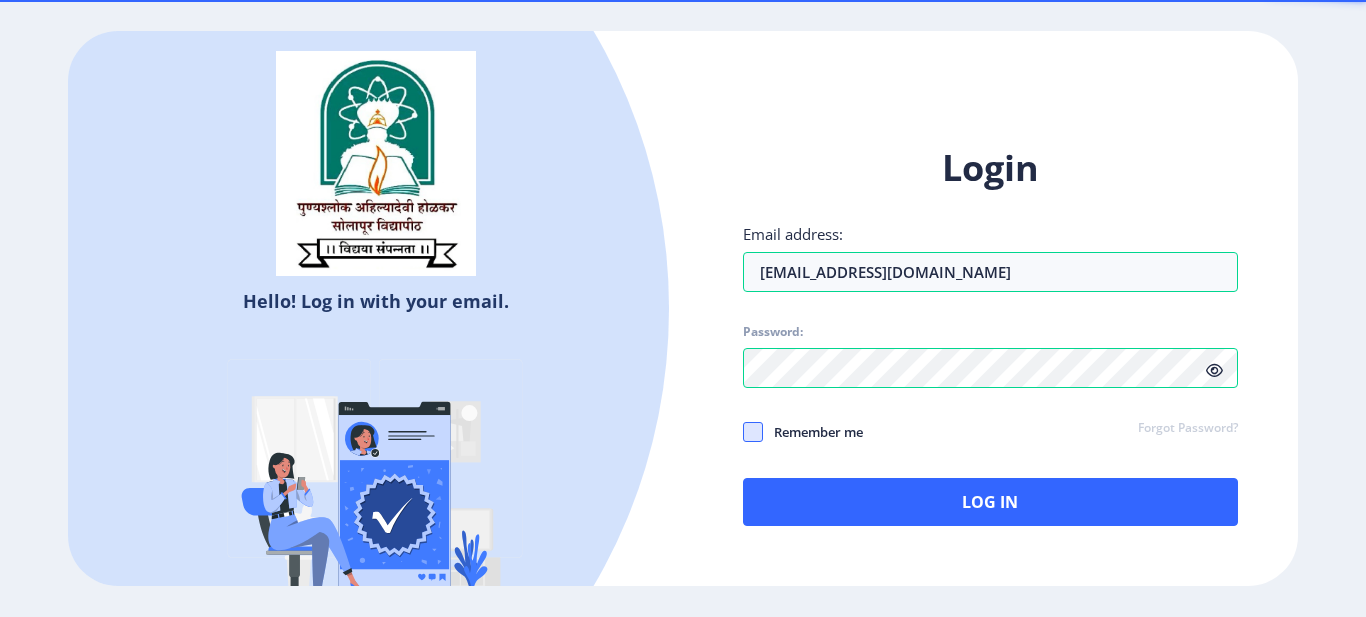 click 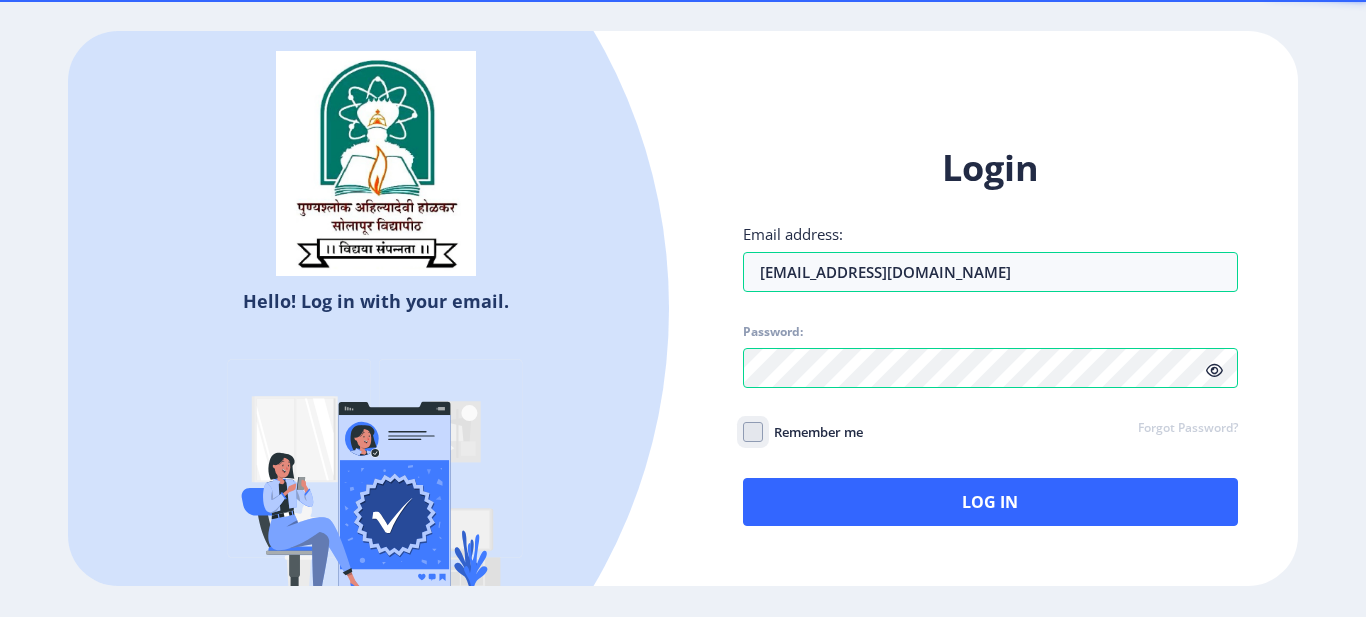 click on "Remember me" 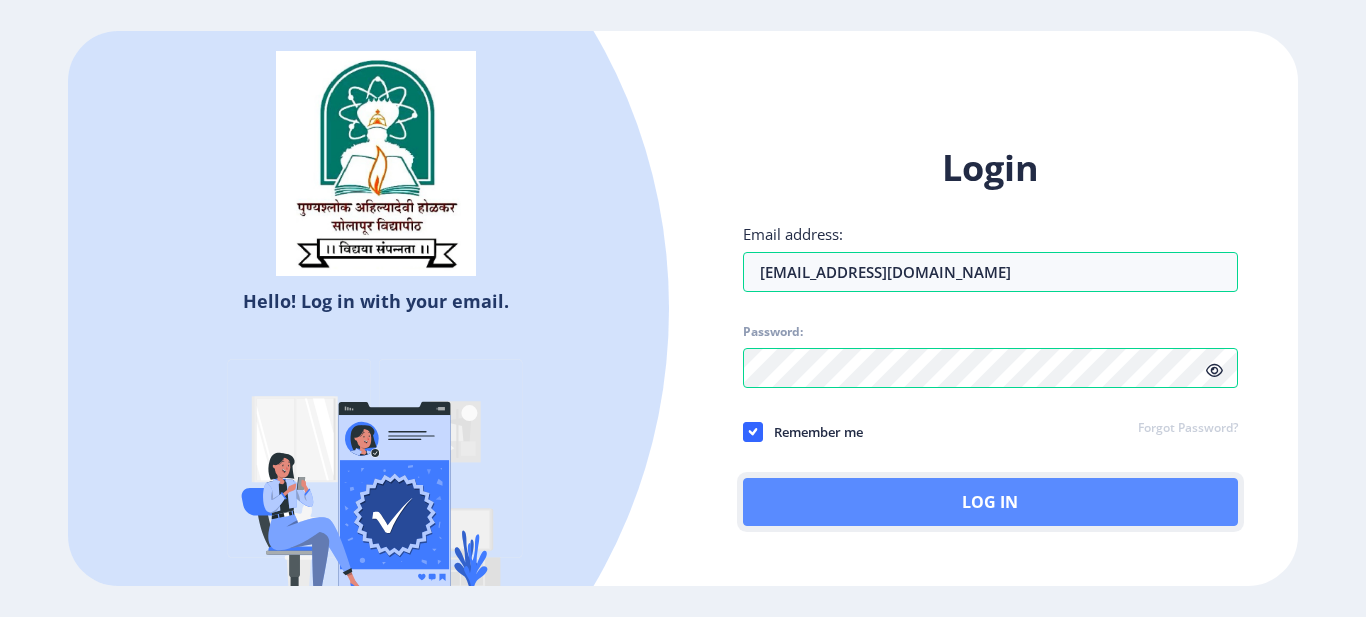 click on "Log In" 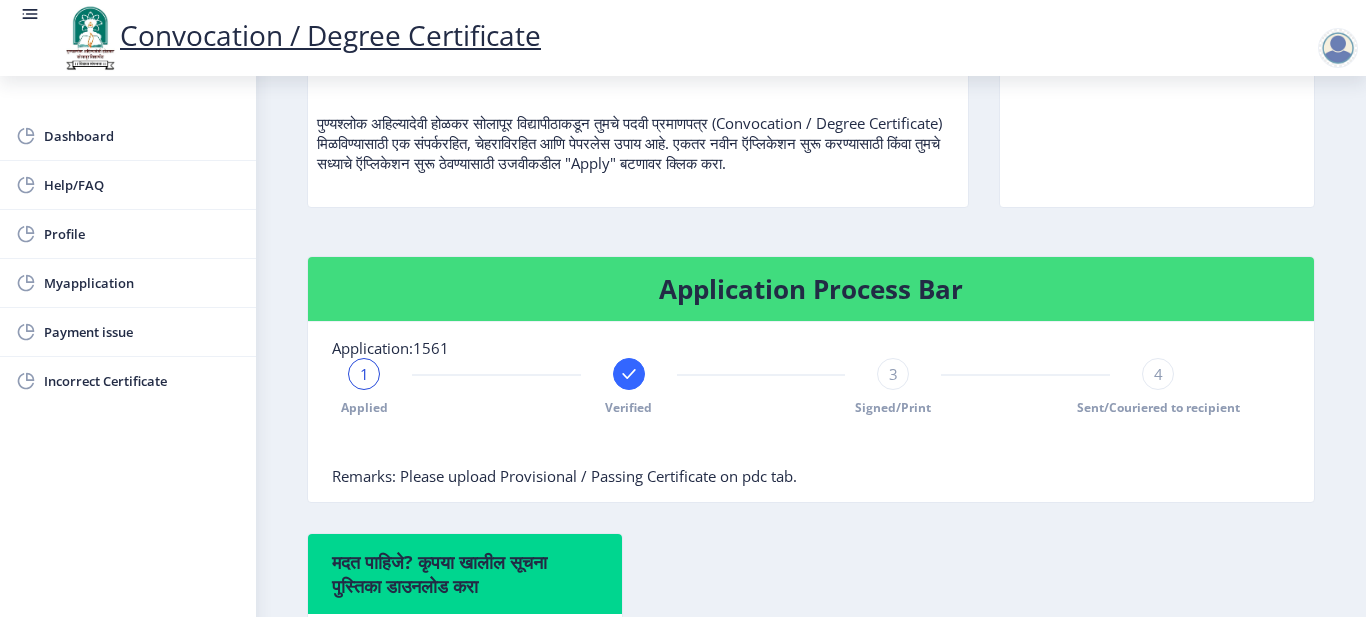 scroll, scrollTop: 229, scrollLeft: 0, axis: vertical 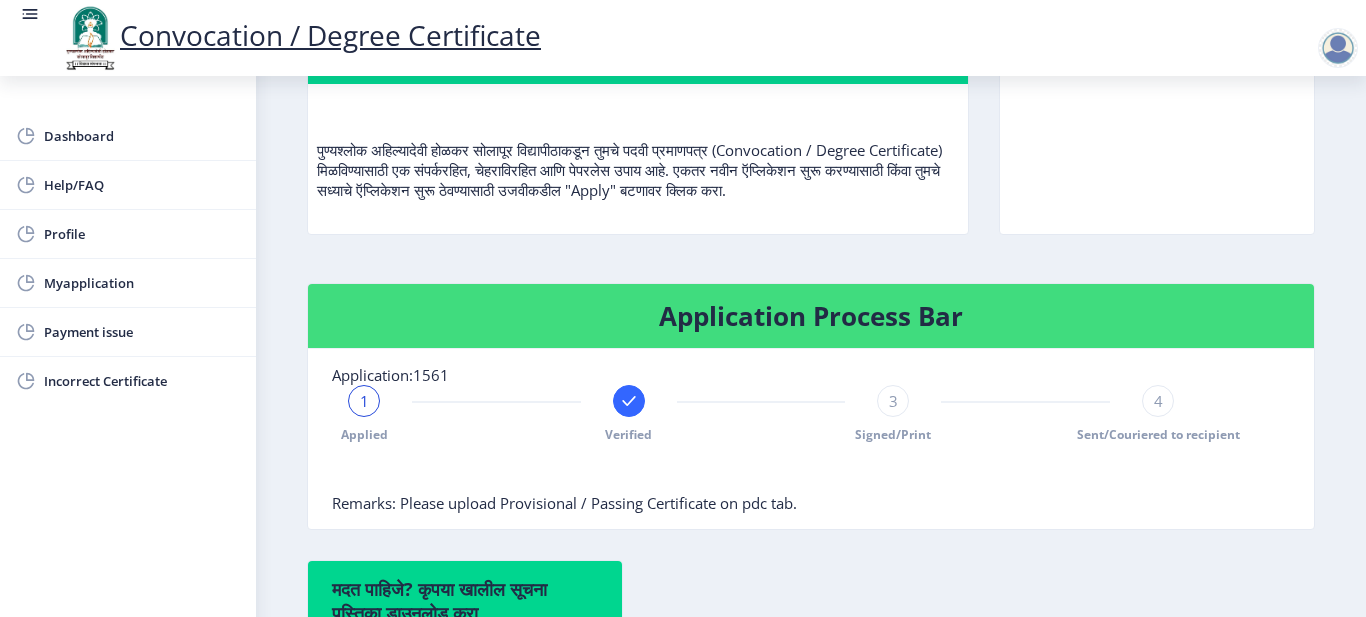 click on "3" 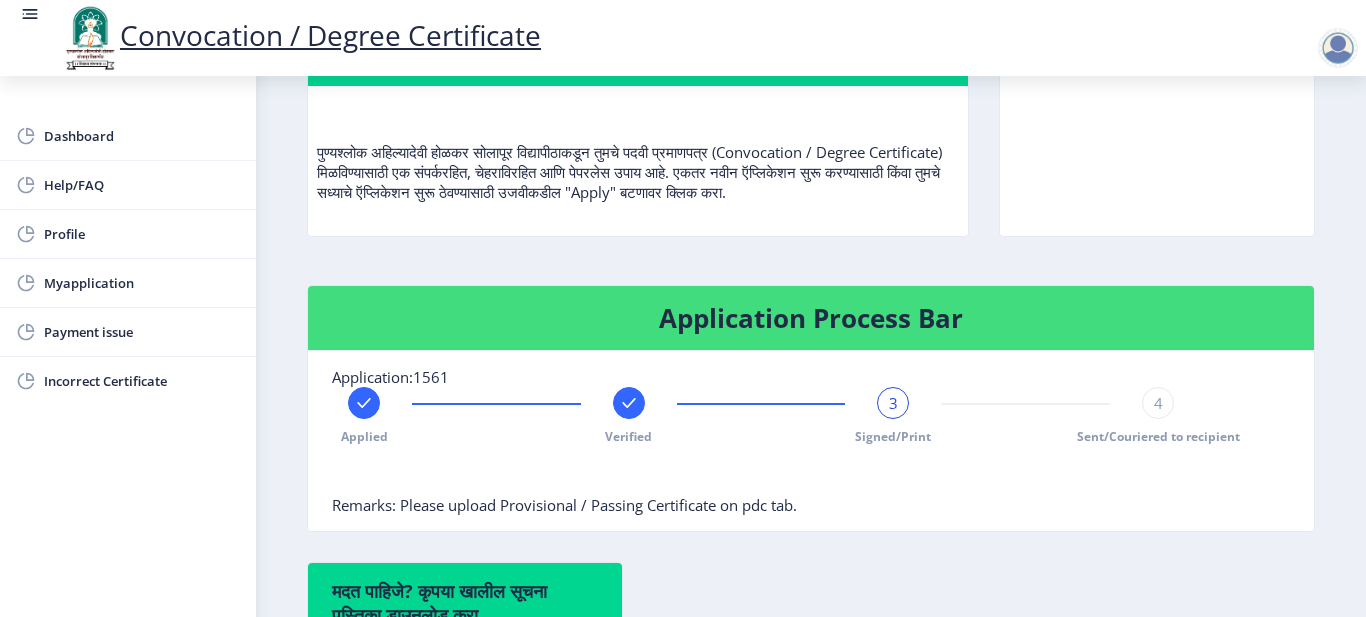 scroll, scrollTop: 229, scrollLeft: 0, axis: vertical 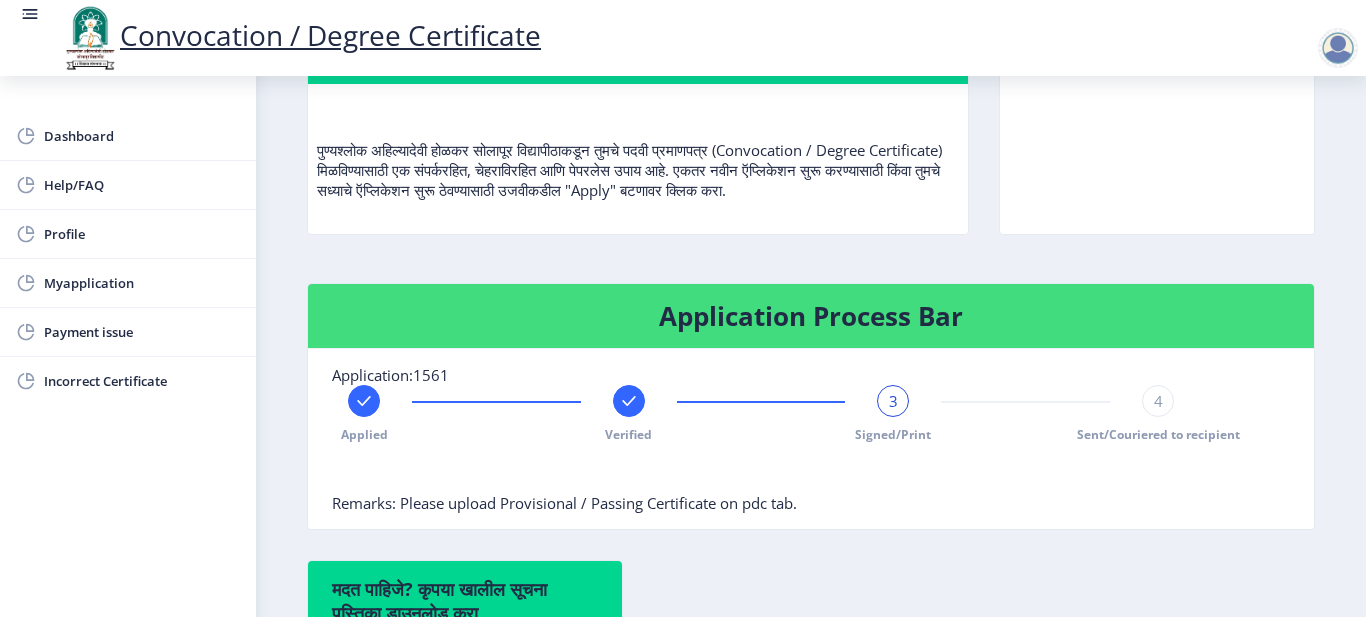 click on "4" 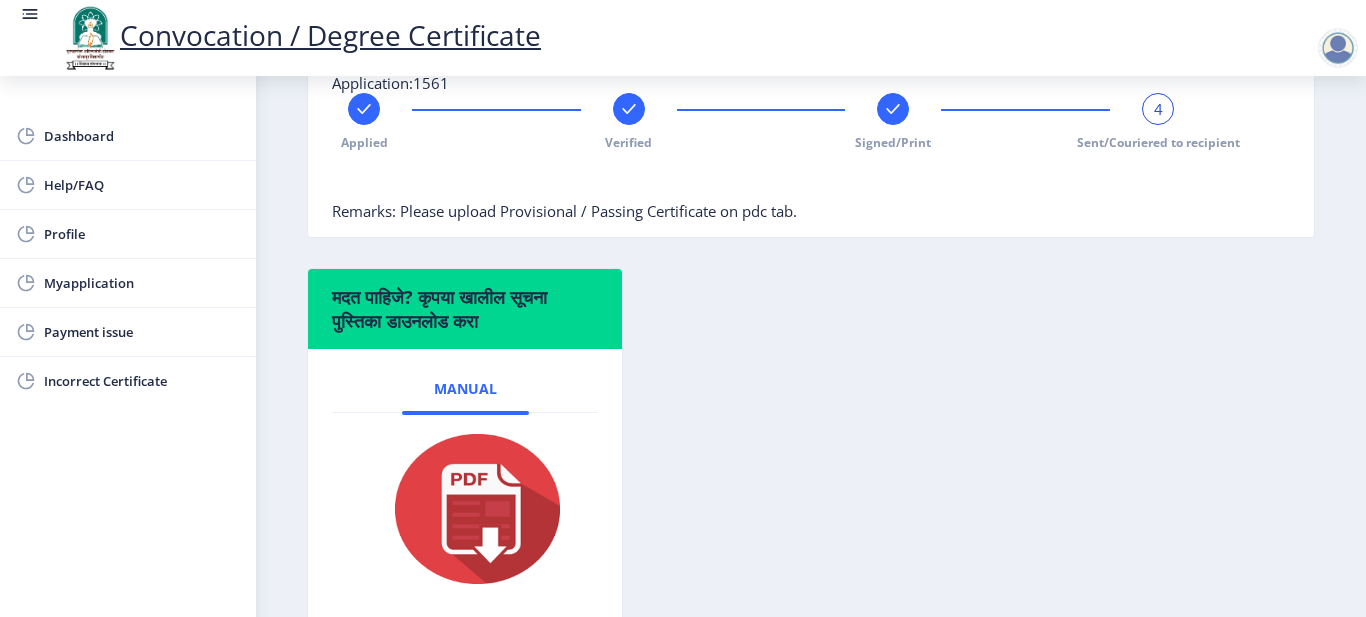 scroll, scrollTop: 529, scrollLeft: 0, axis: vertical 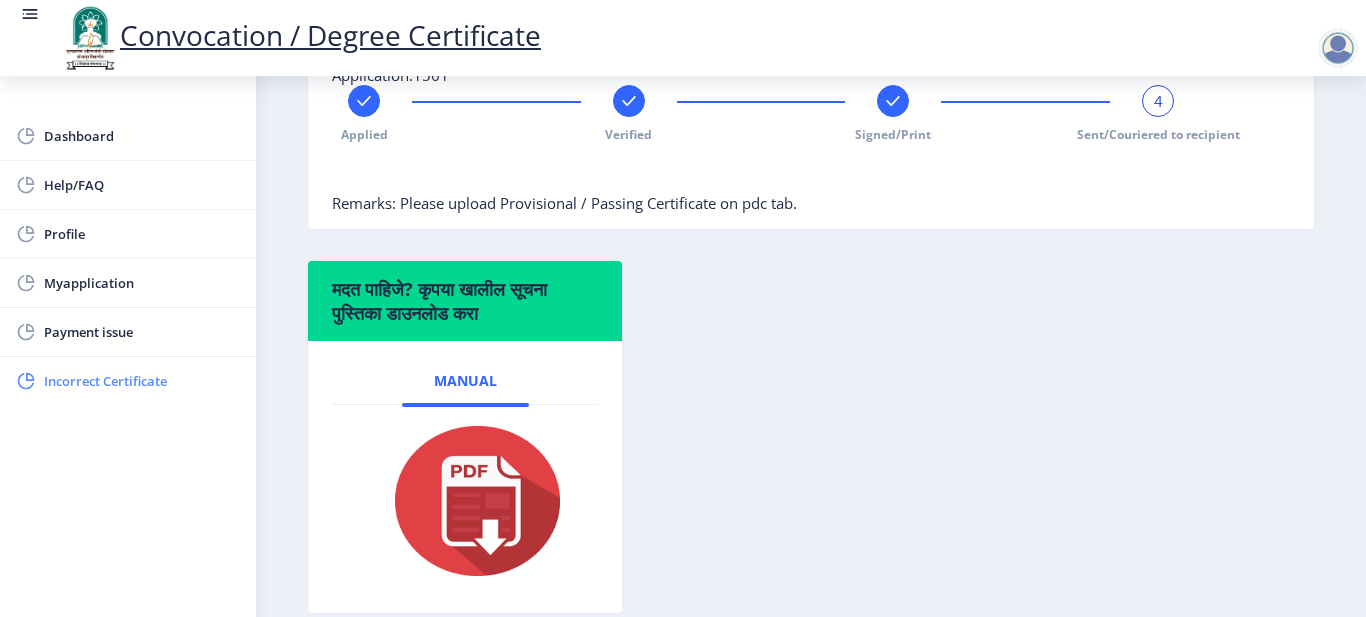 click on "Incorrect Certificate" 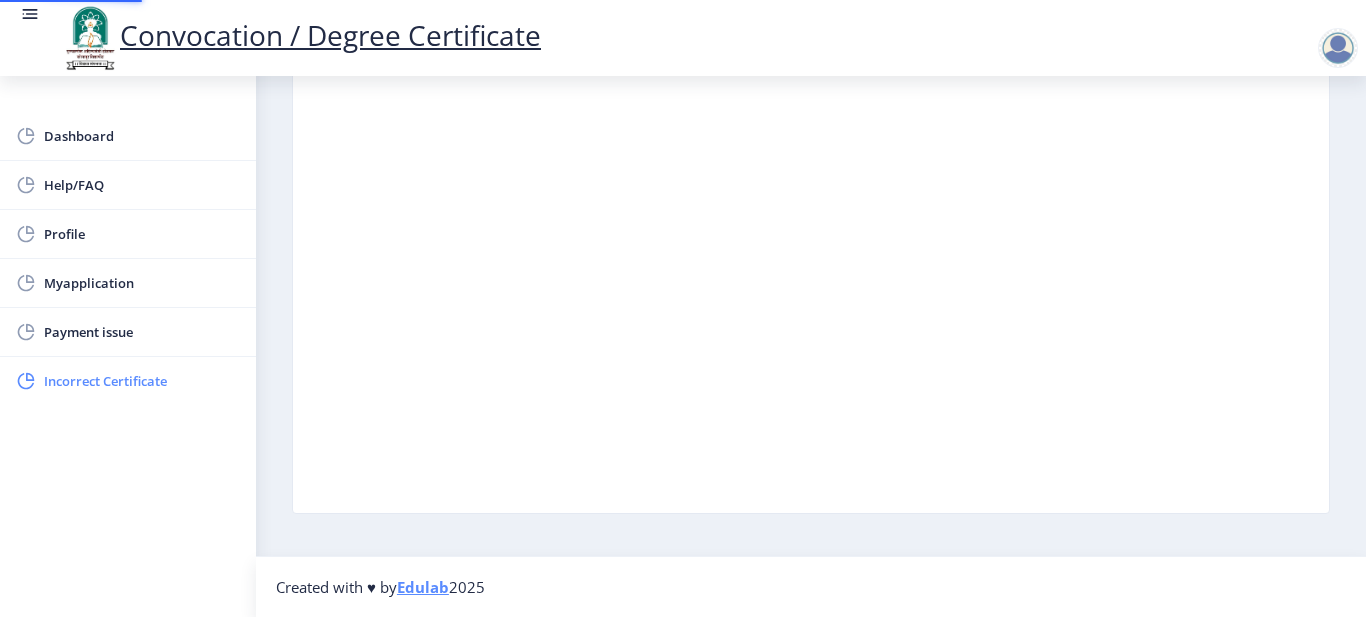 scroll, scrollTop: 0, scrollLeft: 0, axis: both 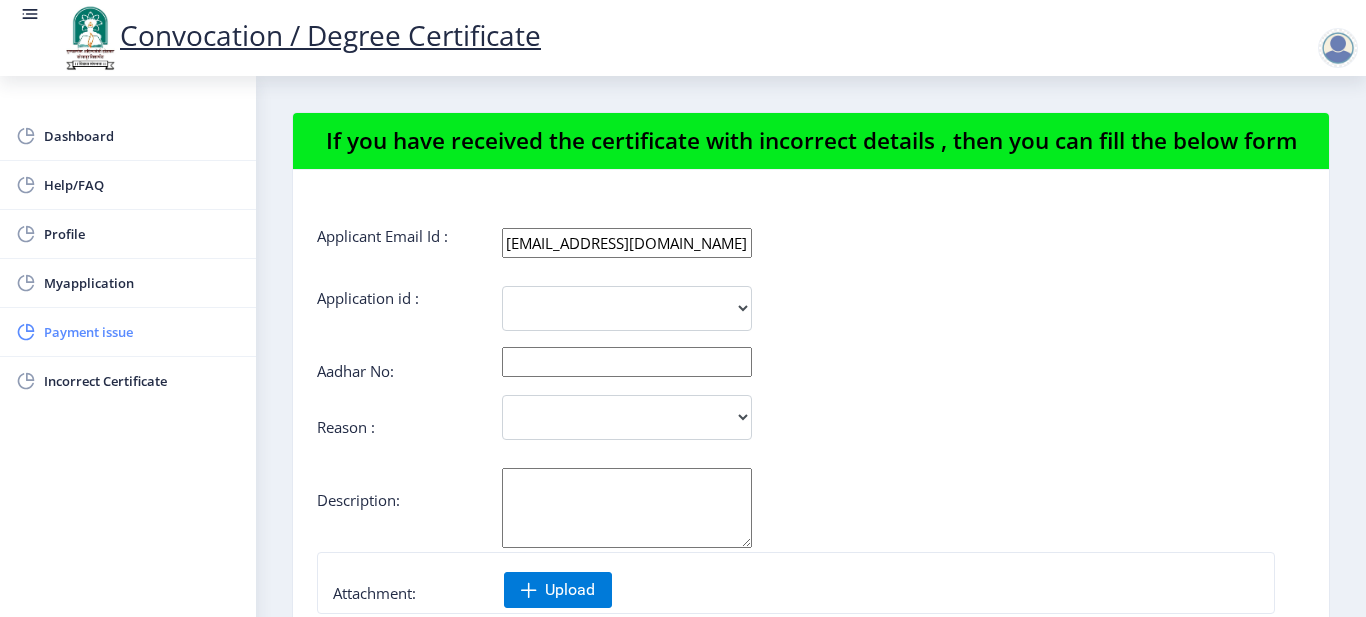 click on "Payment issue" 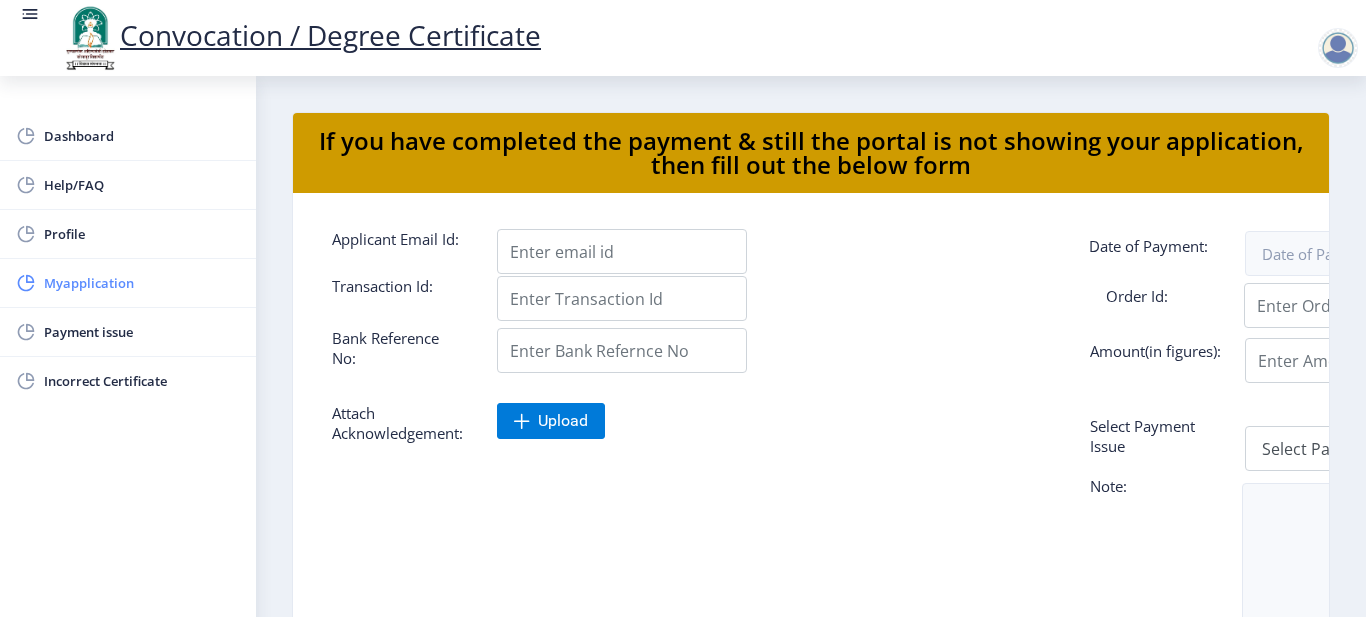 click on "Myapplication" 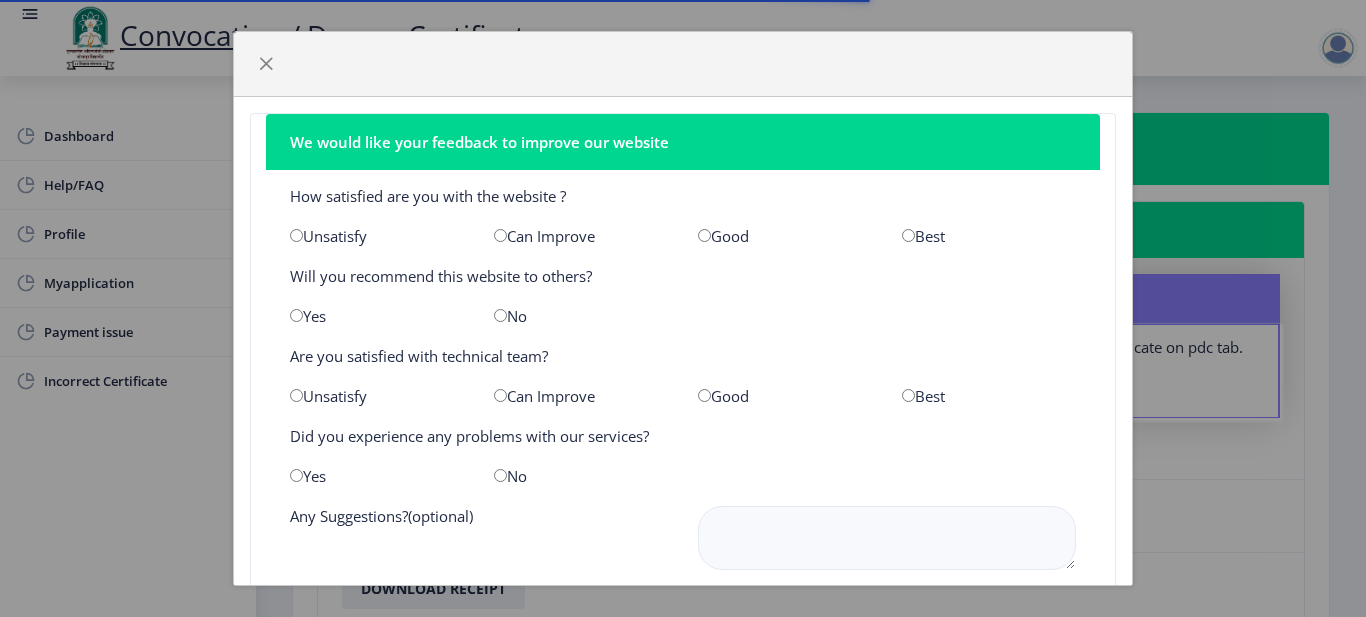 drag, startPoint x: 112, startPoint y: 512, endPoint x: 149, endPoint y: 393, distance: 124.61942 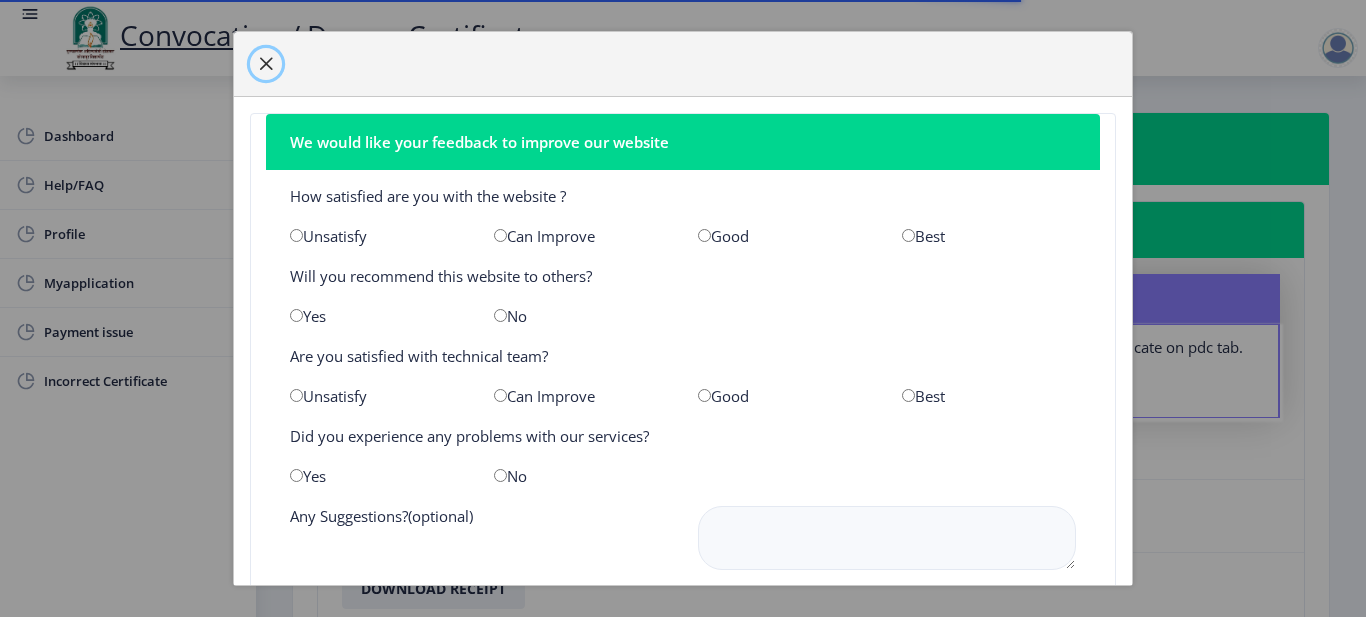 click 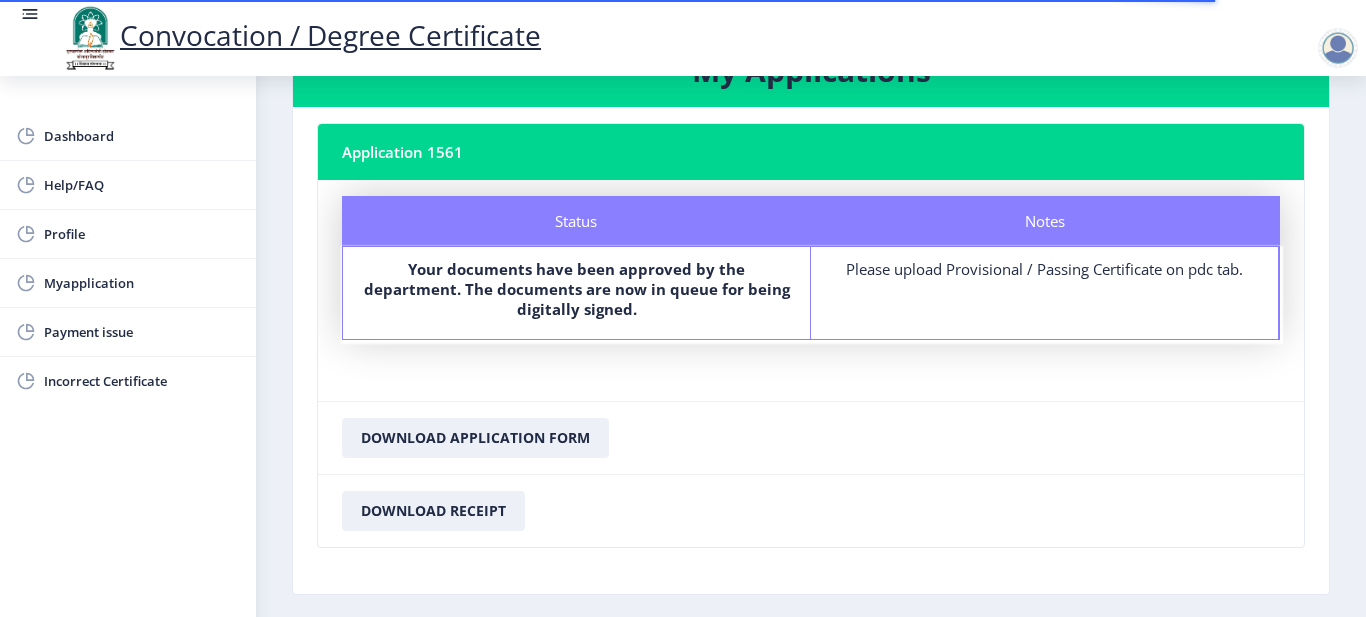scroll, scrollTop: 159, scrollLeft: 0, axis: vertical 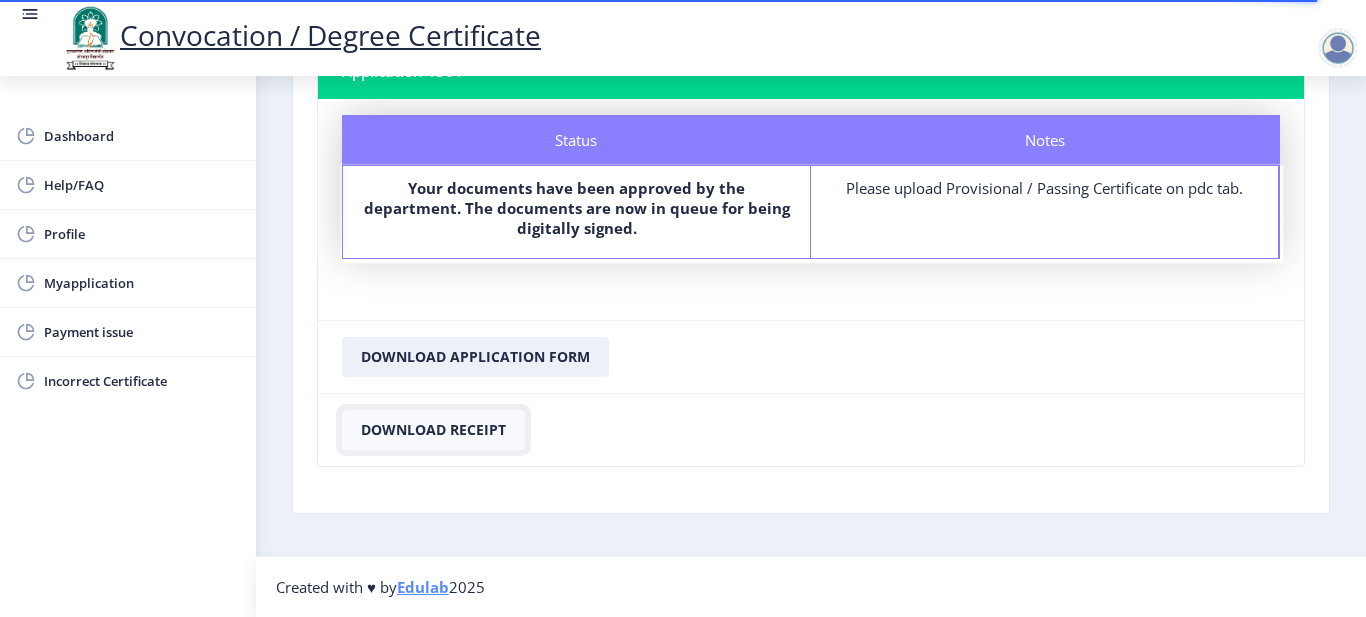 click on "Download Receipt" 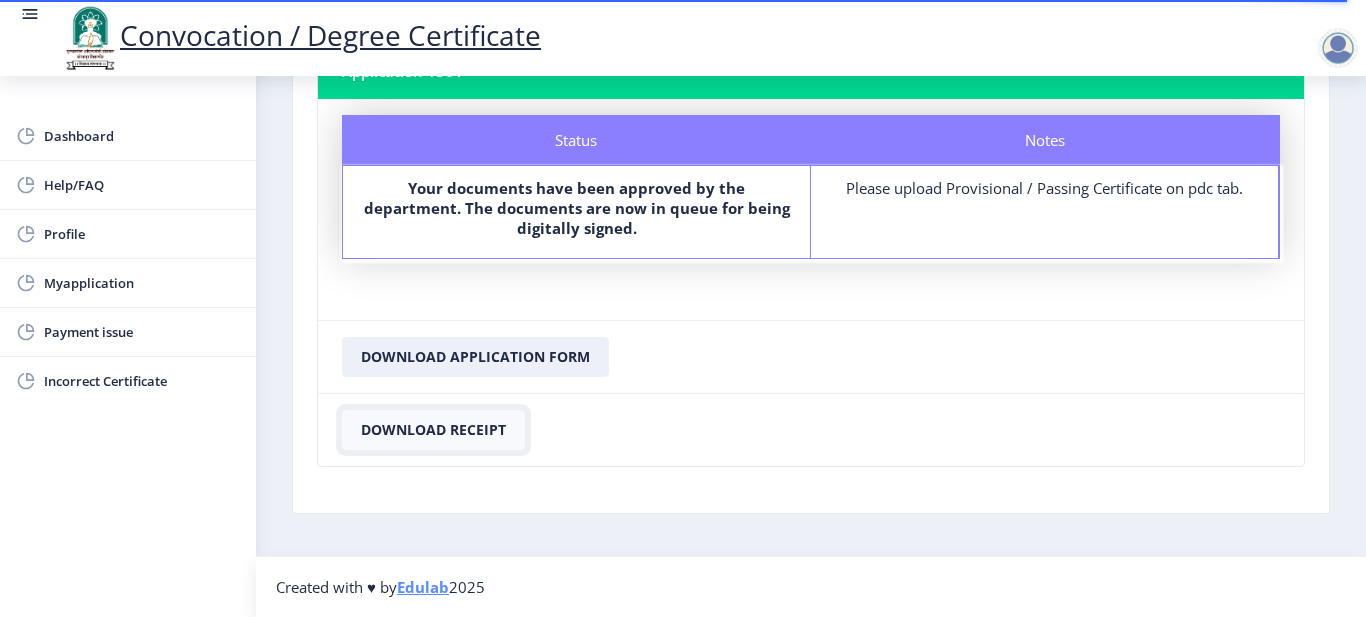 click on "Download Receipt" 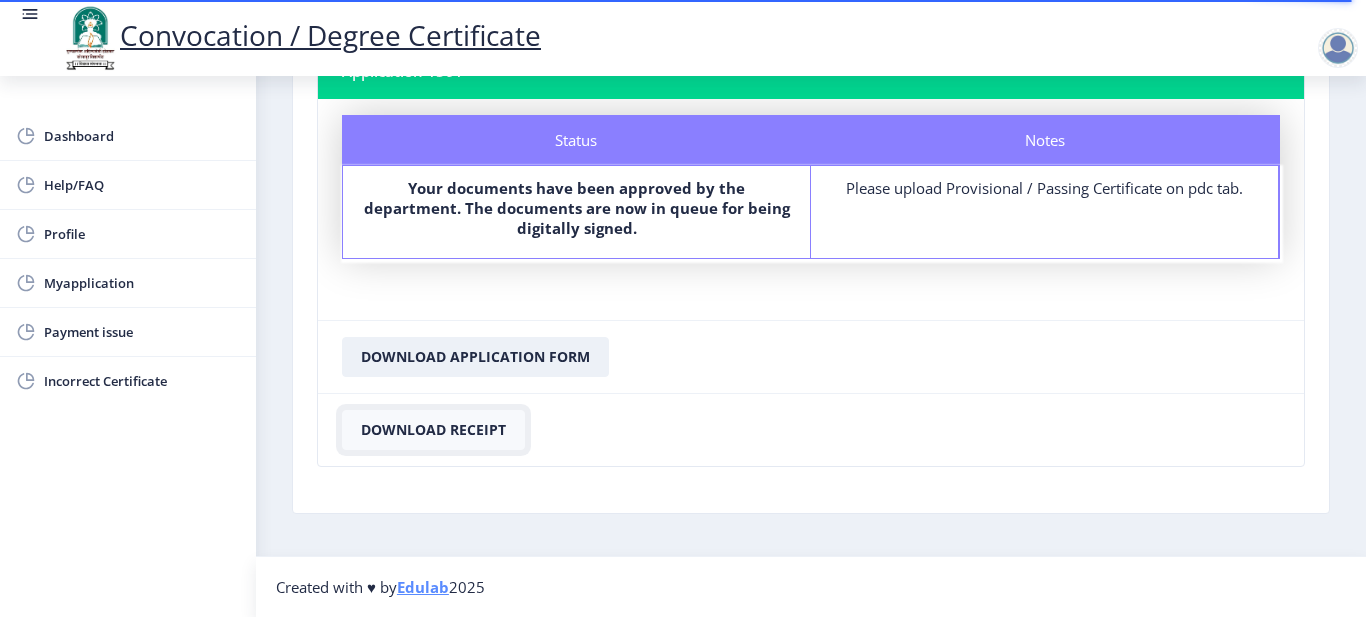 click on "Download Receipt" 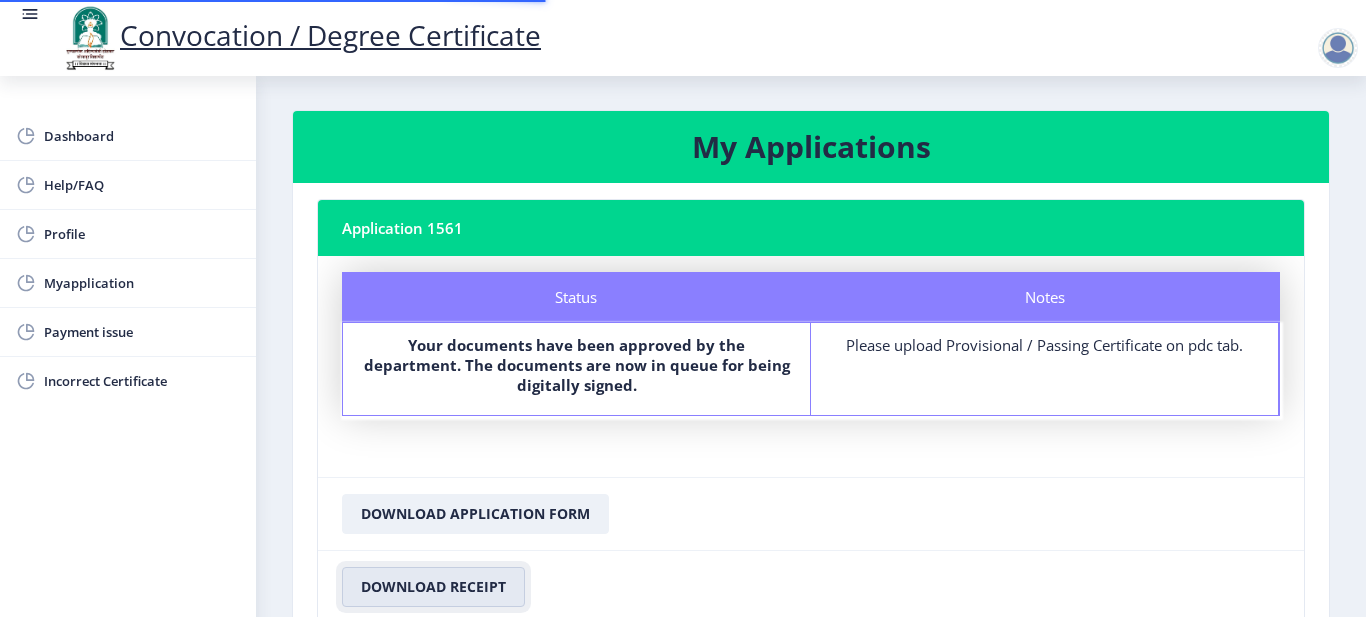scroll, scrollTop: 0, scrollLeft: 0, axis: both 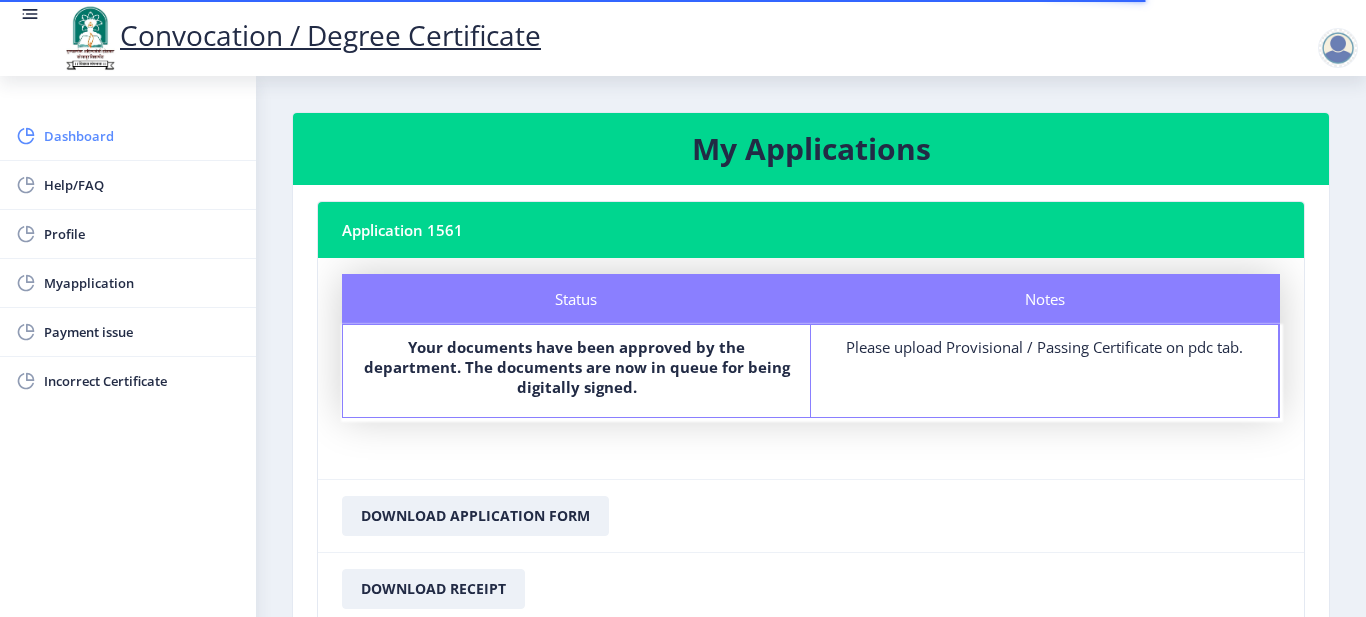click on "Dashboard" 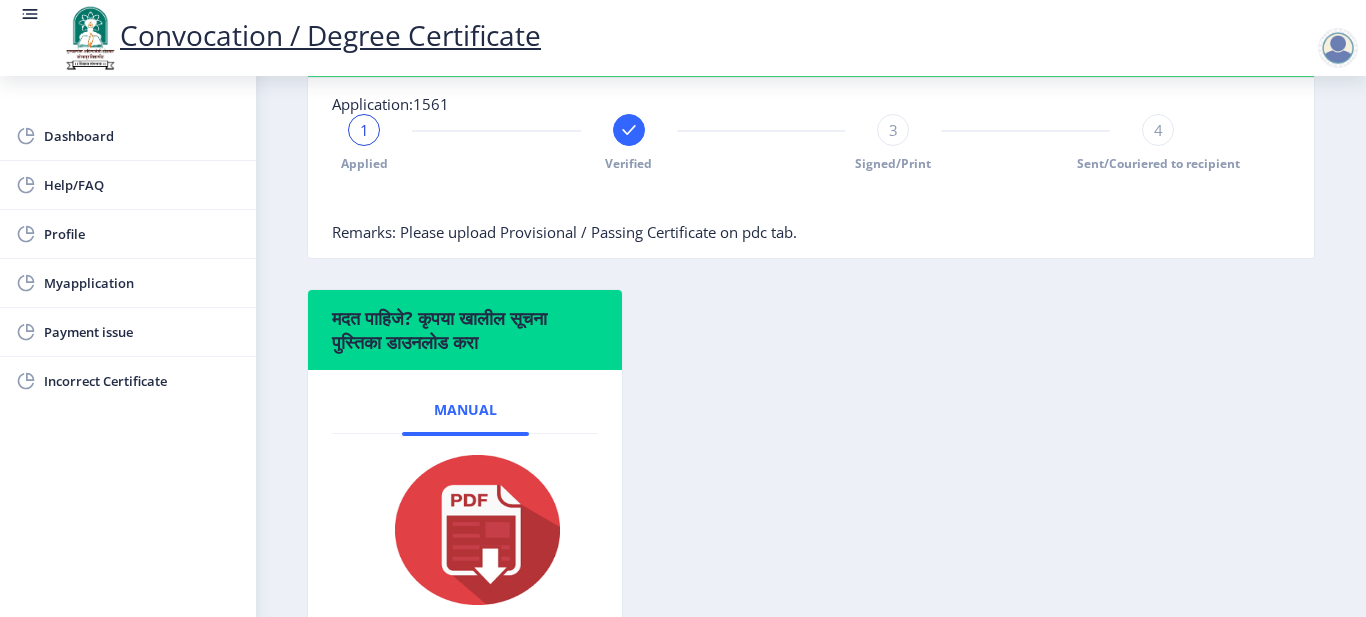 scroll, scrollTop: 629, scrollLeft: 0, axis: vertical 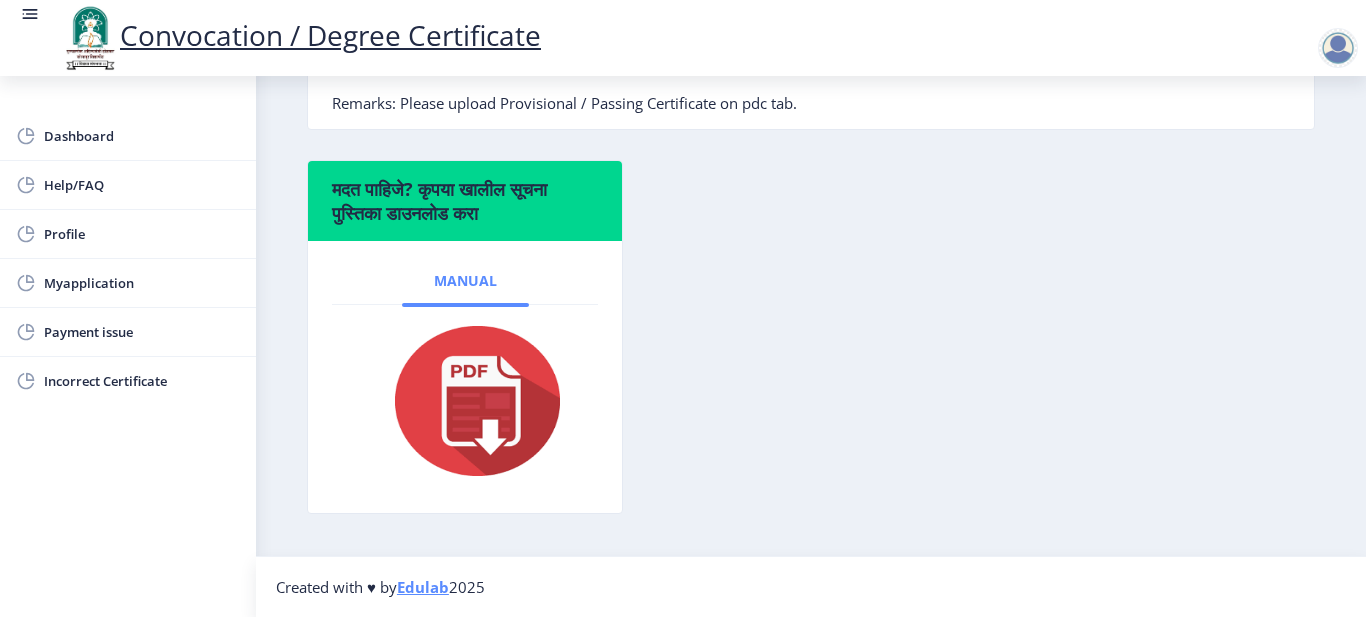 click on "Manual" 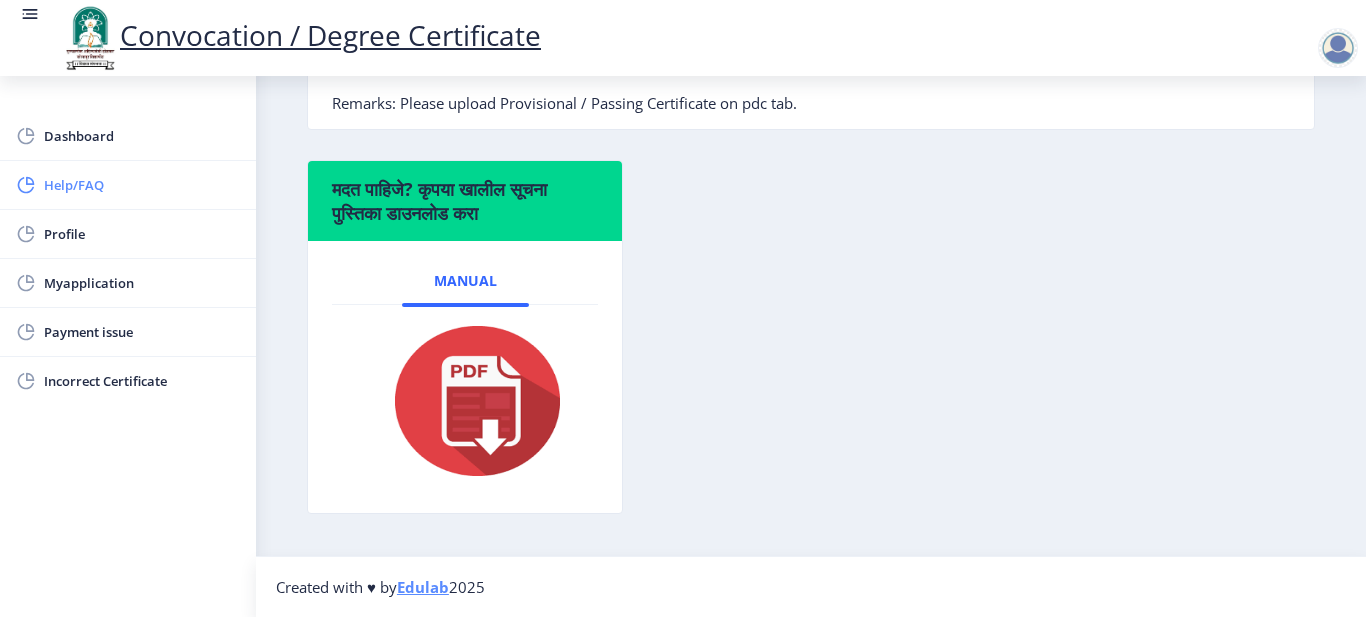 click on "Help/FAQ" 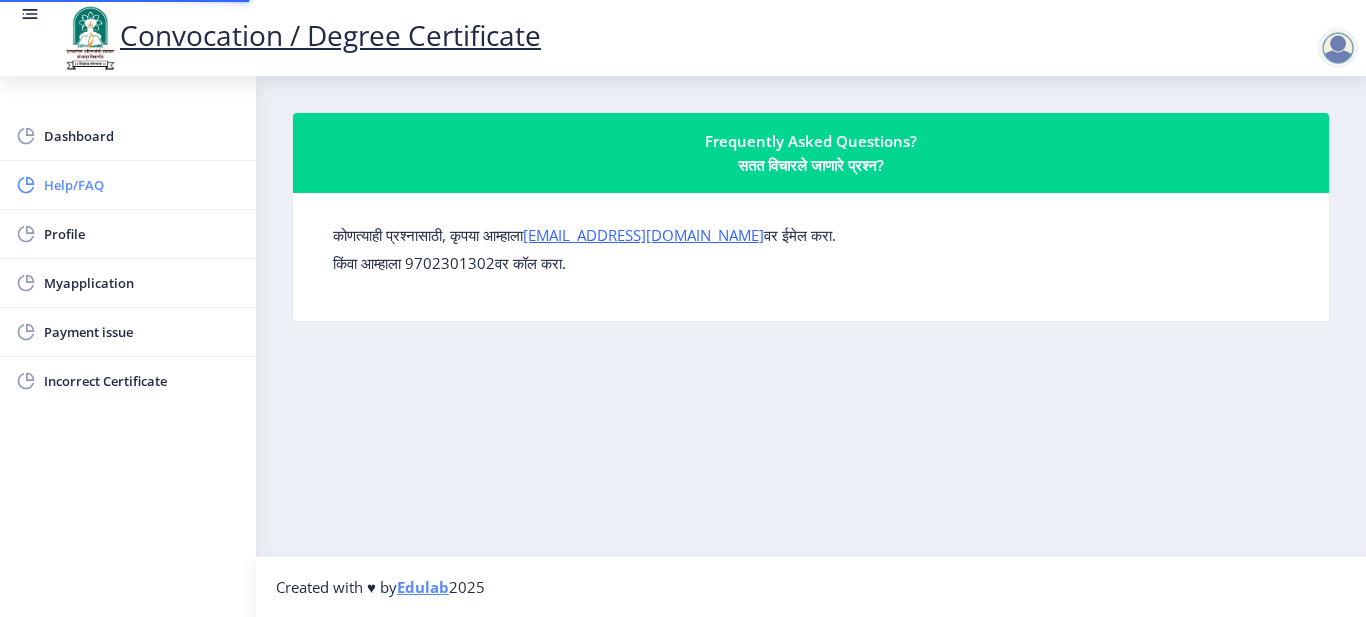 scroll, scrollTop: 0, scrollLeft: 0, axis: both 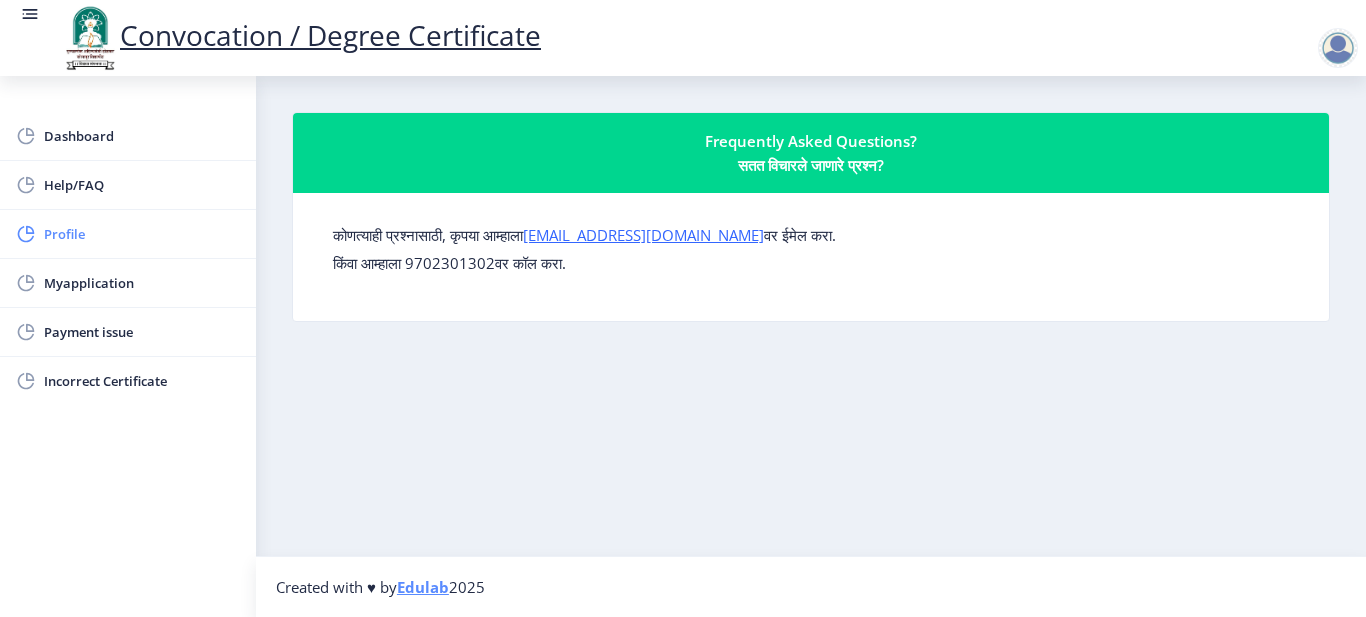 click on "Profile" 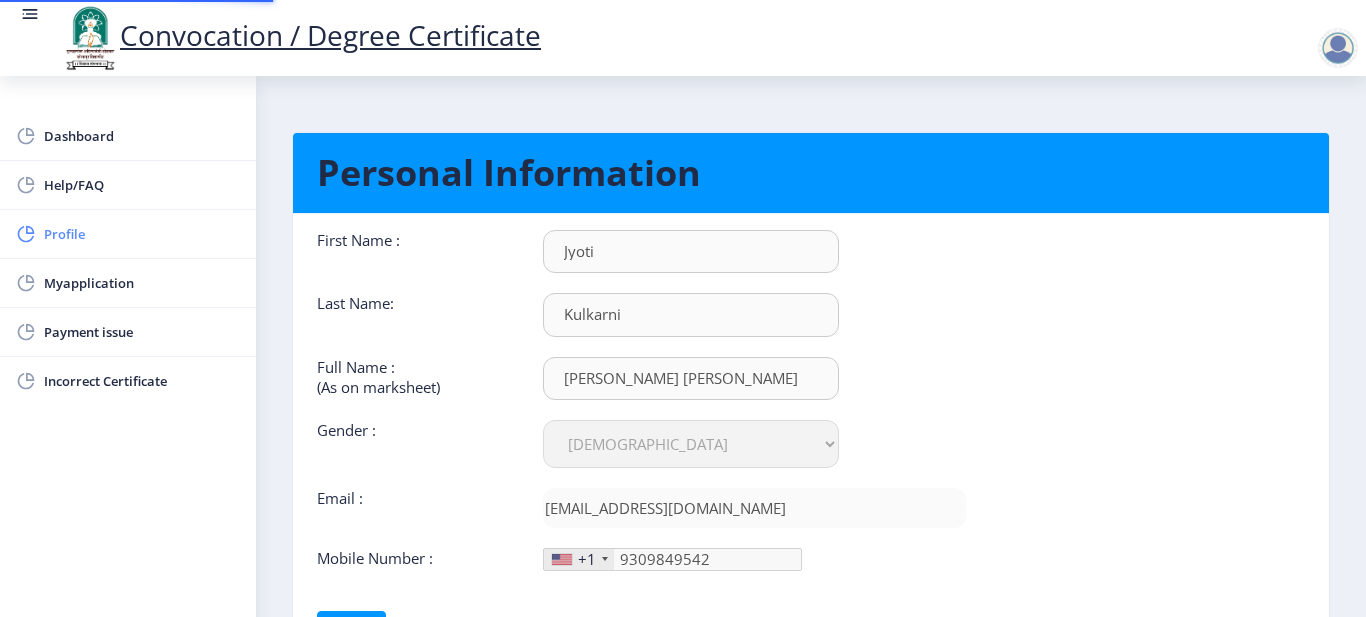 type on "930-984-95" 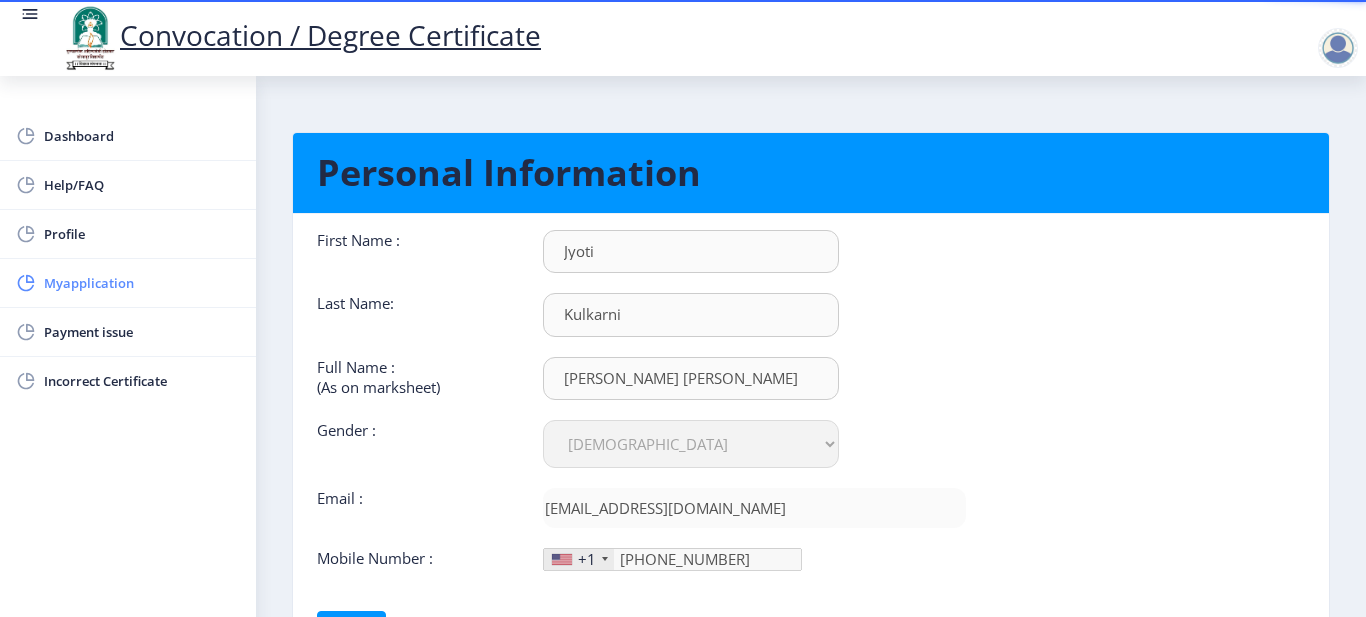click on "Myapplication" 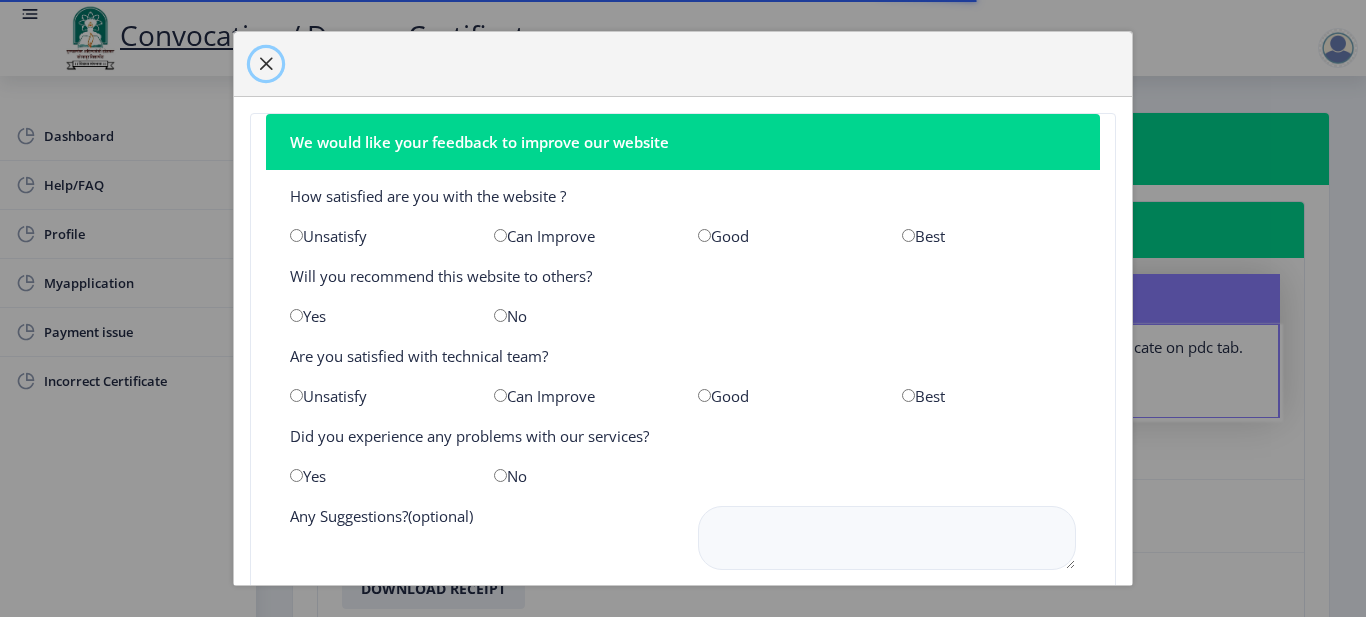 click 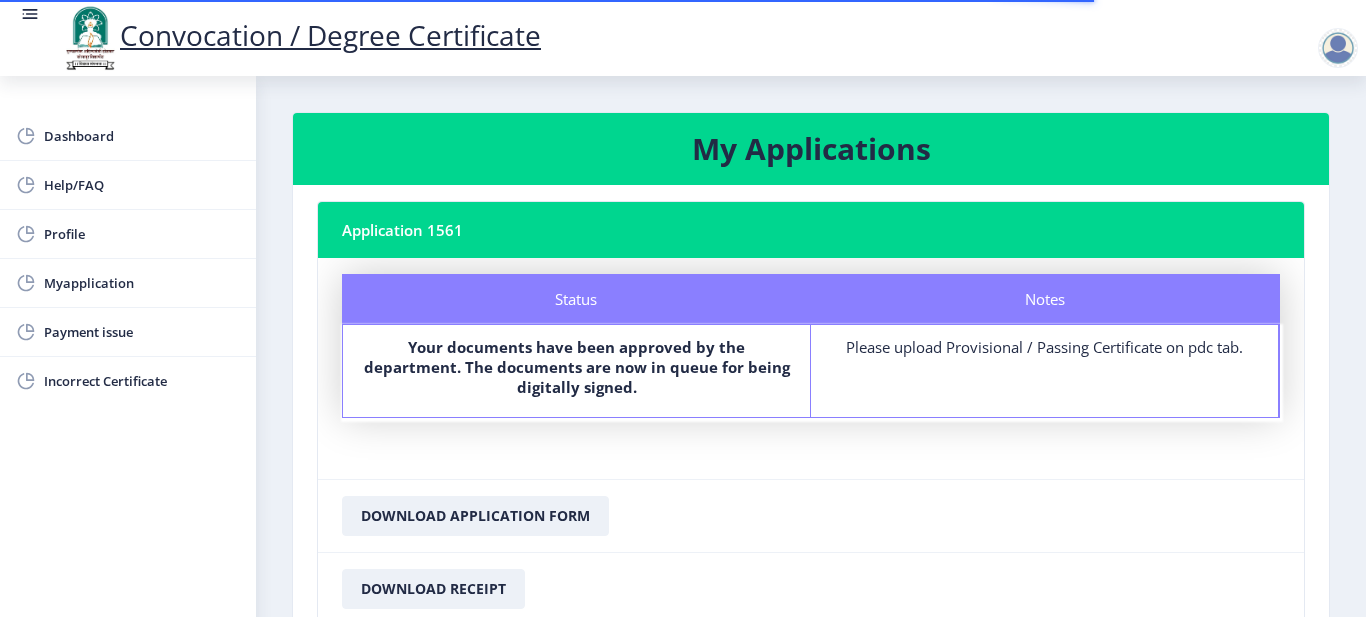 scroll, scrollTop: 159, scrollLeft: 0, axis: vertical 